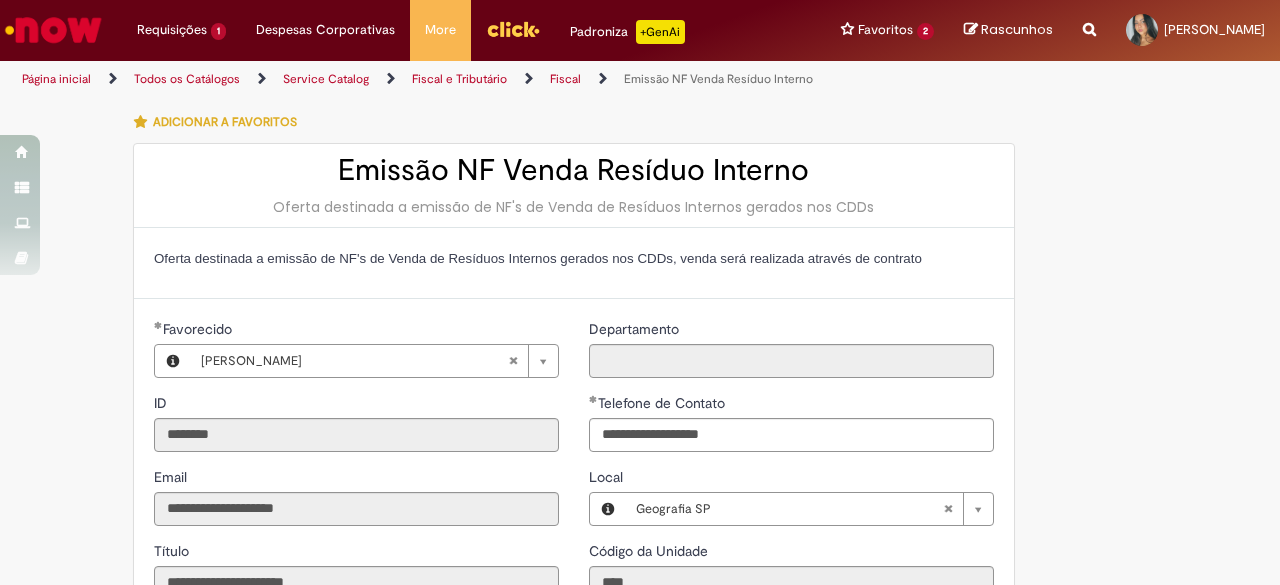 scroll, scrollTop: 0, scrollLeft: 0, axis: both 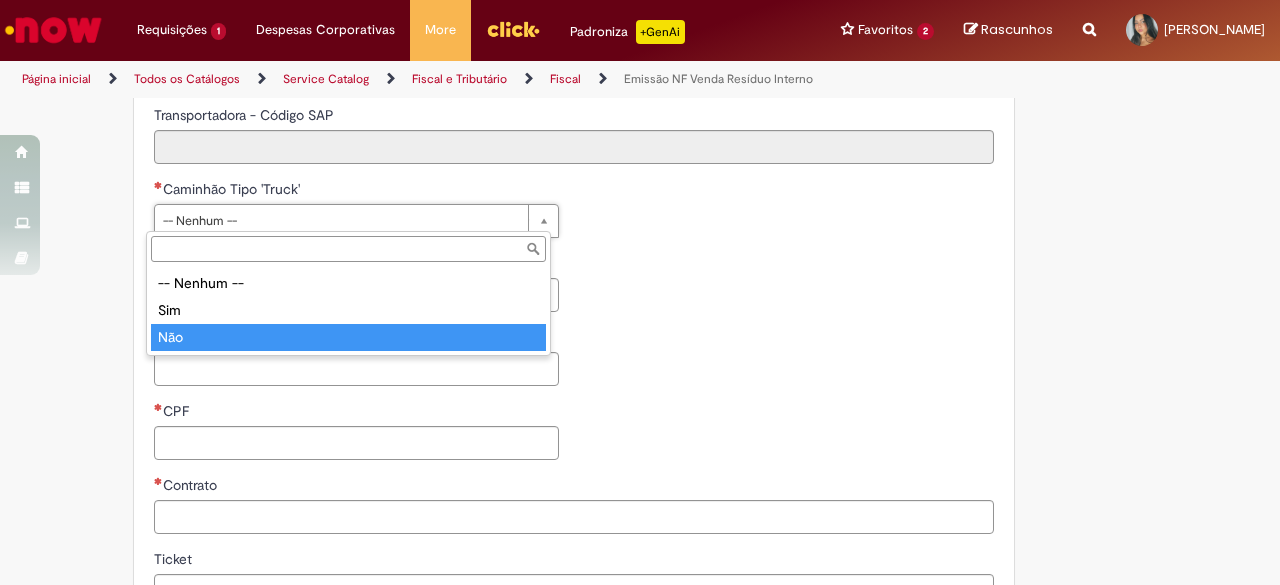 type on "***" 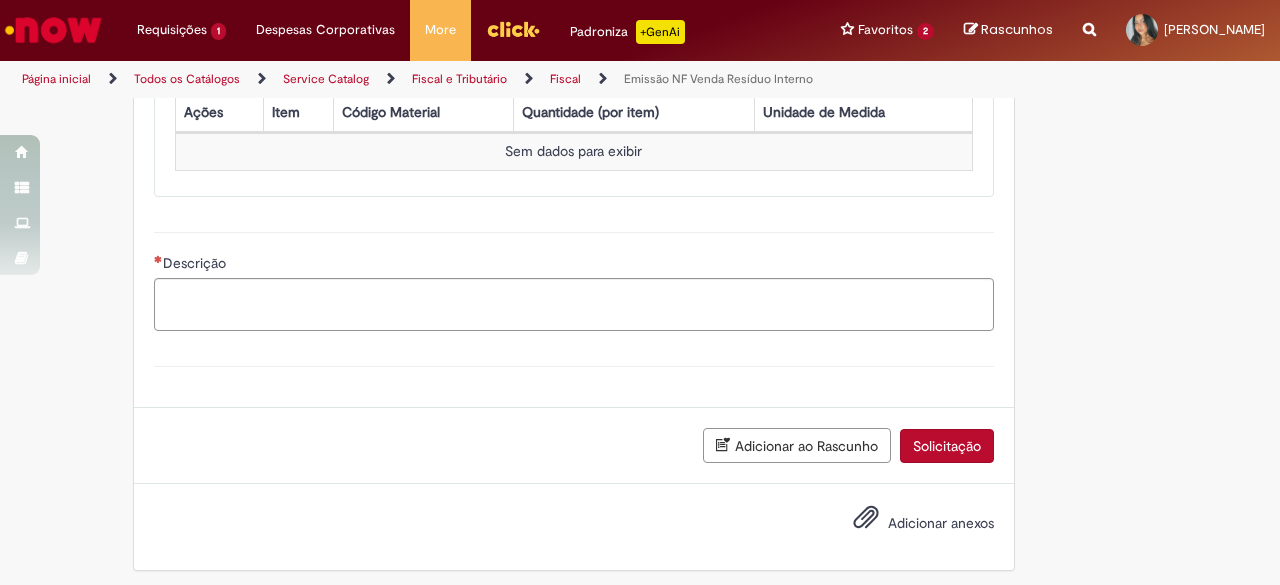scroll, scrollTop: 1224, scrollLeft: 0, axis: vertical 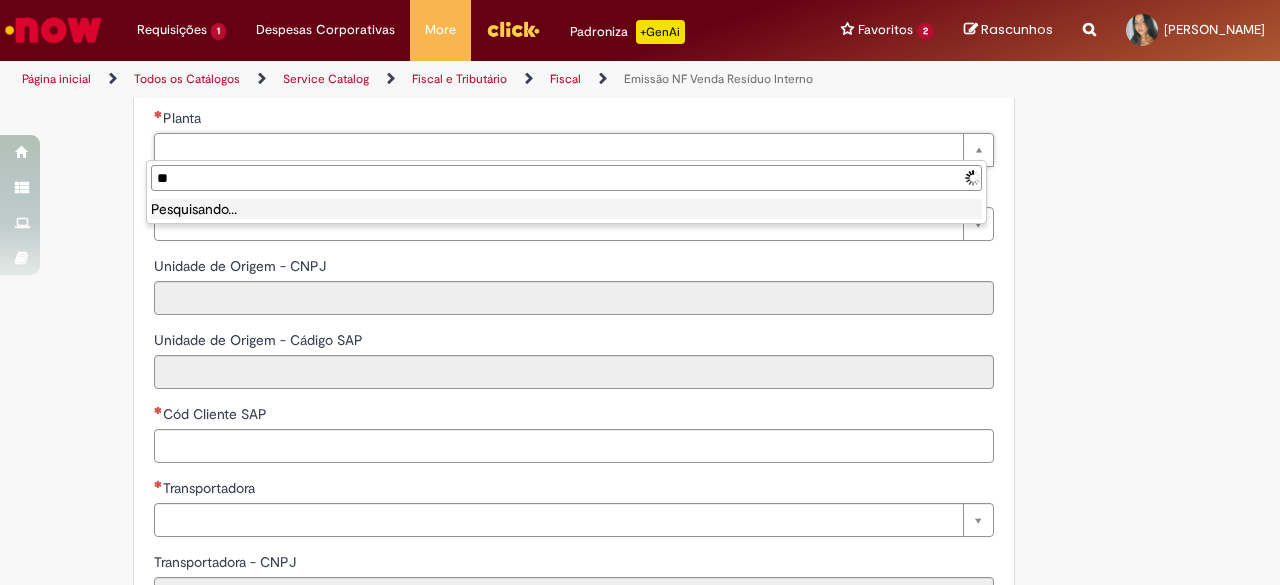 type on "*" 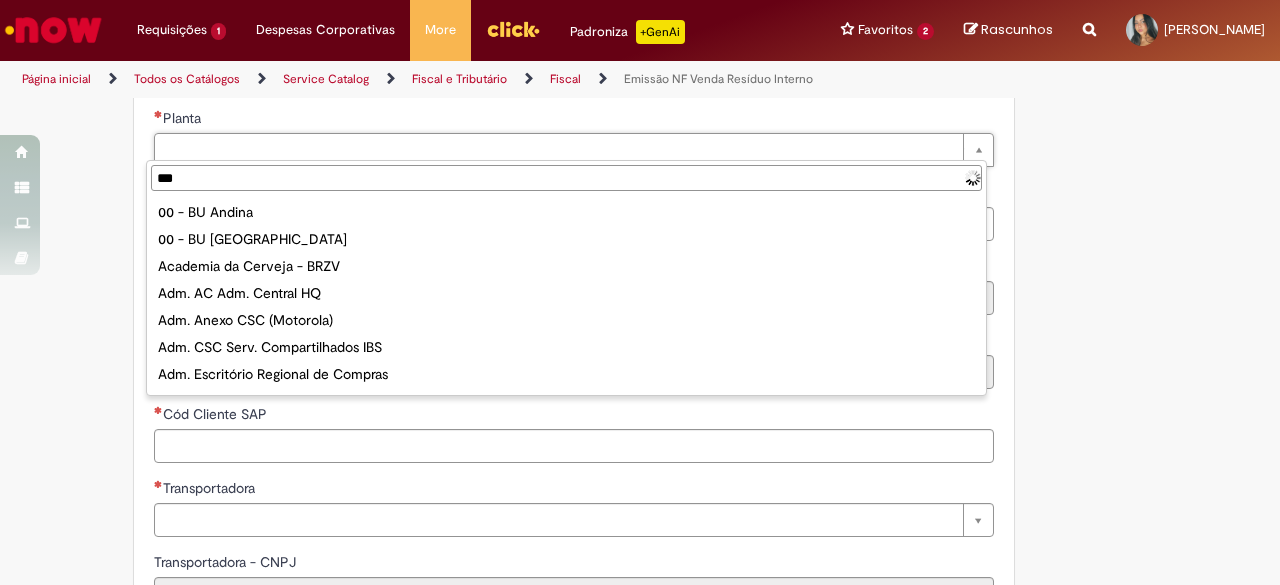 type on "***" 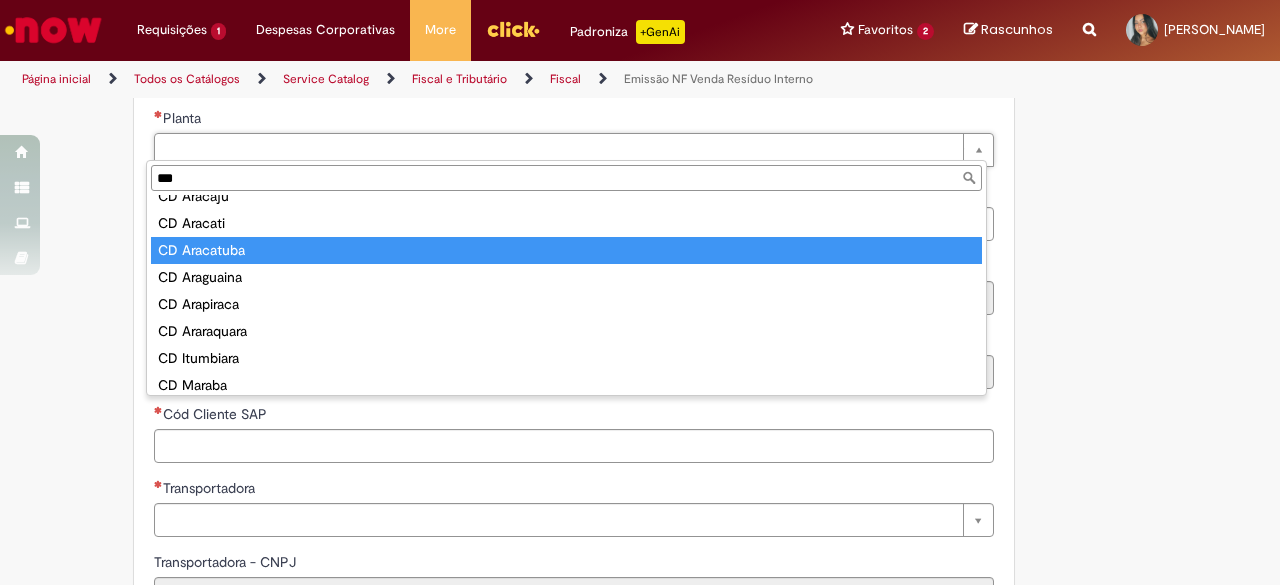 scroll, scrollTop: 0, scrollLeft: 0, axis: both 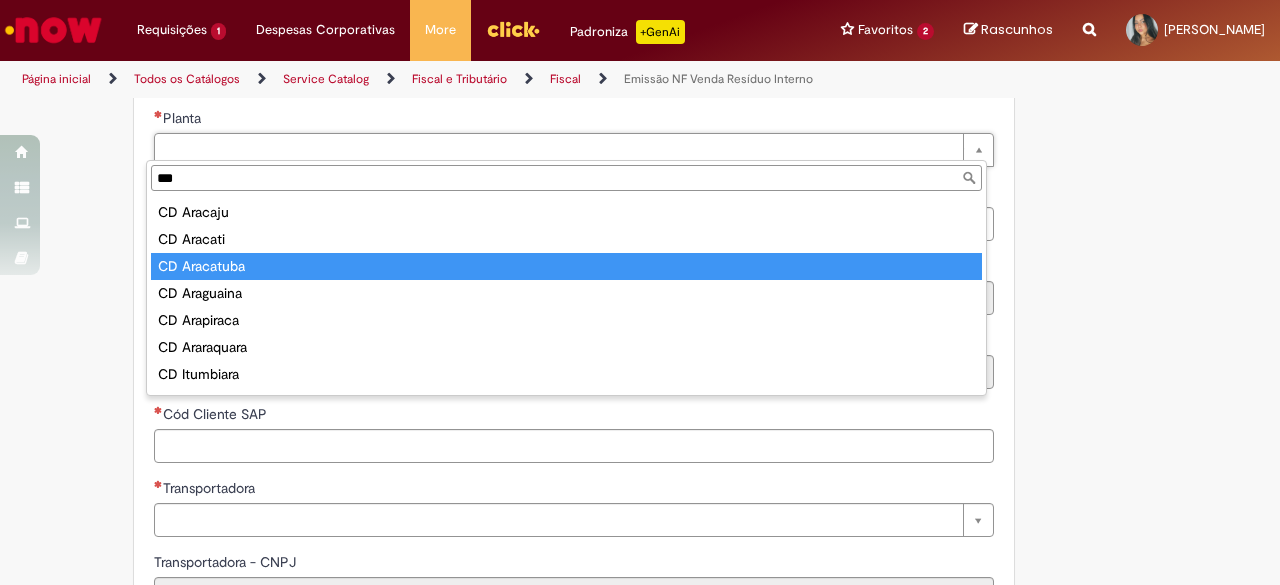 type on "**********" 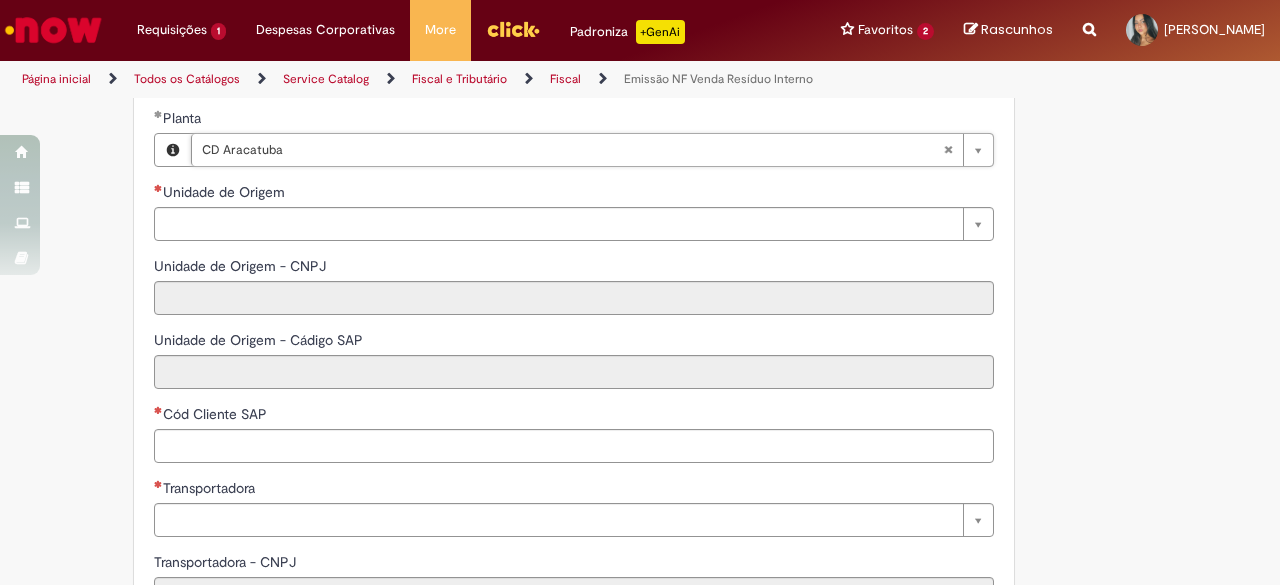 drag, startPoint x: 216, startPoint y: 214, endPoint x: 262, endPoint y: 205, distance: 46.872166 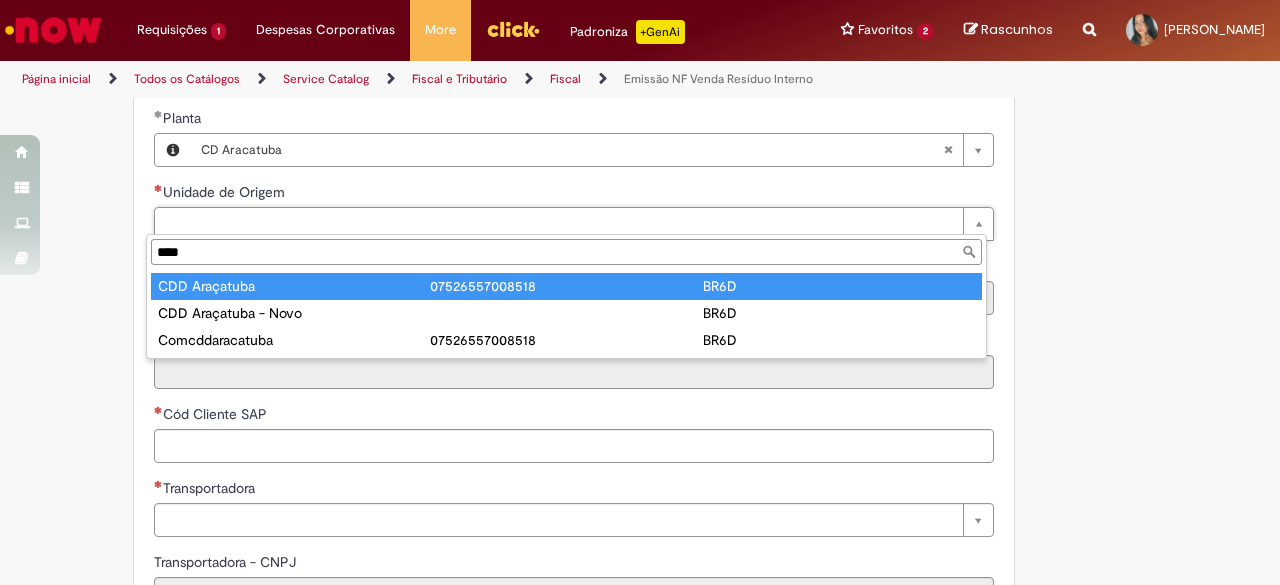 type on "****" 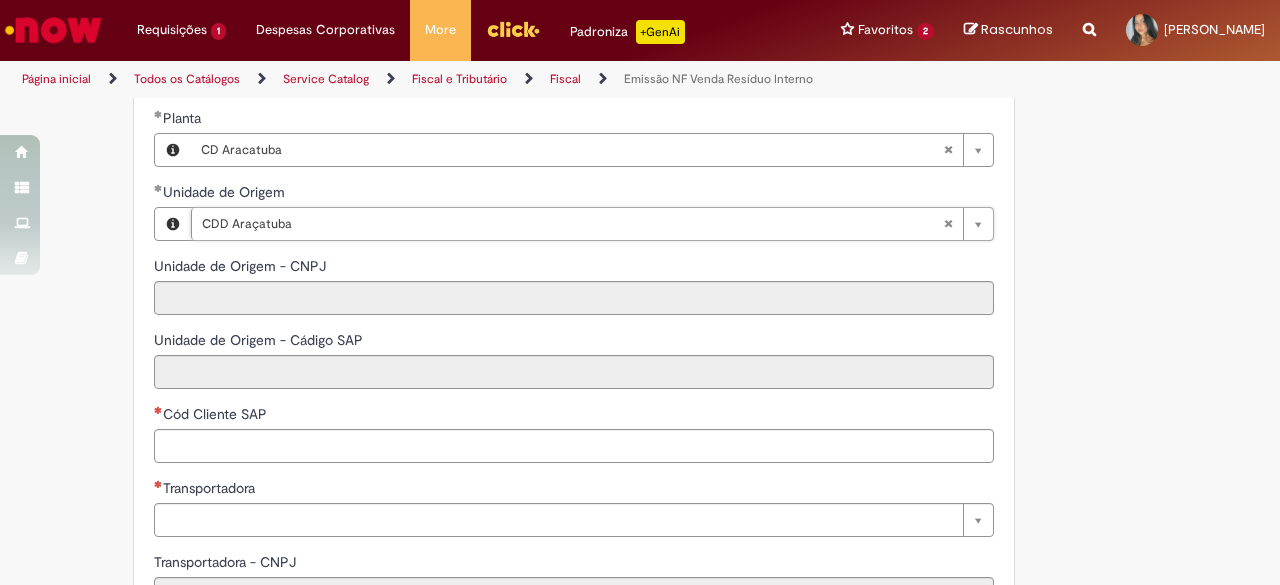 type on "**********" 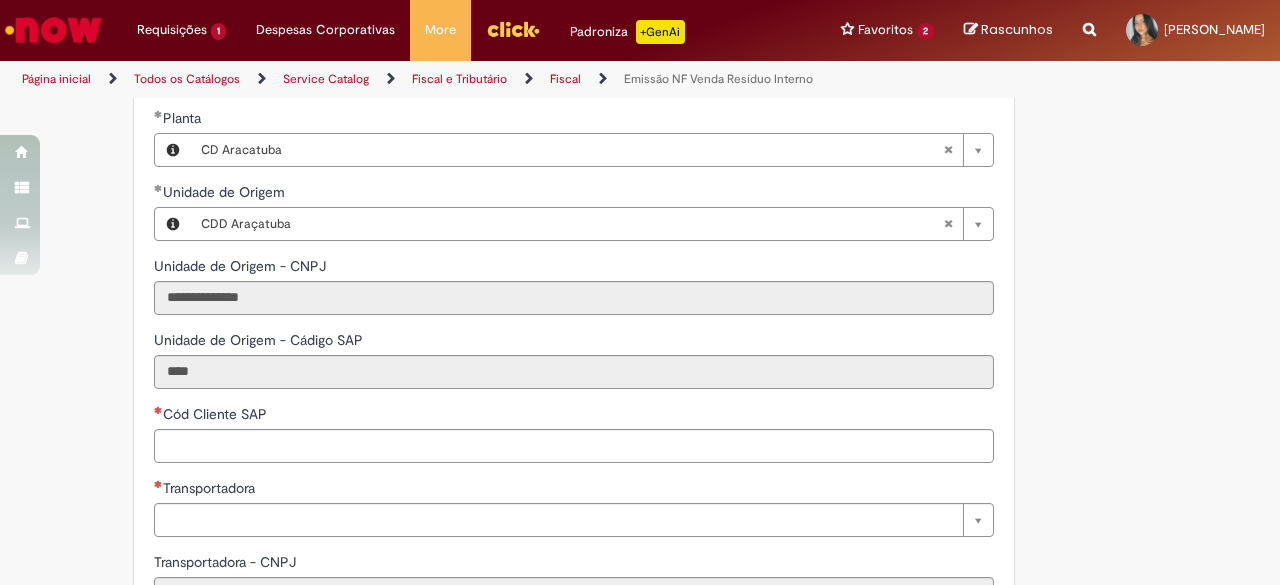 click on "**********" at bounding box center [640, 689] 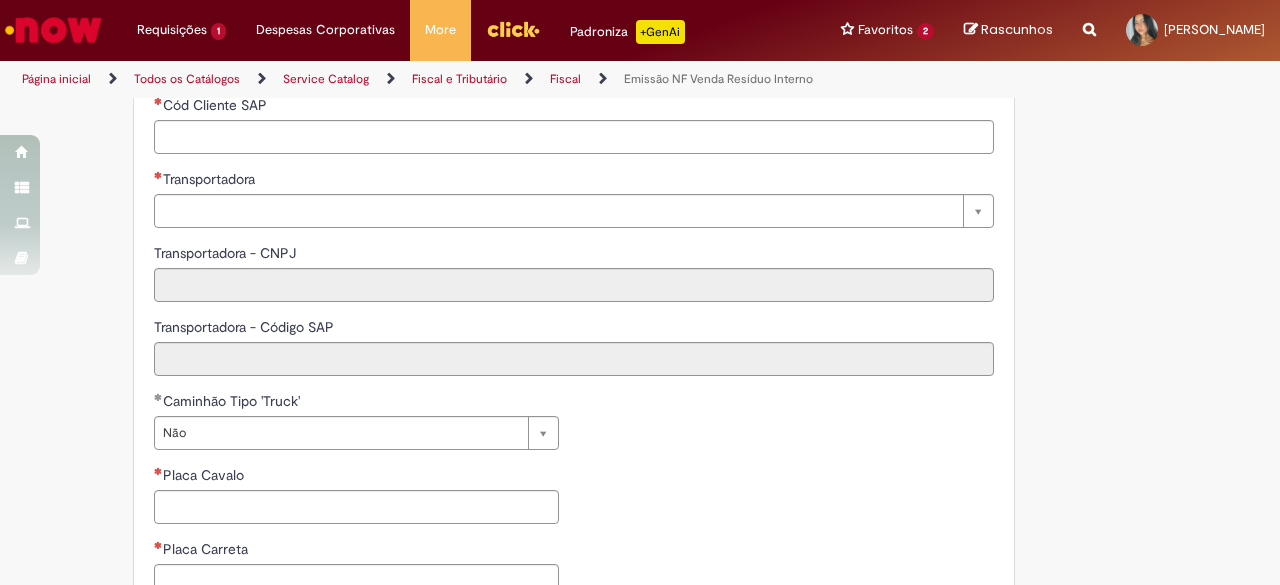 scroll, scrollTop: 833, scrollLeft: 0, axis: vertical 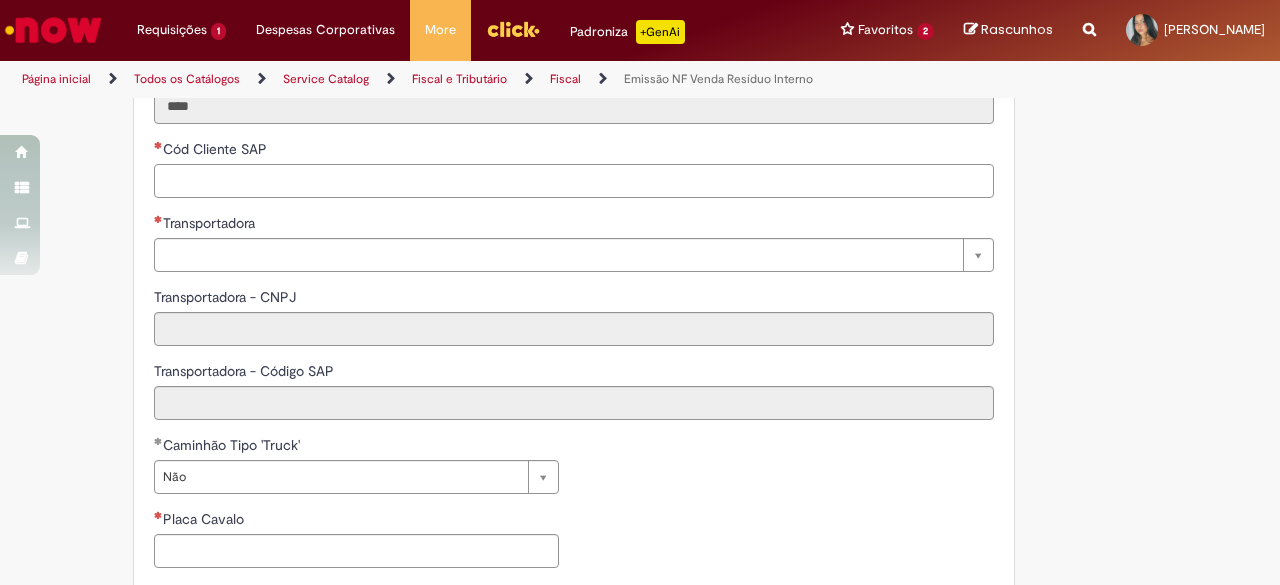 click on "Cód Cliente SAP" at bounding box center (574, 181) 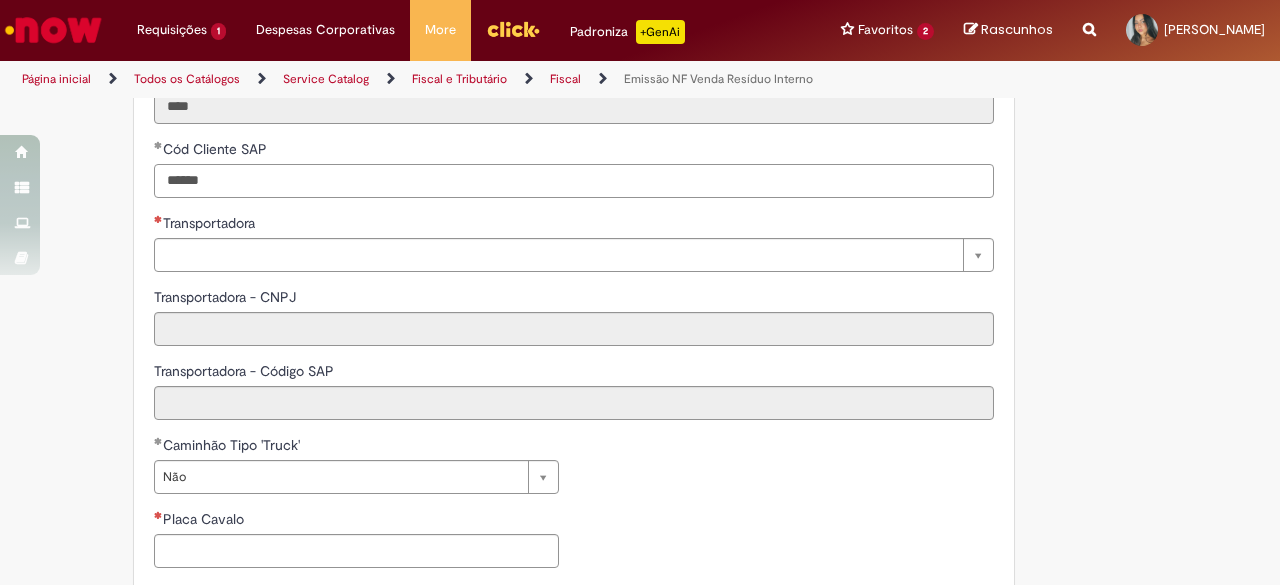 drag, startPoint x: 238, startPoint y: 190, endPoint x: 72, endPoint y: 197, distance: 166.14752 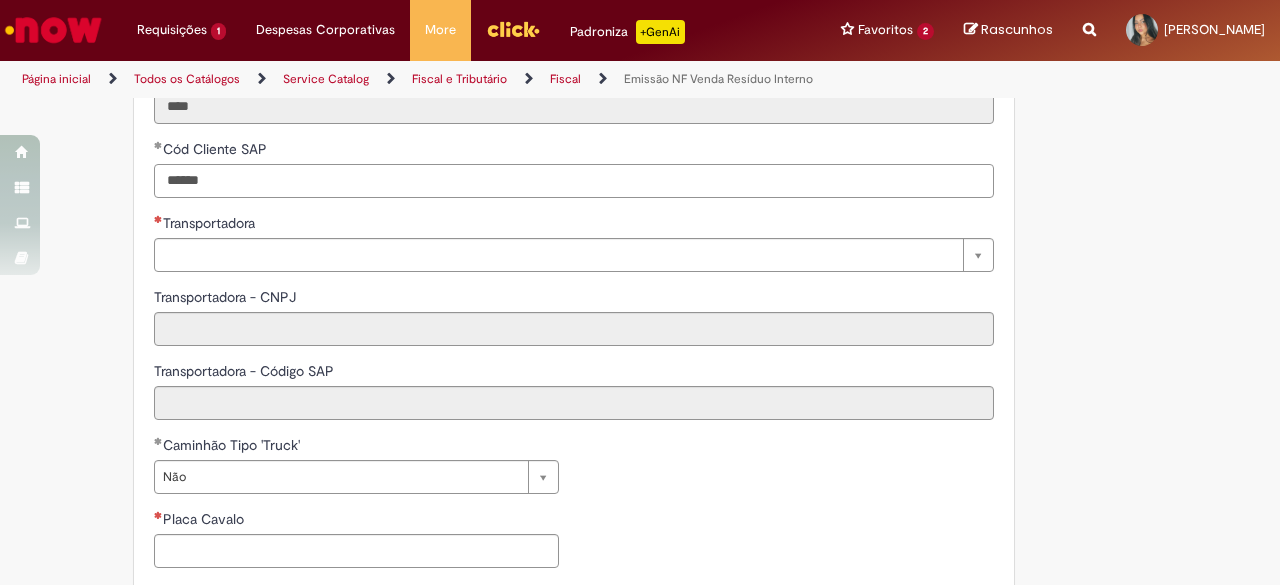 type on "******" 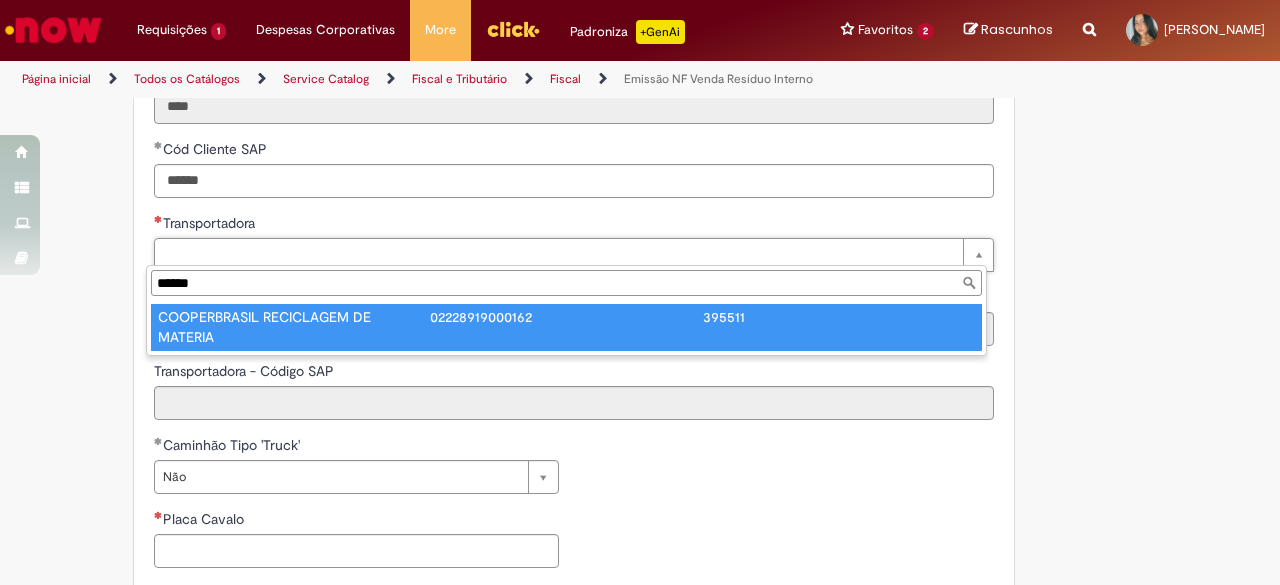 type on "******" 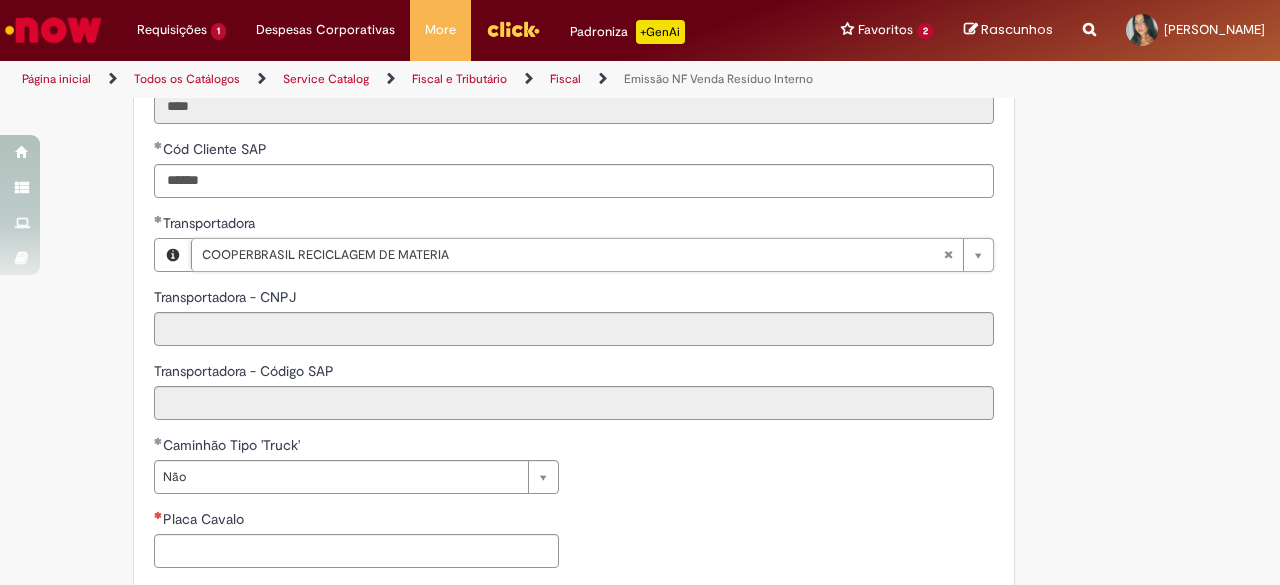 type on "**********" 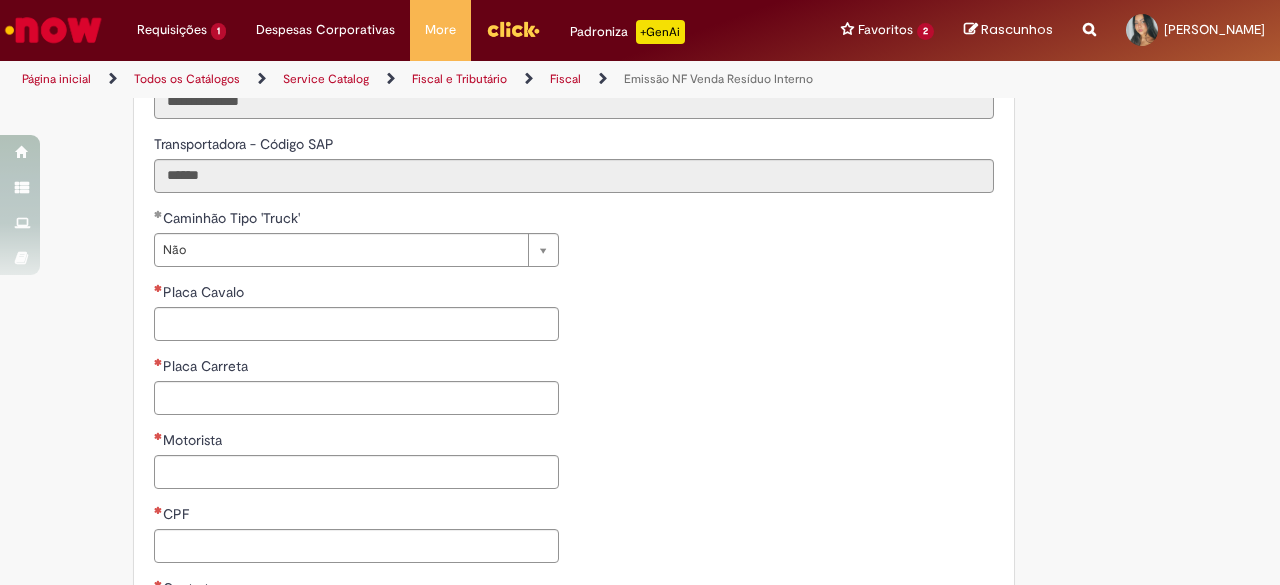 scroll, scrollTop: 1128, scrollLeft: 0, axis: vertical 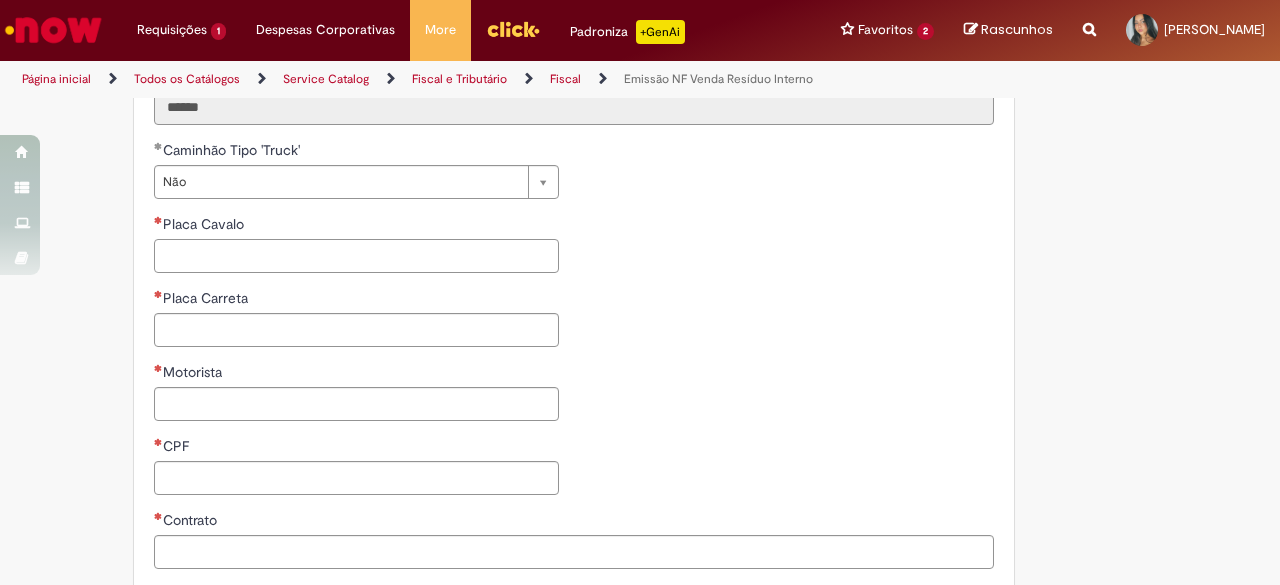 click on "Placa Cavalo" at bounding box center [356, 256] 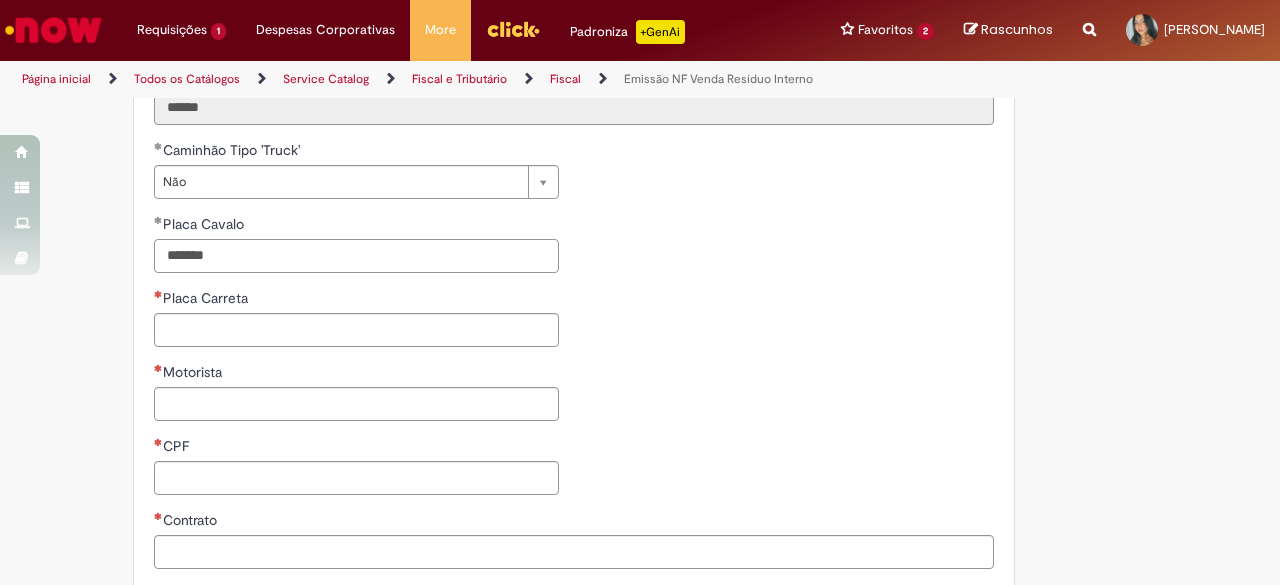 type on "*******" 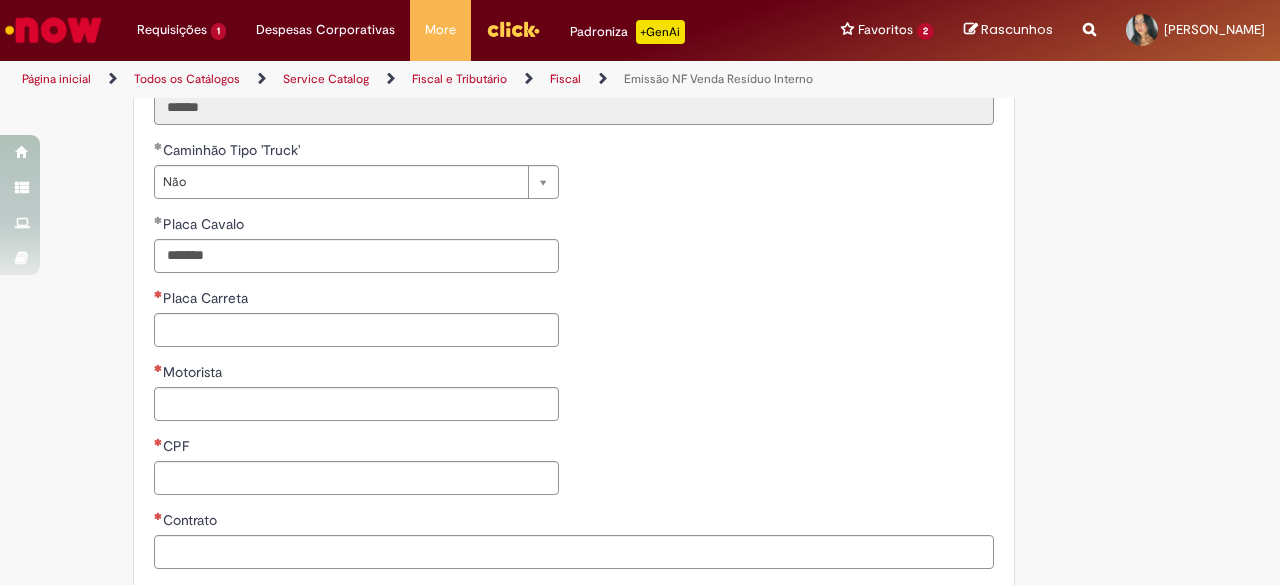 click on "Placa Carreta" at bounding box center (356, 300) 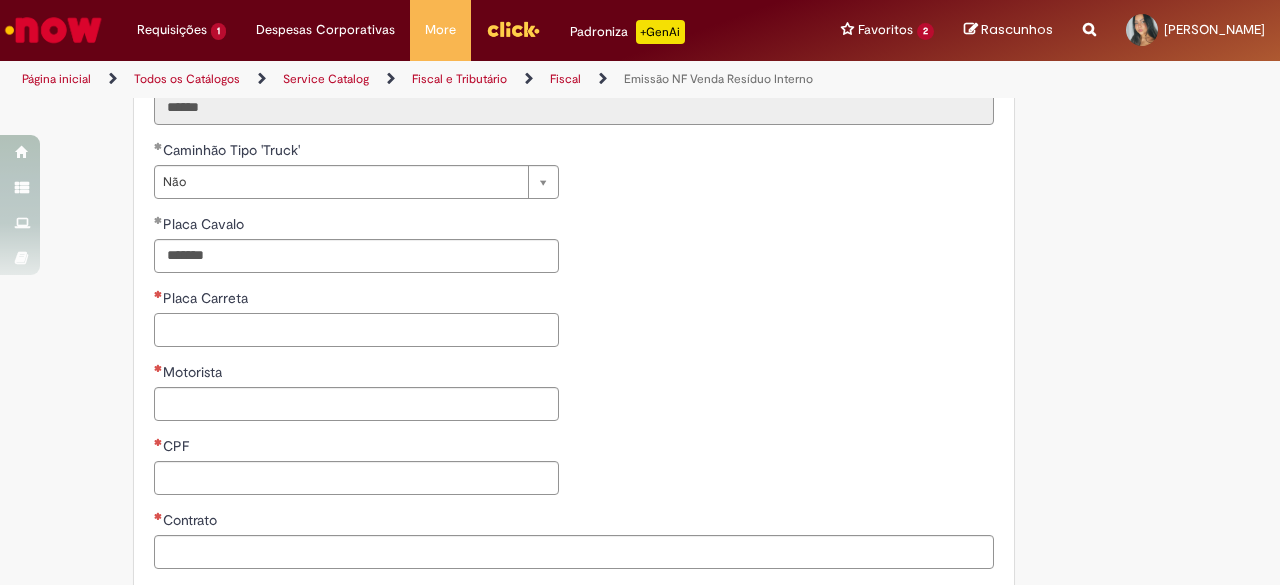 click on "Placa Carreta" at bounding box center [356, 330] 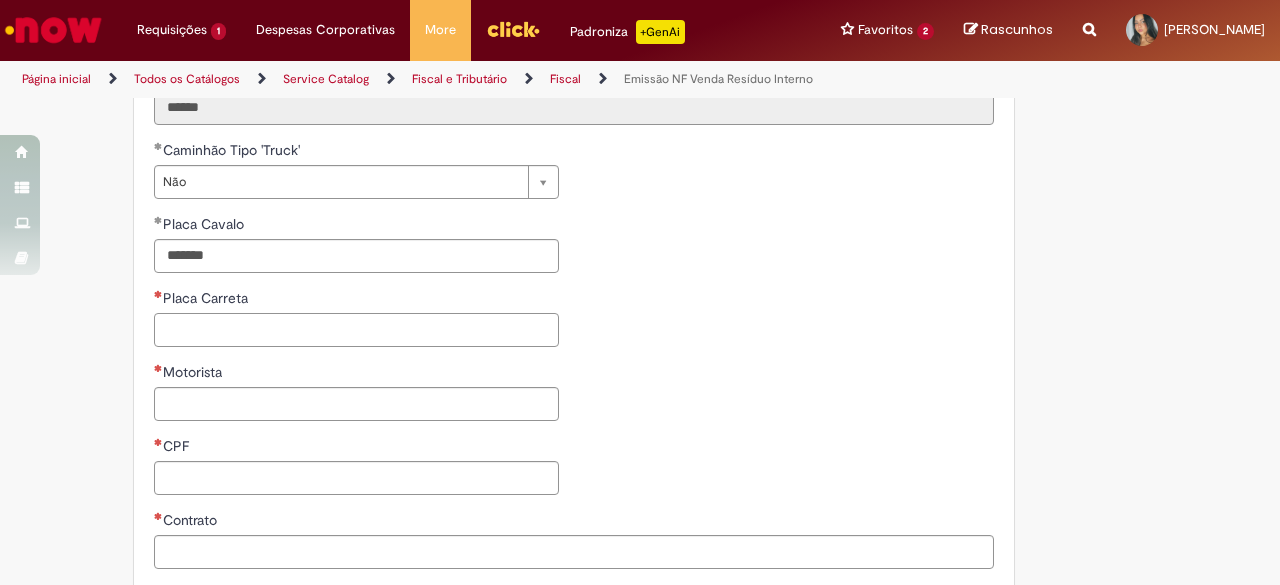 paste on "*******" 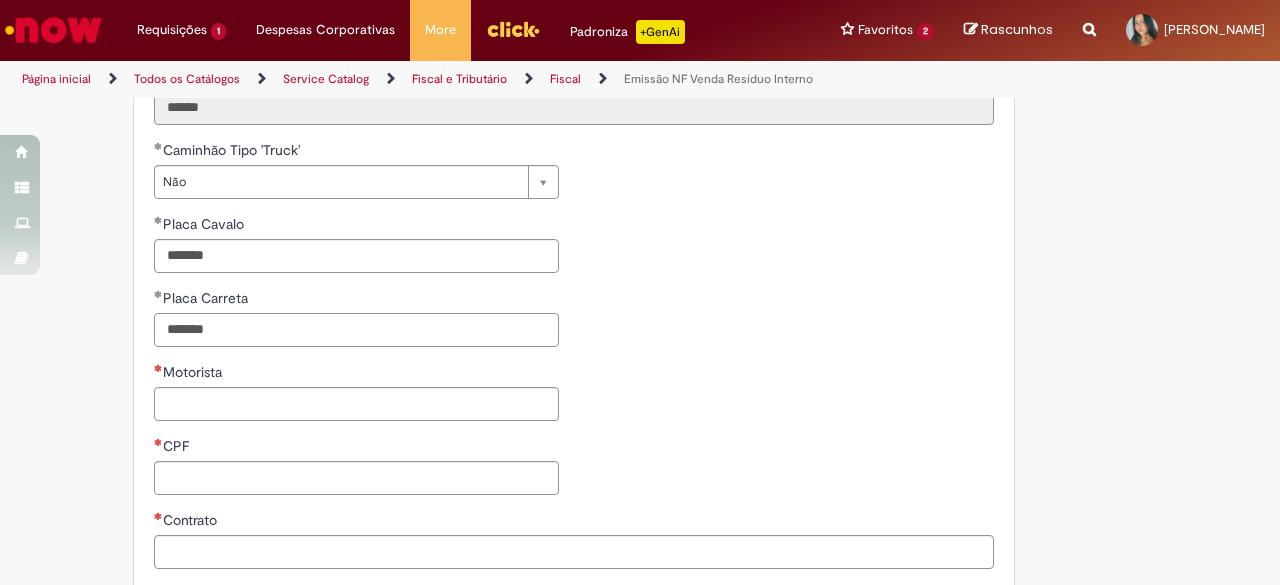 click on "*******" at bounding box center (356, 330) 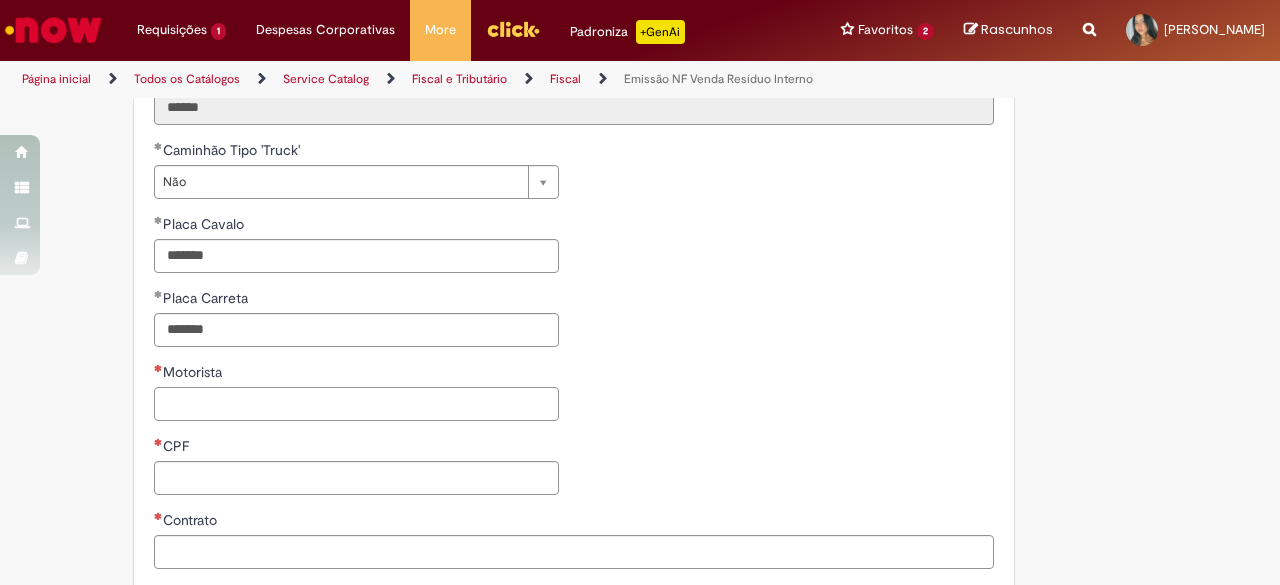 click on "Motorista" at bounding box center (356, 404) 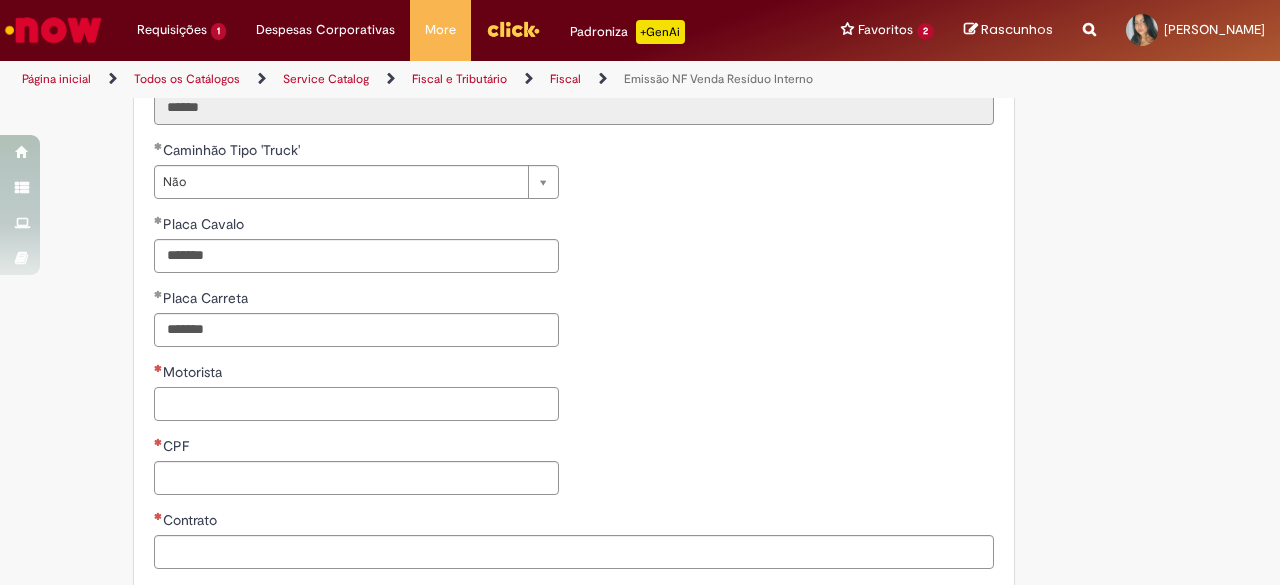 paste on "********" 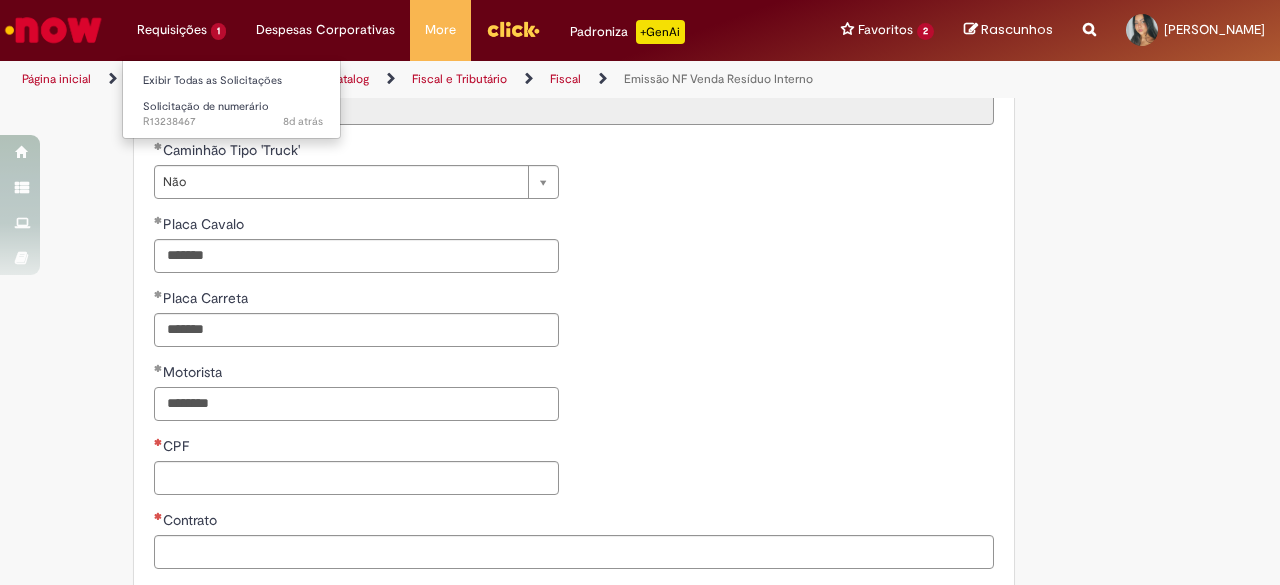 type on "********" 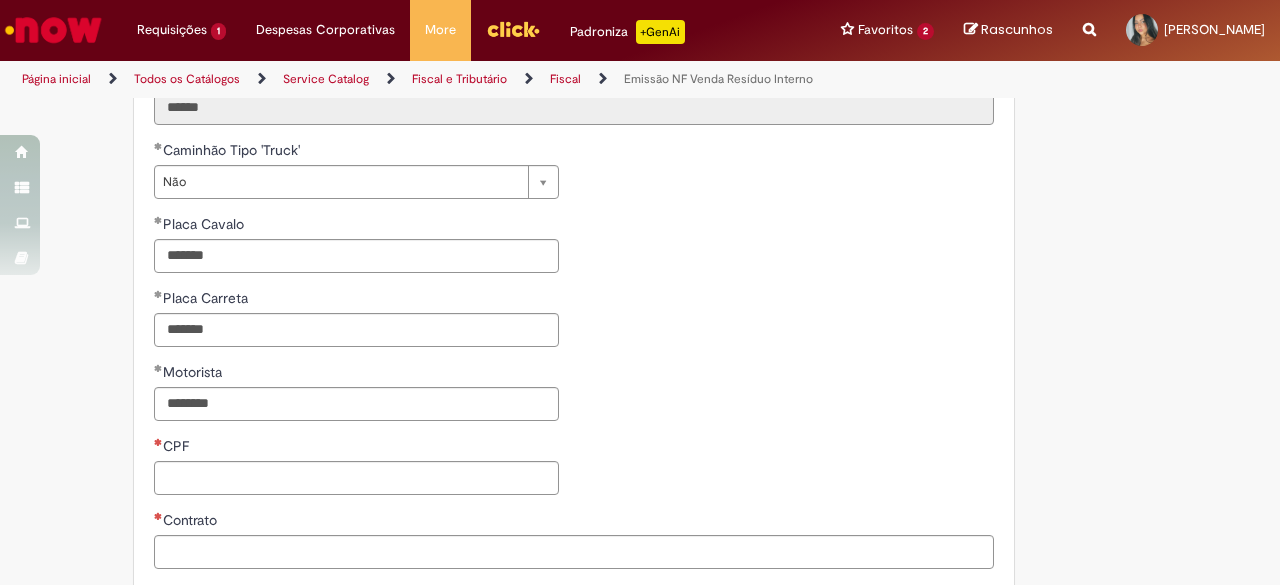 click on "CPF" at bounding box center (356, 448) 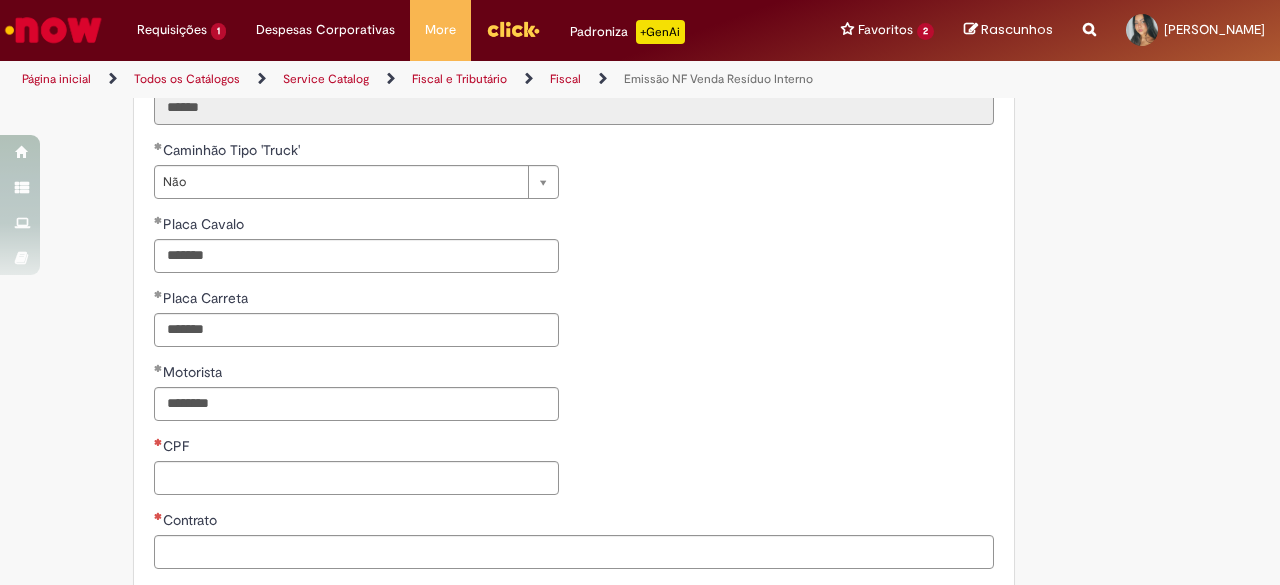 click on "**********" at bounding box center (356, 325) 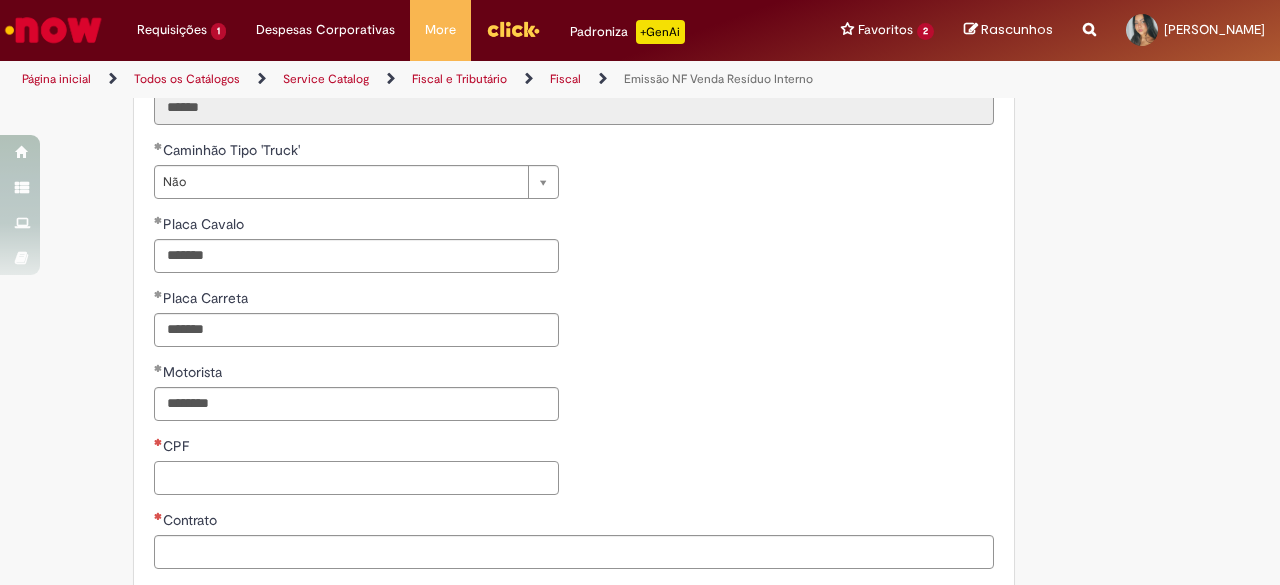 click on "CPF" at bounding box center (356, 478) 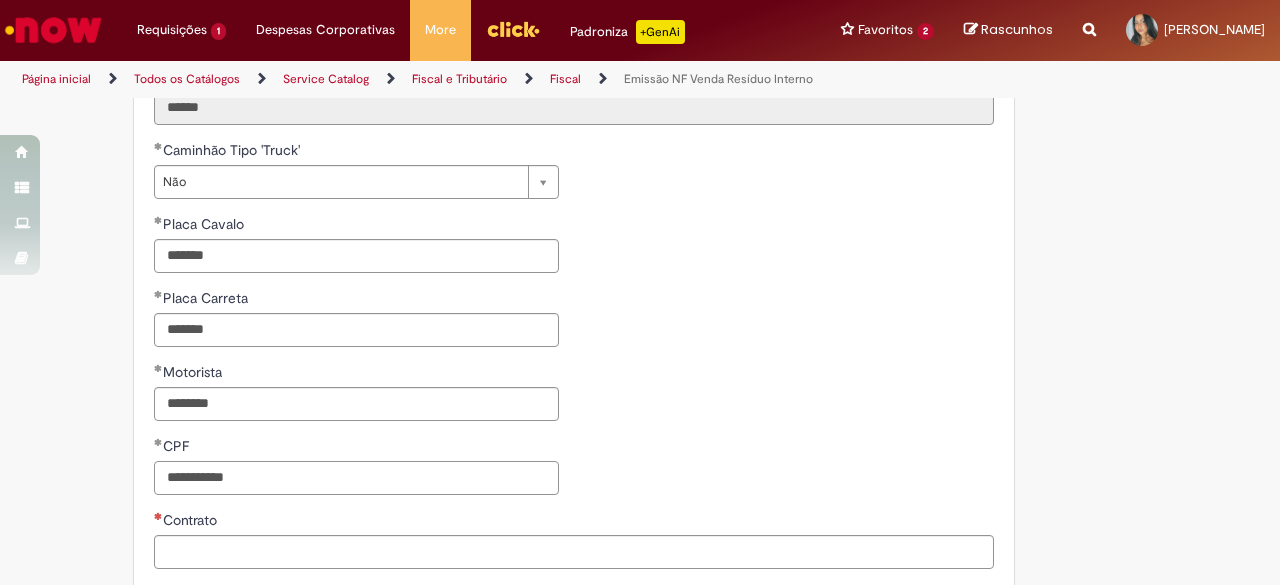 type on "**********" 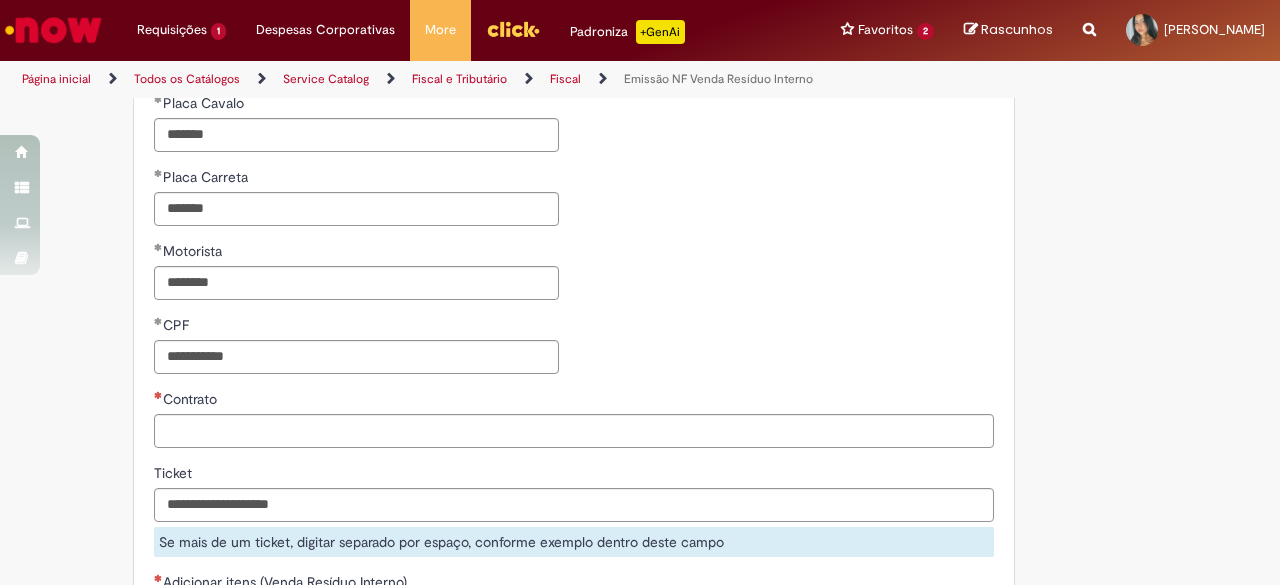 scroll, scrollTop: 1166, scrollLeft: 0, axis: vertical 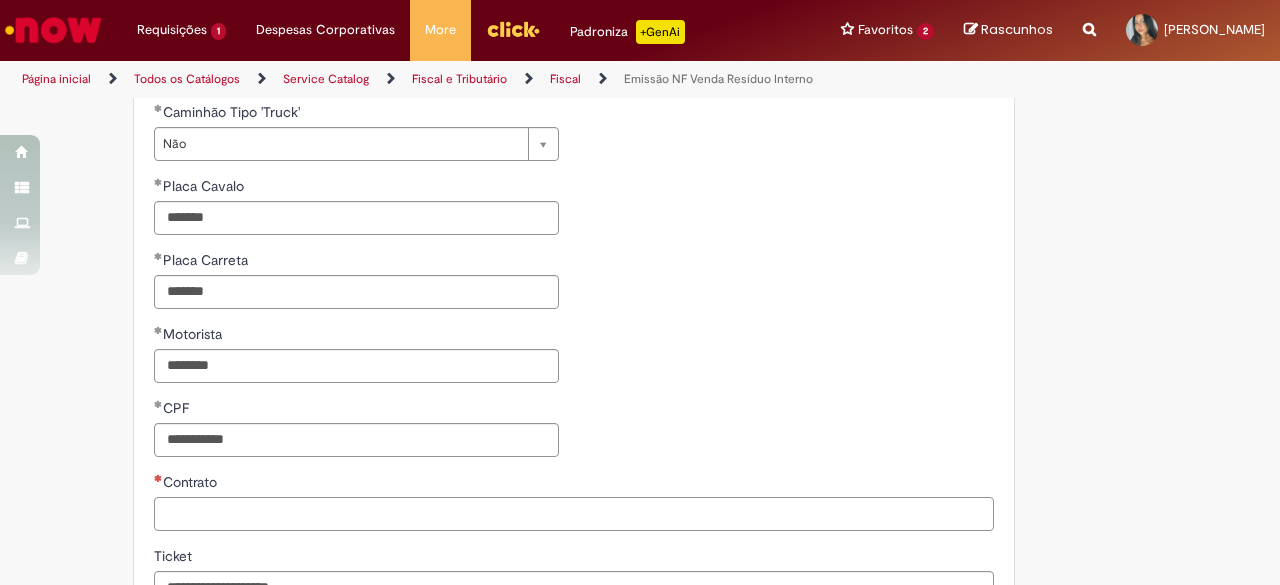 click on "Contrato" at bounding box center (574, 514) 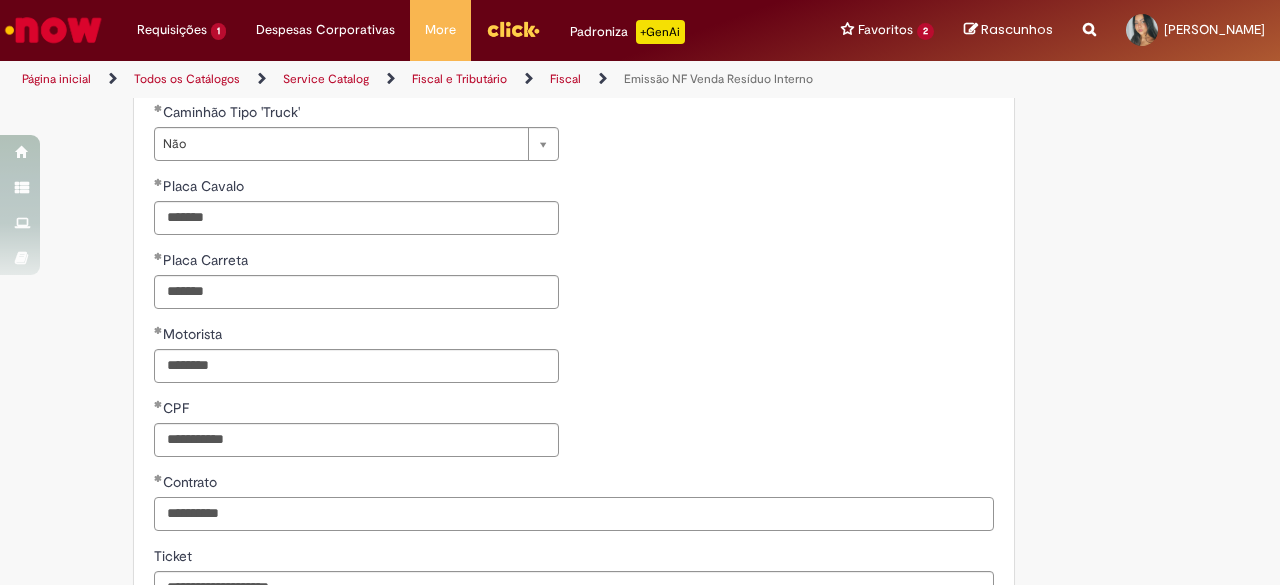 type on "**********" 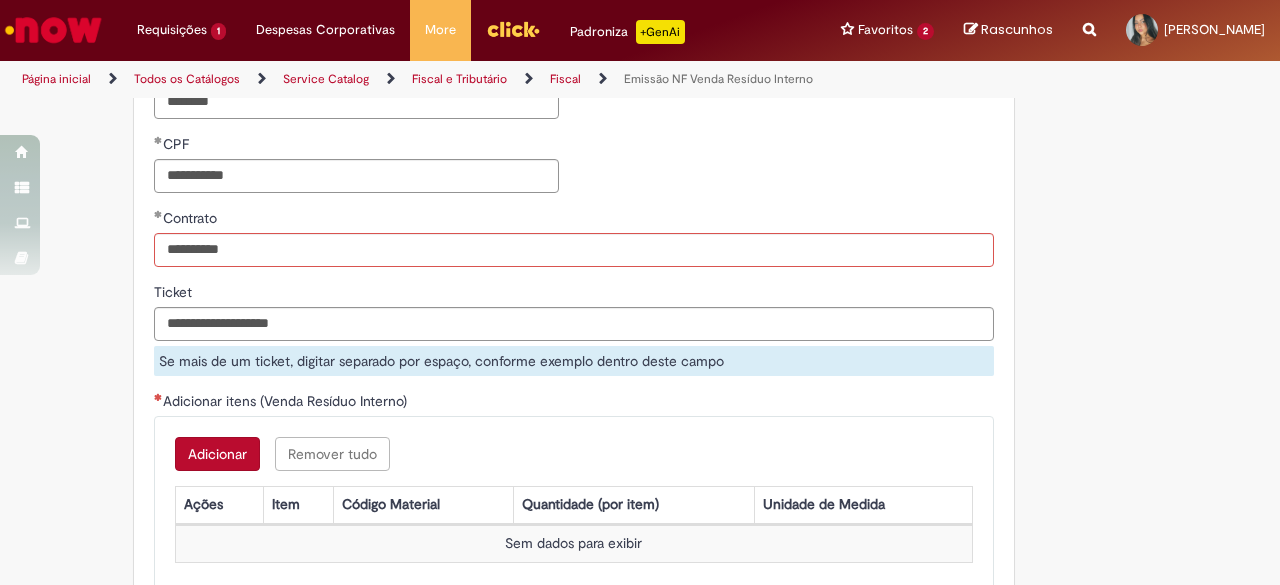 scroll, scrollTop: 1437, scrollLeft: 0, axis: vertical 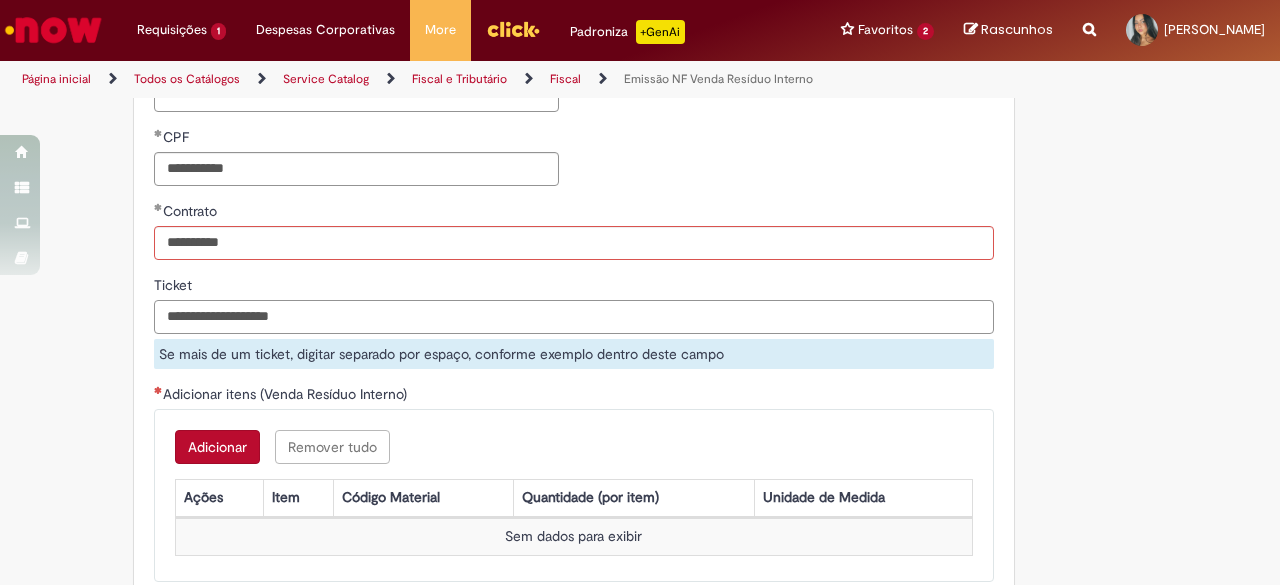 click on "Ticket" at bounding box center [574, 317] 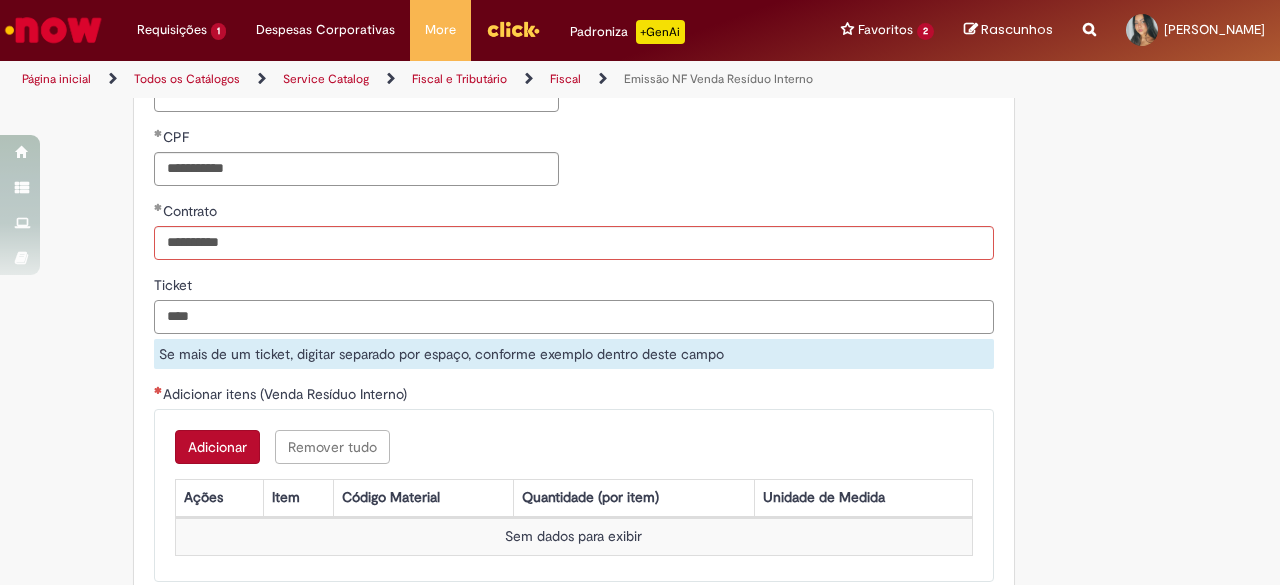 type on "****" 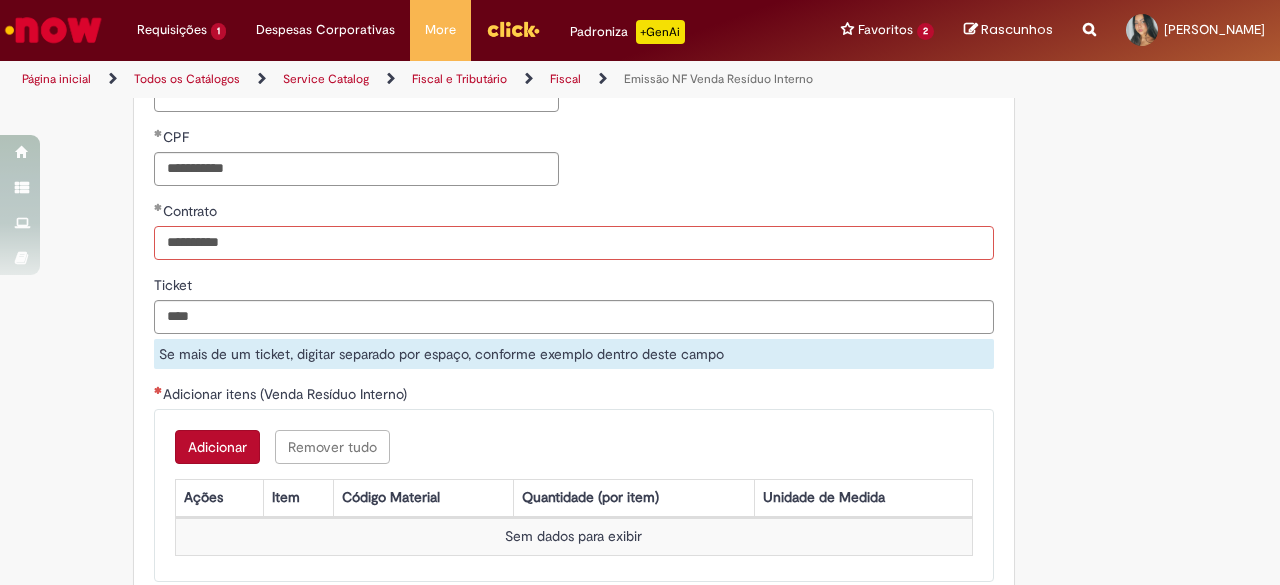 click on "**********" at bounding box center [574, 243] 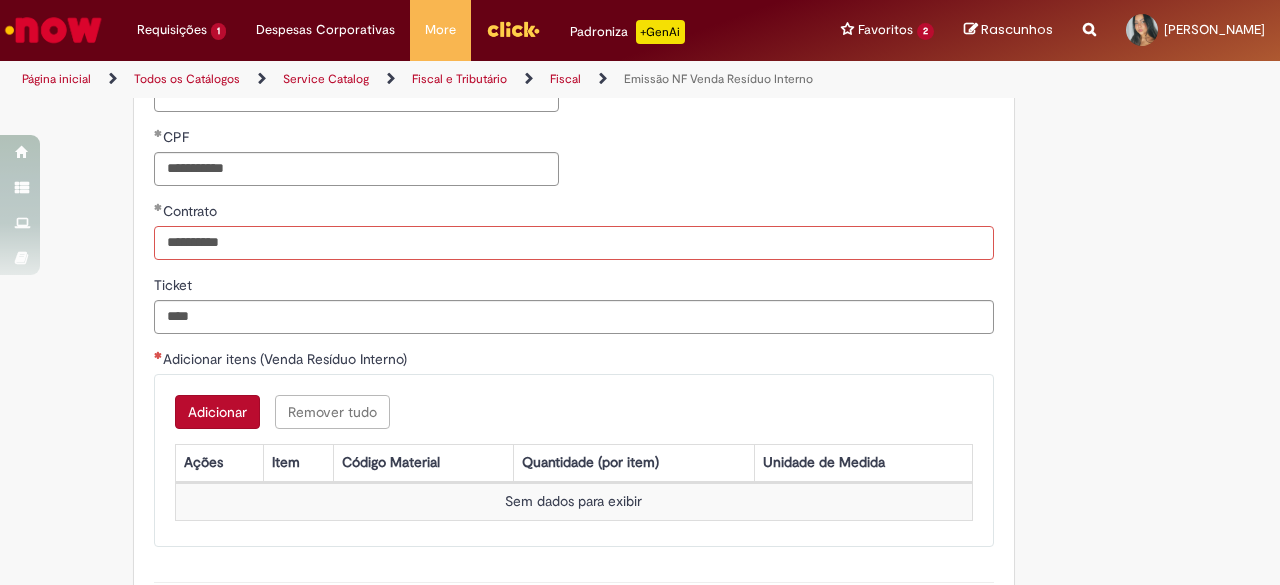 click on "**********" at bounding box center [574, 243] 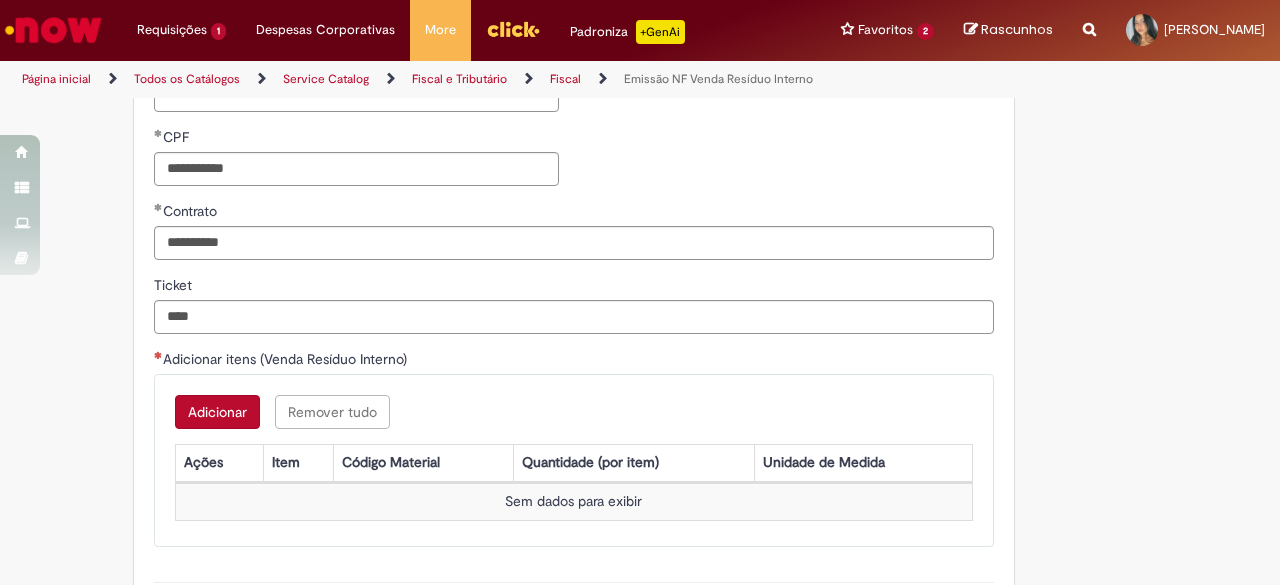 click on "Adicionar itens (Venda Resíduo Interno)" at bounding box center [574, 361] 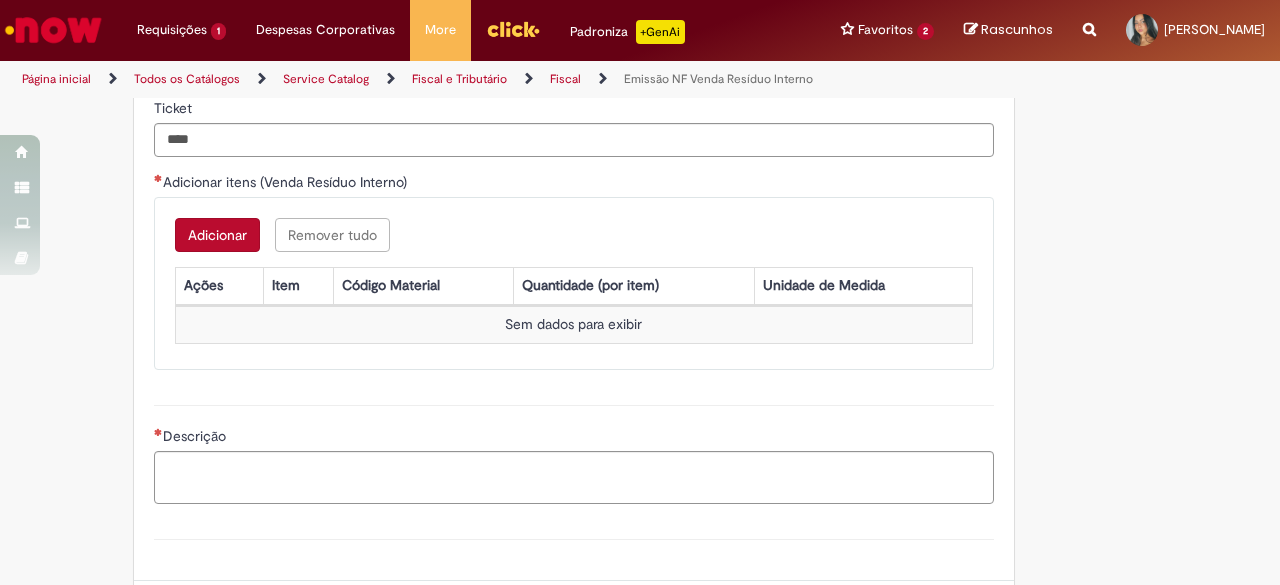 scroll, scrollTop: 1647, scrollLeft: 0, axis: vertical 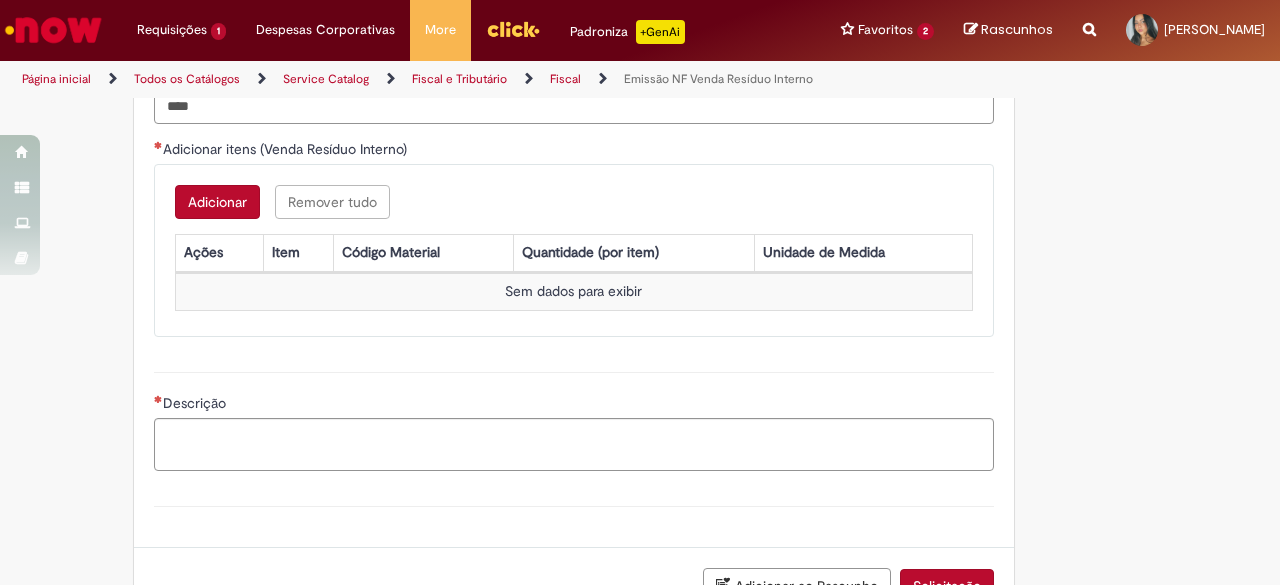 click on "Adicionar Remover tudo Adicionar itens (Venda Resíduo Interno) Ações Item Código Material Quantidade (por item) Unidade de Medida Sem dados para exibir" at bounding box center [574, 250] 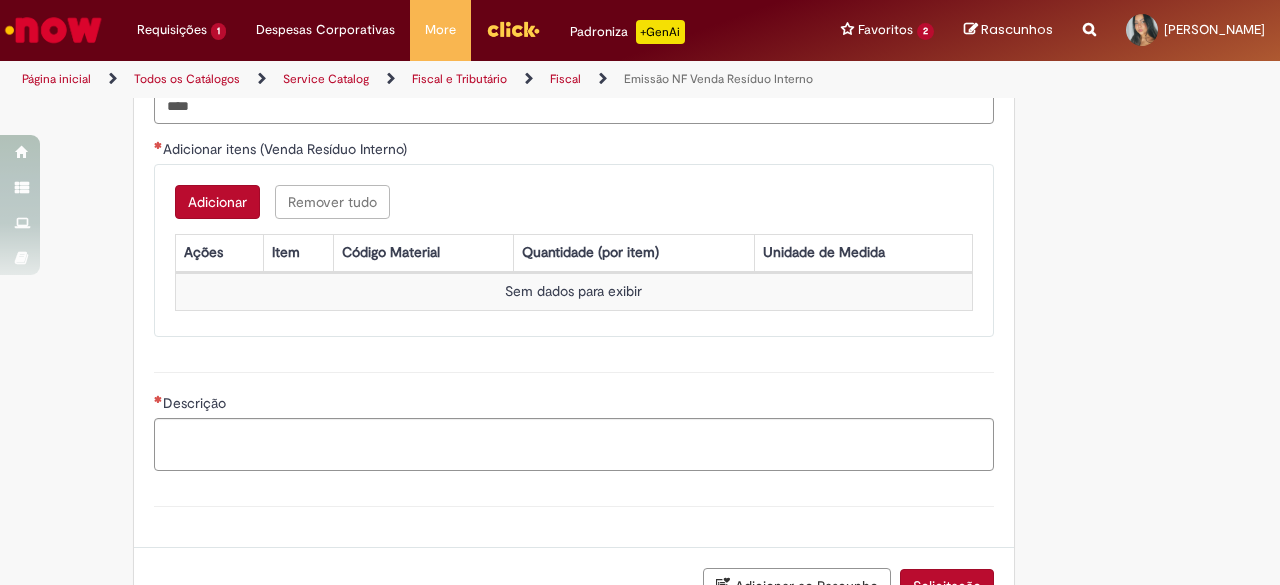 click on "Adicionar" at bounding box center (217, 202) 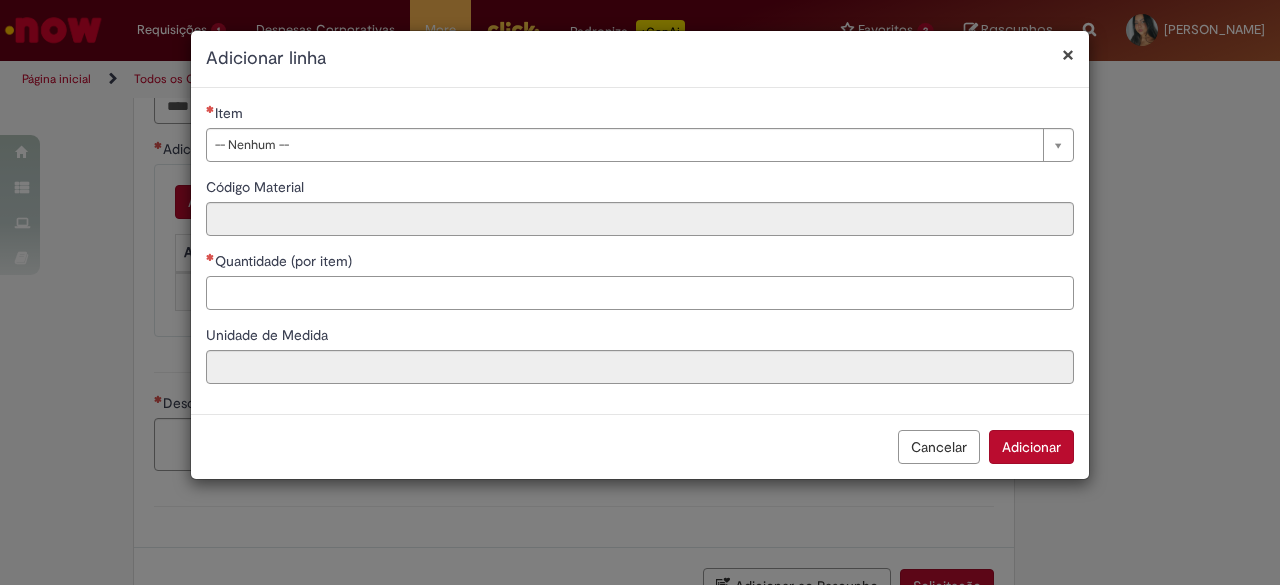 click on "Quantidade (por item)" at bounding box center [640, 293] 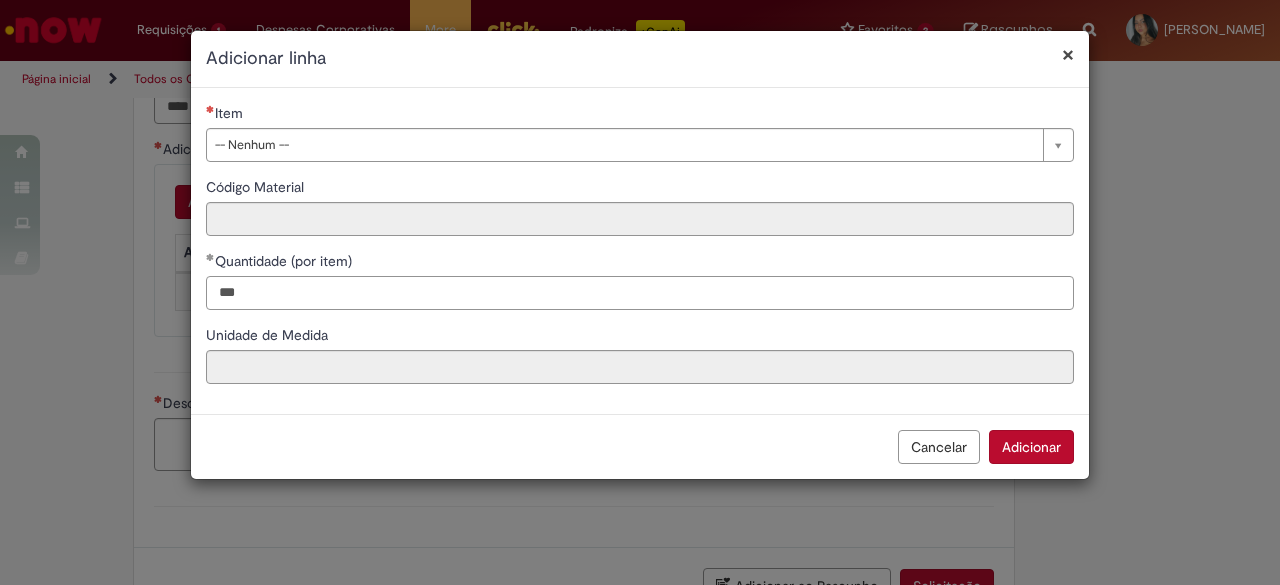 type on "***" 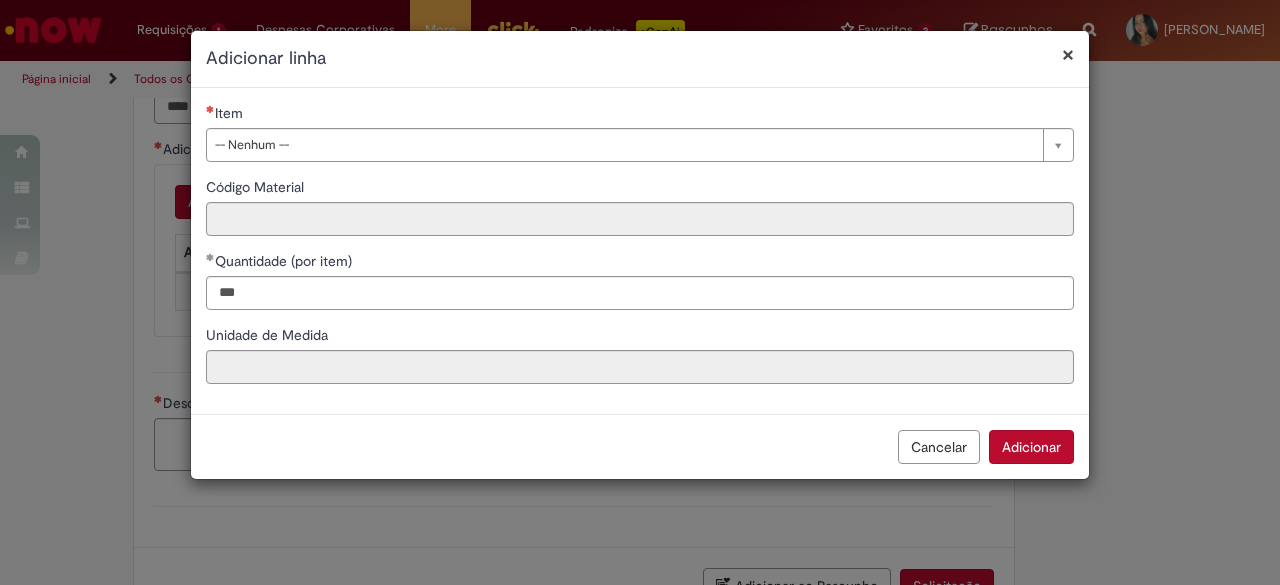 drag, startPoint x: 377, startPoint y: 141, endPoint x: 351, endPoint y: 125, distance: 30.528675 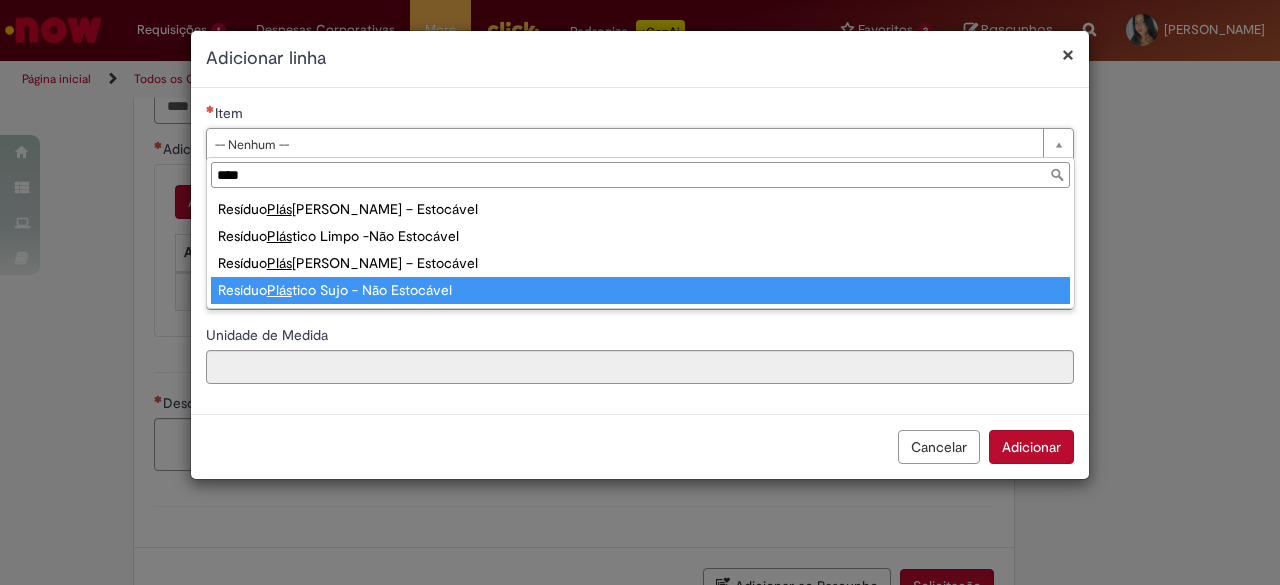 type on "****" 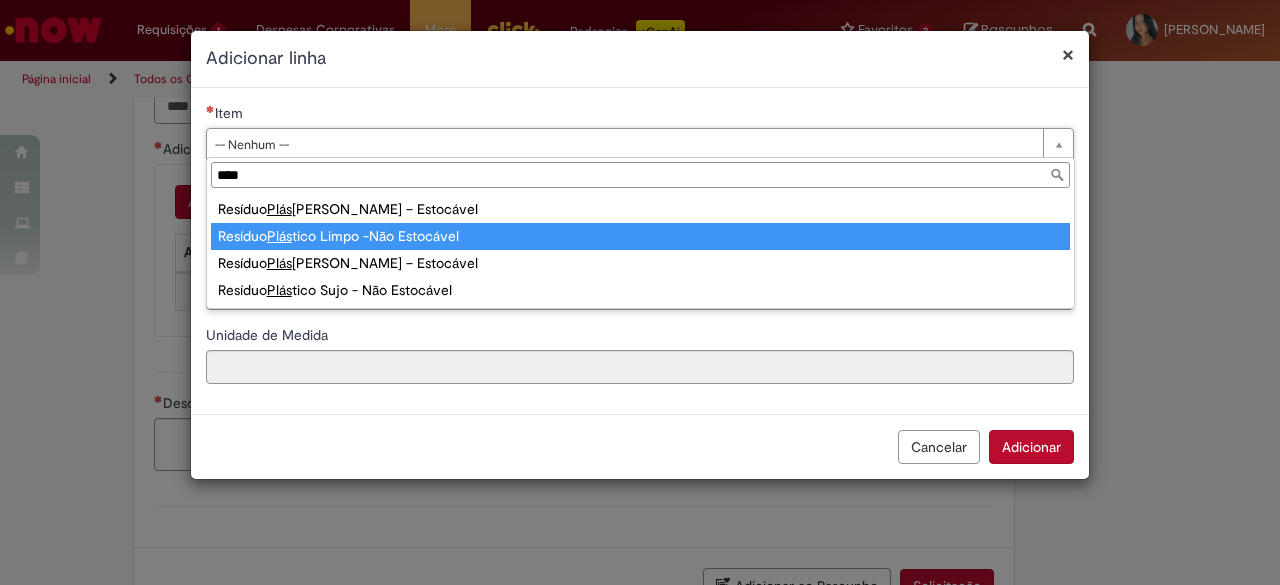 type on "**********" 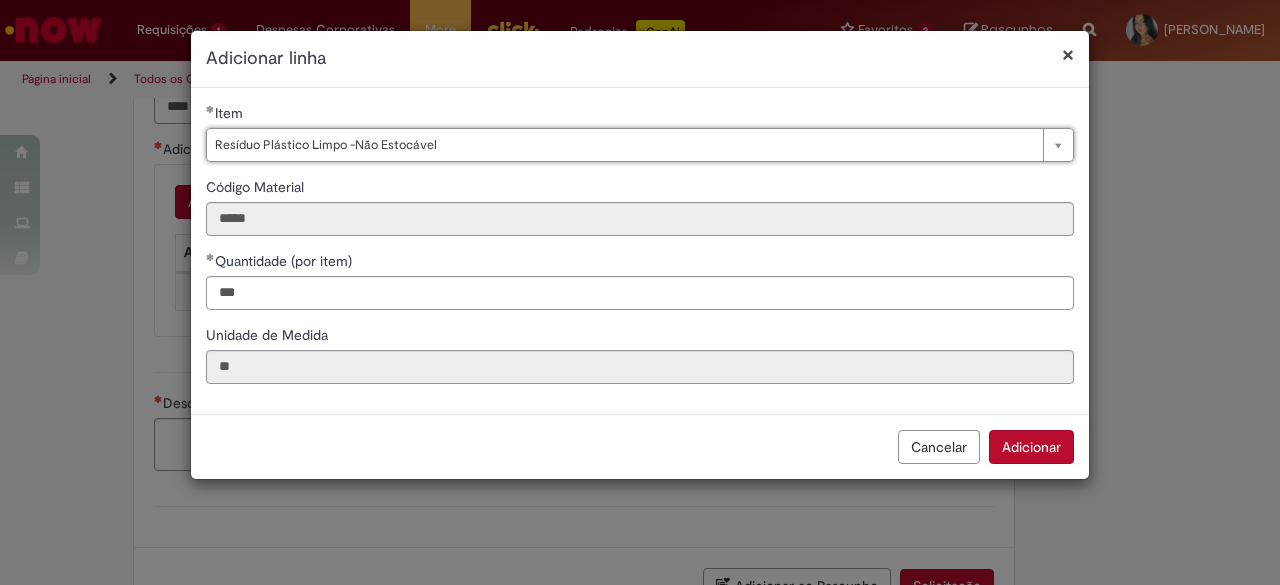 click on "Adicionar" at bounding box center (1031, 447) 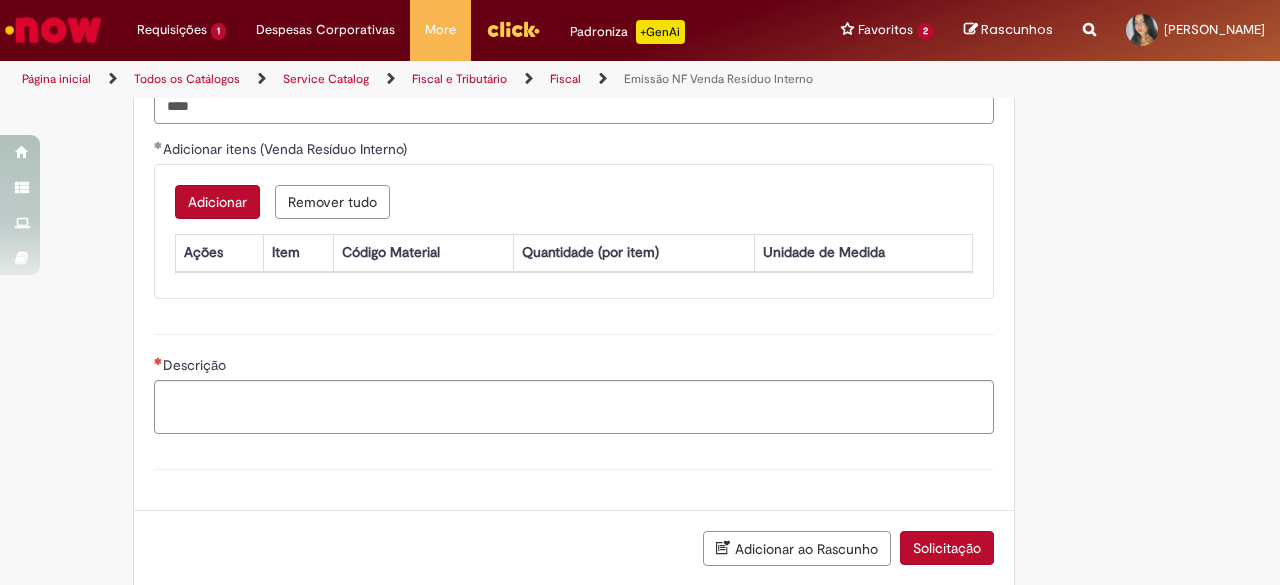 click on "Descrição" at bounding box center (574, 381) 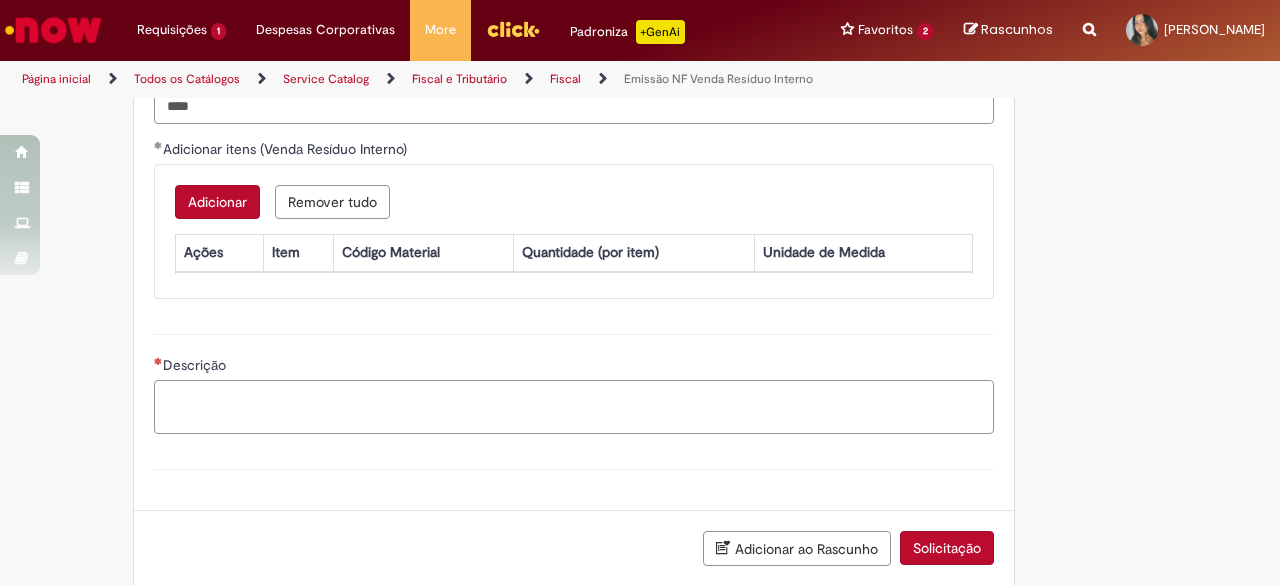 click on "Descrição" at bounding box center (574, 406) 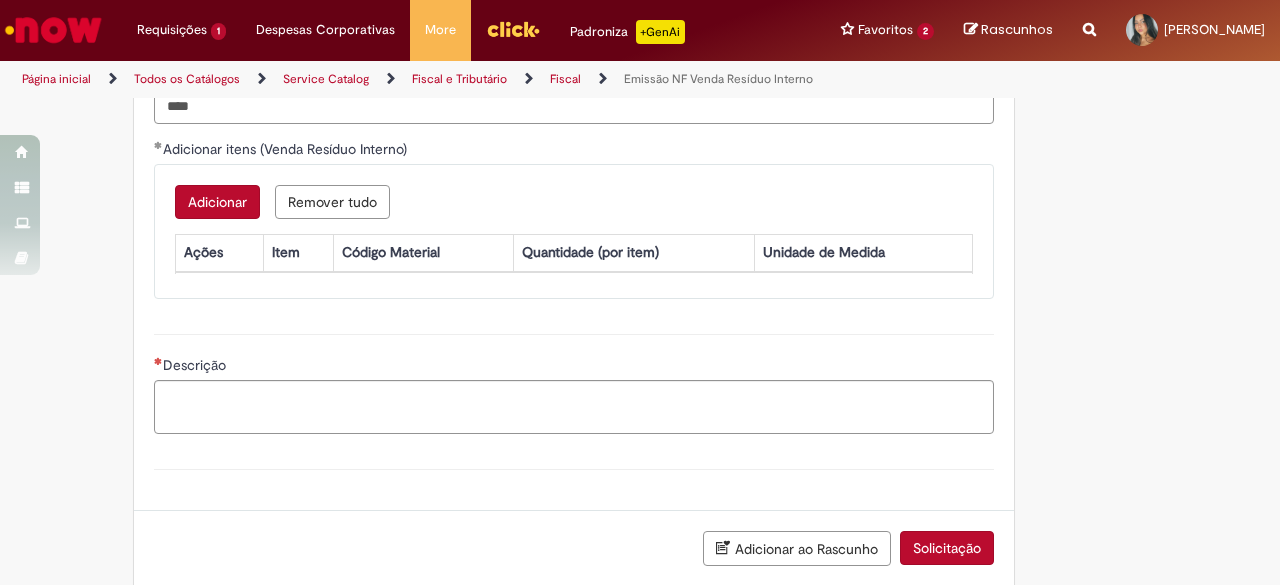click on "Adicionar" at bounding box center [217, 202] 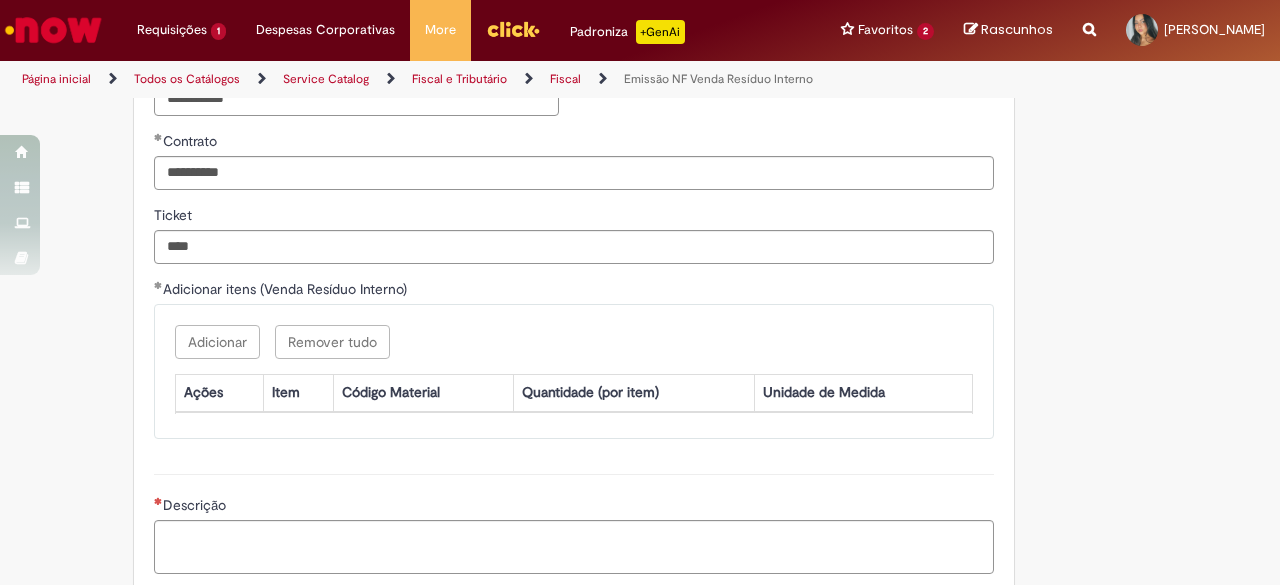 scroll, scrollTop: 1480, scrollLeft: 0, axis: vertical 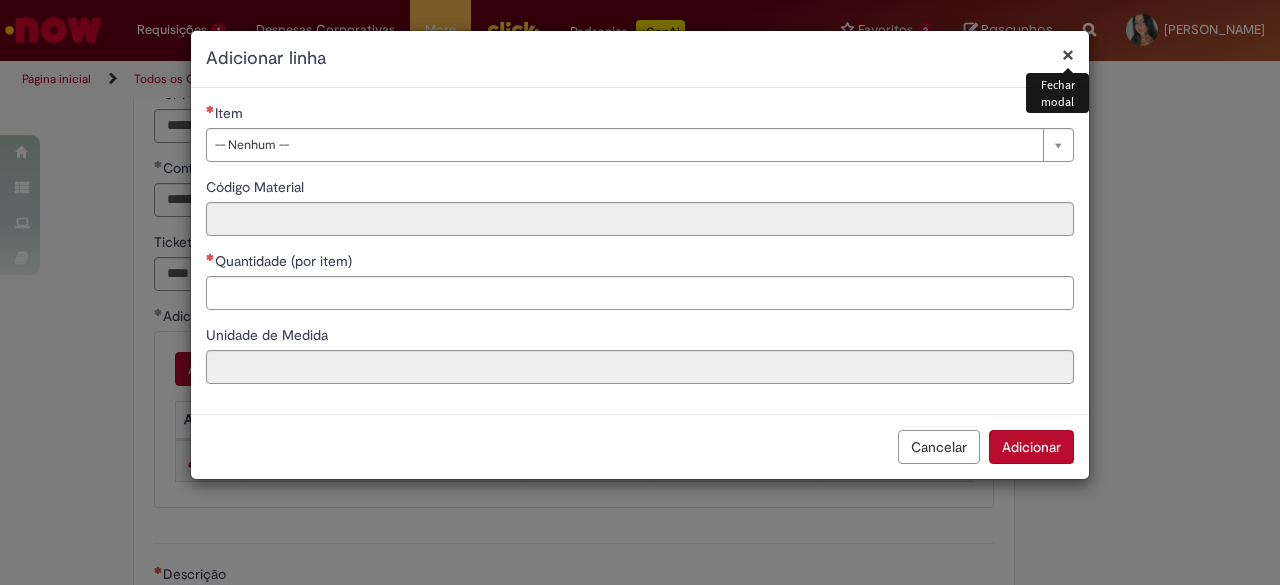 click on "×" at bounding box center [1068, 54] 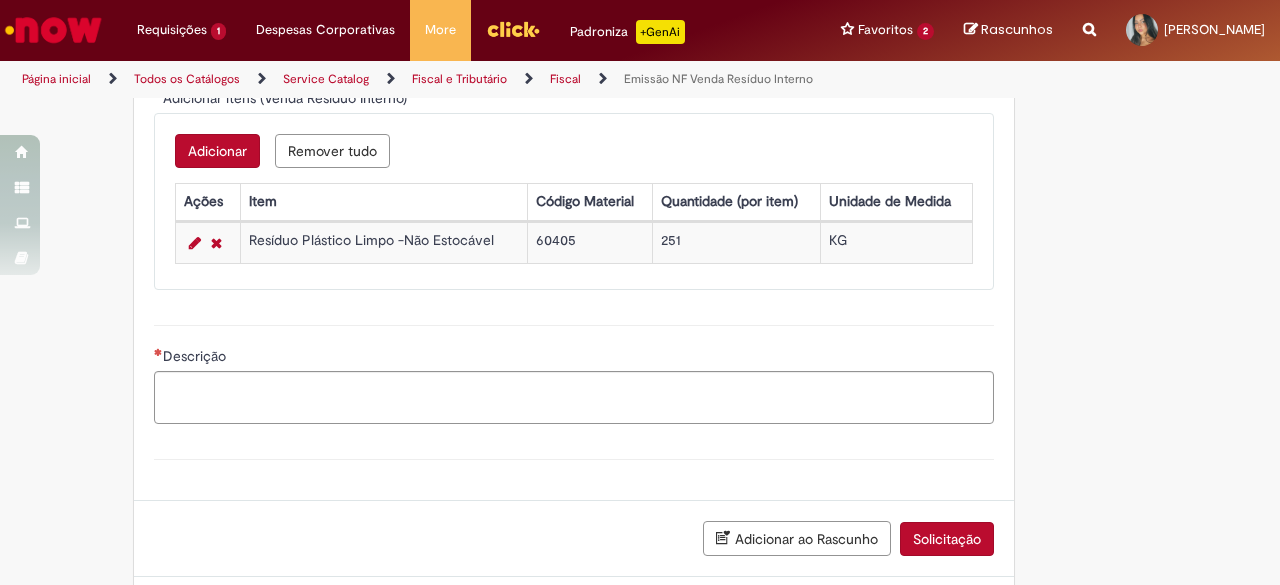 scroll, scrollTop: 1752, scrollLeft: 0, axis: vertical 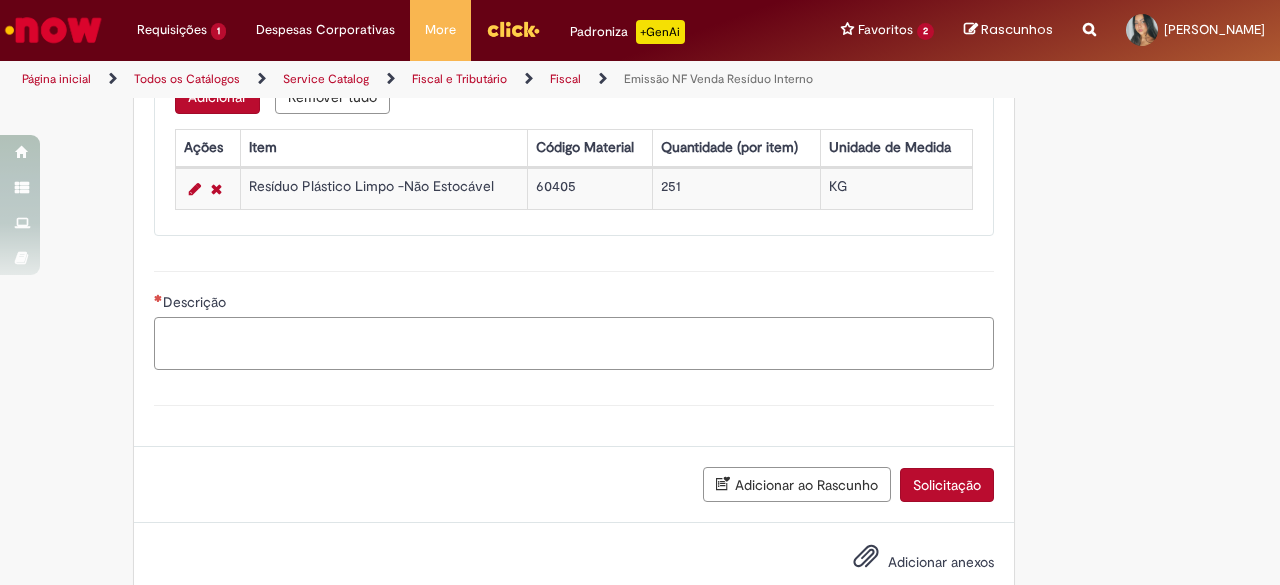click on "Descrição" at bounding box center [574, 343] 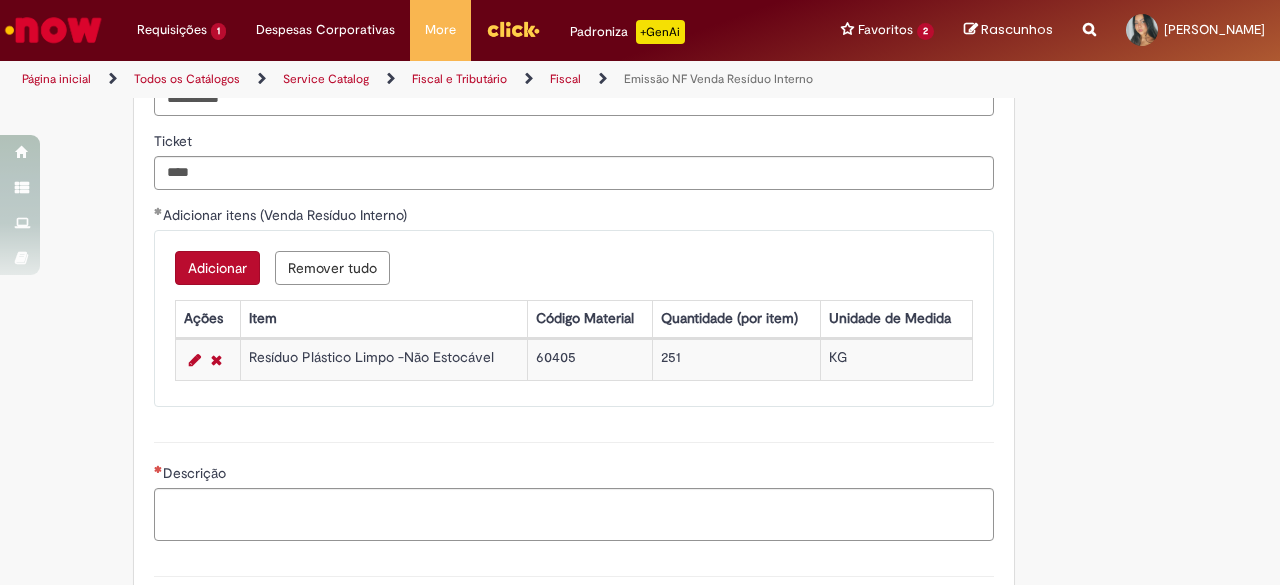scroll, scrollTop: 1792, scrollLeft: 0, axis: vertical 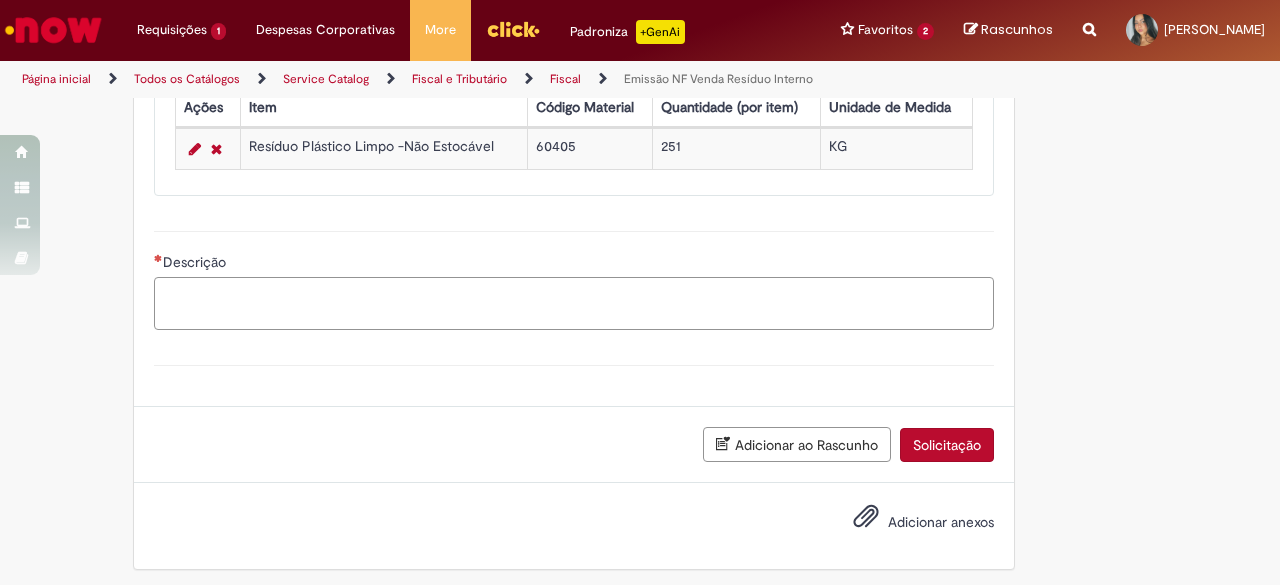 click on "Descrição" at bounding box center [574, 303] 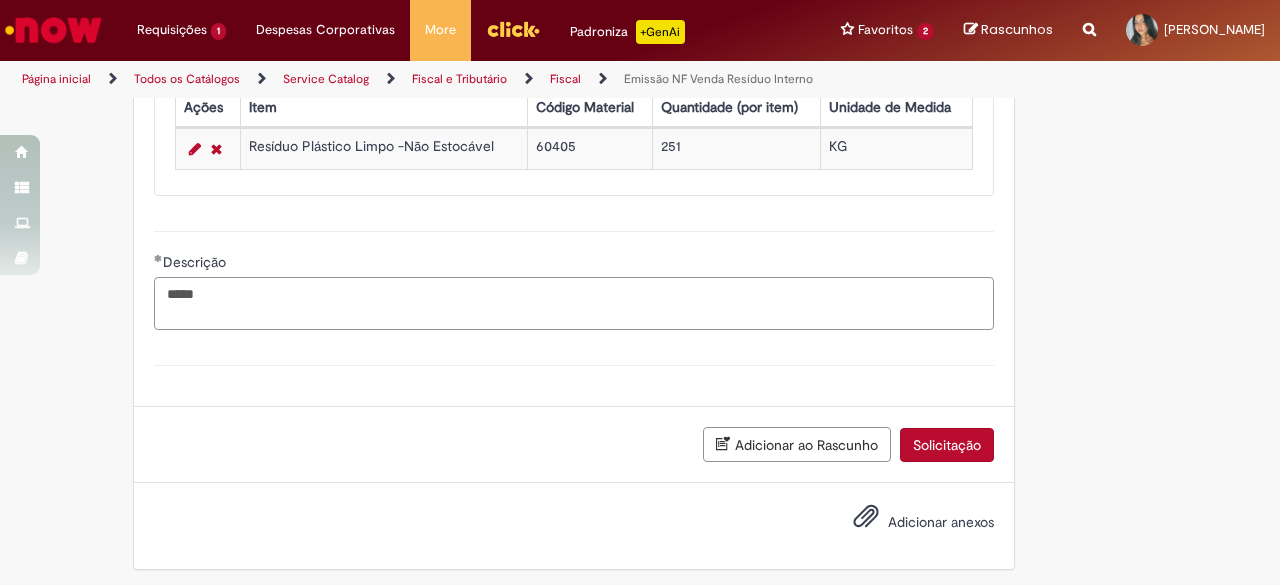 click on "****" at bounding box center [574, 303] 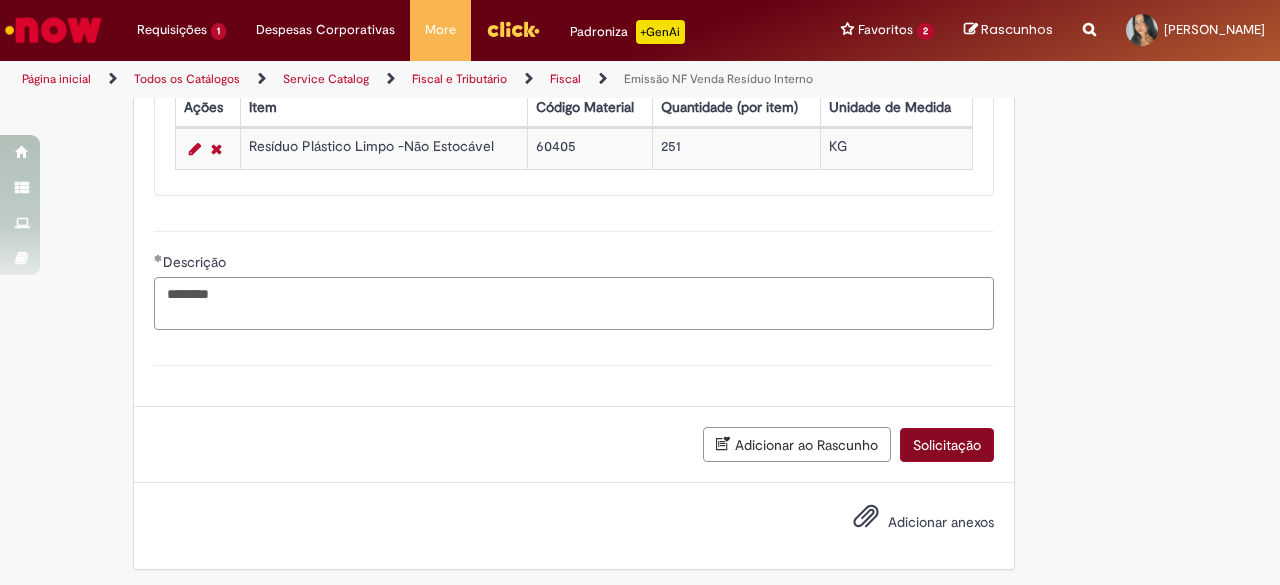 type on "*******" 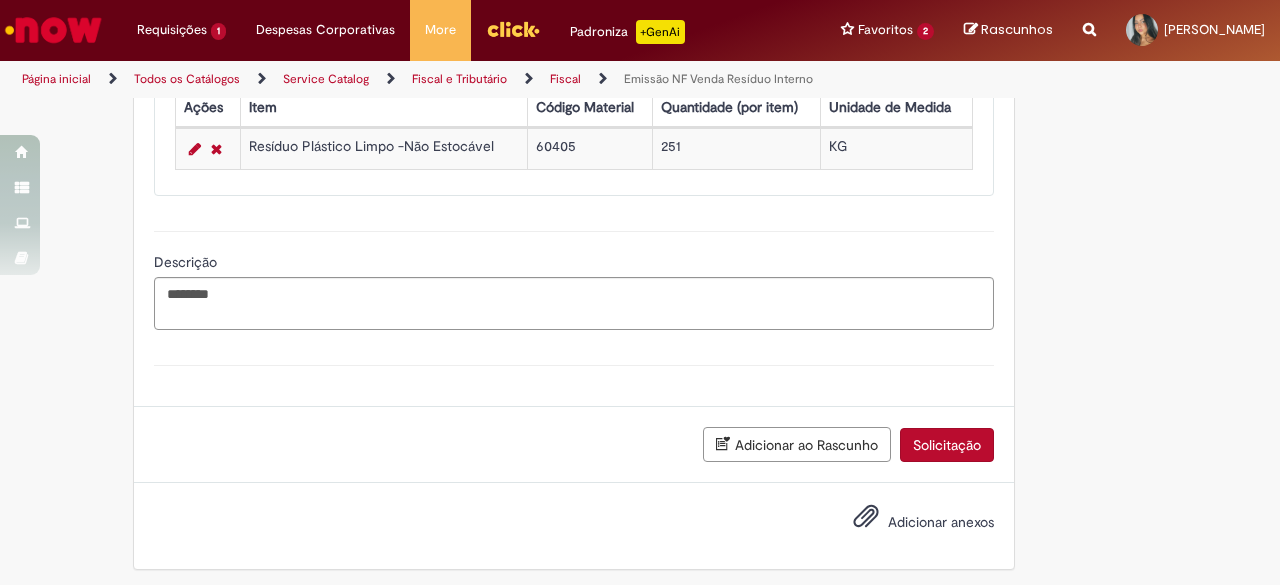 click on "Solicitação" at bounding box center [947, 445] 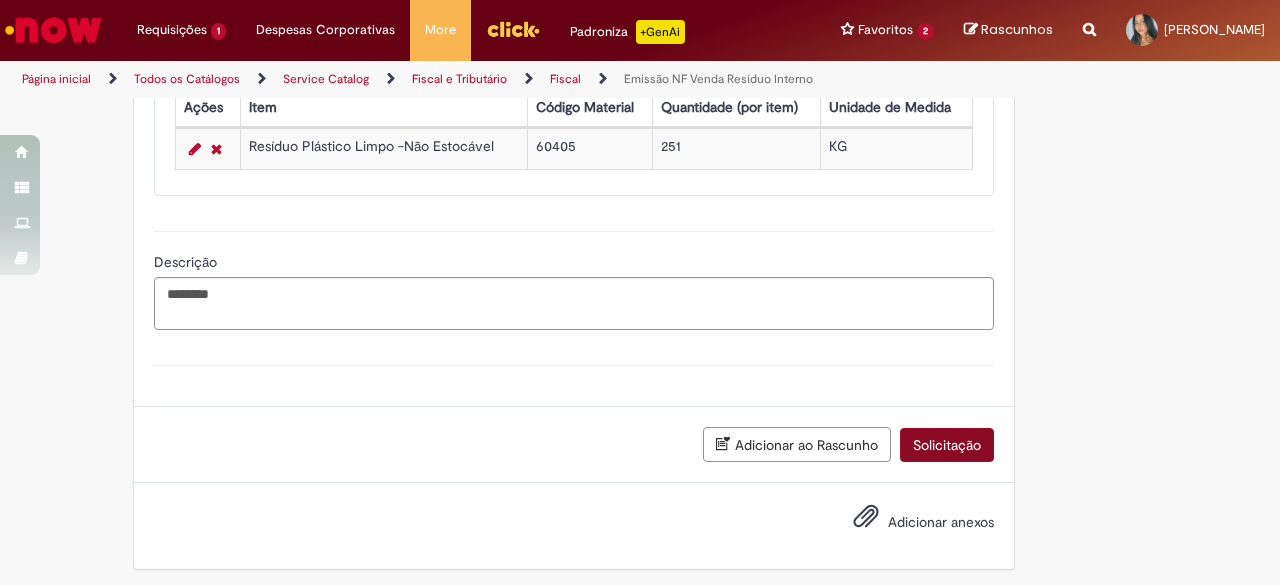 scroll, scrollTop: 1746, scrollLeft: 0, axis: vertical 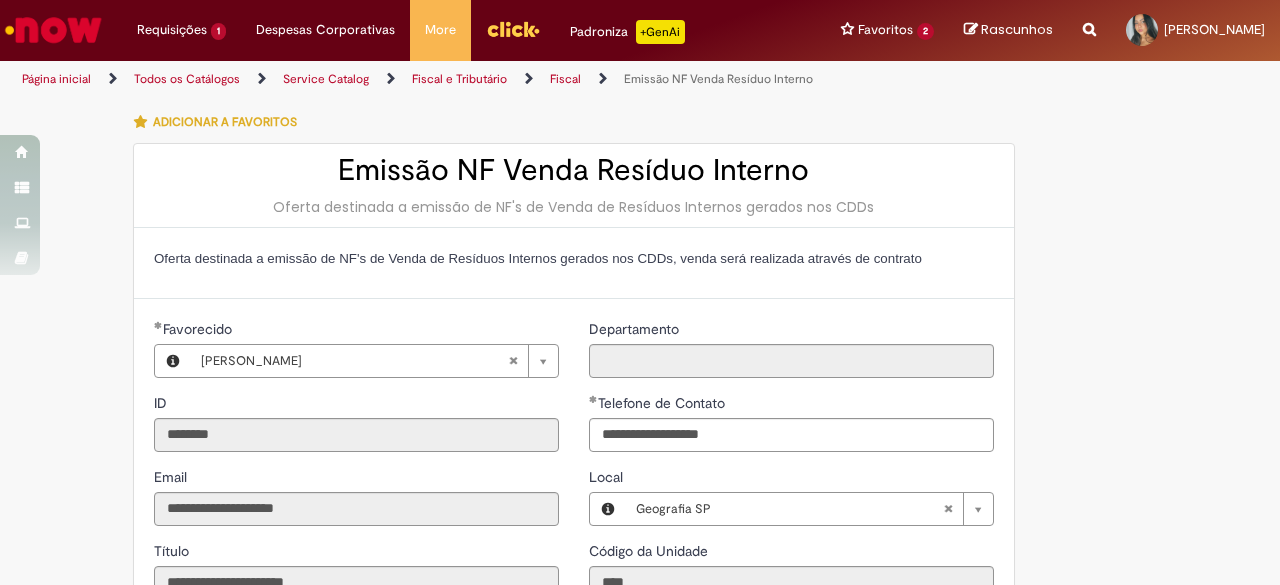 click on "Tire dúvidas com LupiAssist    +GenAI
Oi! Eu sou LupiAssist, uma Inteligência Artificial Generativa em constante aprendizado   Meu conteúdo é monitorado para trazer uma melhor experiência
Dúvidas comuns:
Só mais um instante, estou consultando nossas bases de conhecimento  e escrevendo a melhor resposta pra você!
Title
Lorem ipsum dolor sit amet    Fazer uma nova pergunta
Gerei esta resposta utilizando IA Generativa em conjunto com os nossos padrões. Em caso de divergência, os documentos oficiais prevalecerão.
Saiba mais em:
Ou ligue para:
E aí, te ajudei?
Sim, obrigado!" at bounding box center [640, 1219] 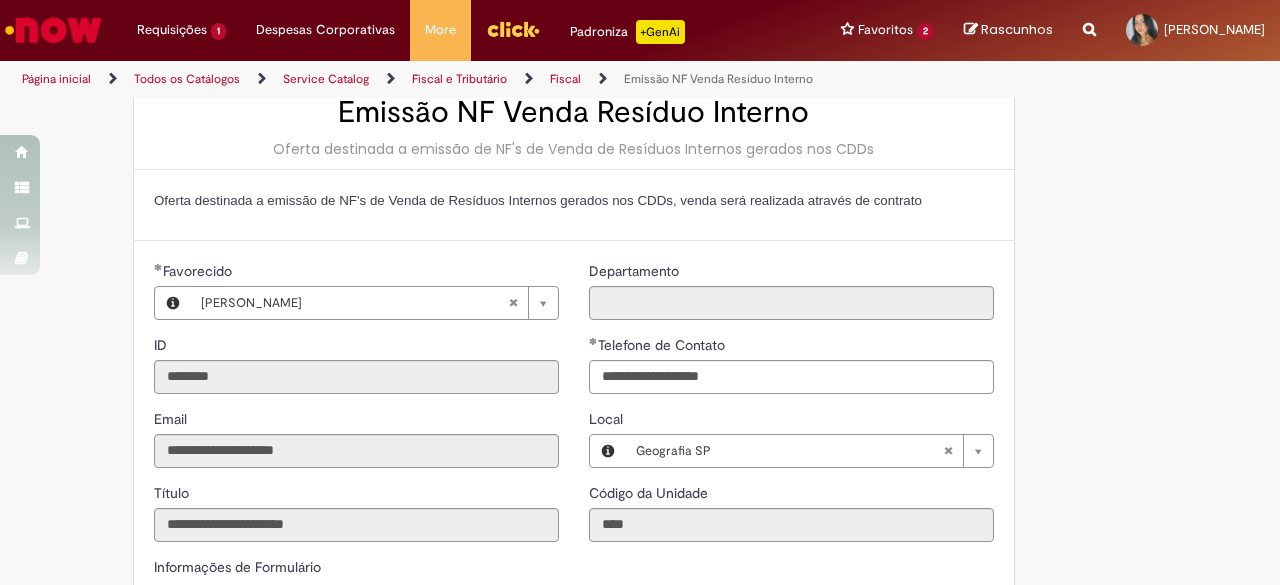 scroll, scrollTop: 0, scrollLeft: 0, axis: both 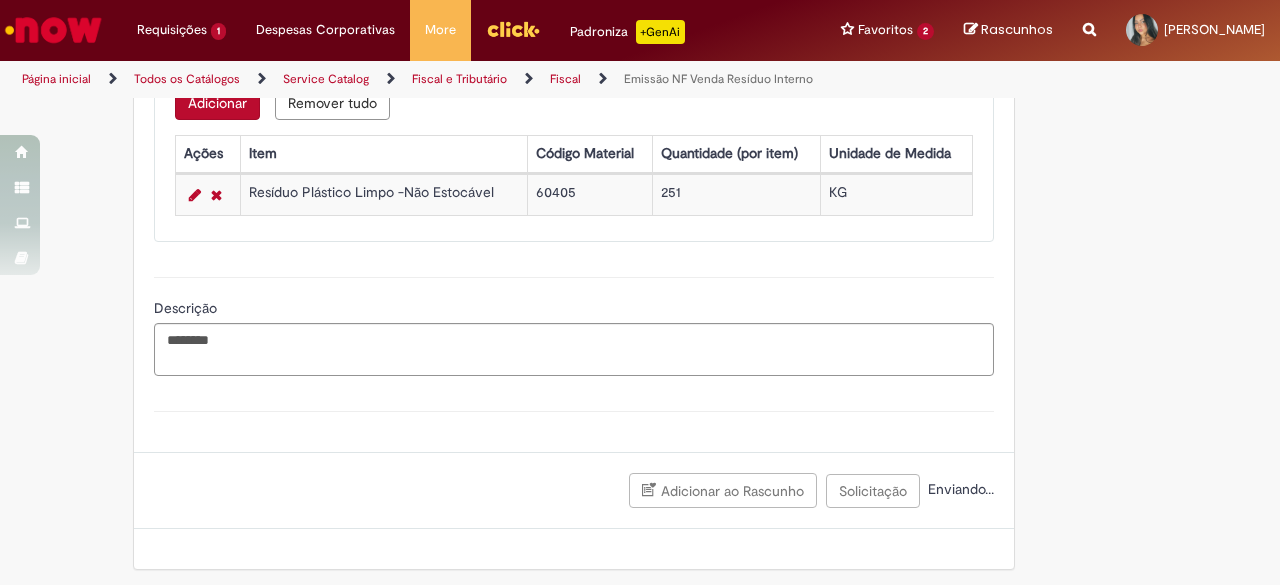 click on "Enviando..." at bounding box center [959, 489] 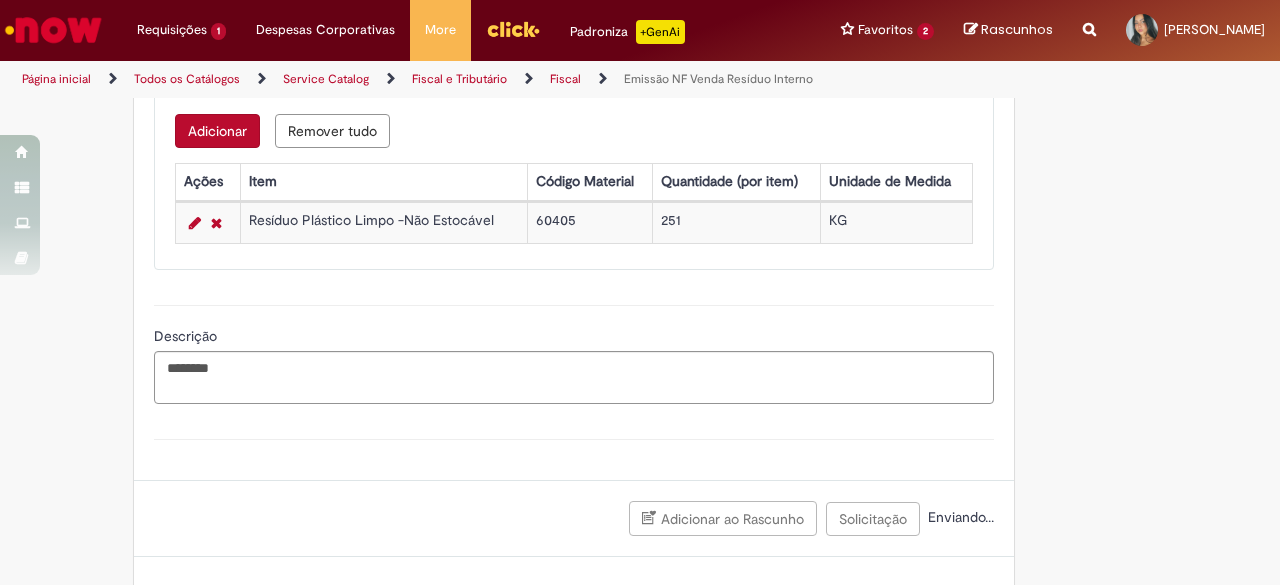scroll, scrollTop: 1746, scrollLeft: 0, axis: vertical 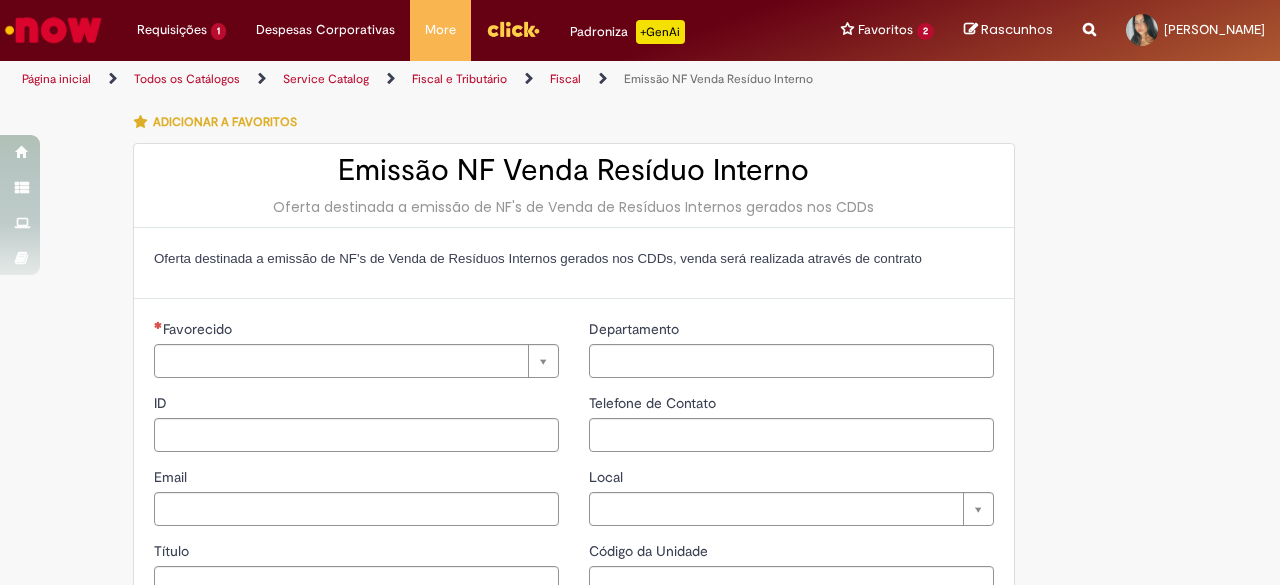 type on "********" 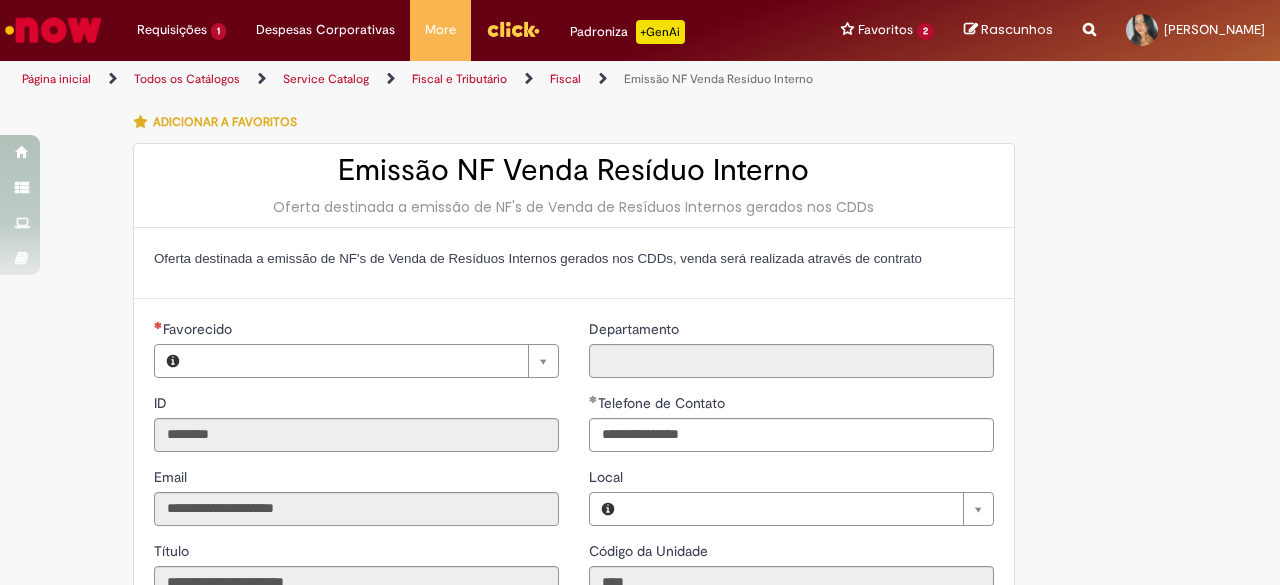 type on "**********" 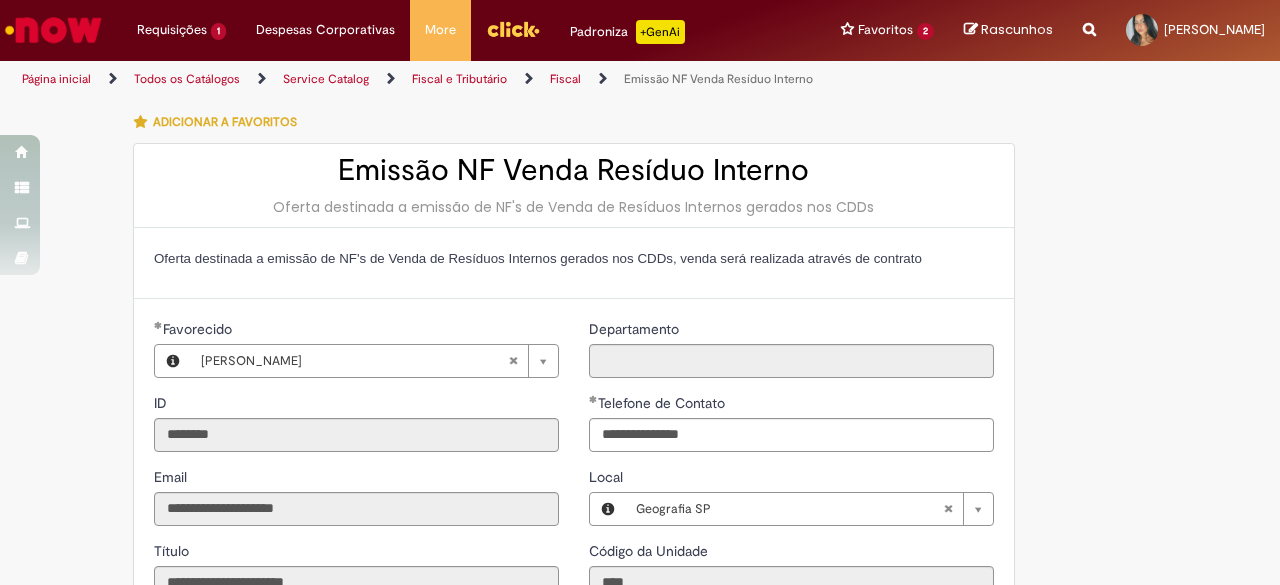 type on "**********" 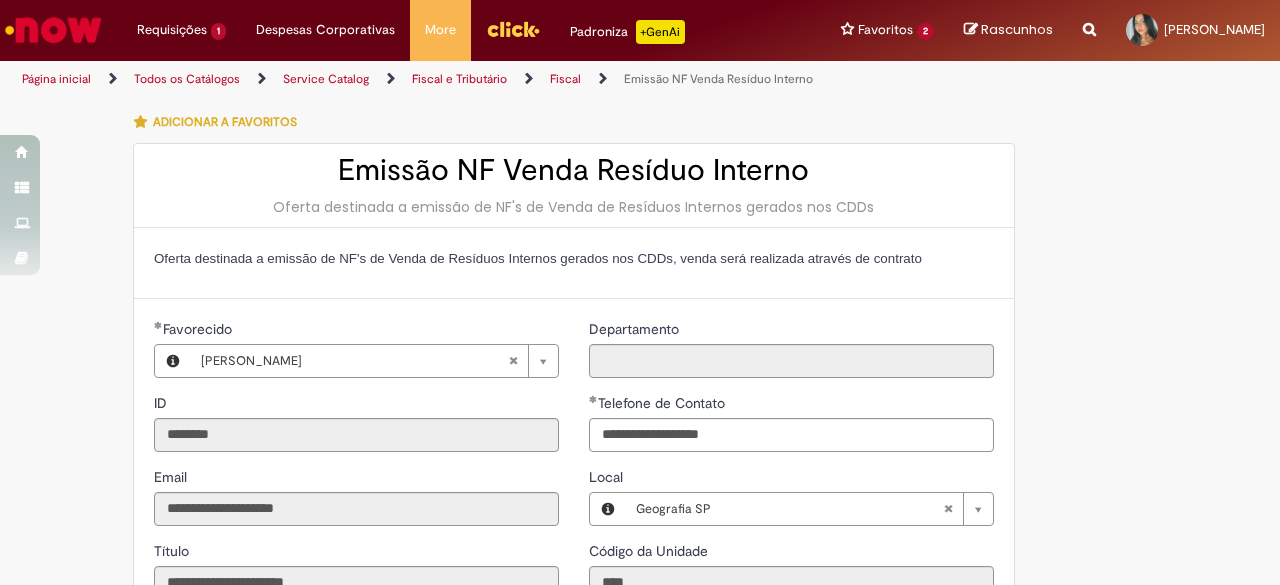 scroll, scrollTop: 0, scrollLeft: 0, axis: both 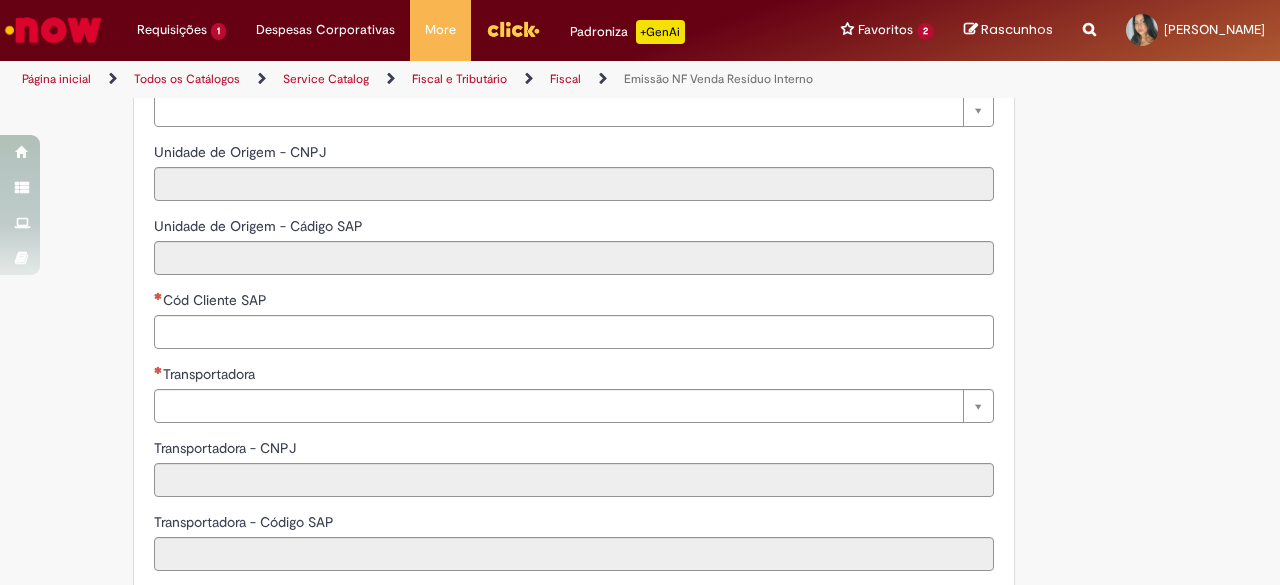 click on "**********" at bounding box center (574, 259) 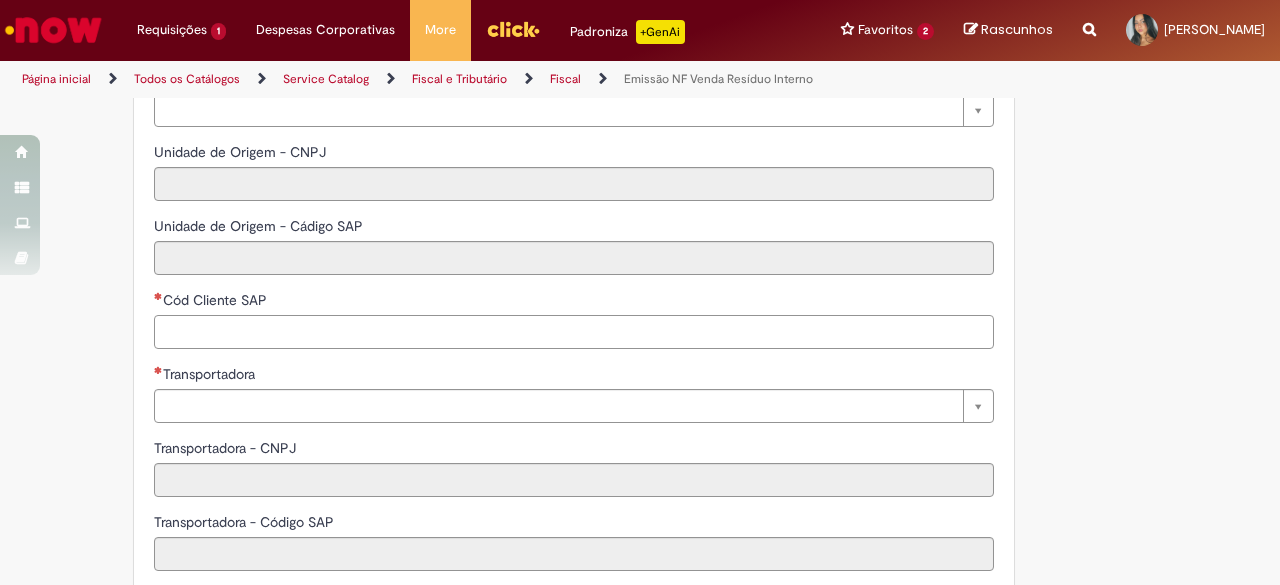 click on "Cód Cliente SAP" at bounding box center [574, 332] 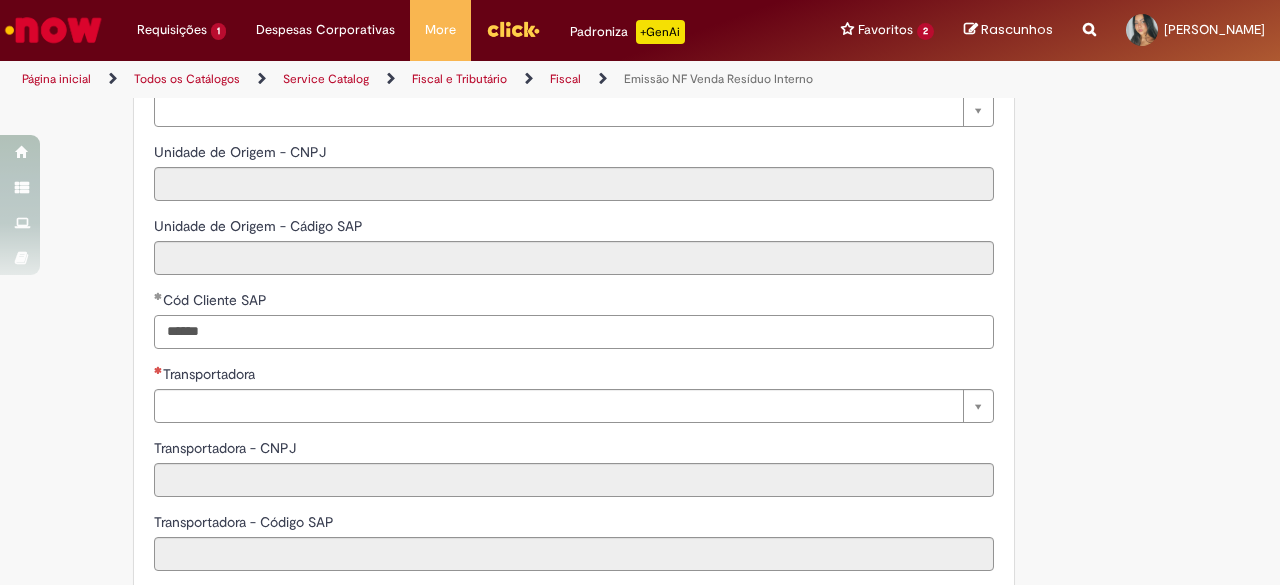 type on "******" 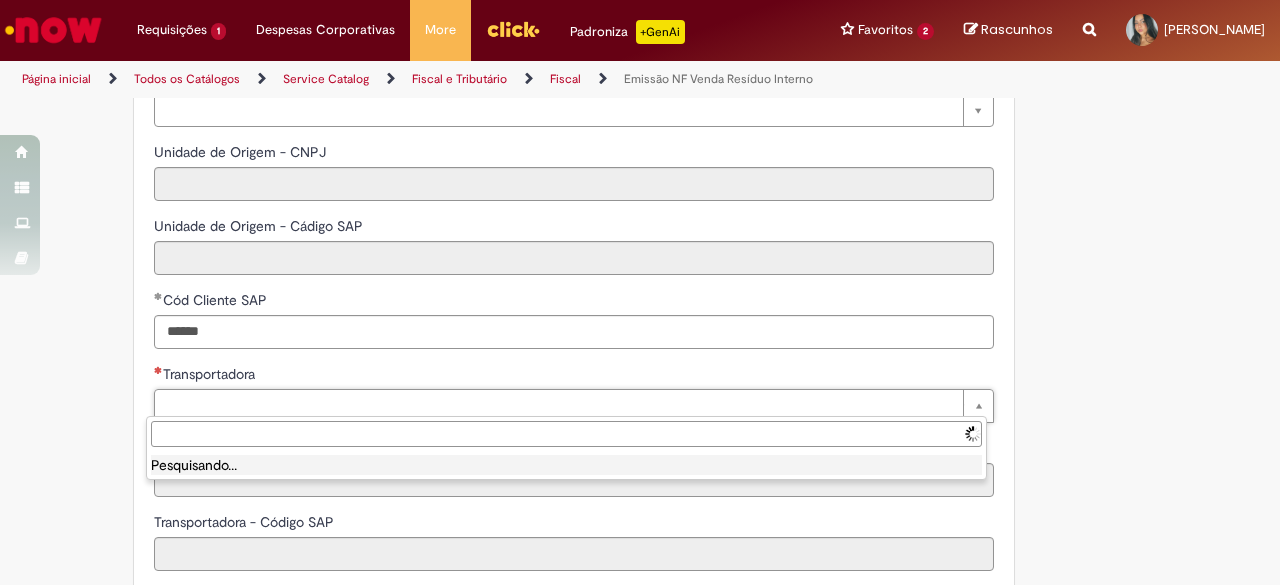 type on "******" 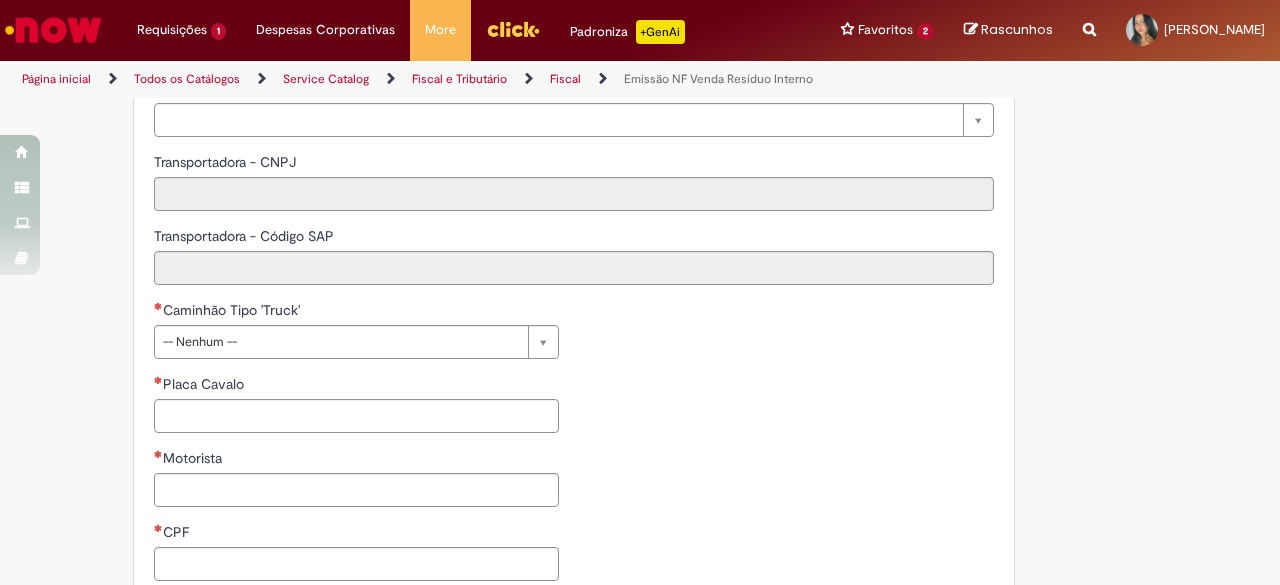 scroll, scrollTop: 889, scrollLeft: 0, axis: vertical 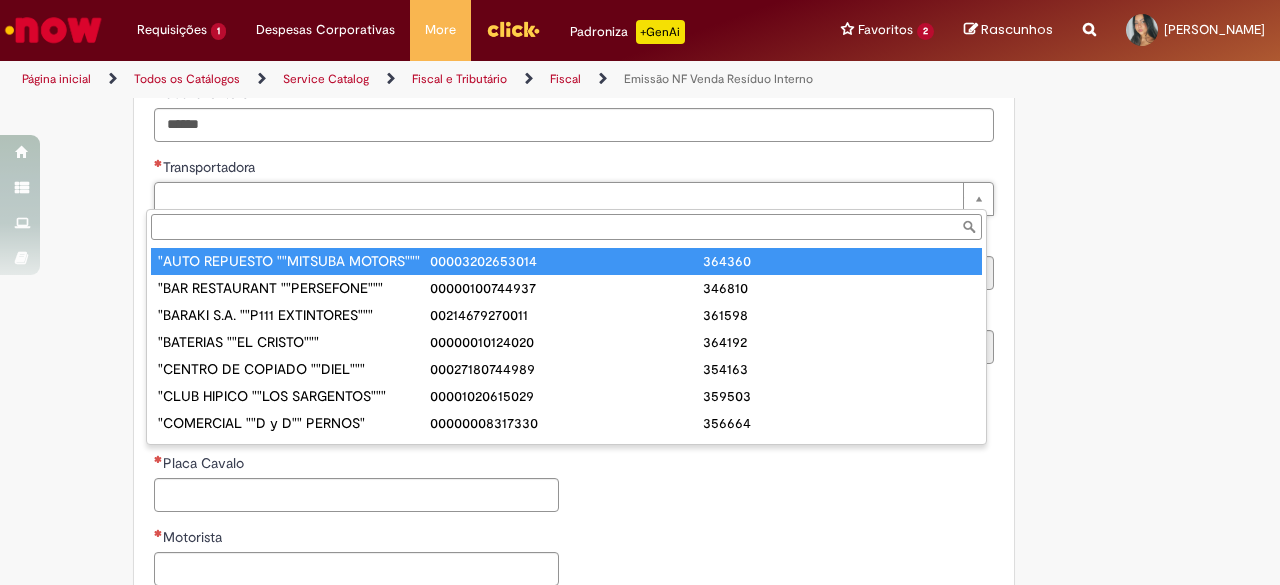 paste on "******" 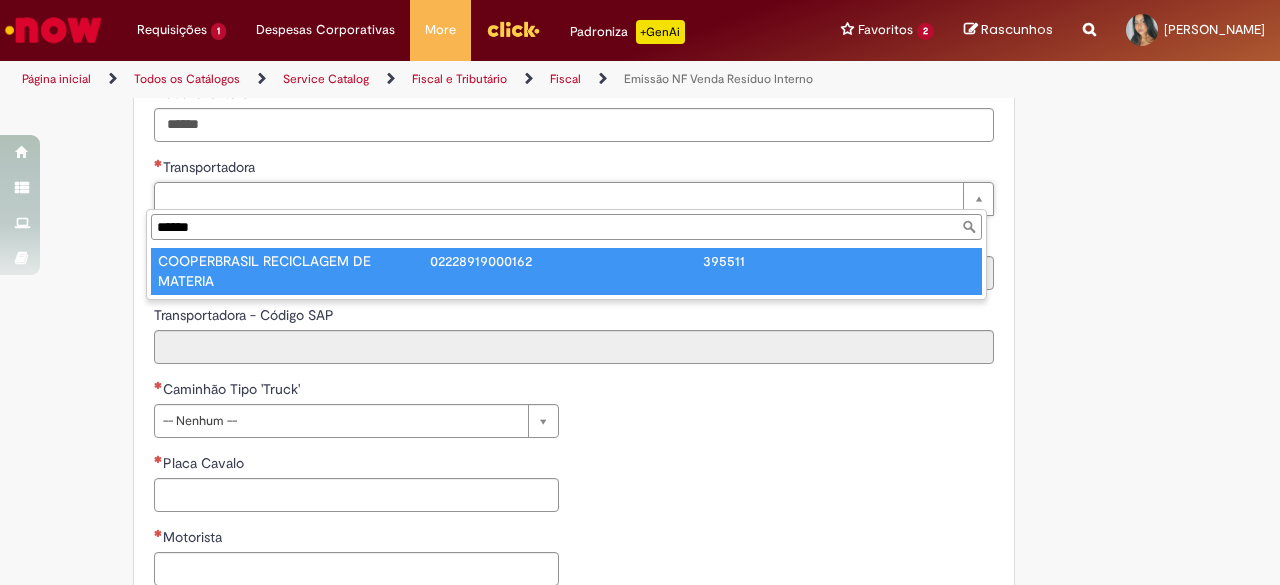 type on "******" 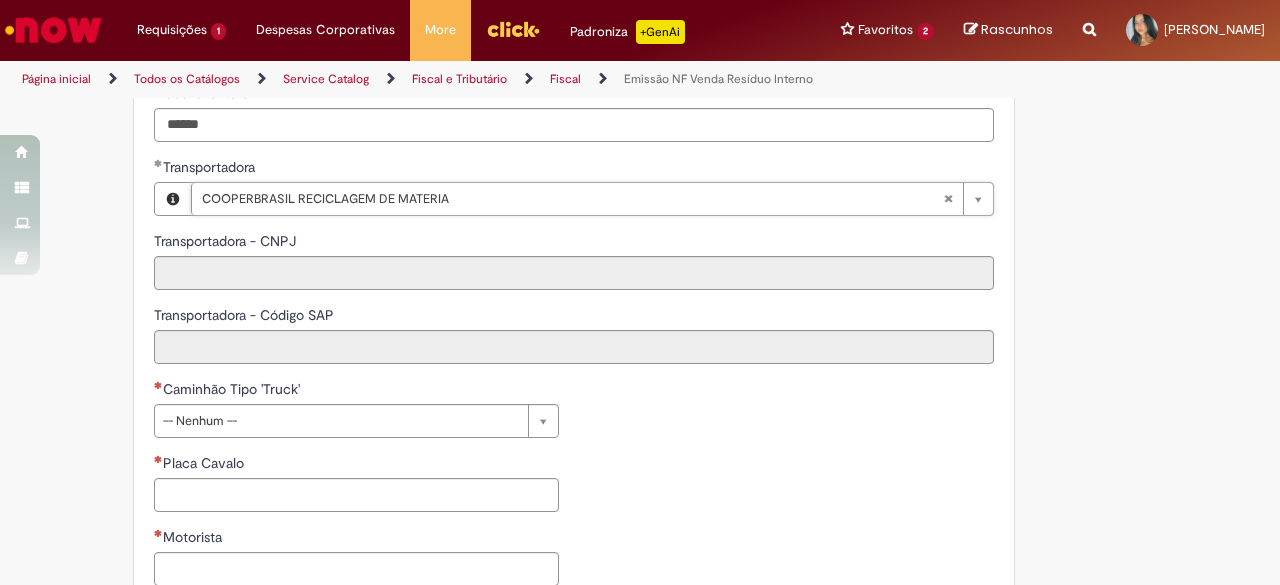 type on "**********" 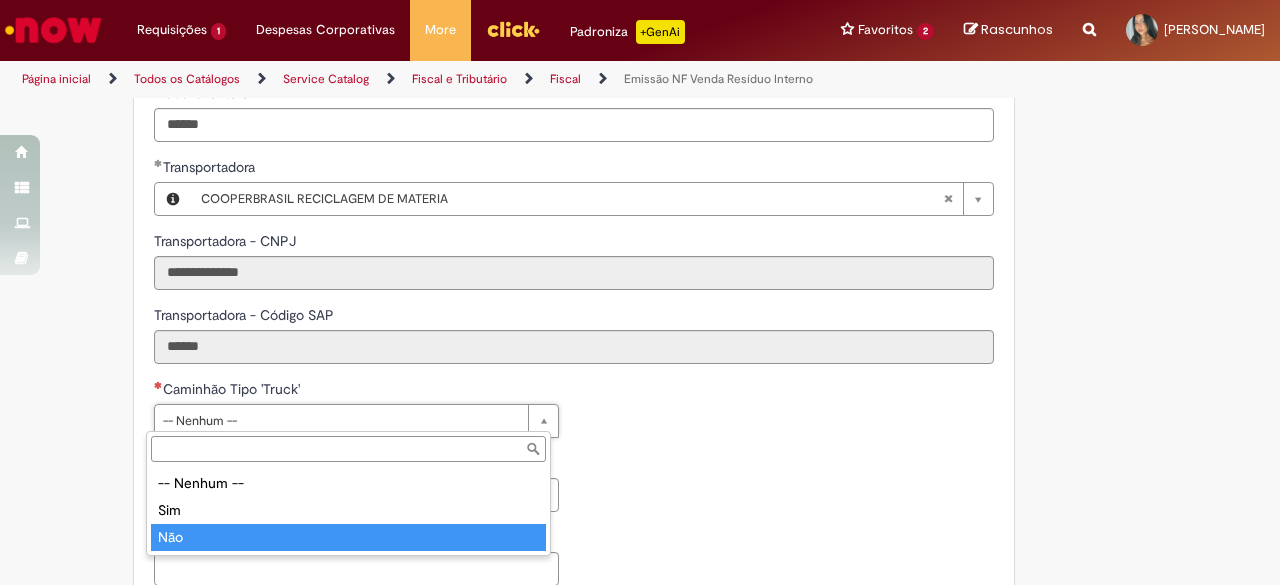 type on "***" 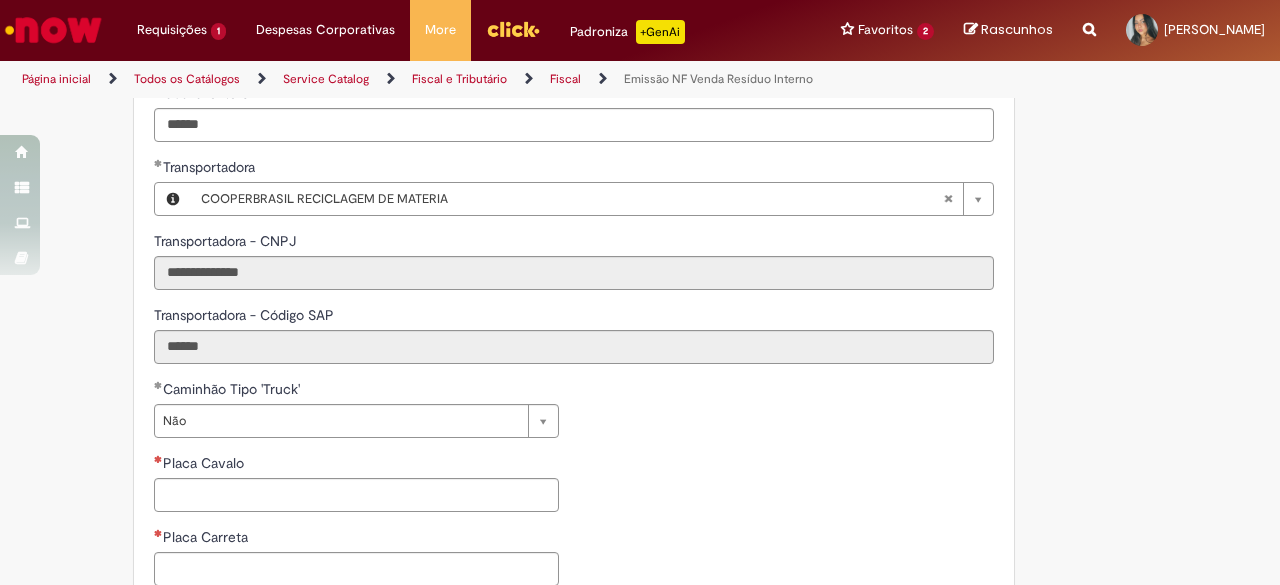 click on "**********" at bounding box center (574, 564) 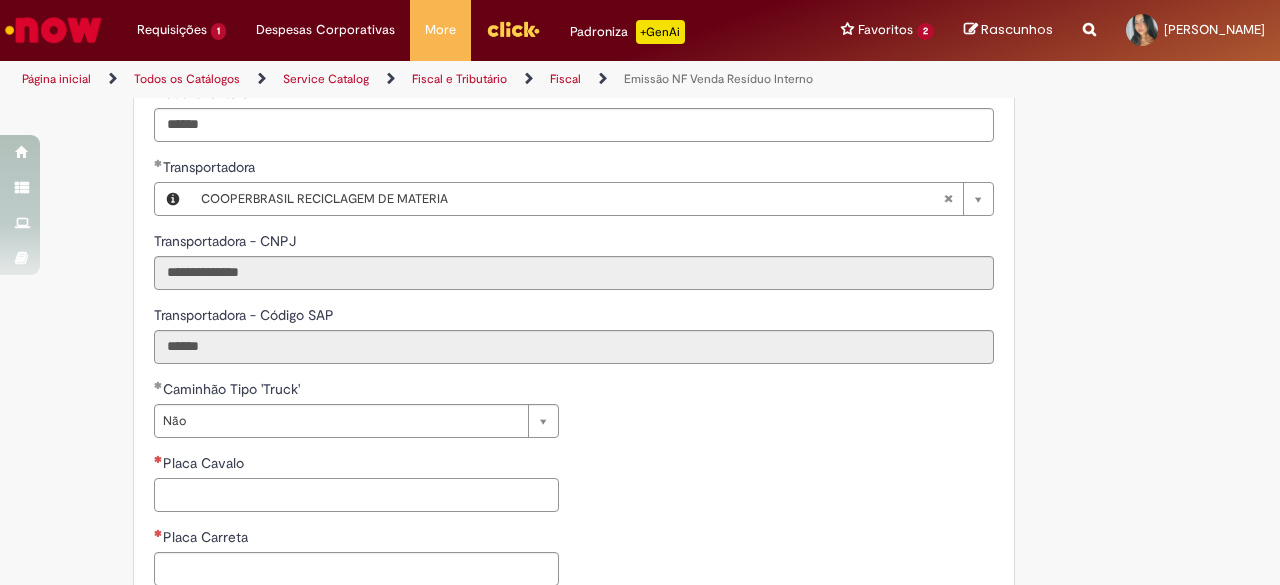 click on "Placa Cavalo" at bounding box center (356, 495) 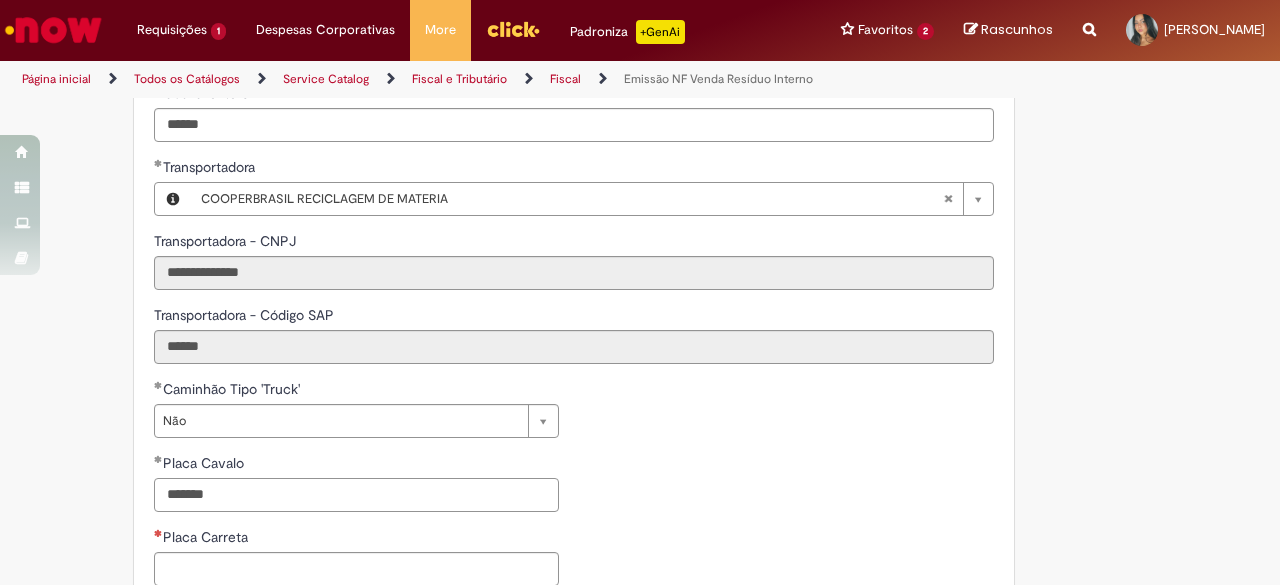 type on "*******" 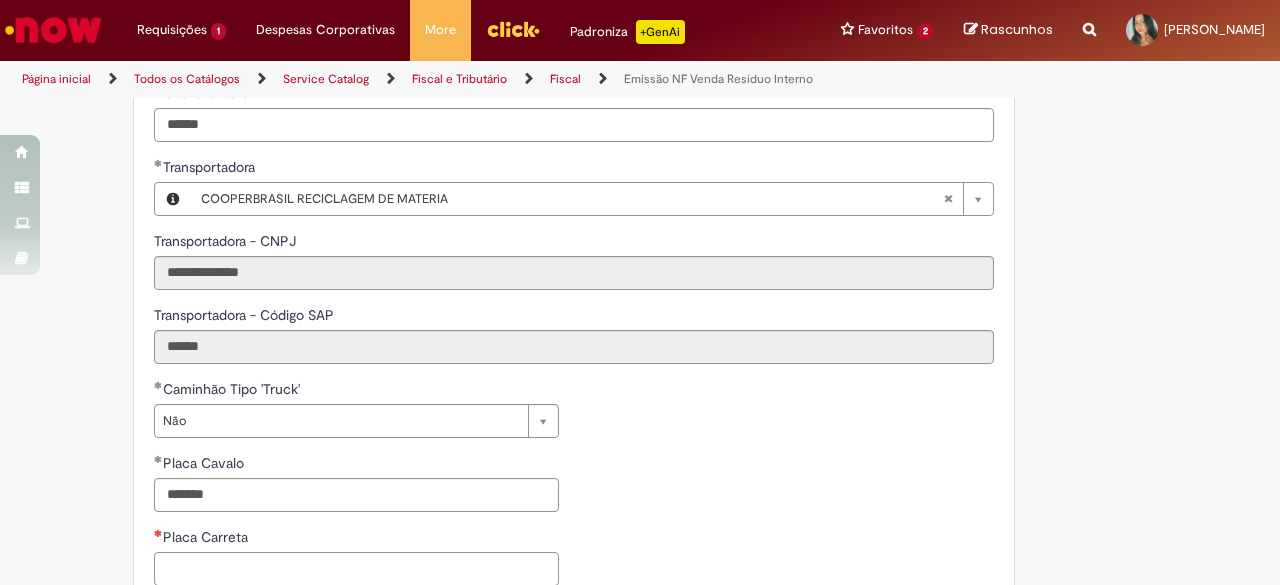 click on "Placa Carreta" at bounding box center [356, 569] 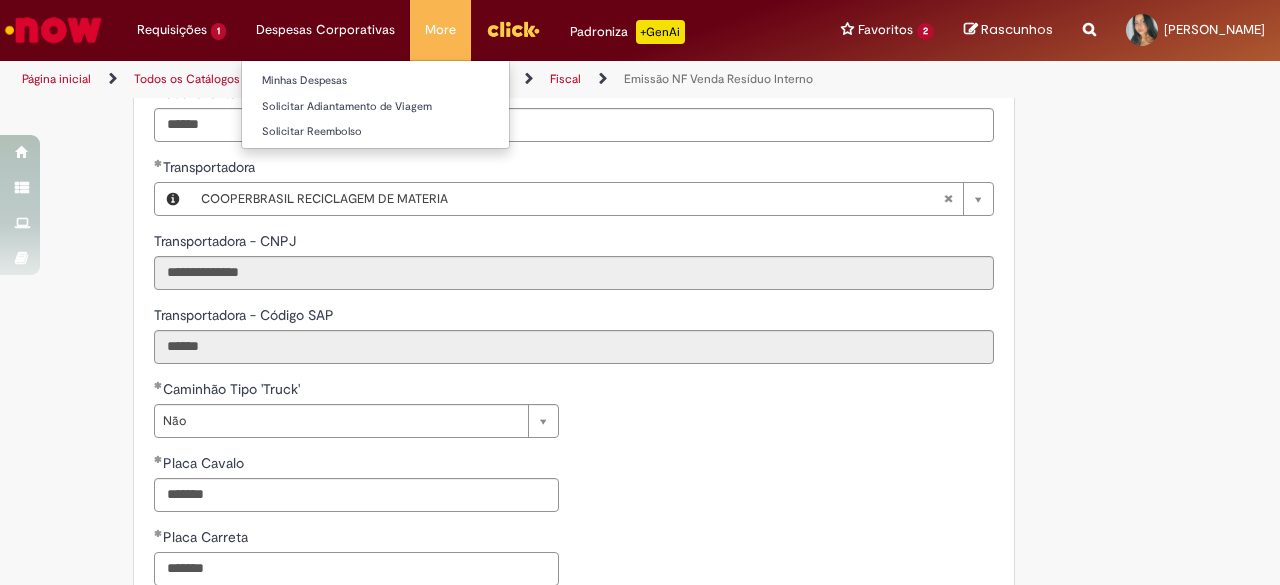 type on "*******" 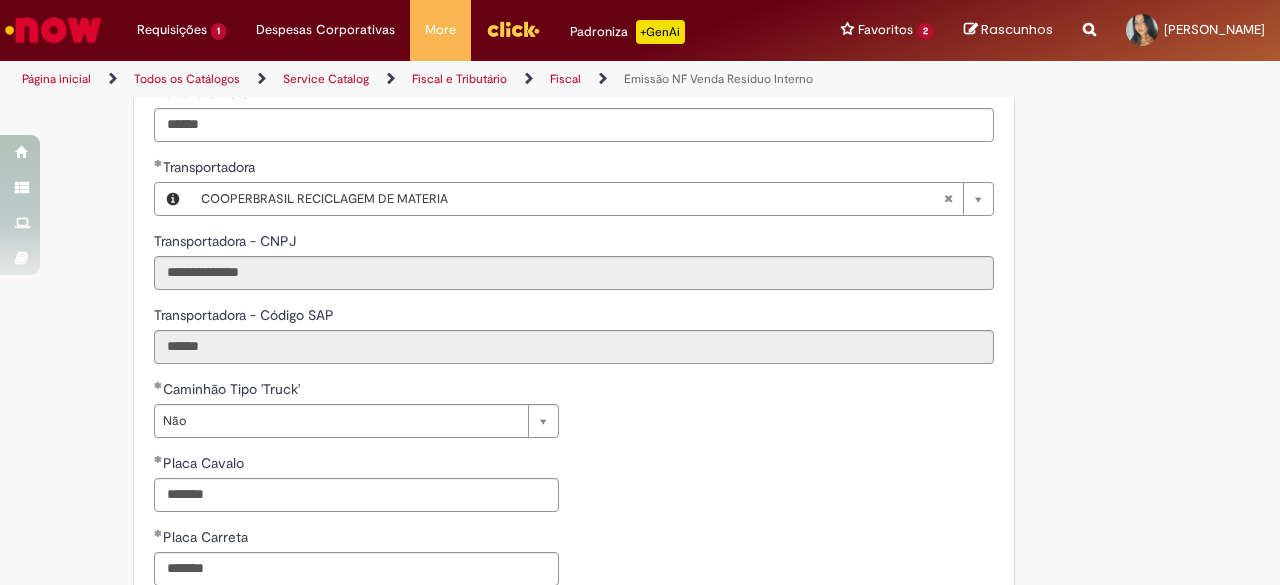 click on "Placa Cavalo" at bounding box center [205, 463] 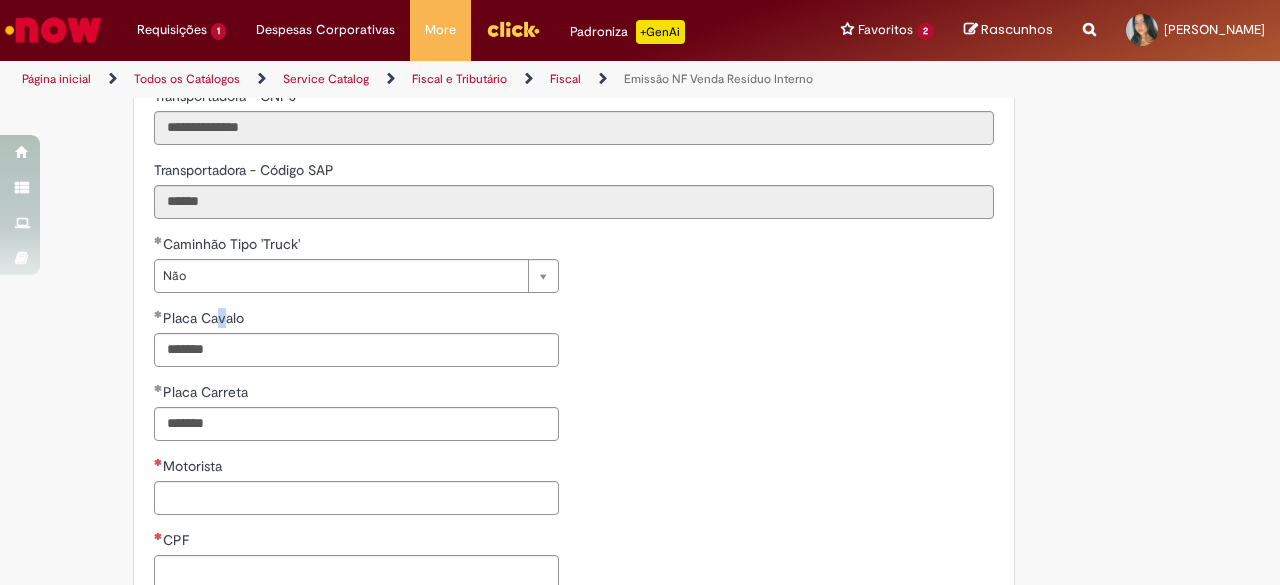 scroll, scrollTop: 1096, scrollLeft: 0, axis: vertical 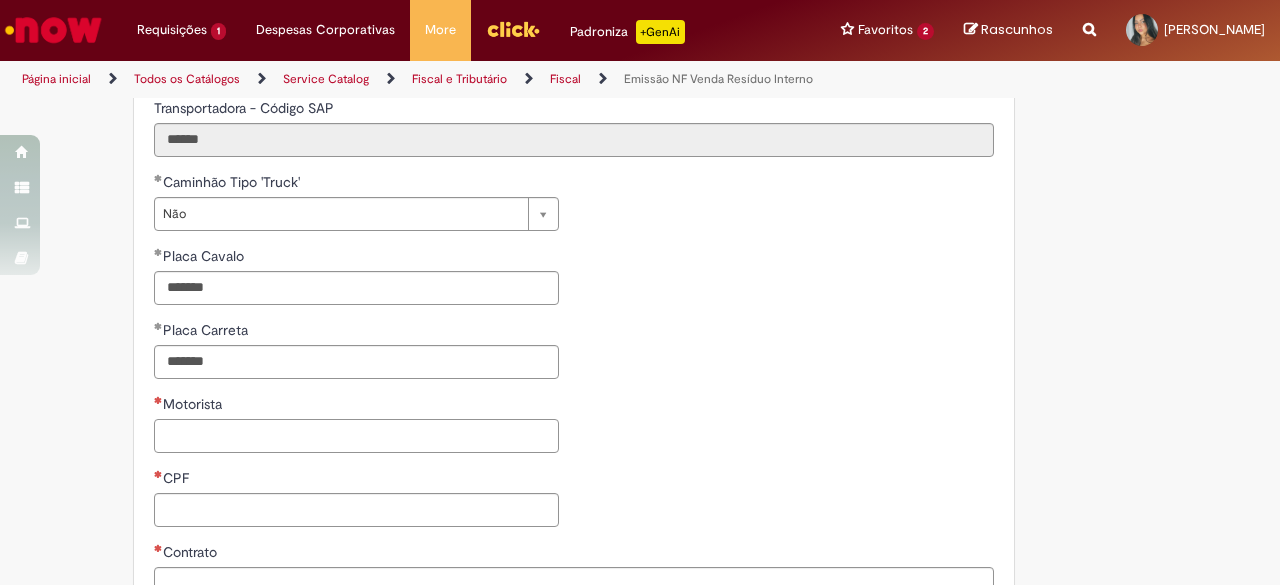 click on "Motorista" at bounding box center (356, 436) 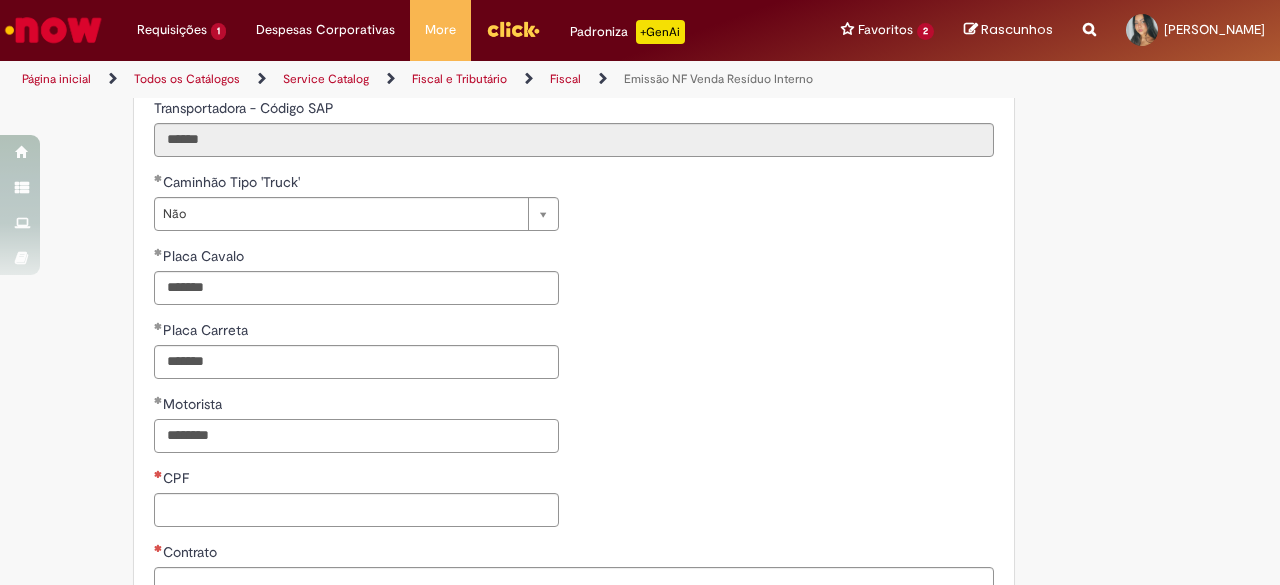 paste on "**********" 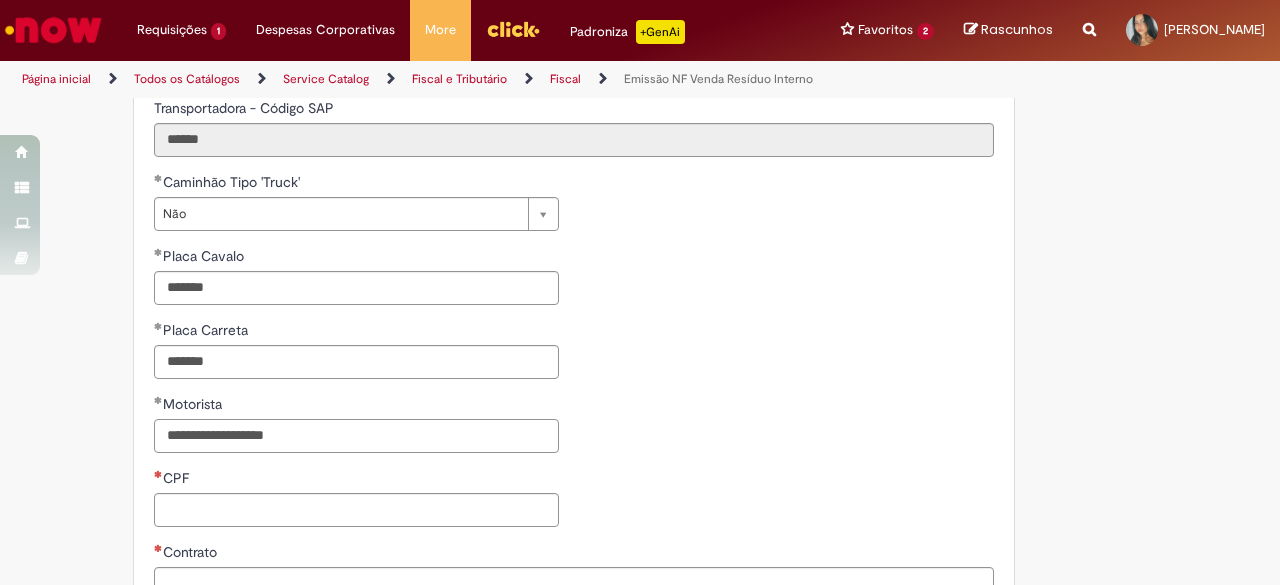 drag, startPoint x: 318, startPoint y: 427, endPoint x: 262, endPoint y: 429, distance: 56.0357 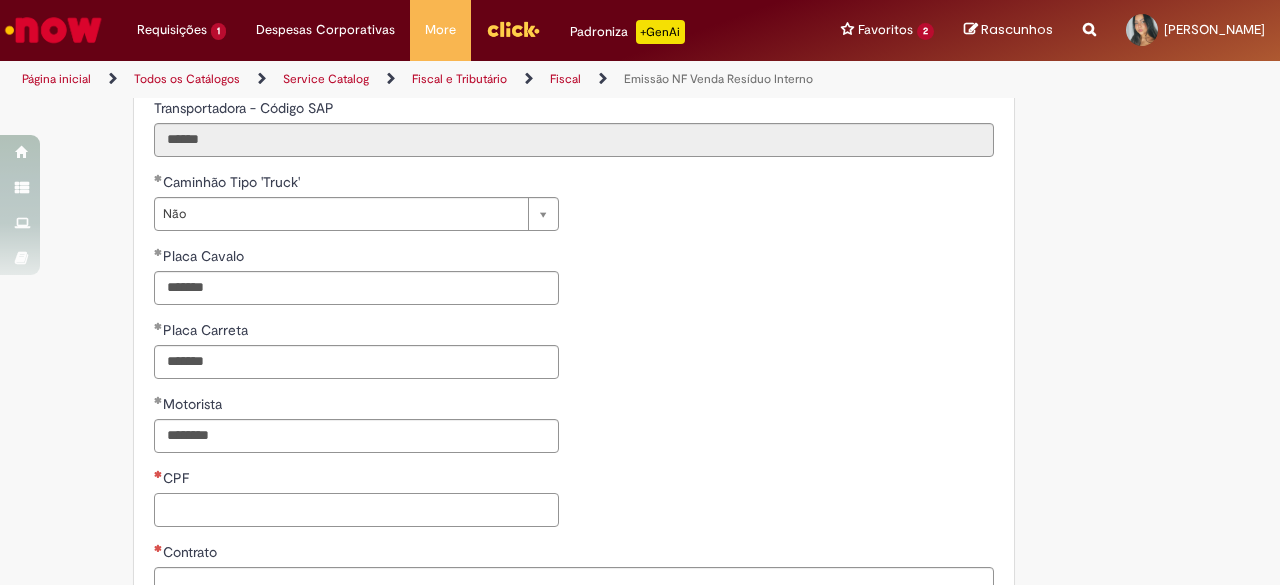 click on "CPF" at bounding box center (356, 510) 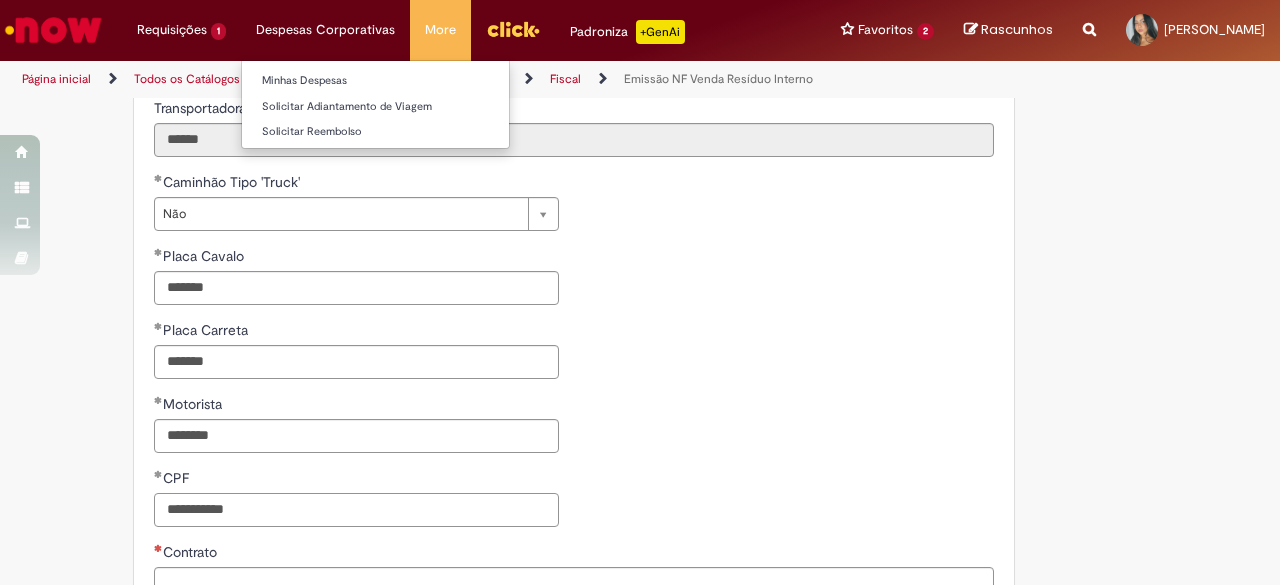 type on "**********" 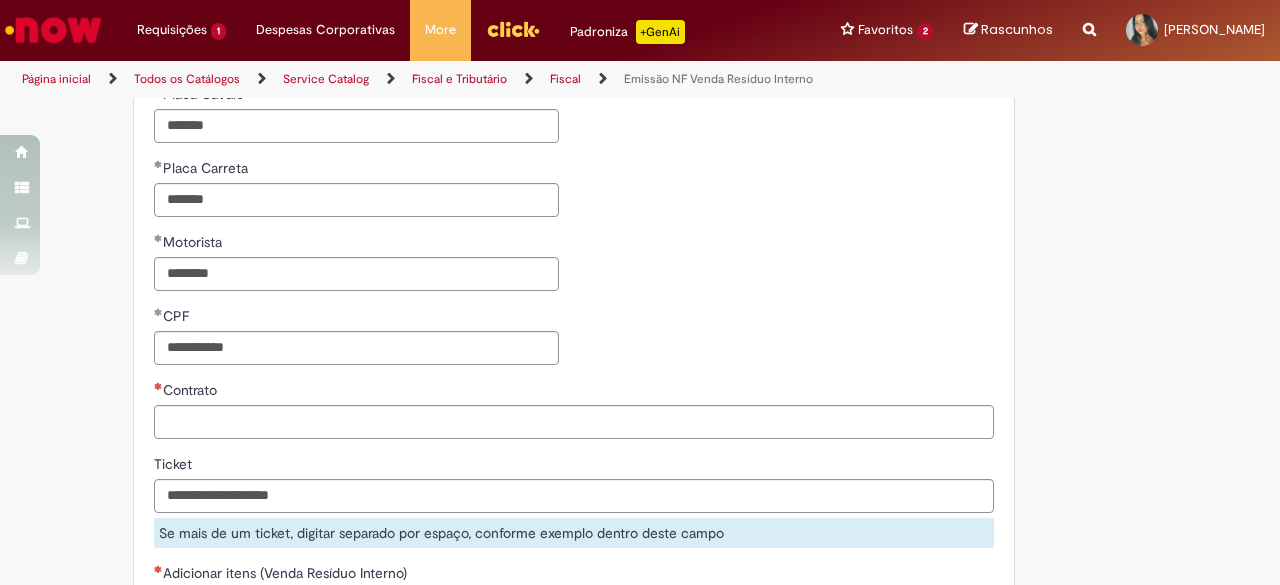 scroll, scrollTop: 1251, scrollLeft: 0, axis: vertical 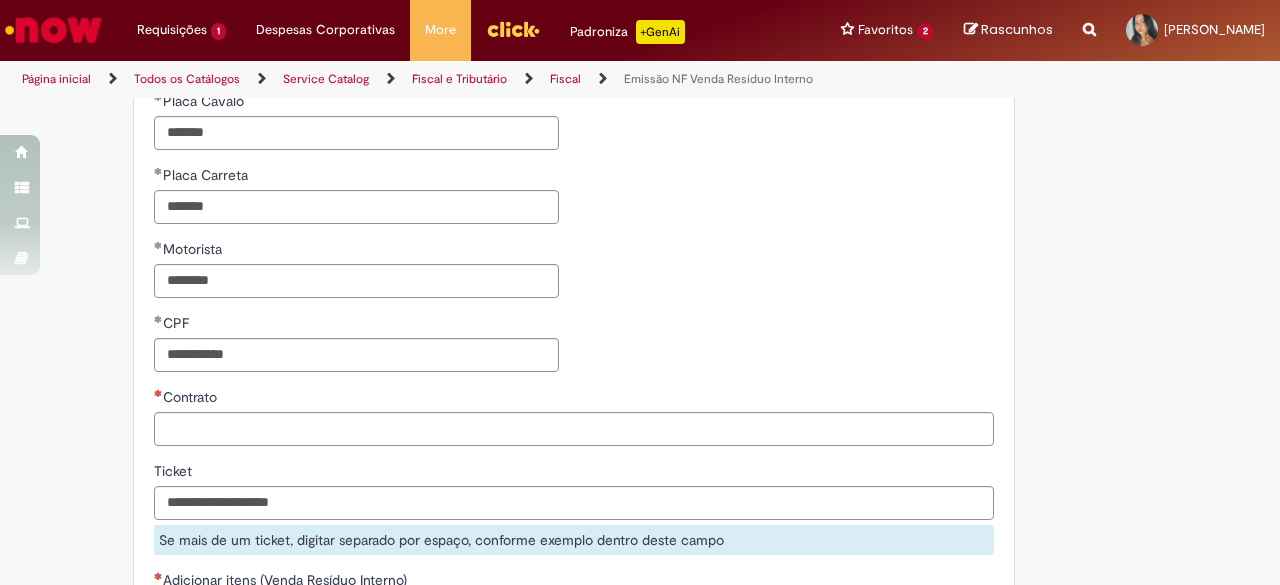 click on "Contrato" at bounding box center (574, 399) 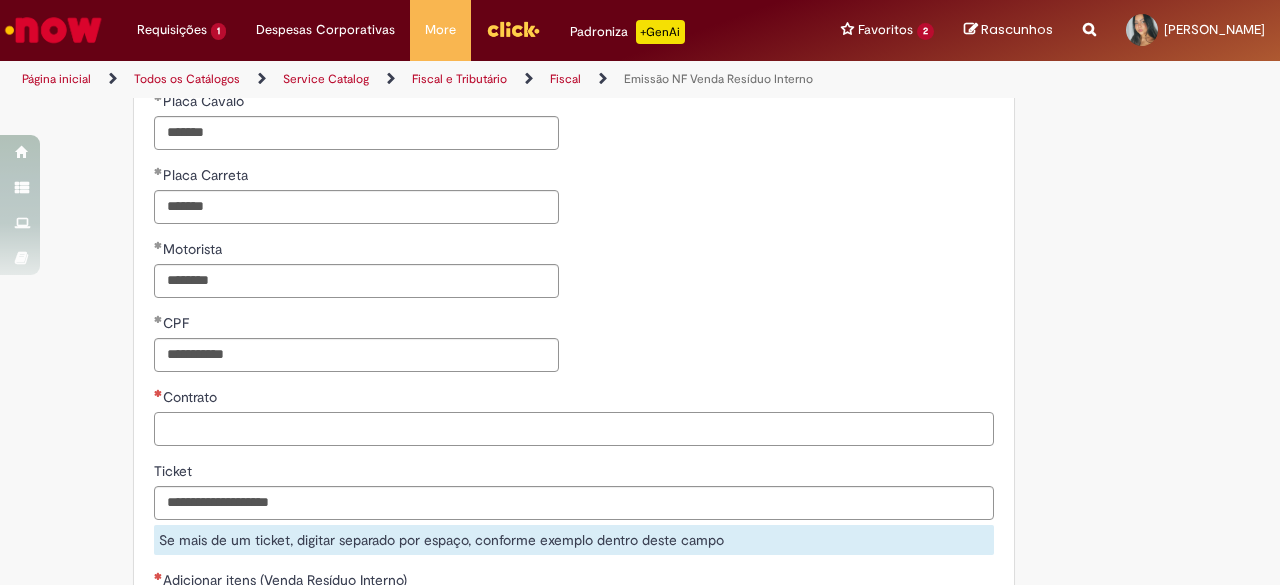 click on "Contrato" at bounding box center [574, 429] 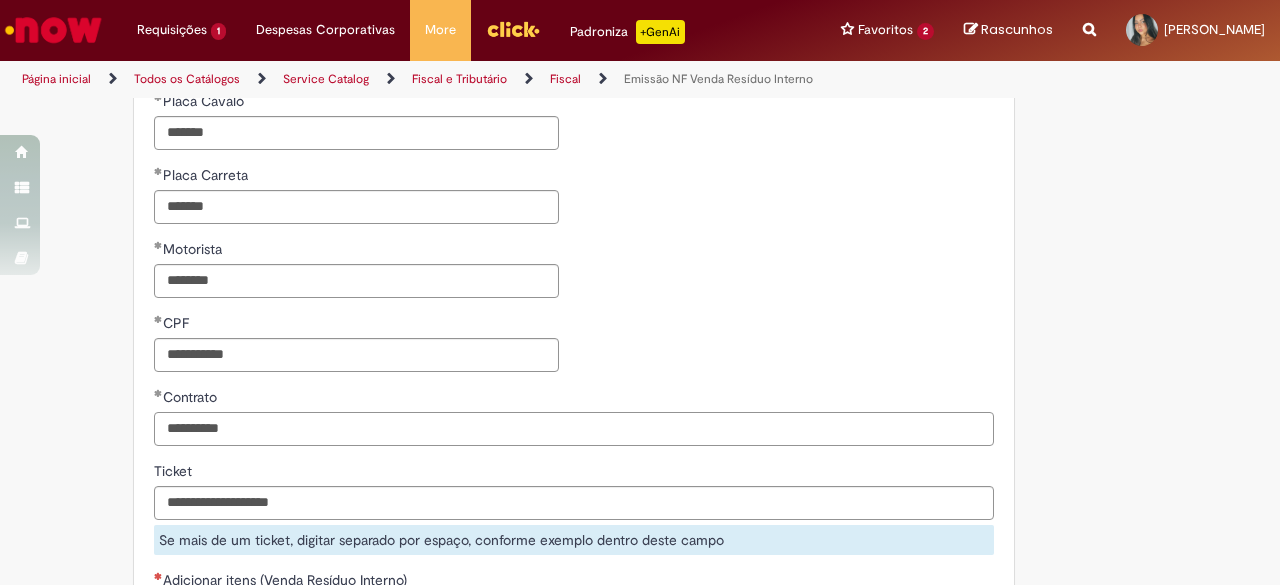 type on "**********" 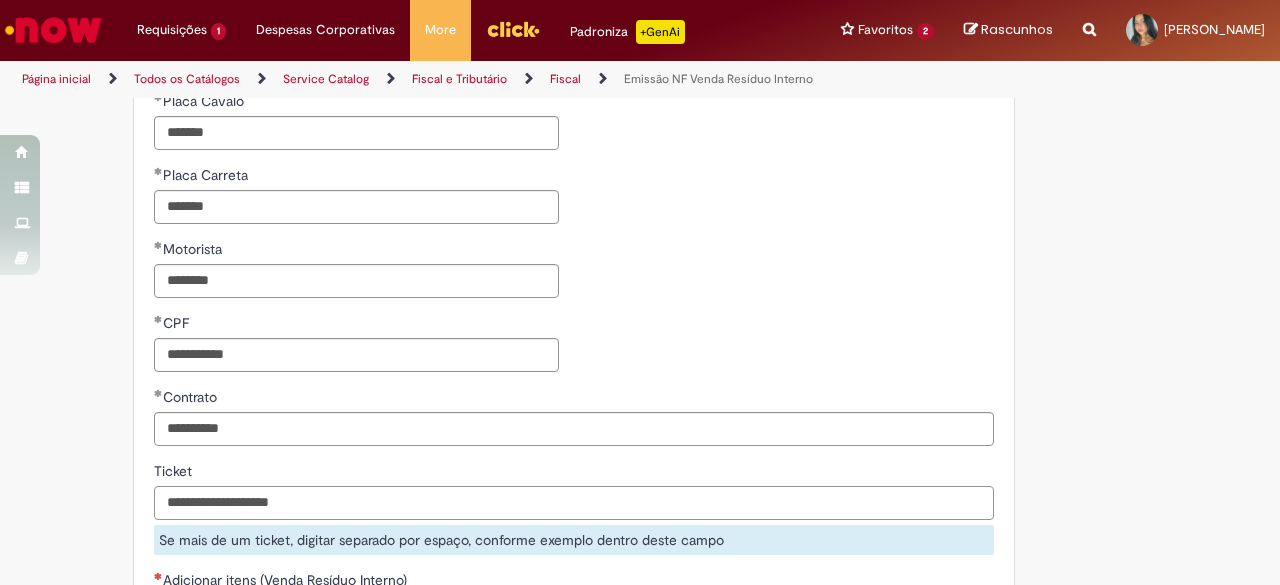 click on "Ticket" at bounding box center (574, 503) 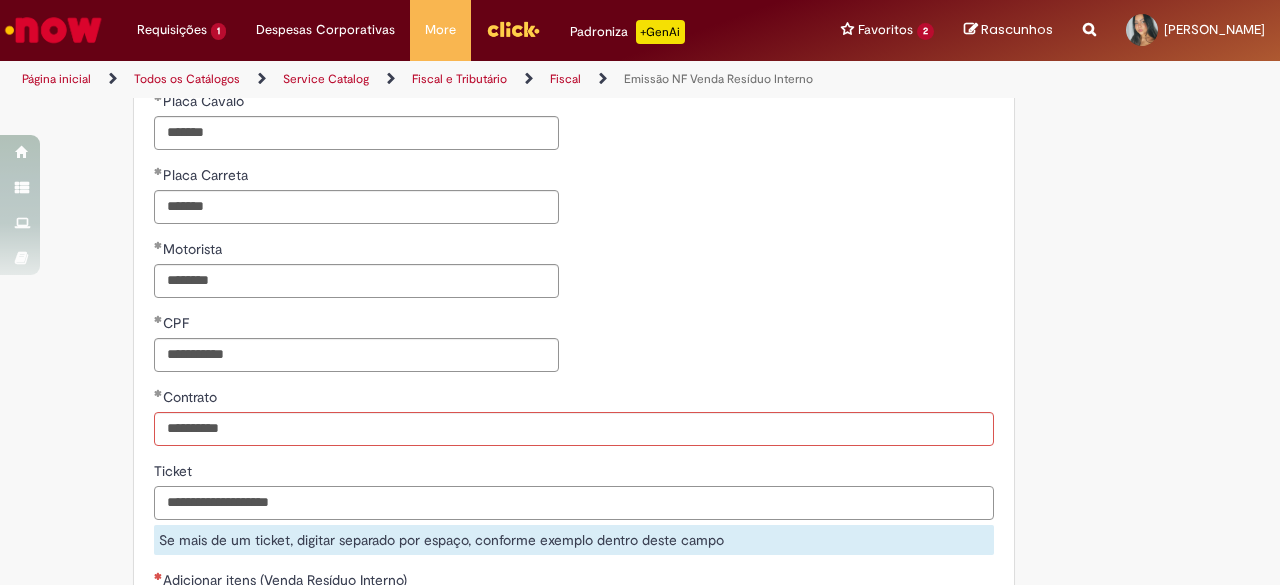 paste on "*********" 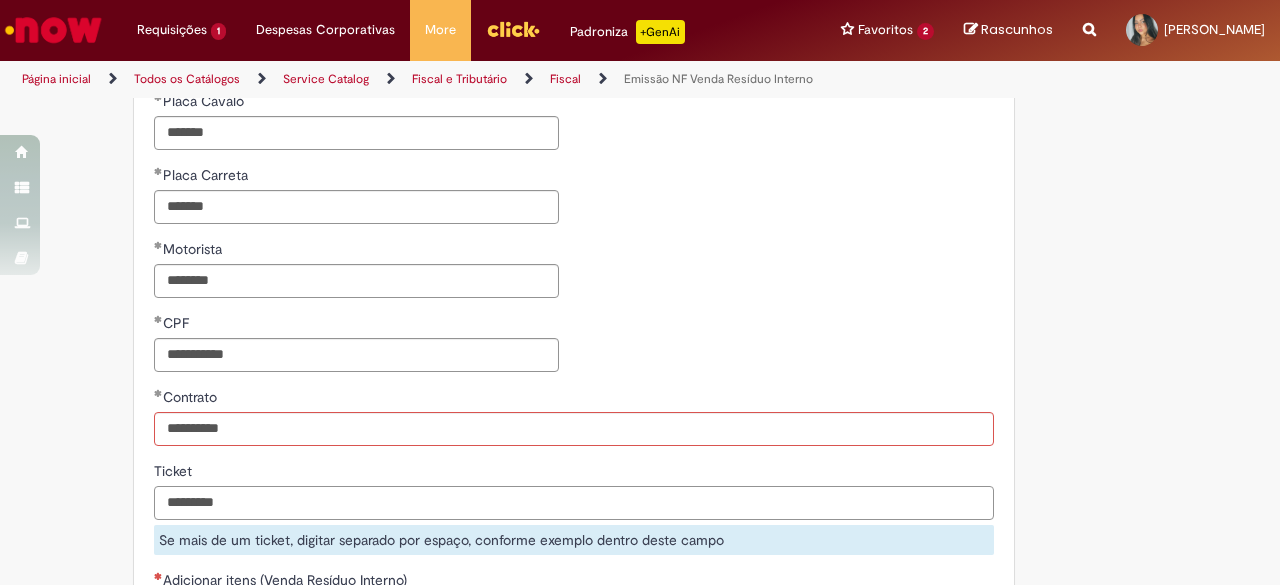 type on "*********" 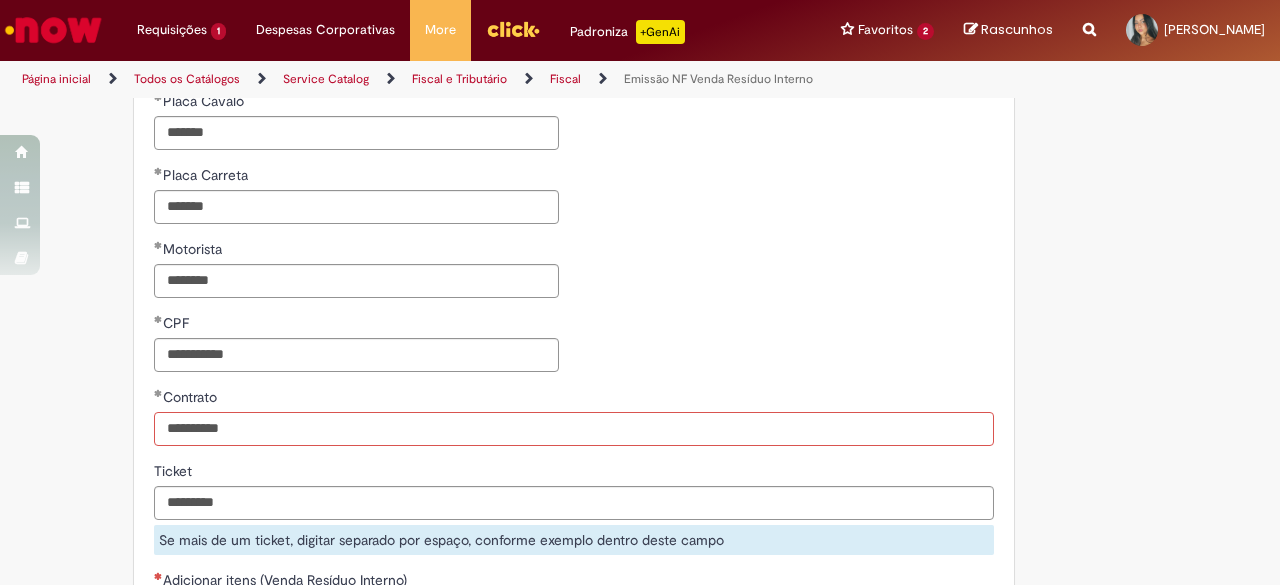click on "**********" at bounding box center [574, 429] 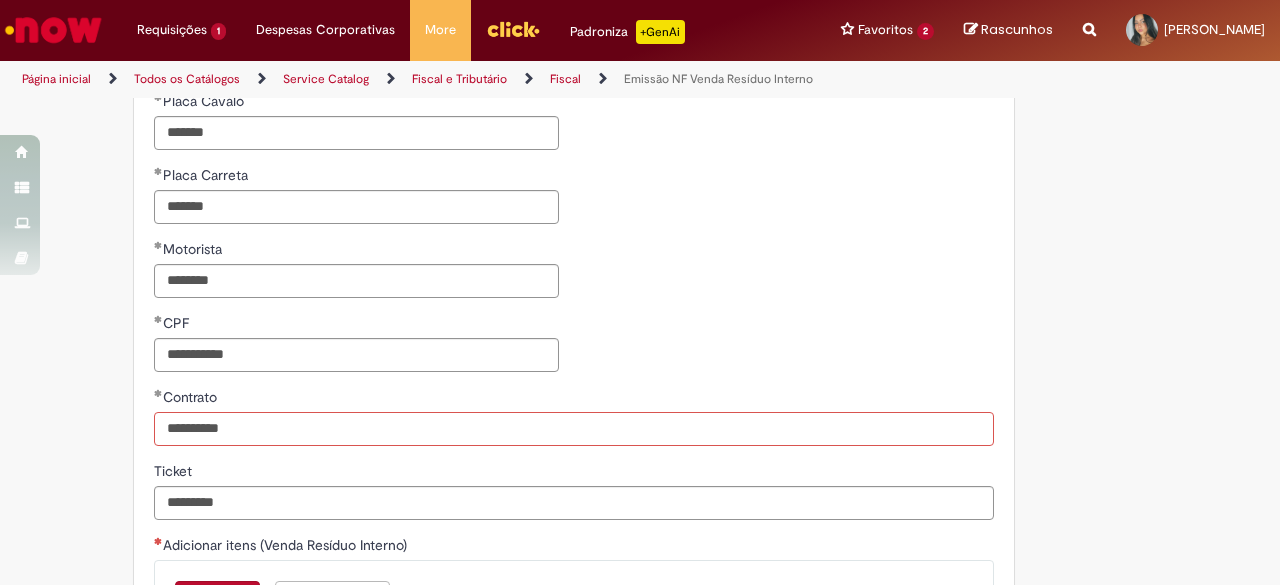 click on "**********" at bounding box center [574, 429] 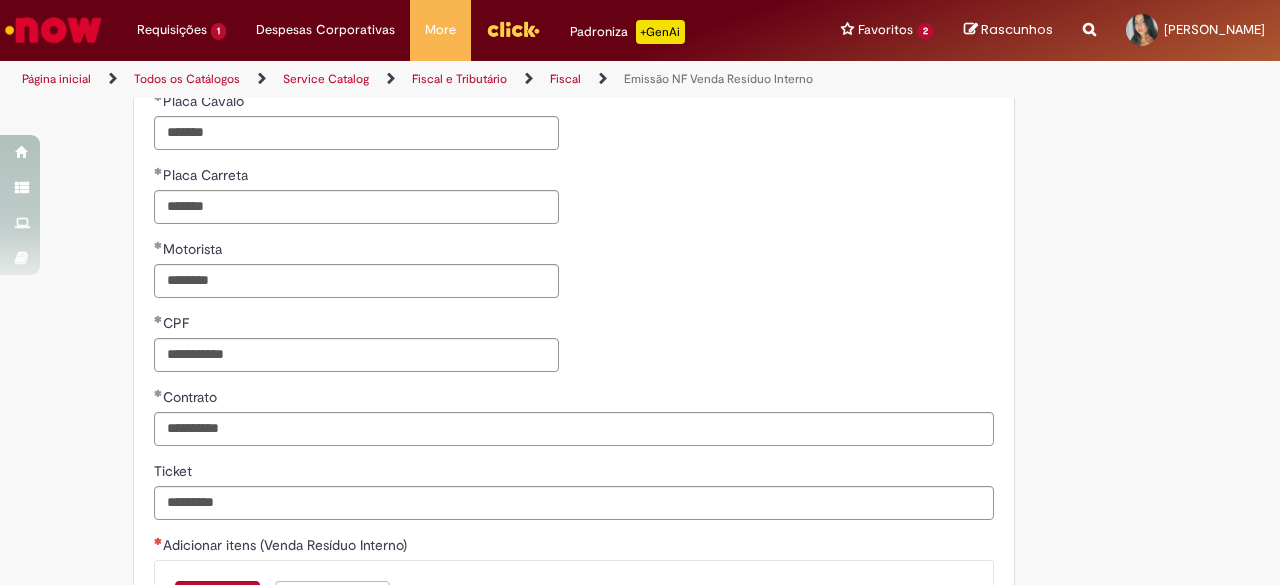 click on "**********" at bounding box center (574, 202) 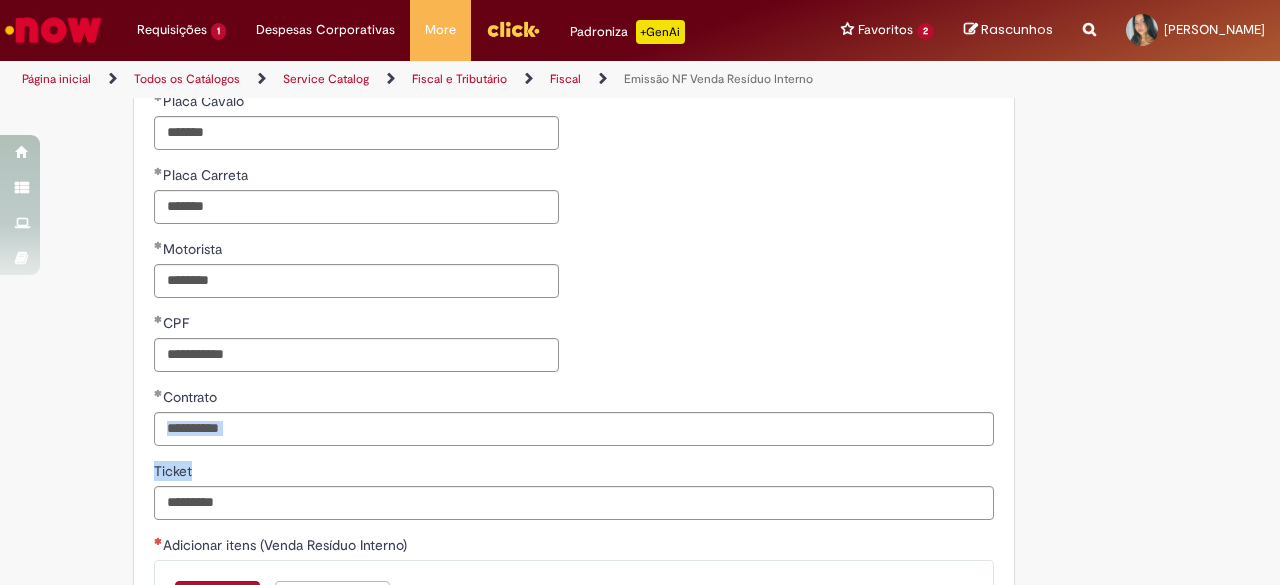 drag, startPoint x: 1267, startPoint y: 419, endPoint x: 1268, endPoint y: 444, distance: 25.019993 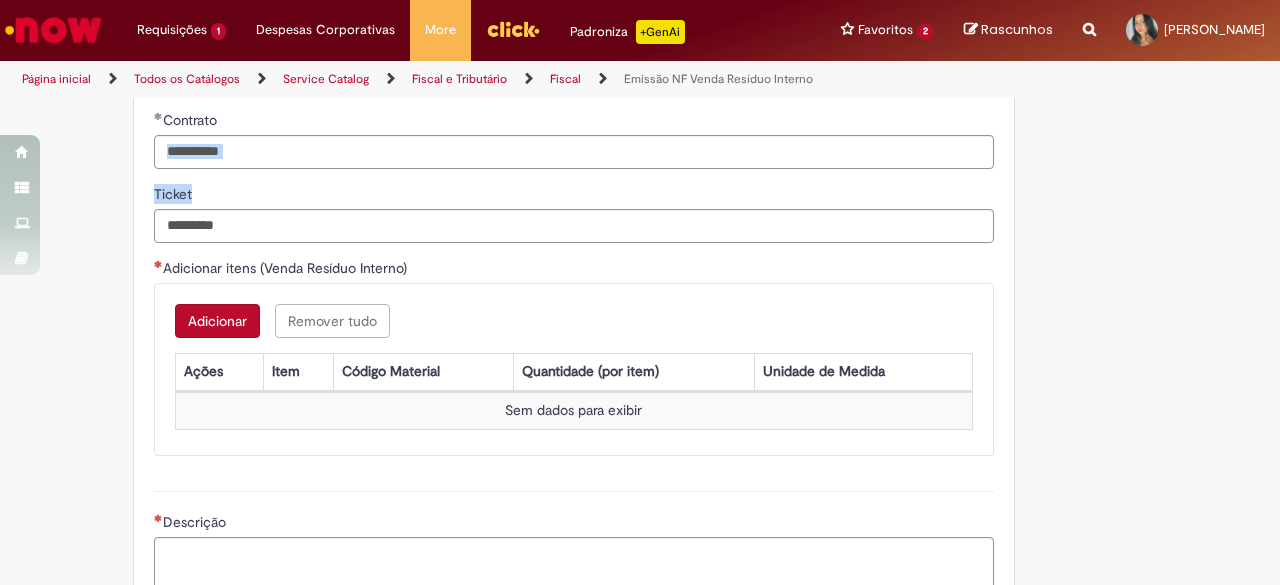 scroll, scrollTop: 1556, scrollLeft: 0, axis: vertical 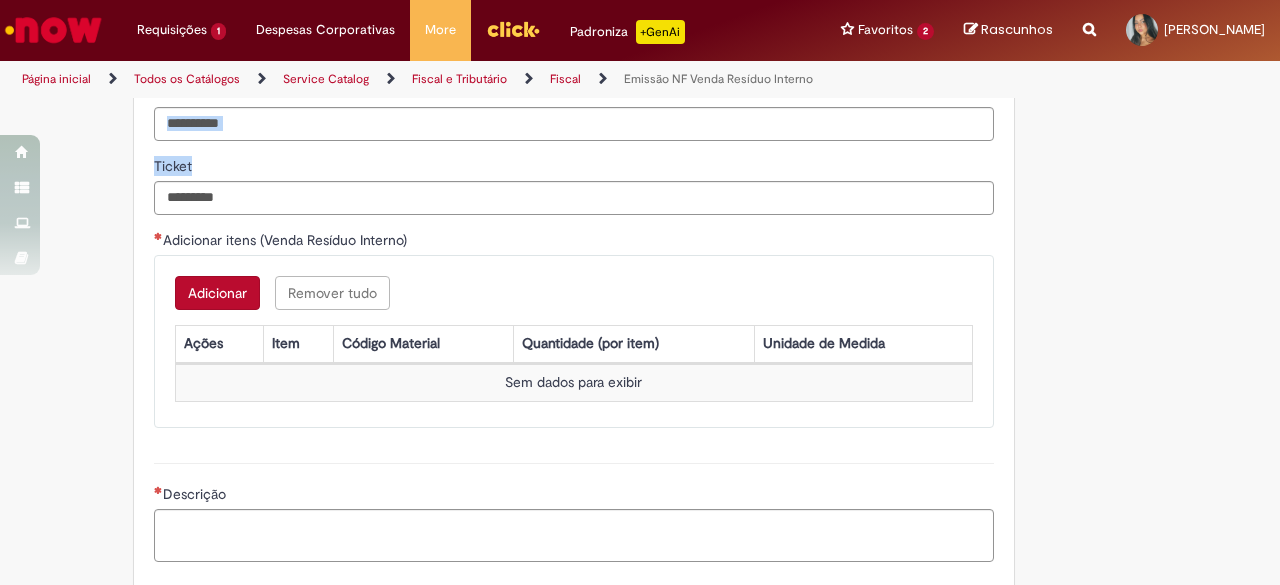 click on "Adicionar" at bounding box center (217, 293) 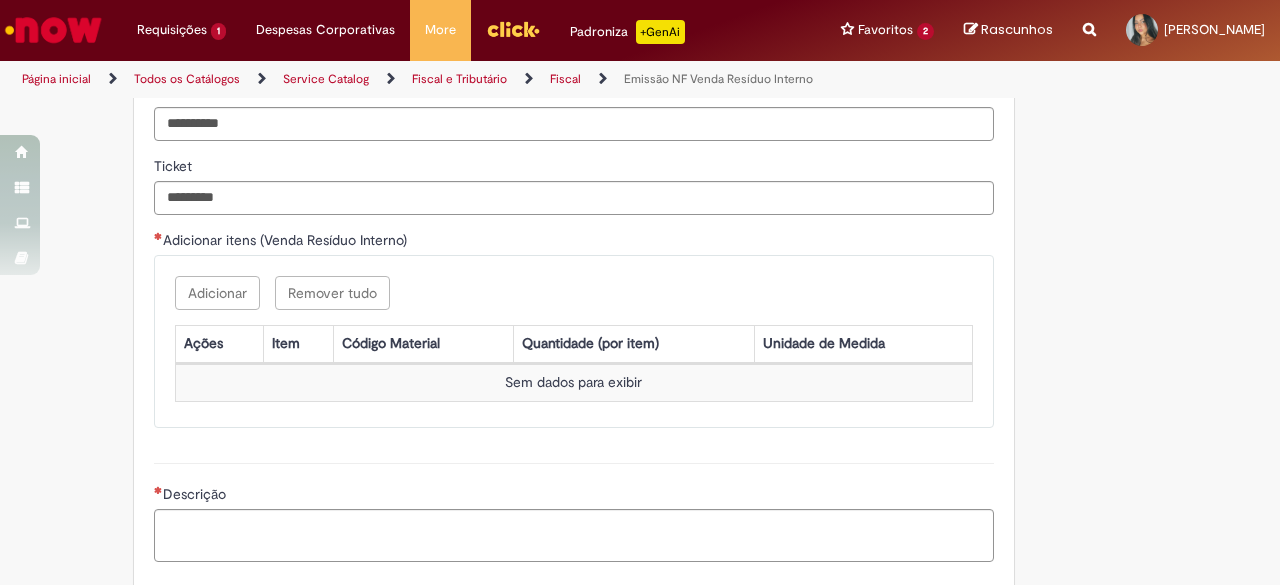 click on "Adicionar Remover tudo" at bounding box center (574, 293) 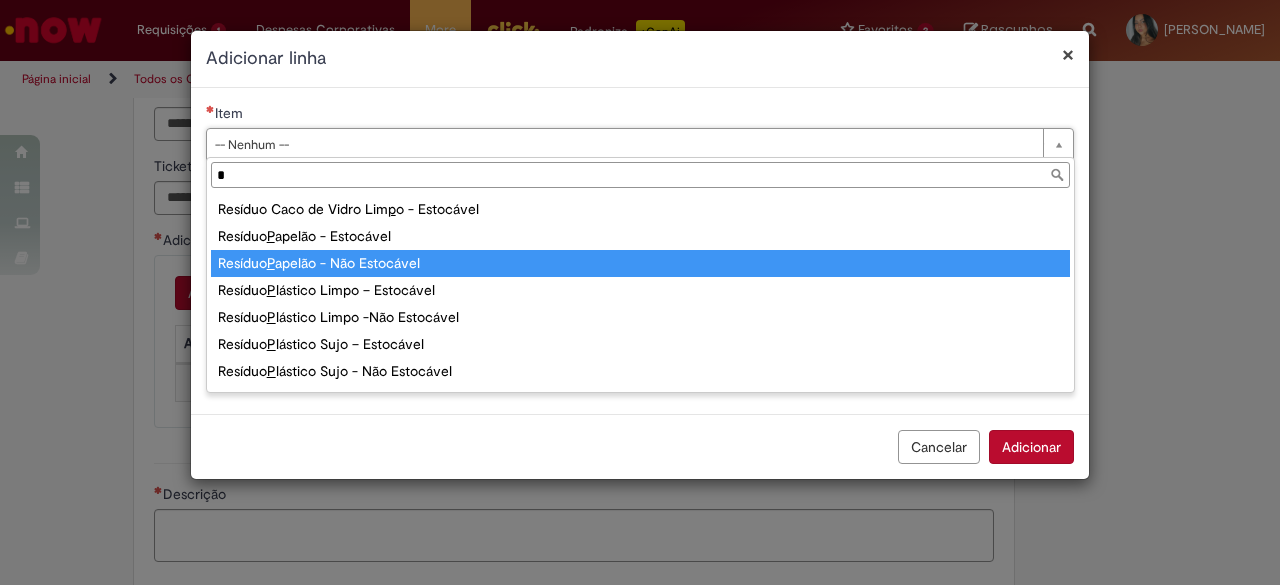 type on "*" 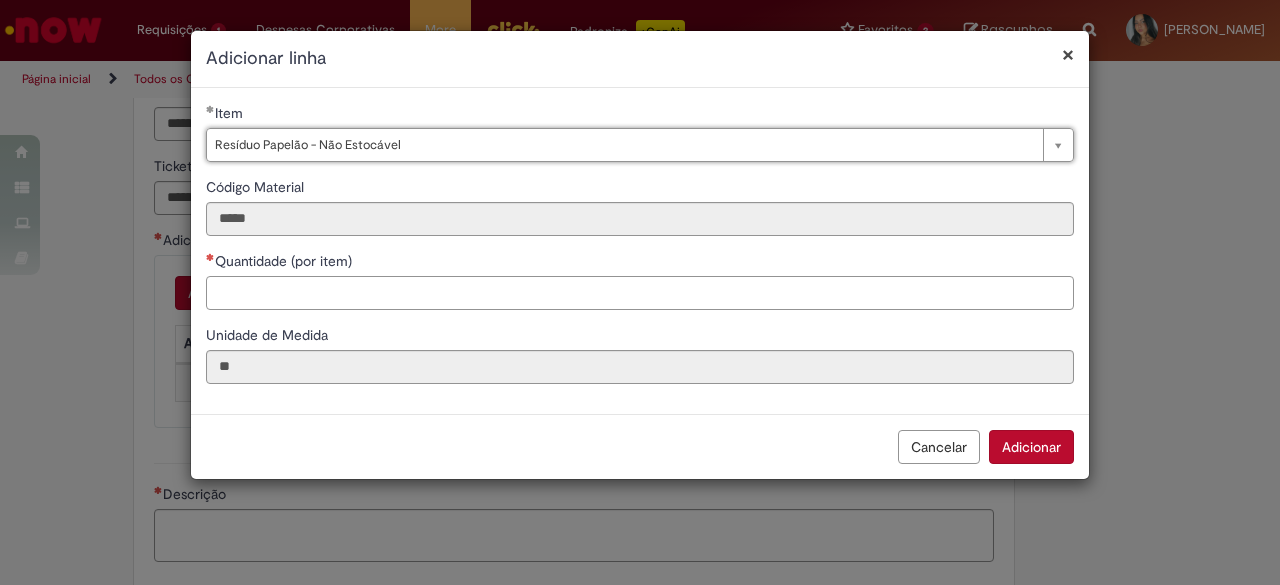 drag, startPoint x: 554, startPoint y: 307, endPoint x: 553, endPoint y: 331, distance: 24.020824 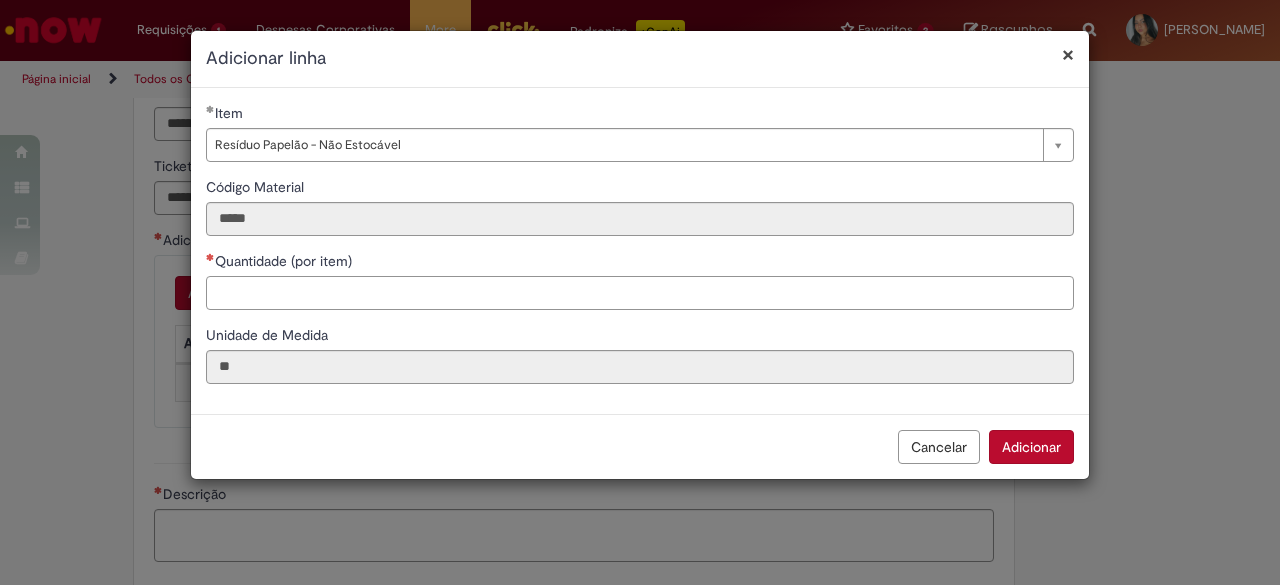 click on "Quantidade (por item)" at bounding box center (640, 293) 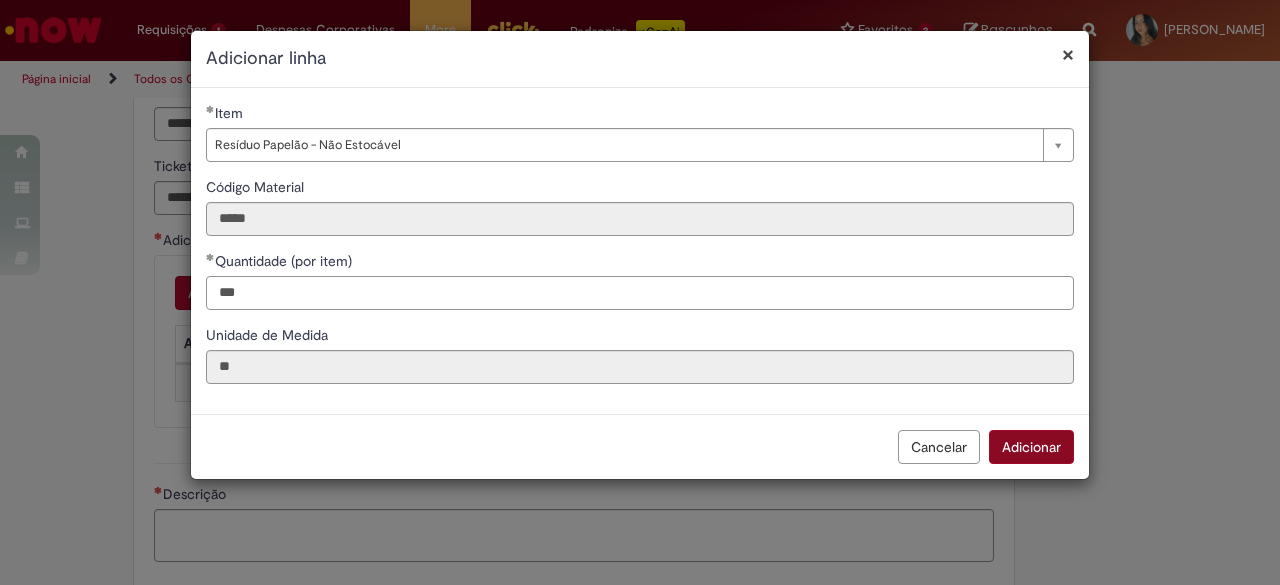 type on "***" 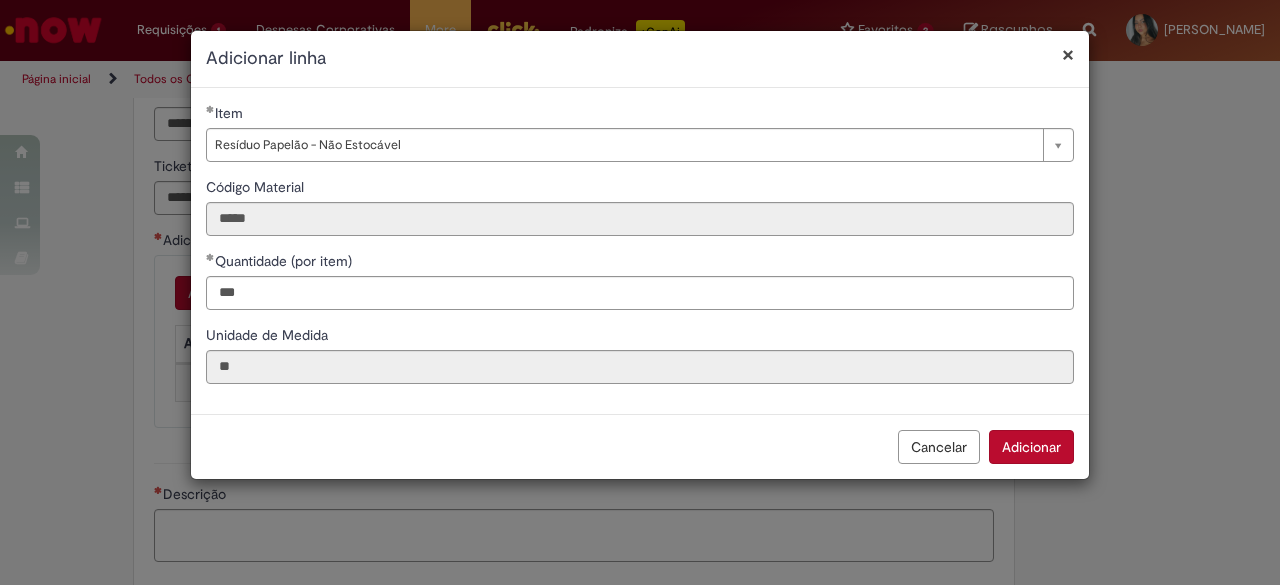 click on "Adicionar" at bounding box center (1031, 447) 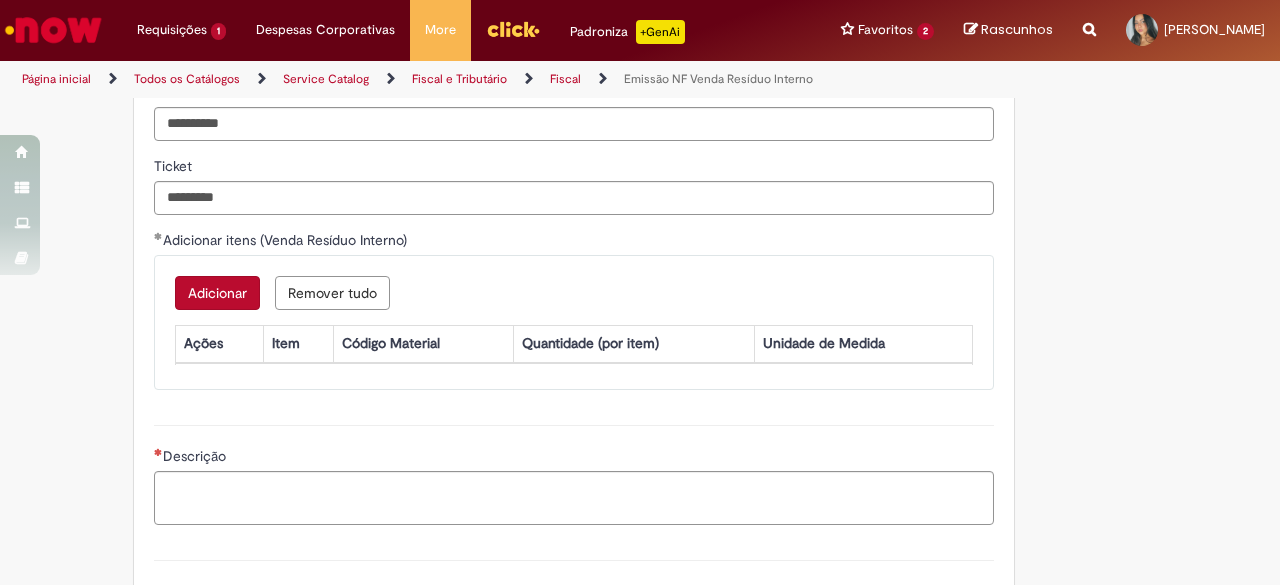 click on "Adicionar" at bounding box center [217, 293] 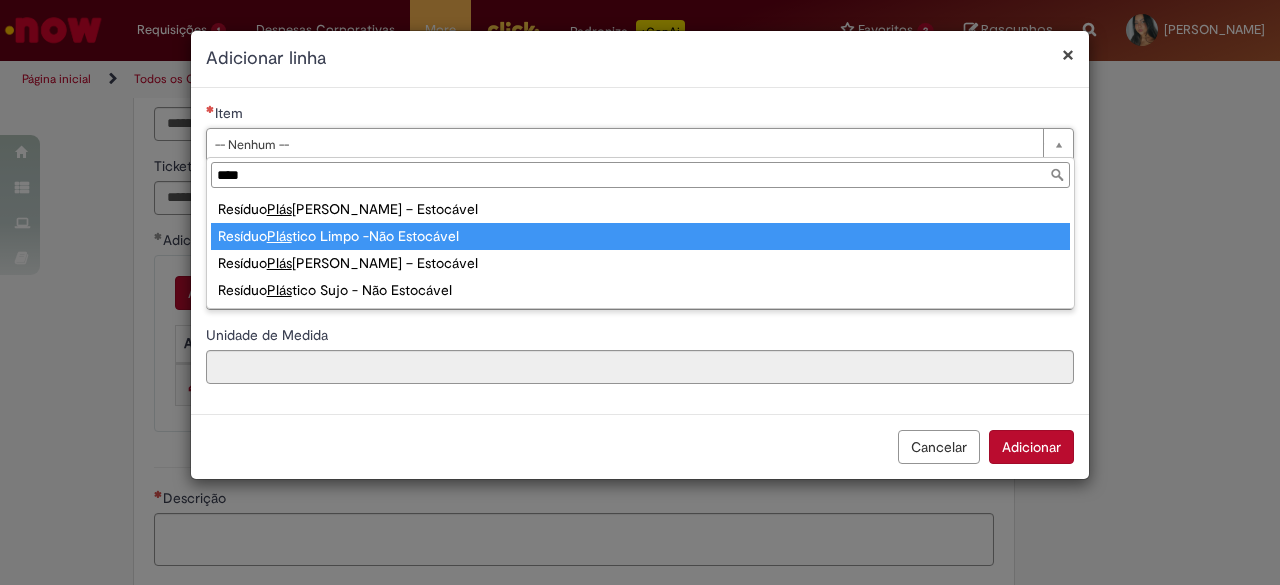 type on "****" 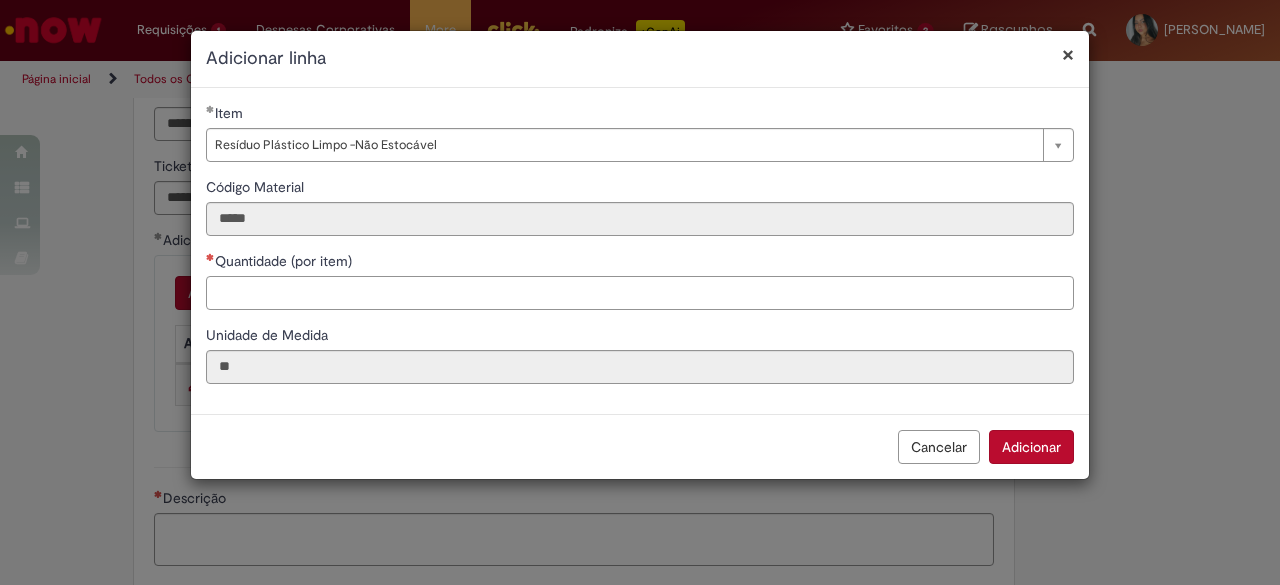 click on "Quantidade (por item)" at bounding box center [640, 293] 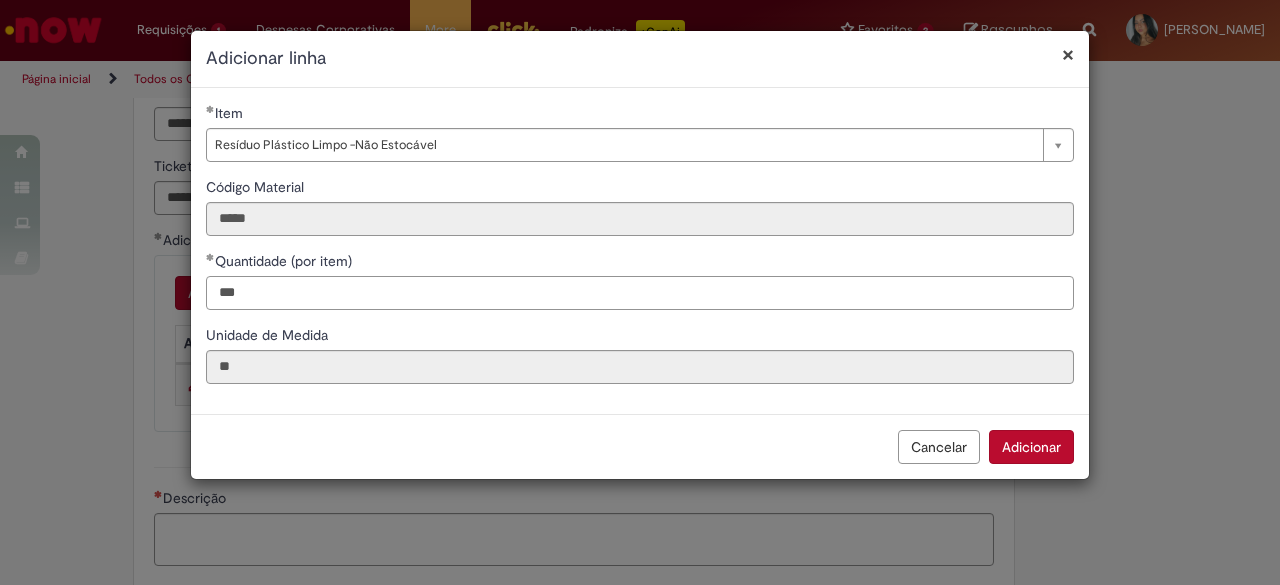 type on "***" 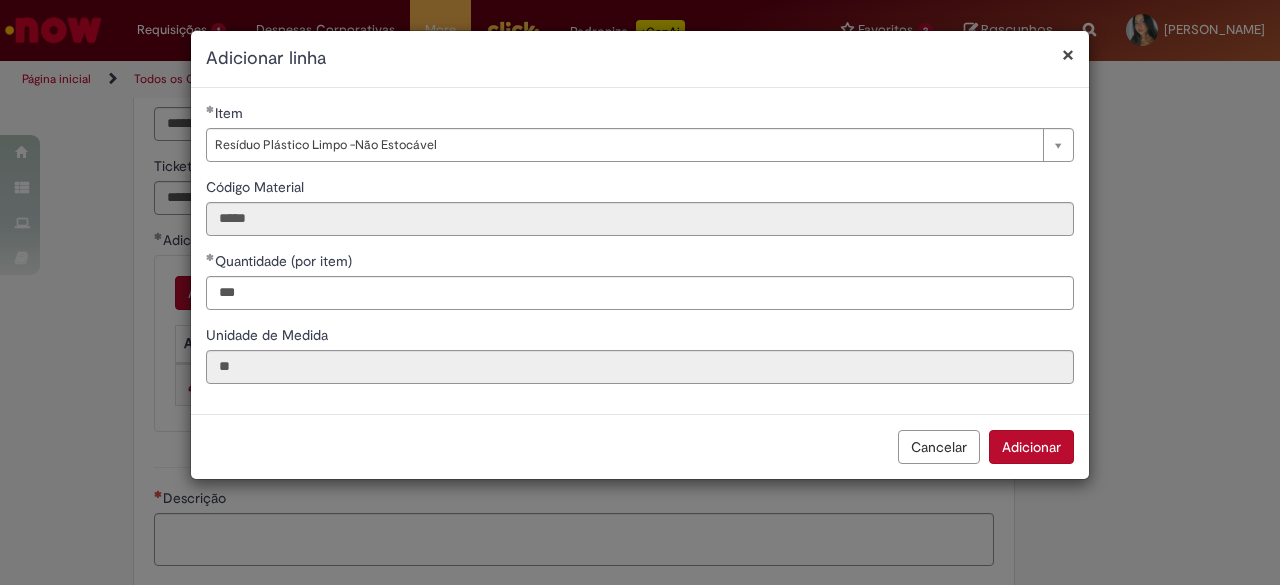 click on "Adicionar" at bounding box center [1031, 447] 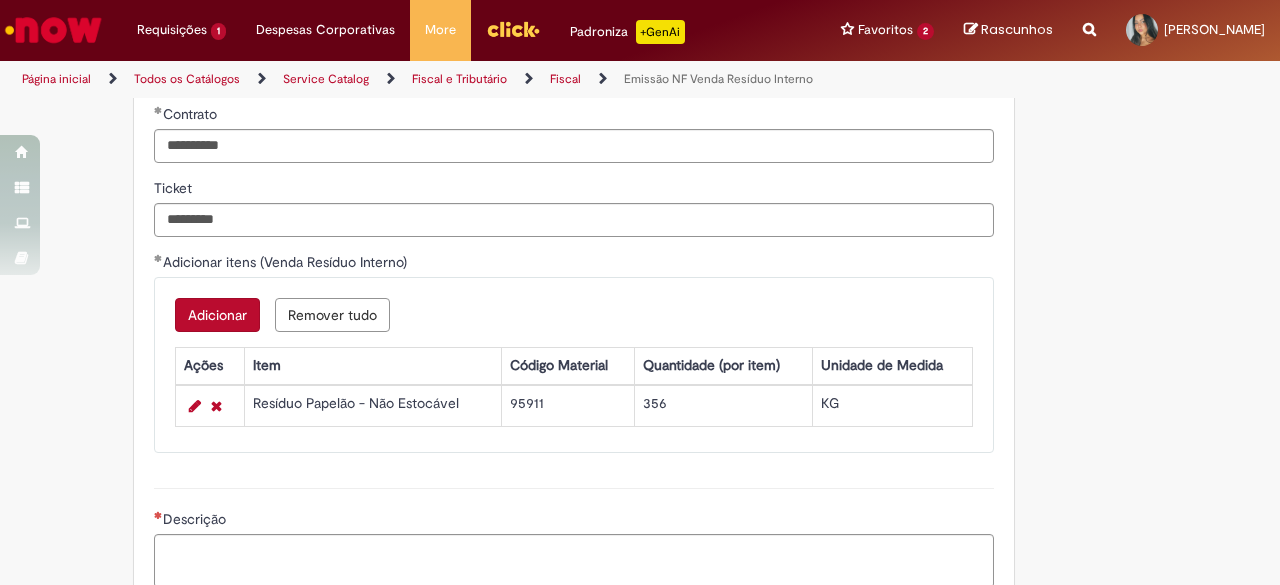scroll, scrollTop: 1530, scrollLeft: 0, axis: vertical 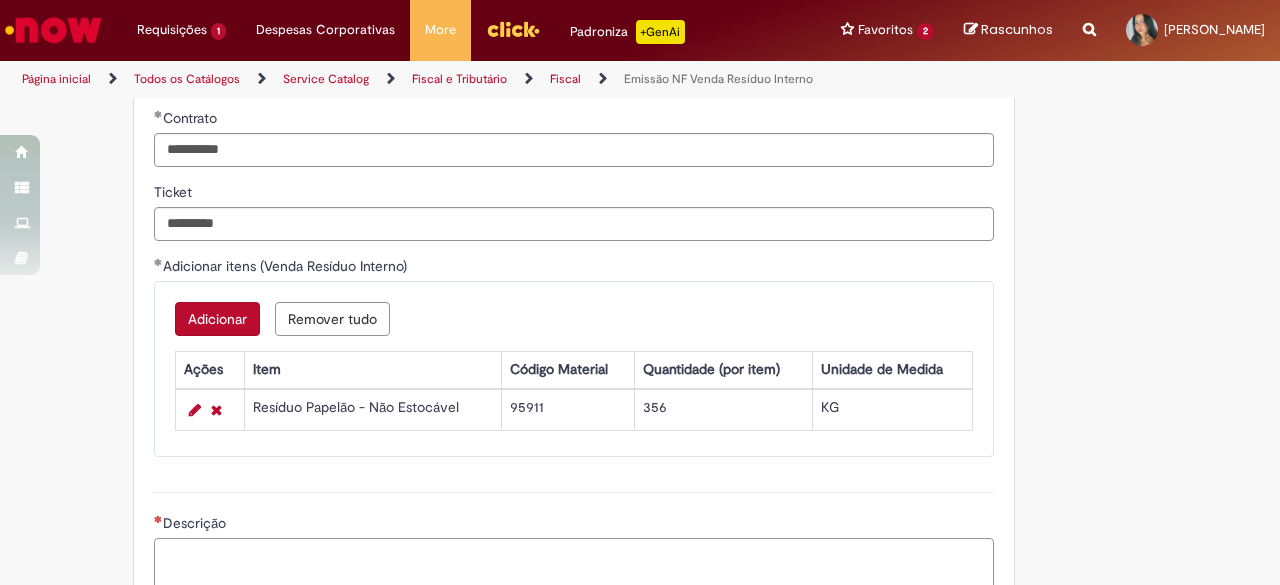 click on "Descrição" at bounding box center [574, 564] 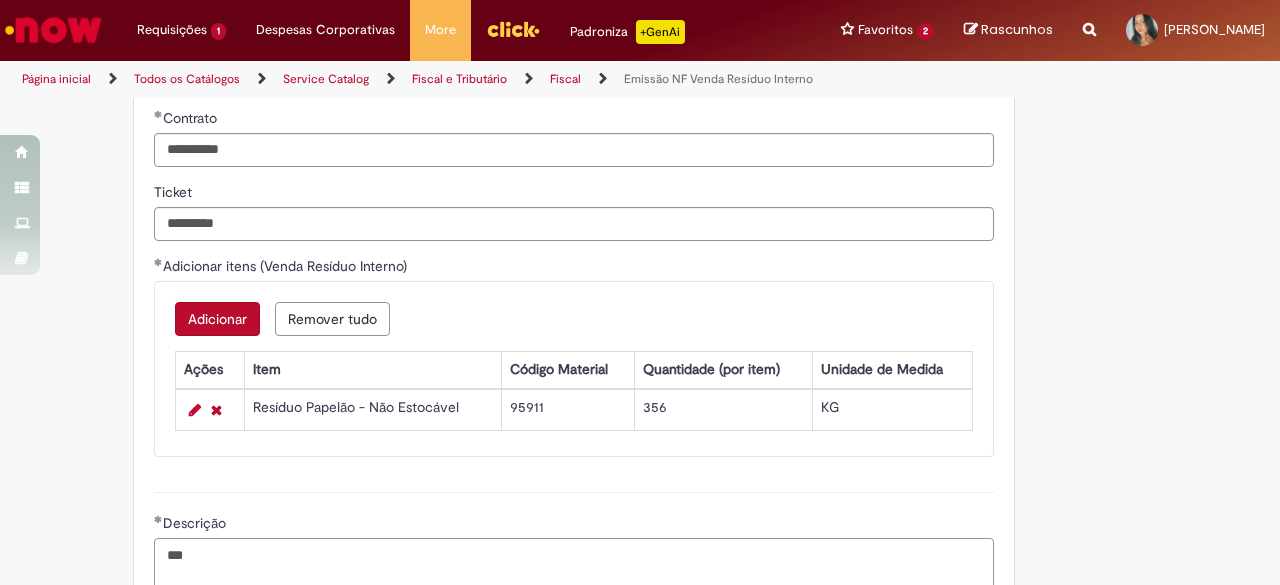 scroll, scrollTop: 1545, scrollLeft: 0, axis: vertical 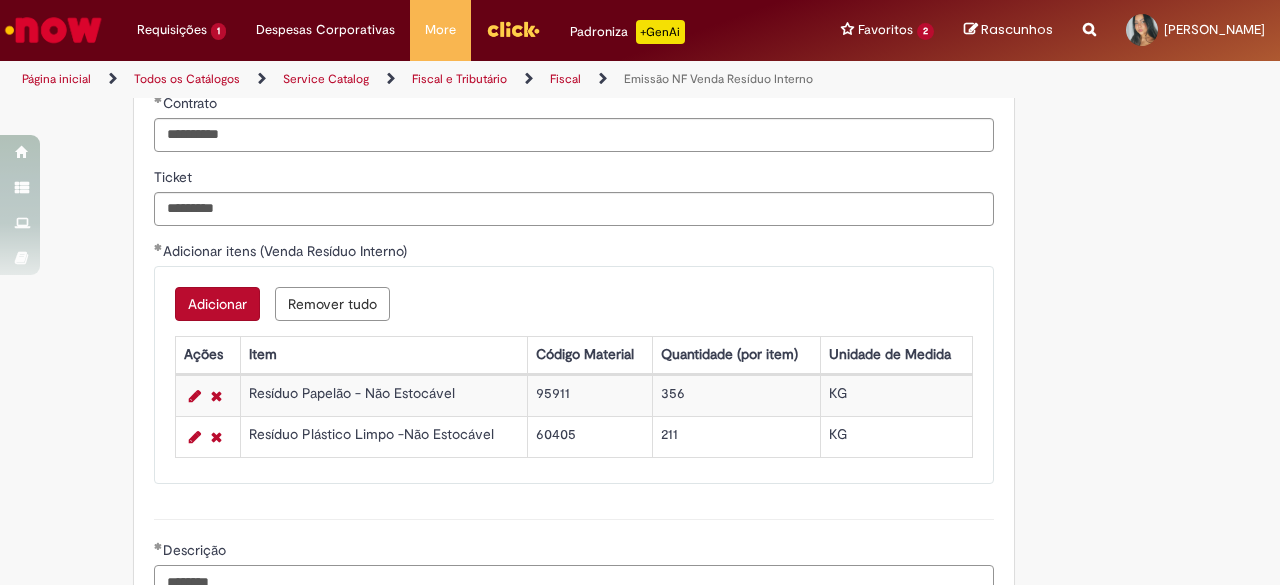 type on "********" 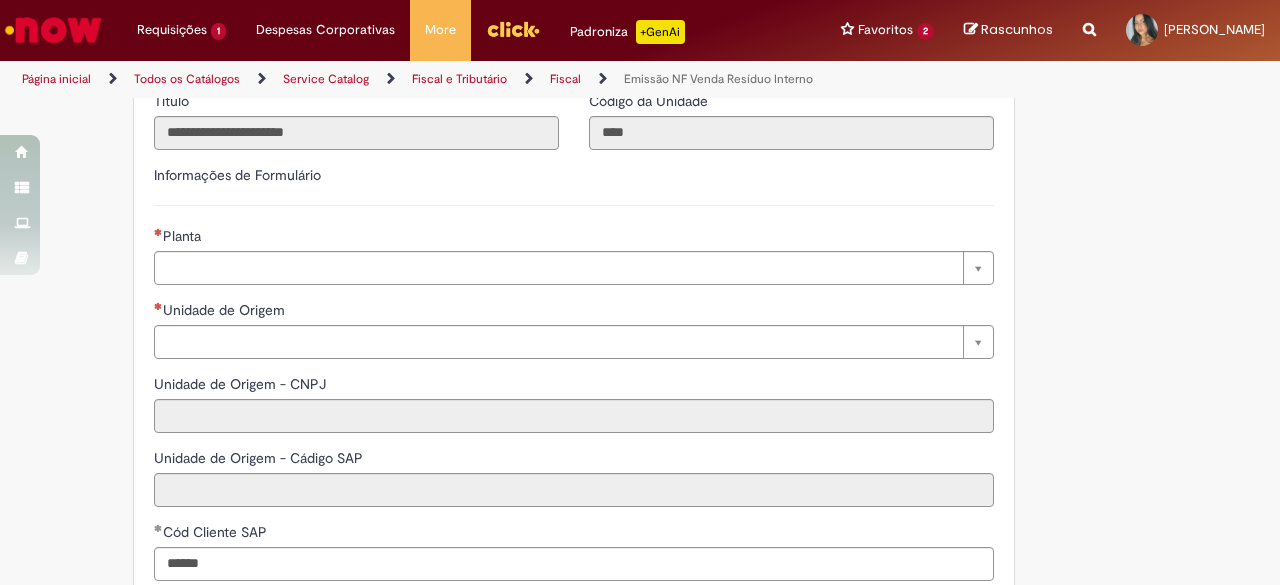 scroll, scrollTop: 426, scrollLeft: 0, axis: vertical 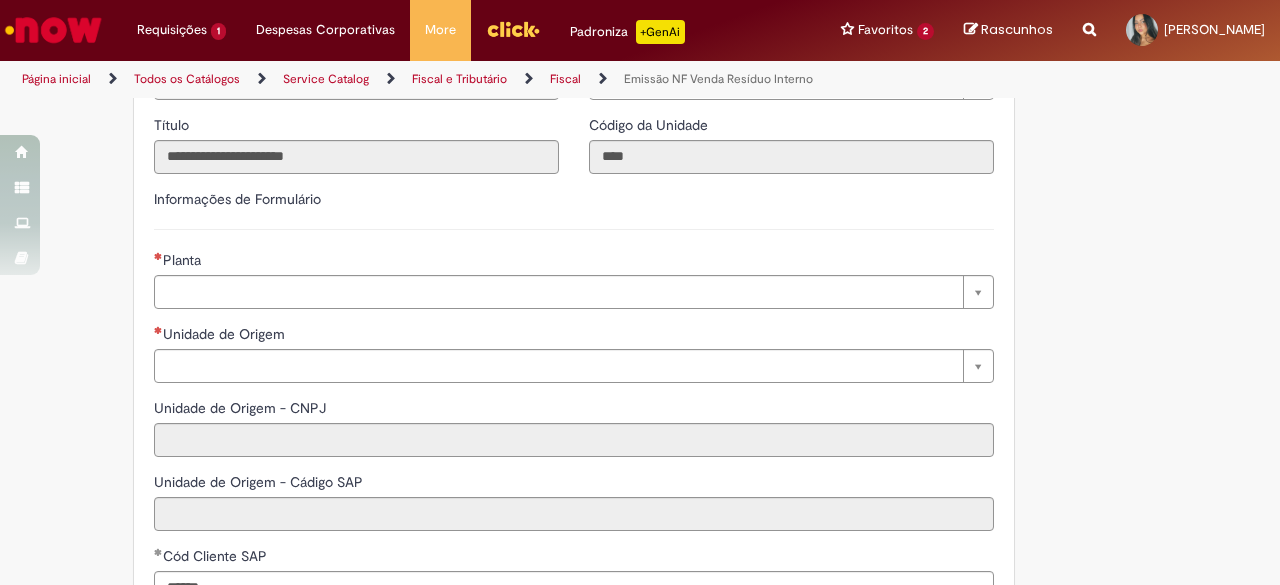 click on "**********" at bounding box center (574, 515) 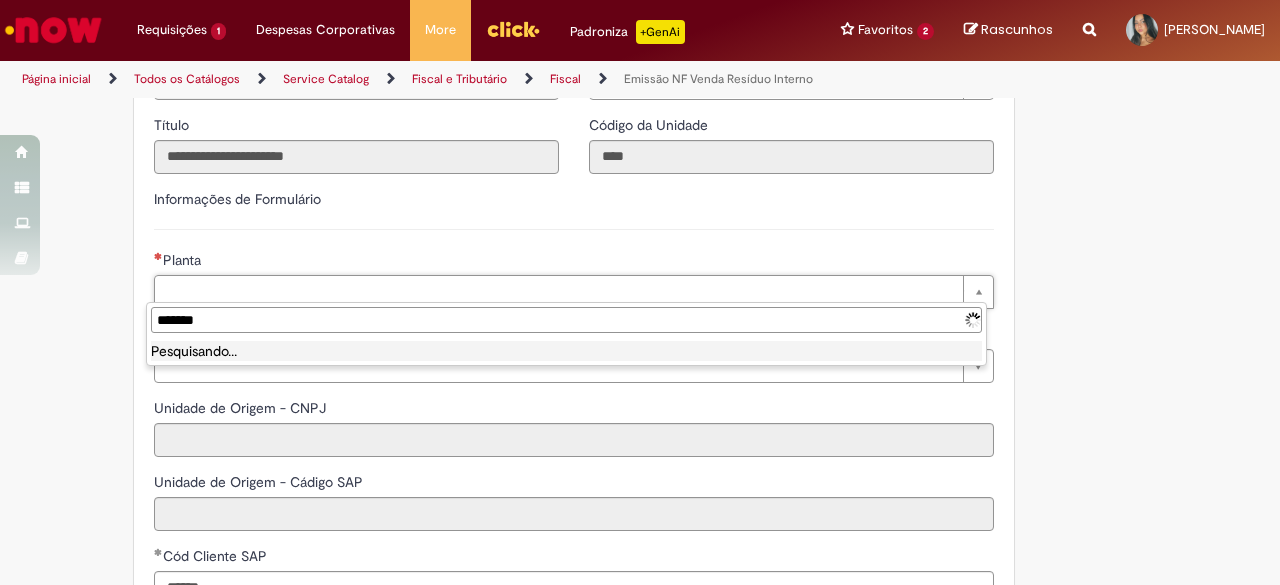 type on "*******" 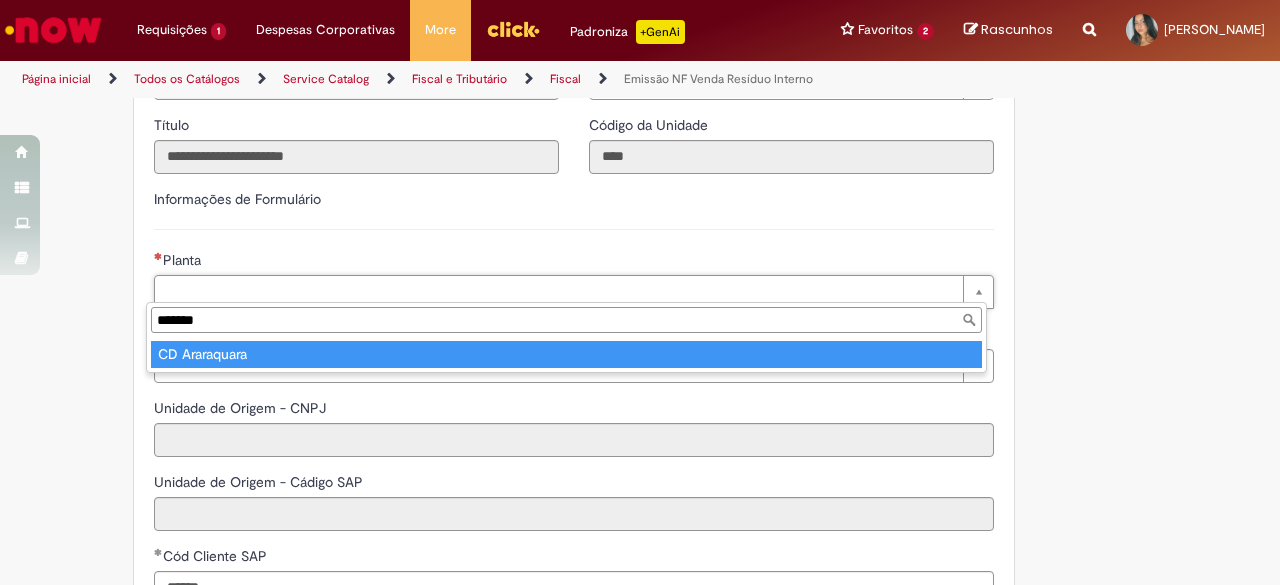 type on "**********" 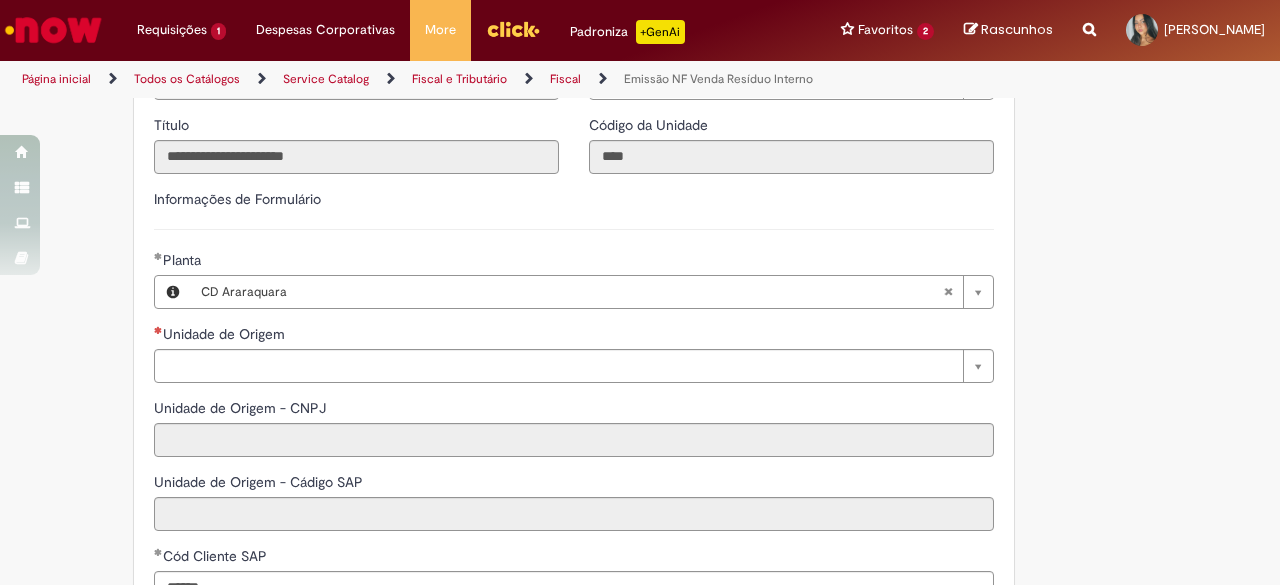 click on "**********" at bounding box center (574, 843) 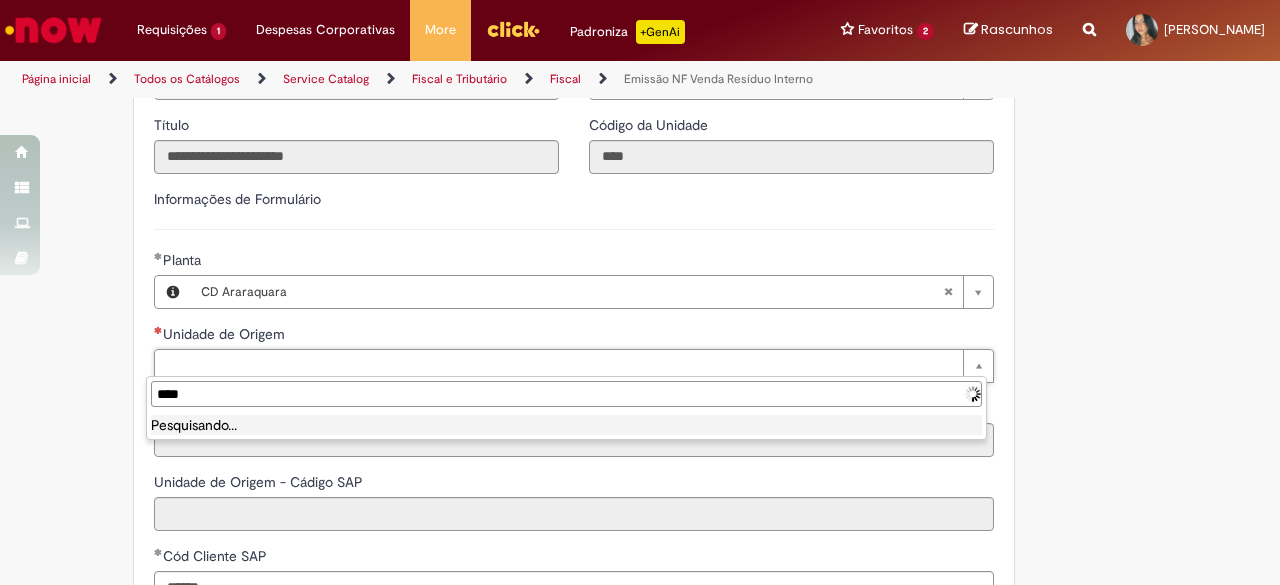 click on "****" at bounding box center [566, 394] 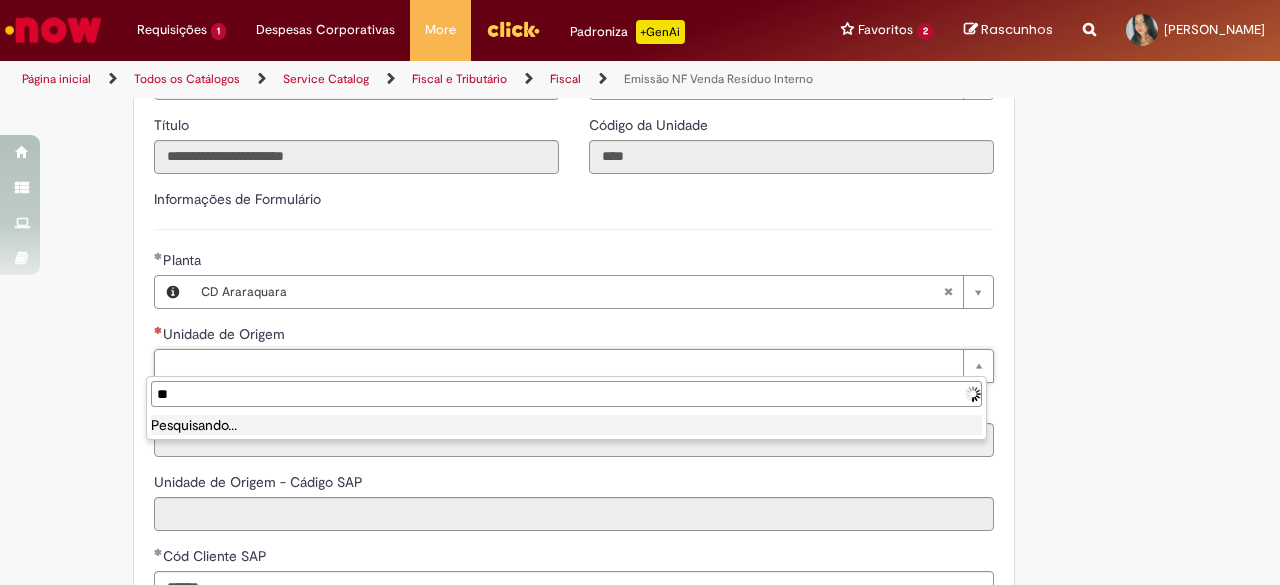 type on "*" 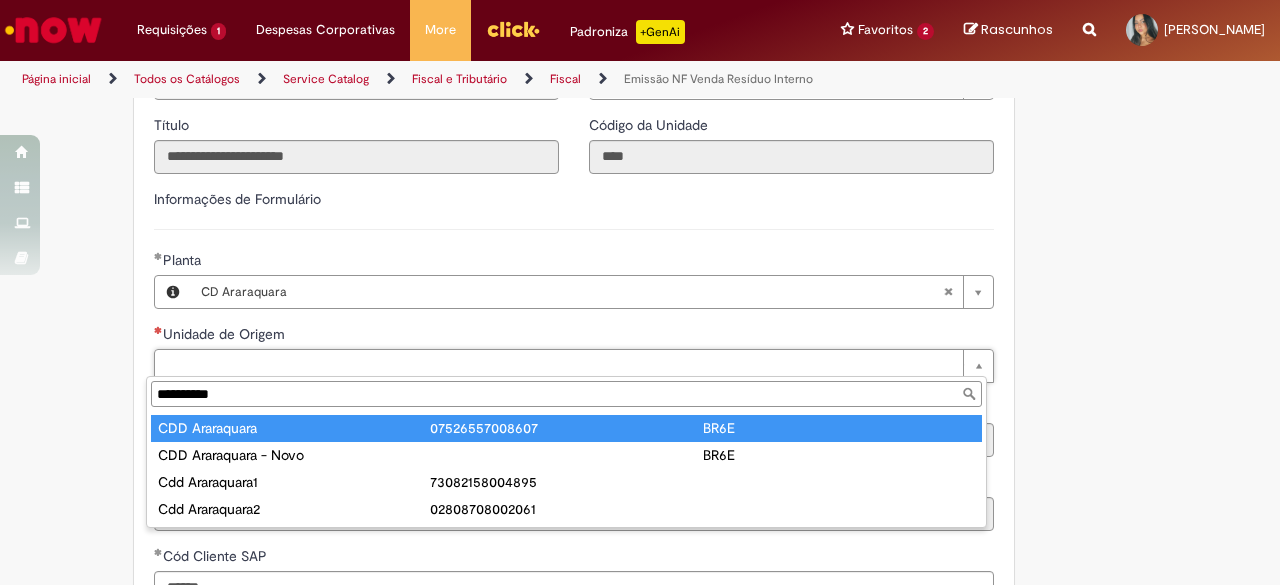 type on "**********" 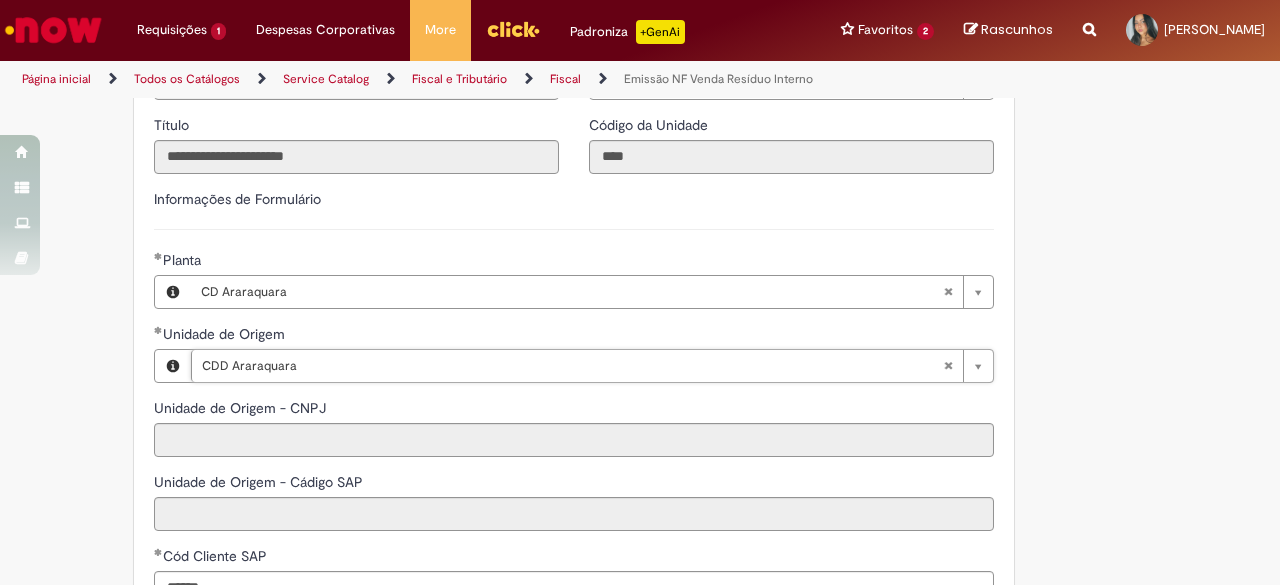 click on "**********" at bounding box center (640, 836) 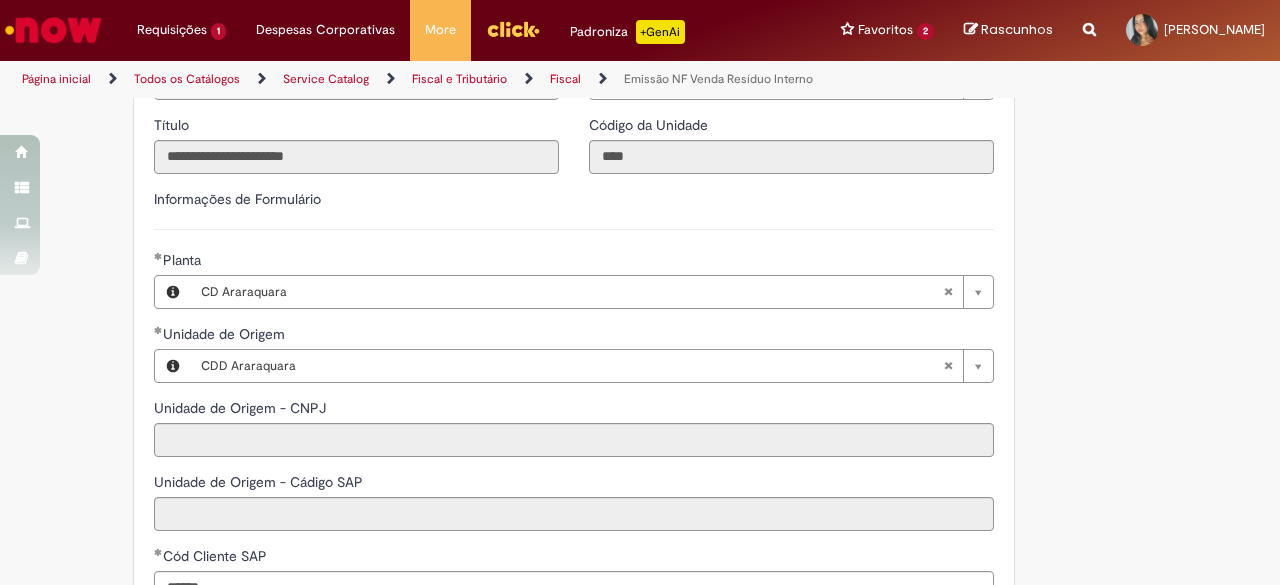 type on "**********" 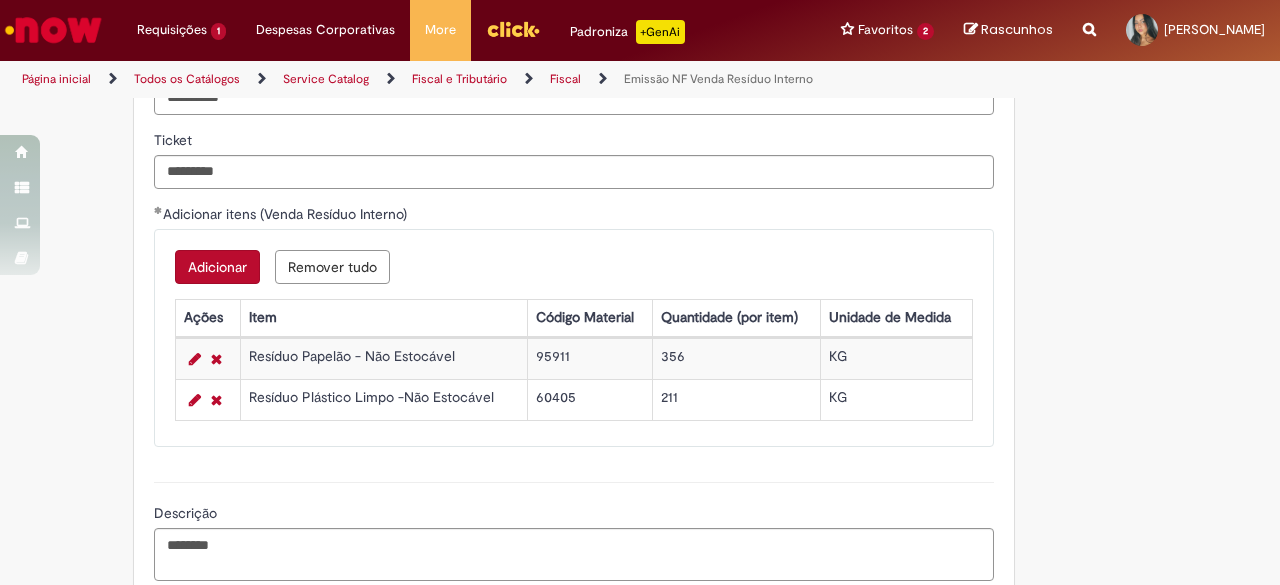 scroll, scrollTop: 1832, scrollLeft: 0, axis: vertical 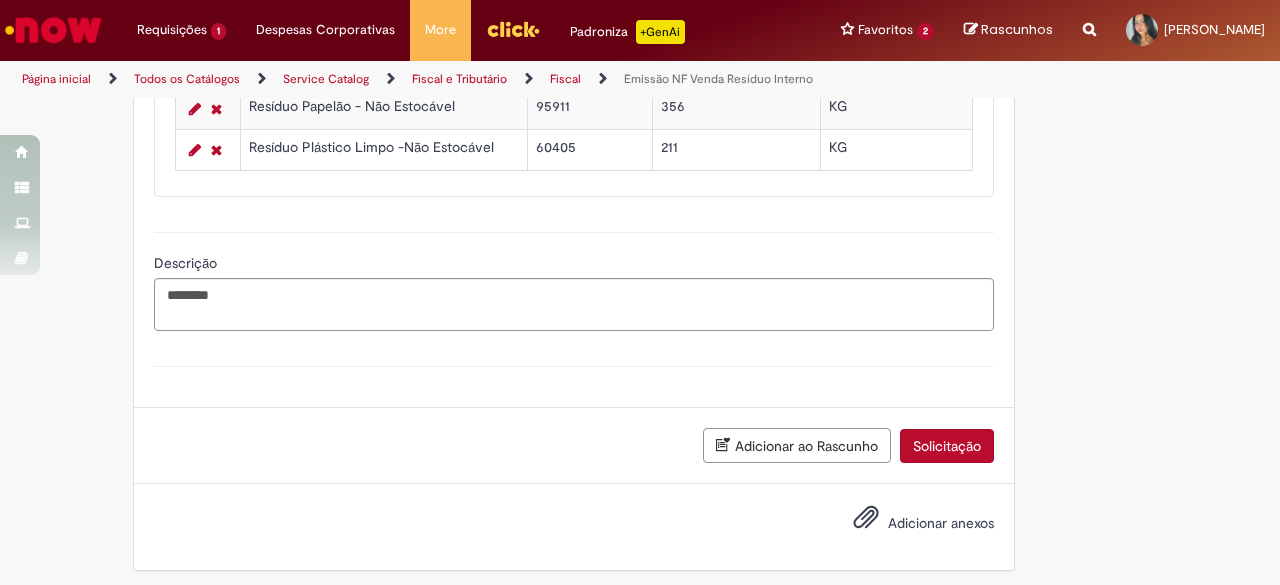 click on "Solicitação" at bounding box center [947, 446] 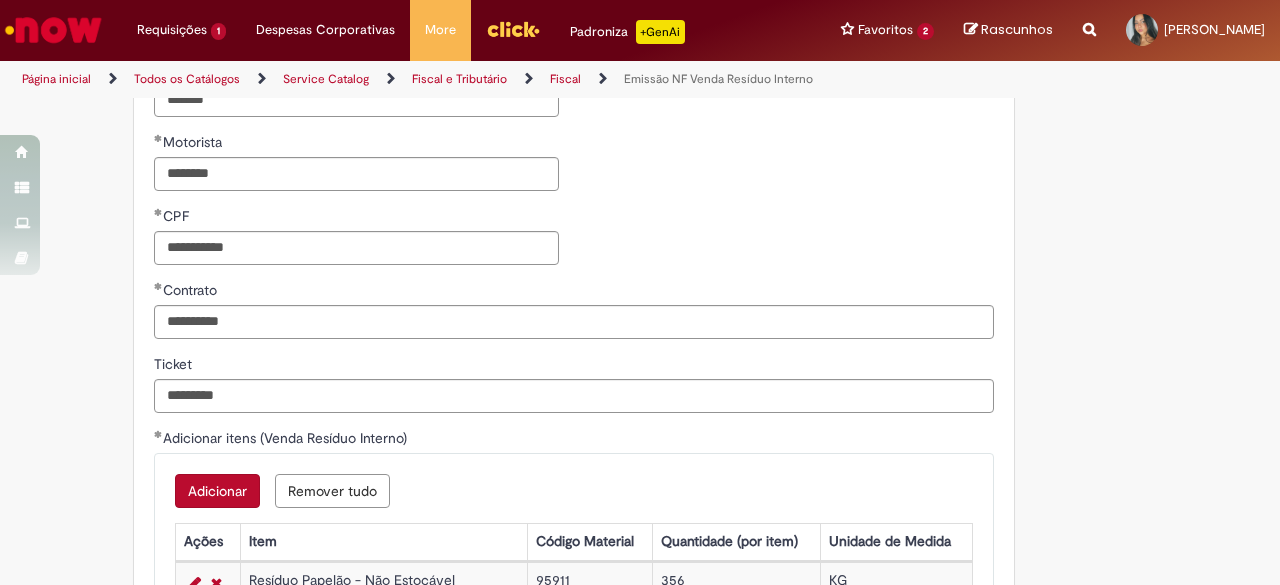 scroll, scrollTop: 1787, scrollLeft: 0, axis: vertical 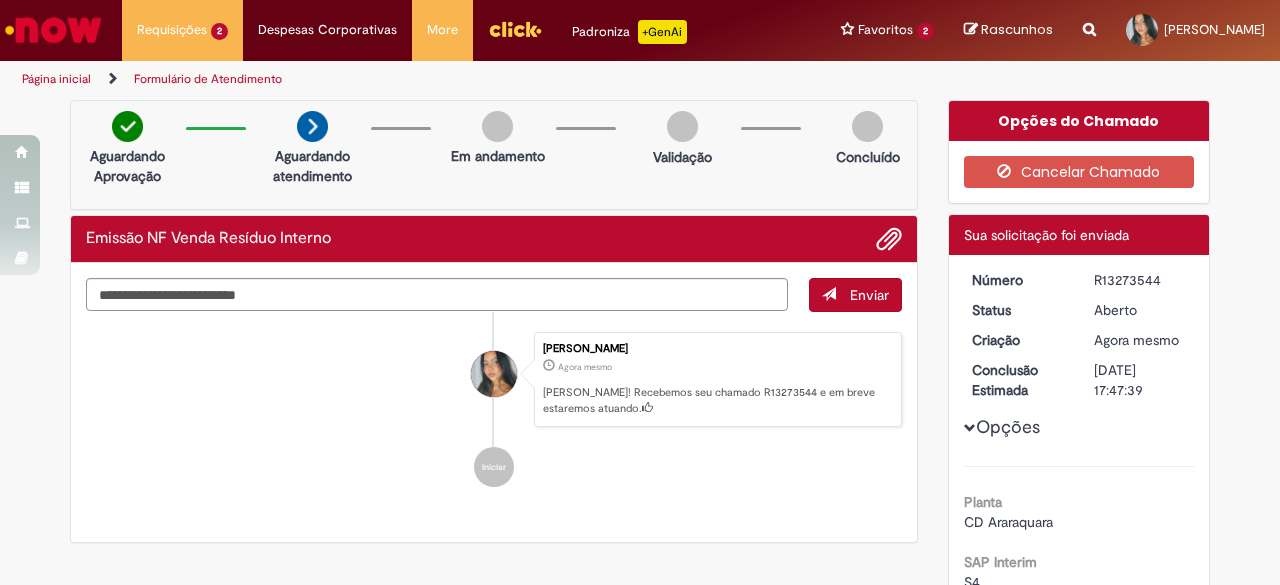 click on "R13273544" at bounding box center [1140, 280] 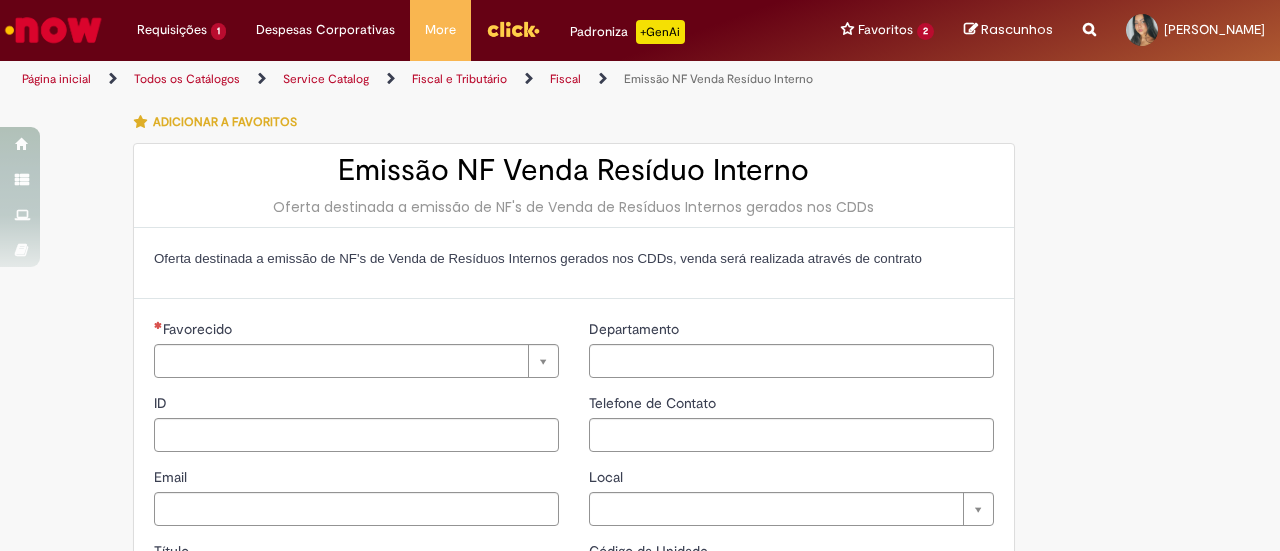 type on "********" 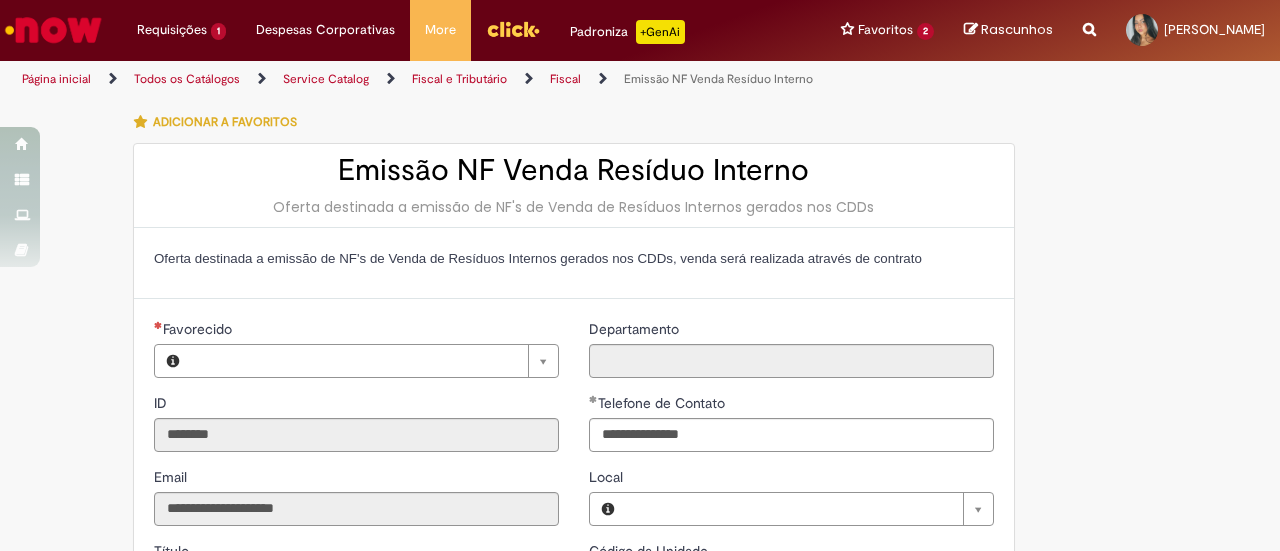 type on "**********" 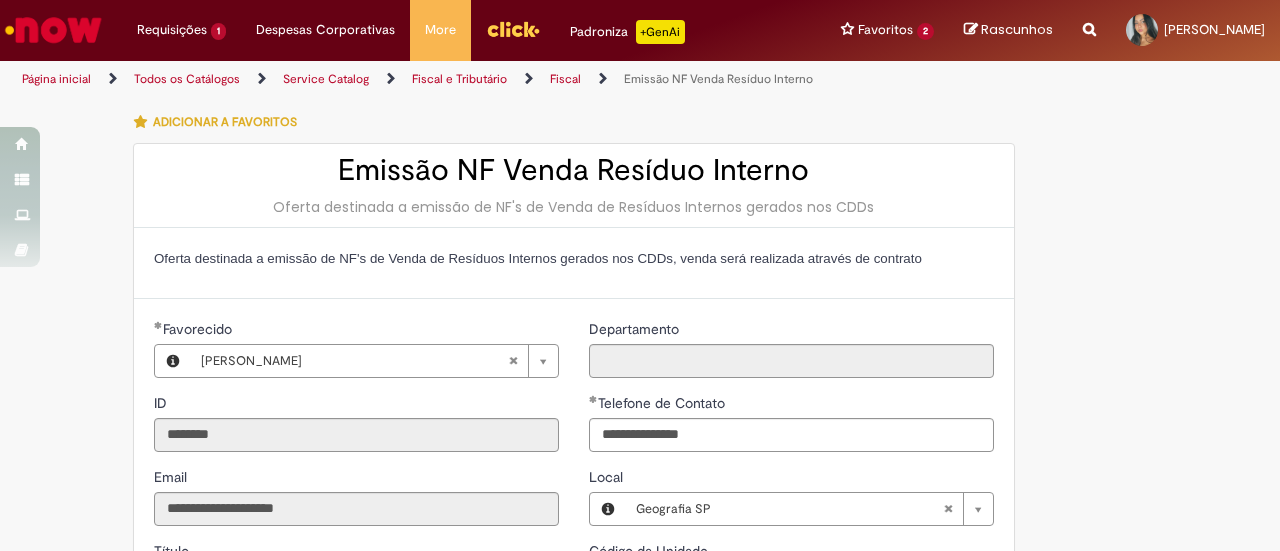 type on "**********" 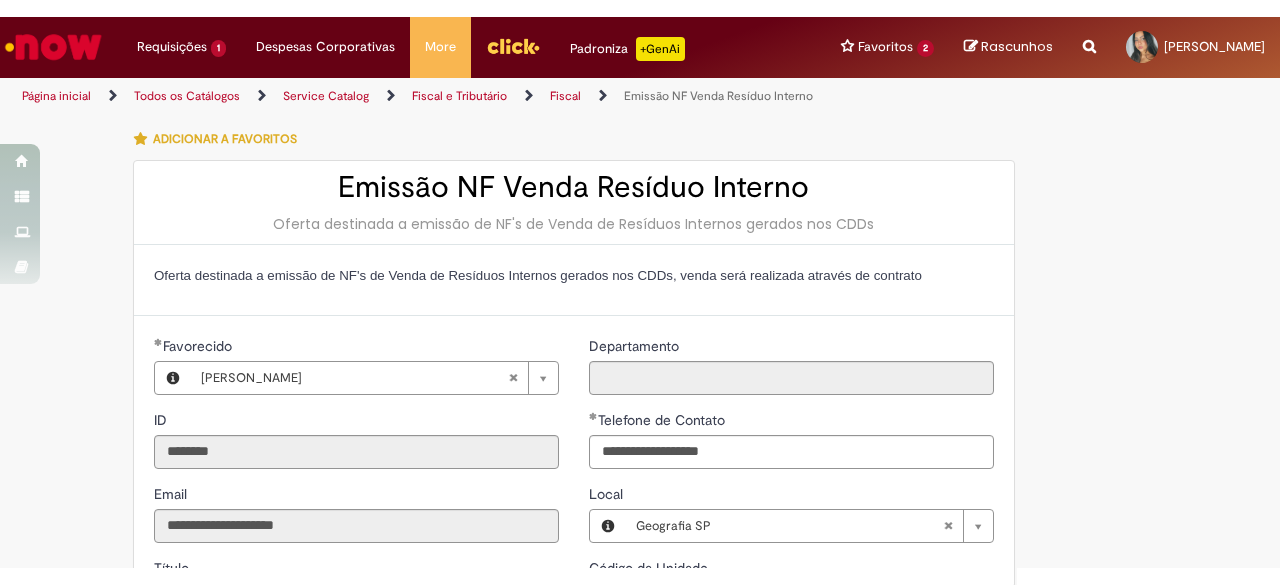scroll, scrollTop: 0, scrollLeft: 0, axis: both 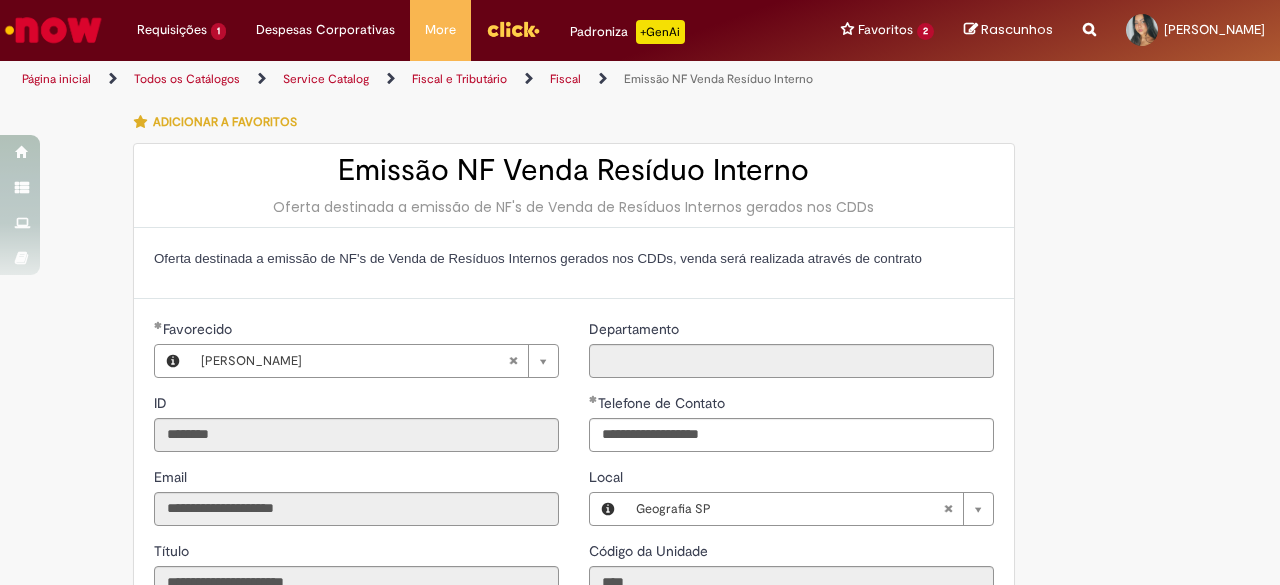 drag, startPoint x: 1266, startPoint y: 160, endPoint x: 1279, endPoint y: 153, distance: 14.764823 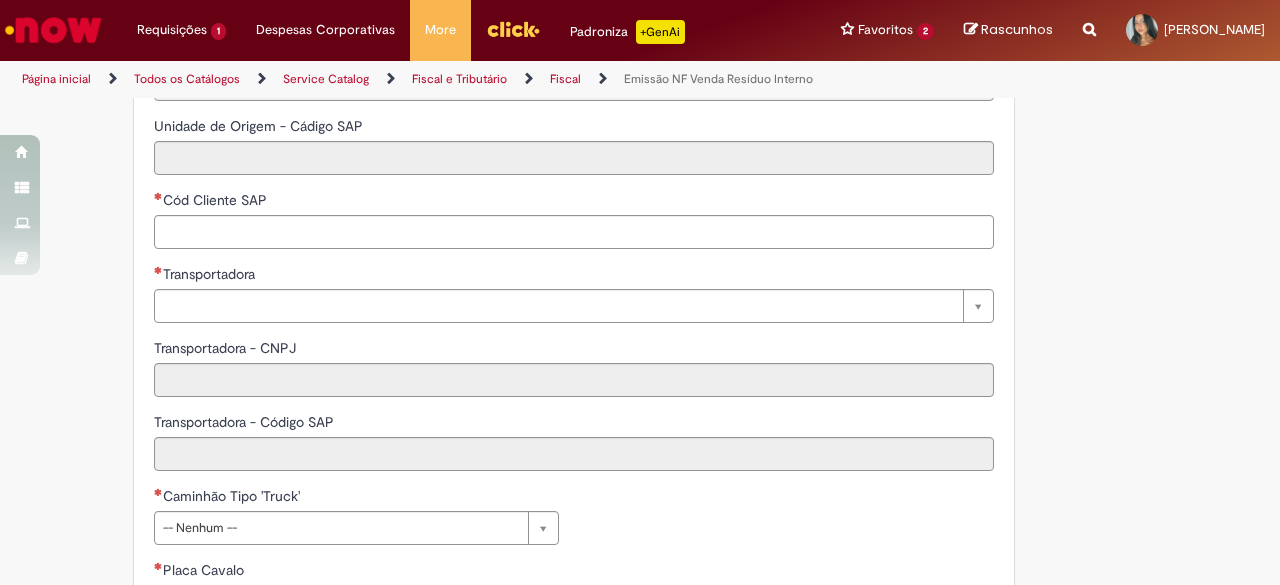 scroll, scrollTop: 834, scrollLeft: 0, axis: vertical 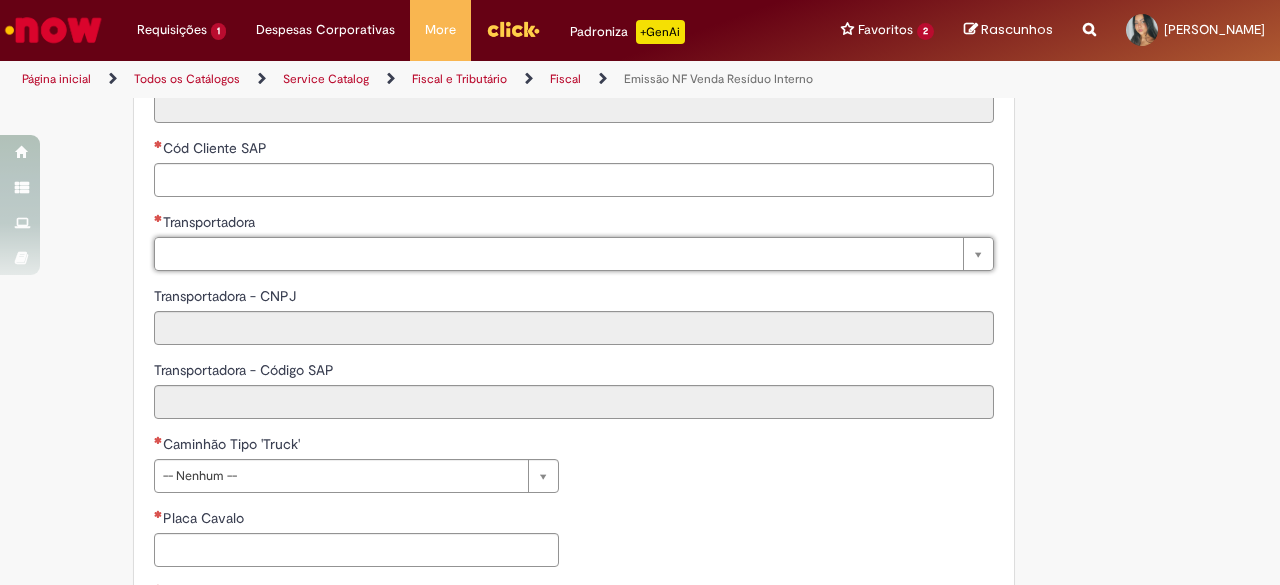 click on "**********" at bounding box center (574, 107) 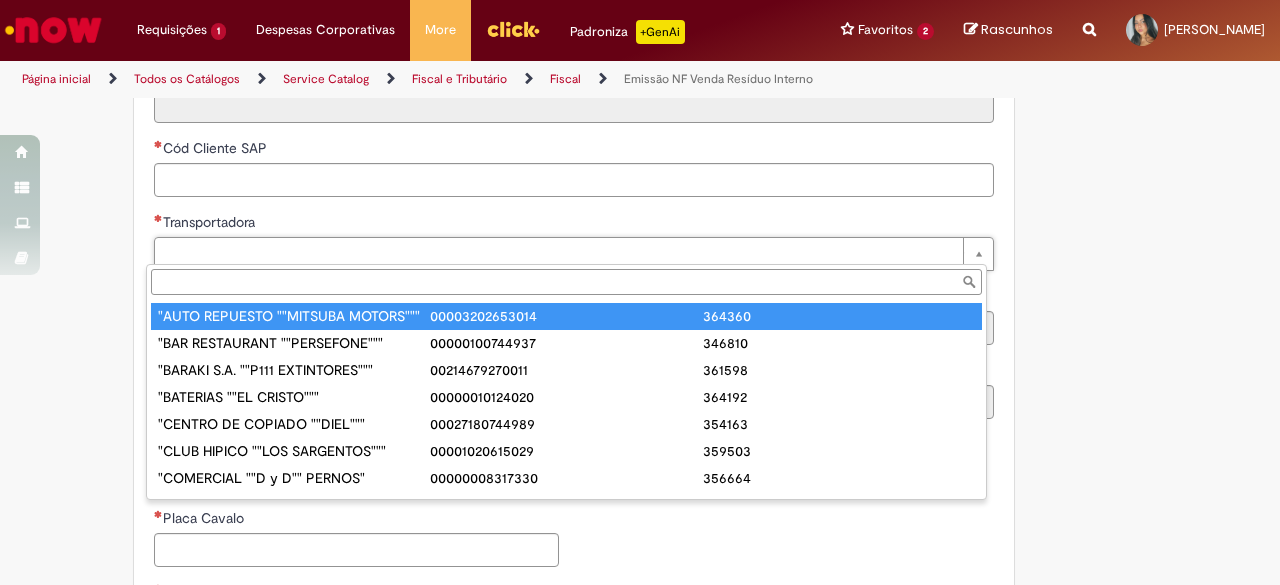 paste on "******" 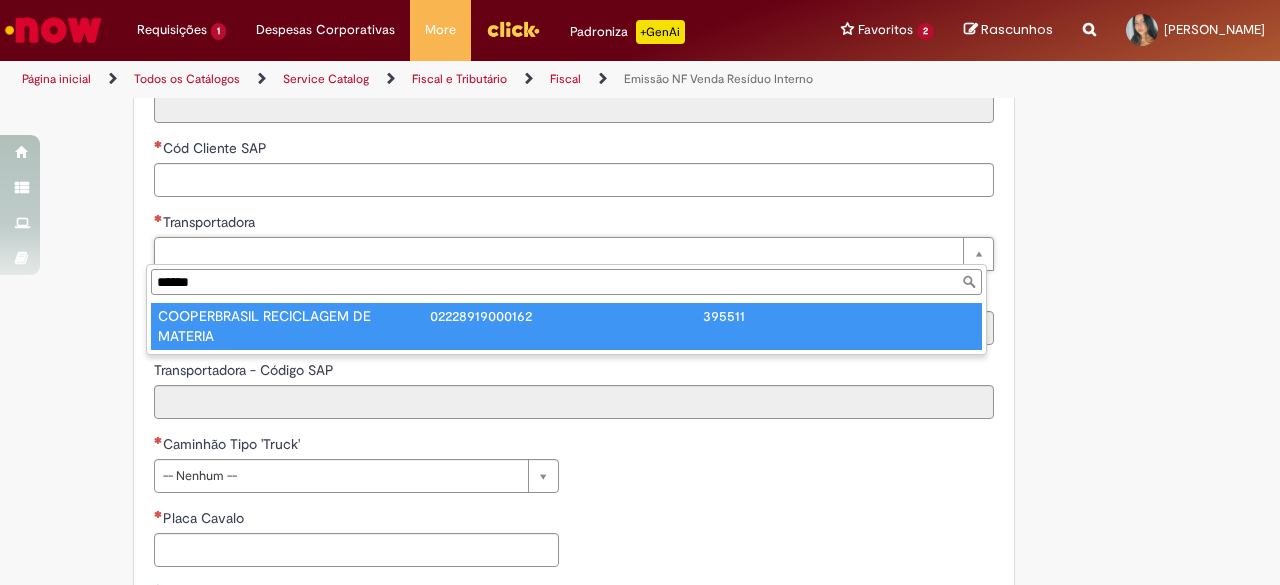 type on "******" 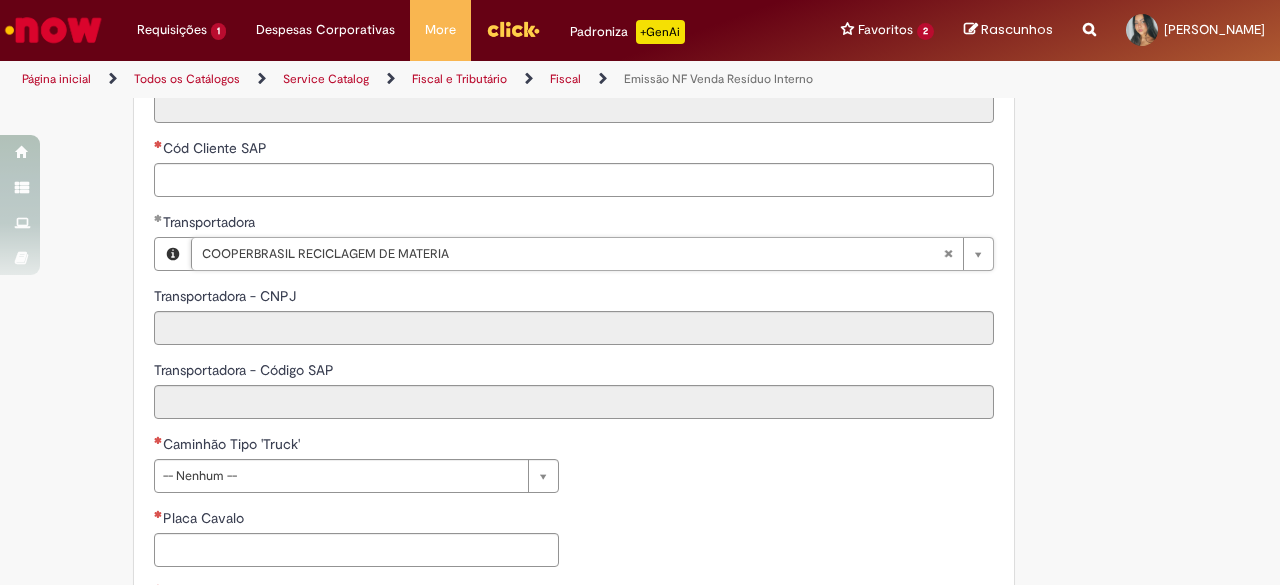 type on "**********" 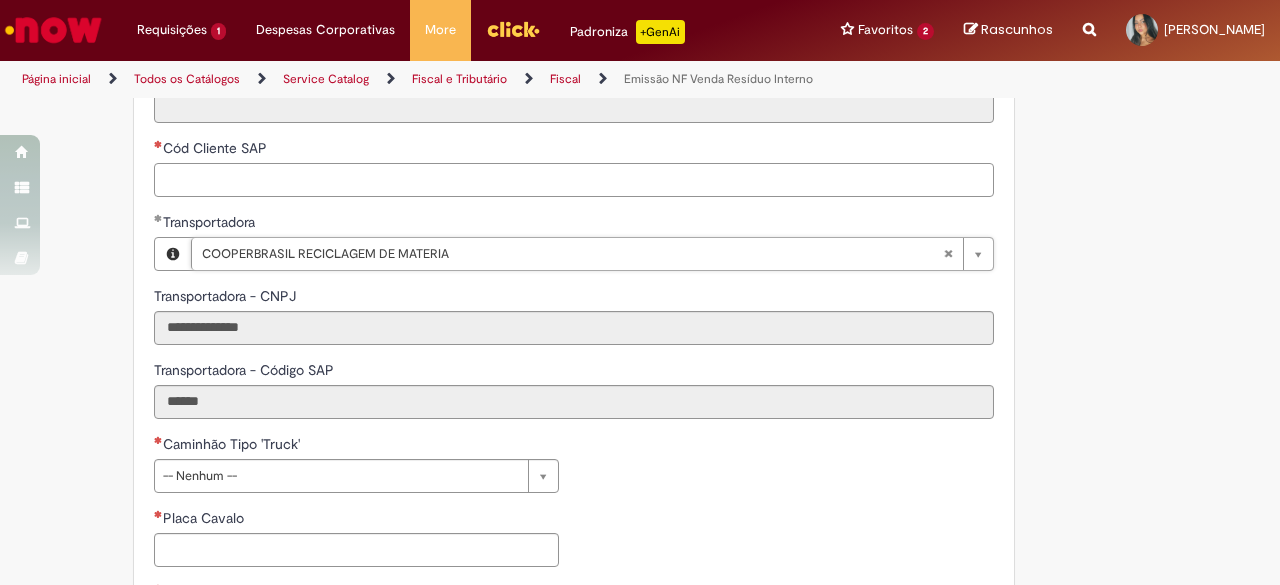 click on "Cód Cliente SAP" at bounding box center [574, 180] 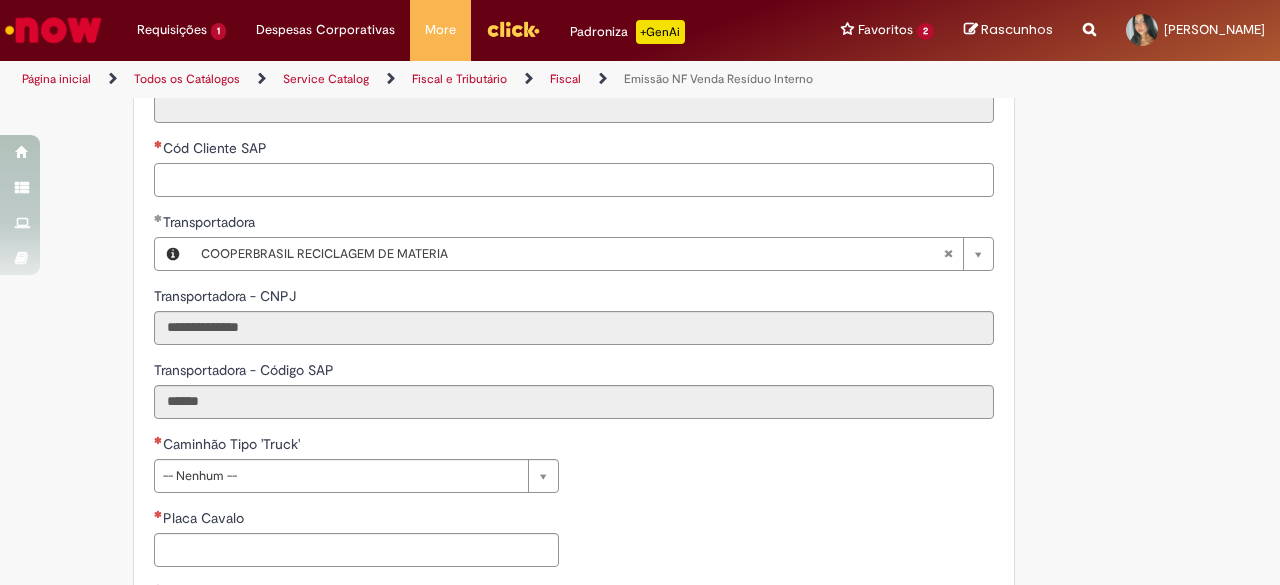 paste on "******" 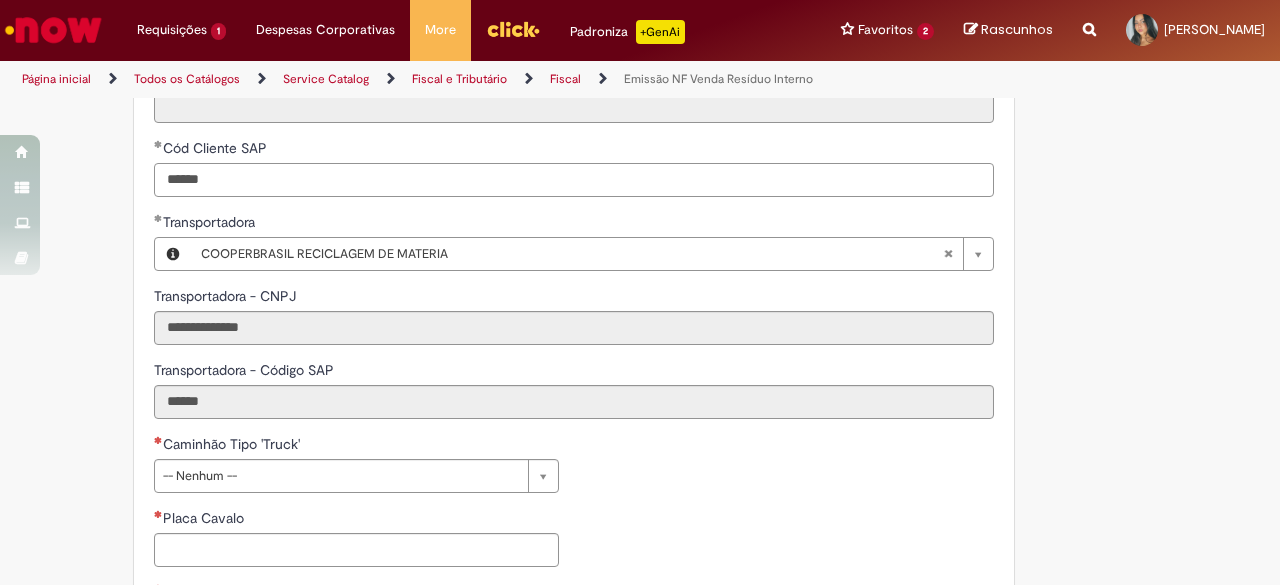 type on "******" 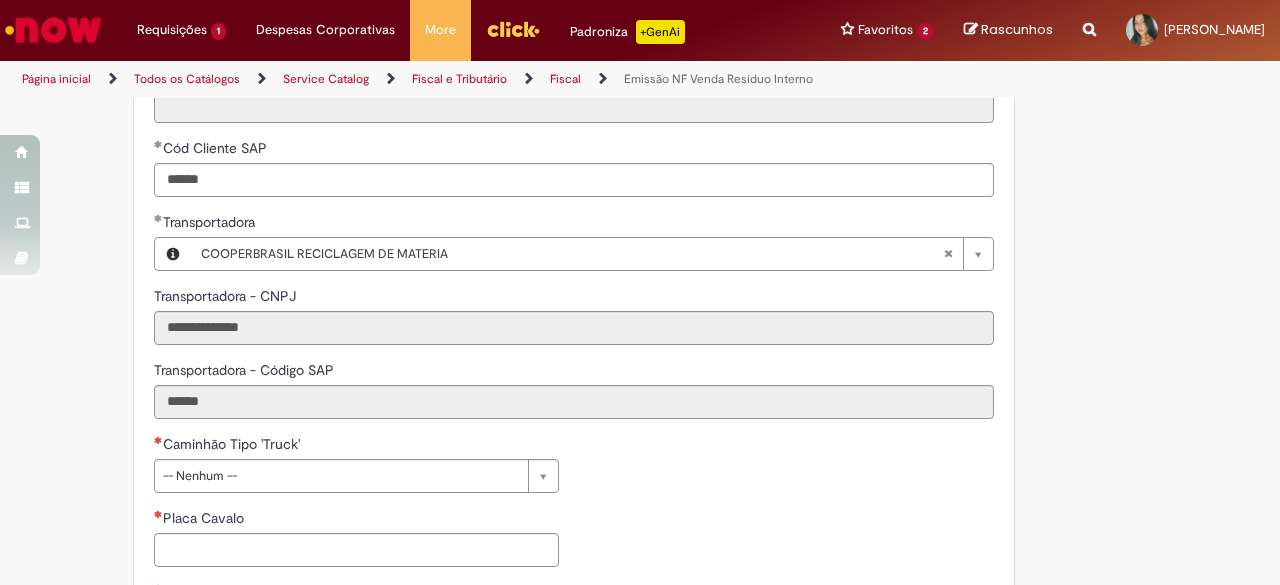 click on "**********" at bounding box center (640, 386) 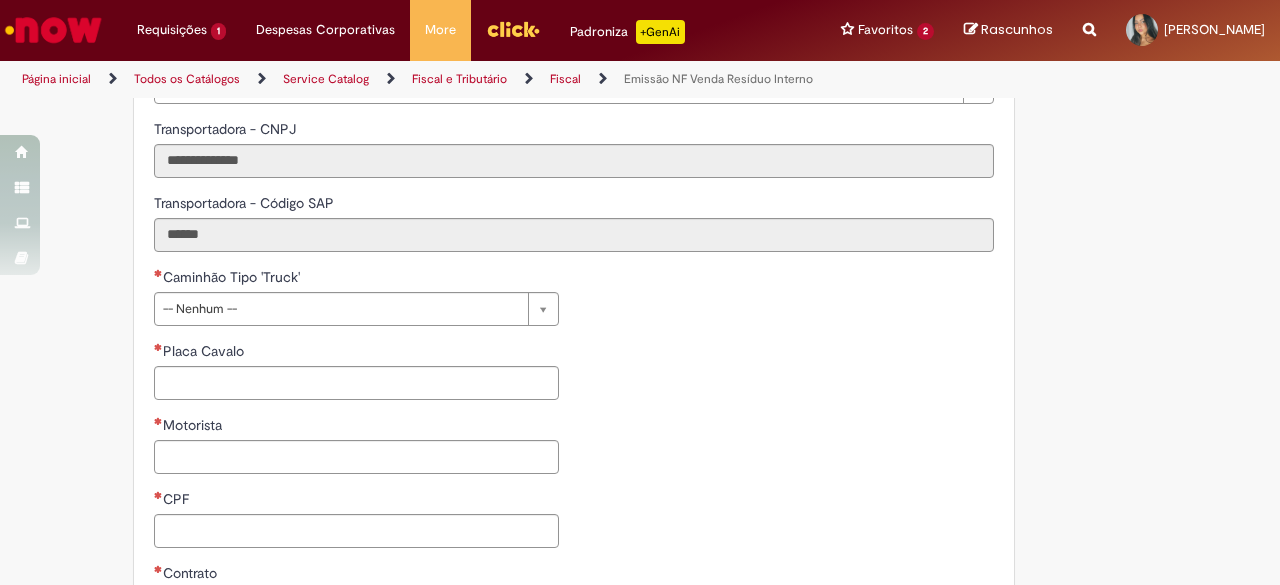 scroll, scrollTop: 1041, scrollLeft: 0, axis: vertical 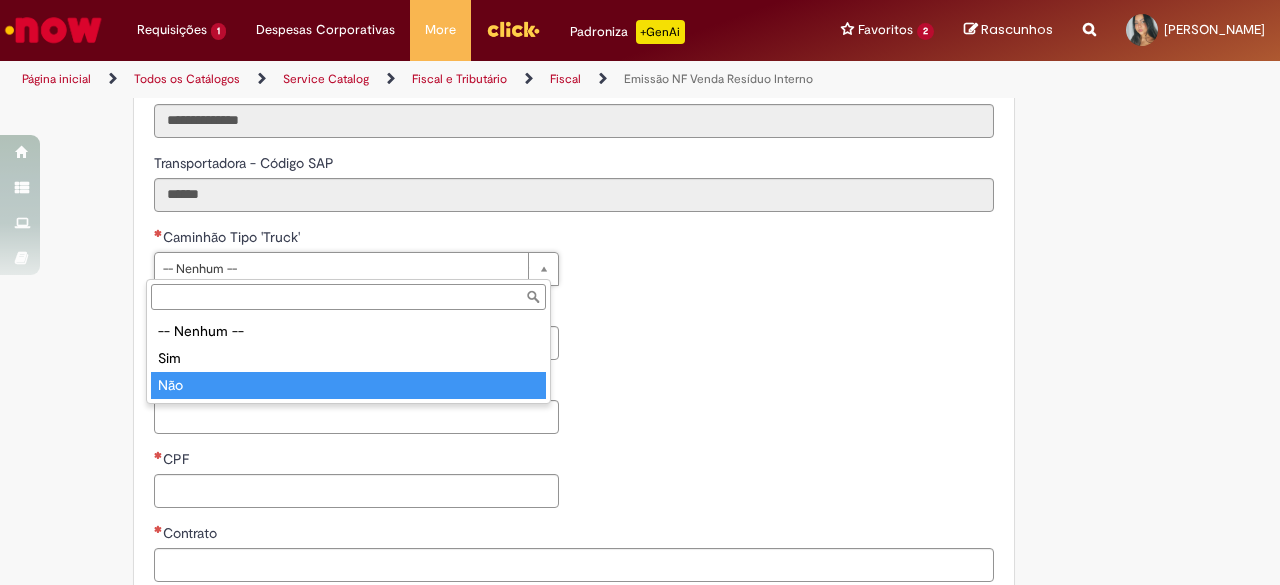 type on "***" 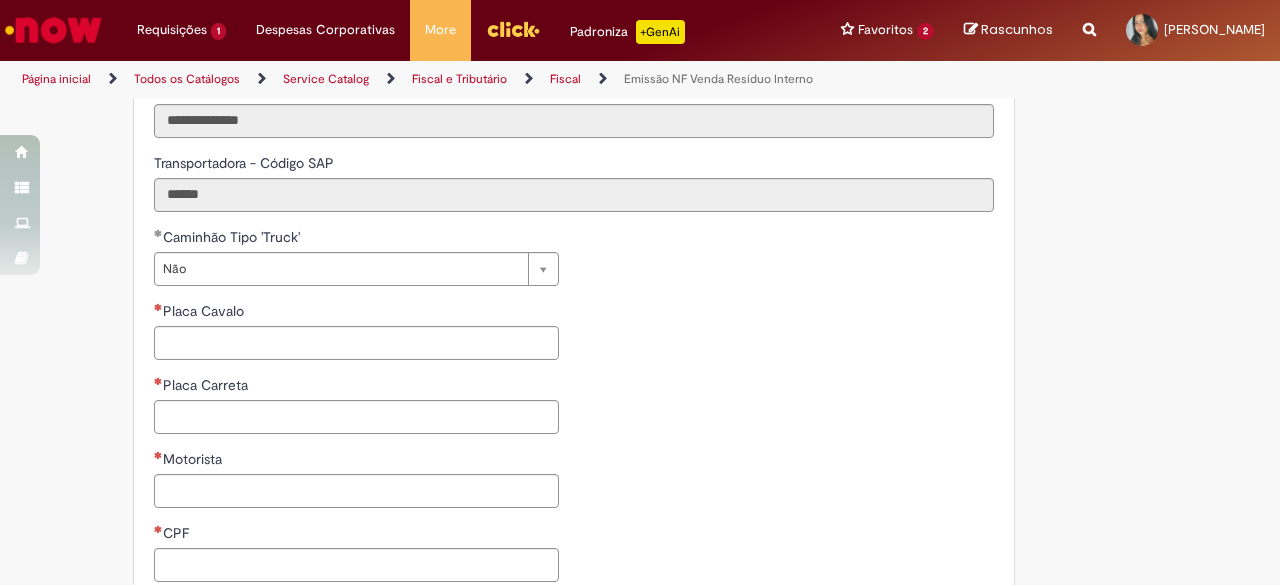 drag, startPoint x: 834, startPoint y: 302, endPoint x: 862, endPoint y: 305, distance: 28.160255 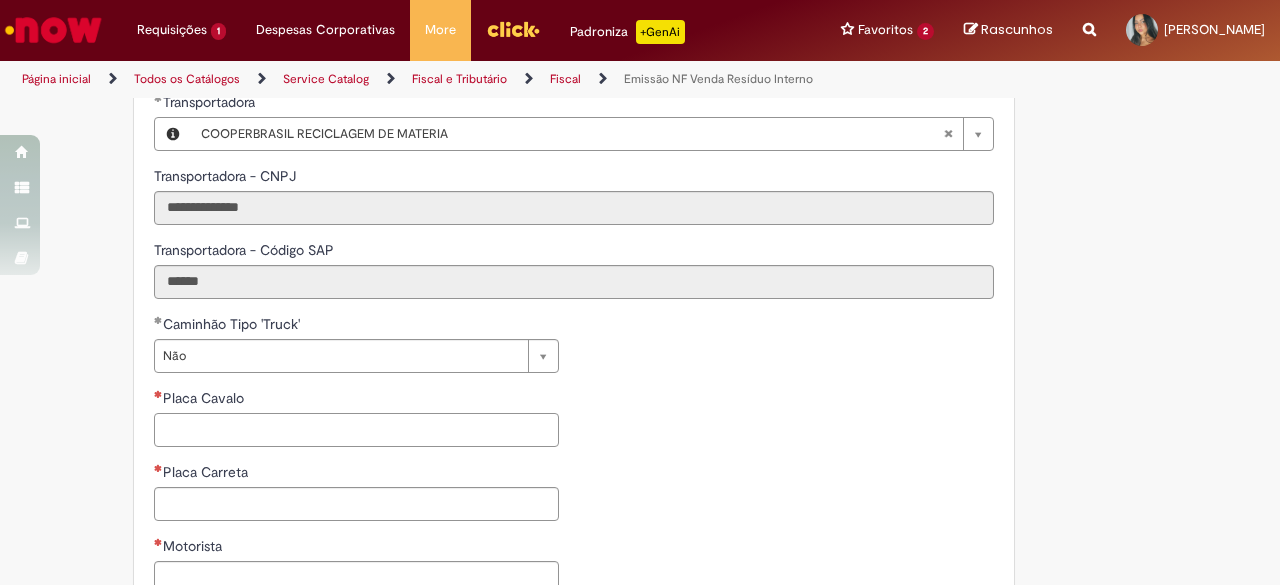 click on "Placa Cavalo" at bounding box center (356, 430) 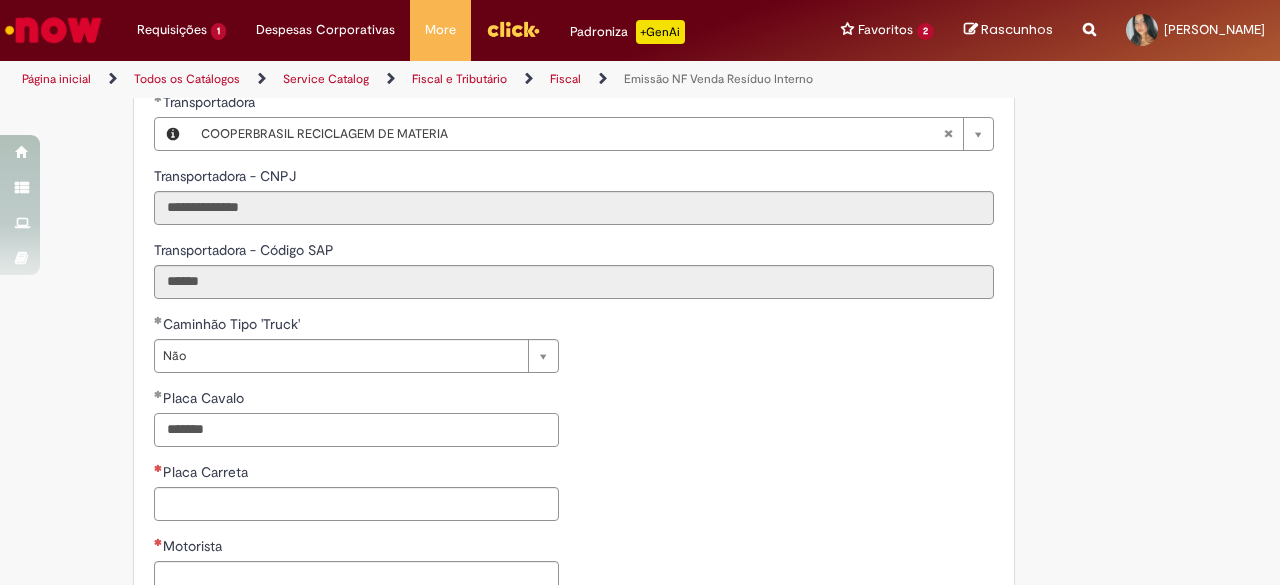 type on "*******" 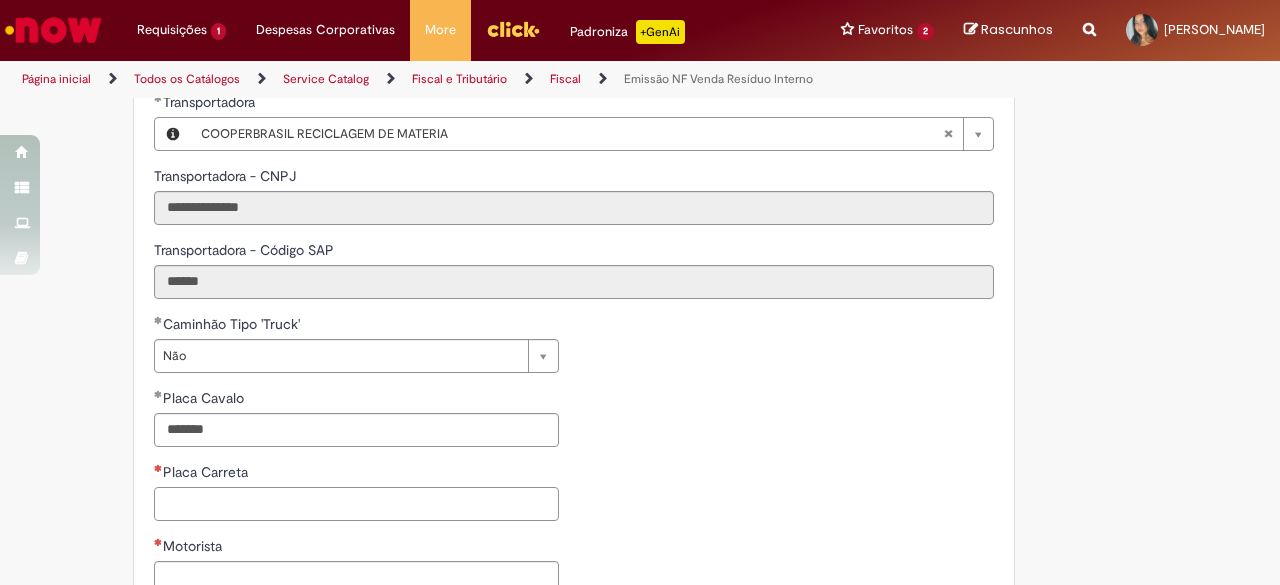 click on "Placa Carreta" at bounding box center [356, 504] 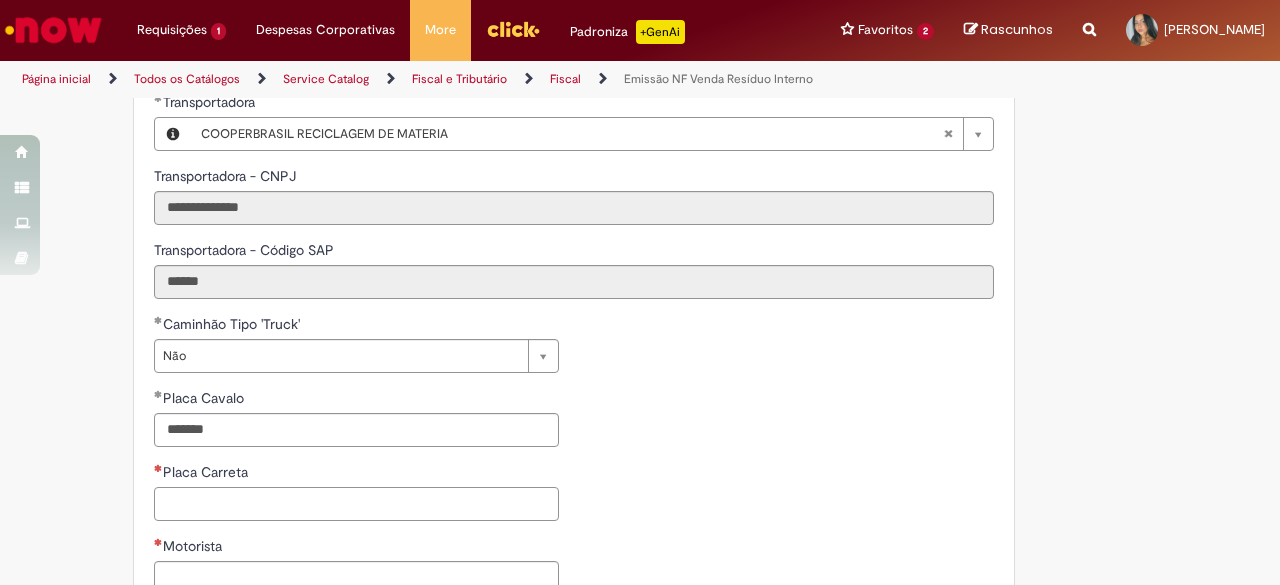 paste on "*******" 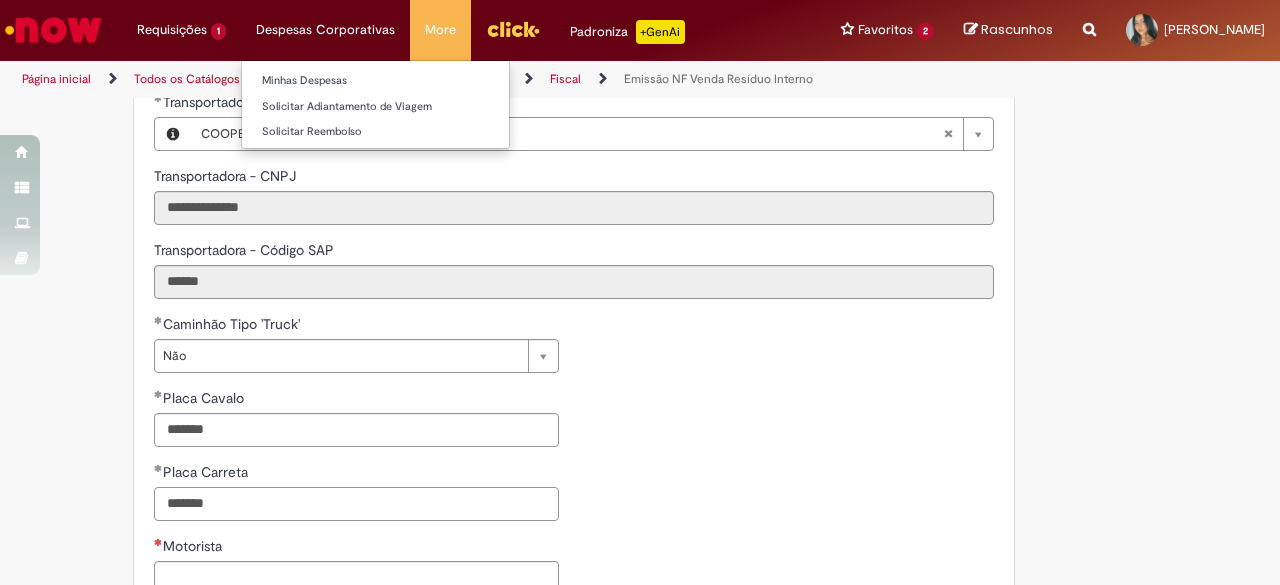 type on "*******" 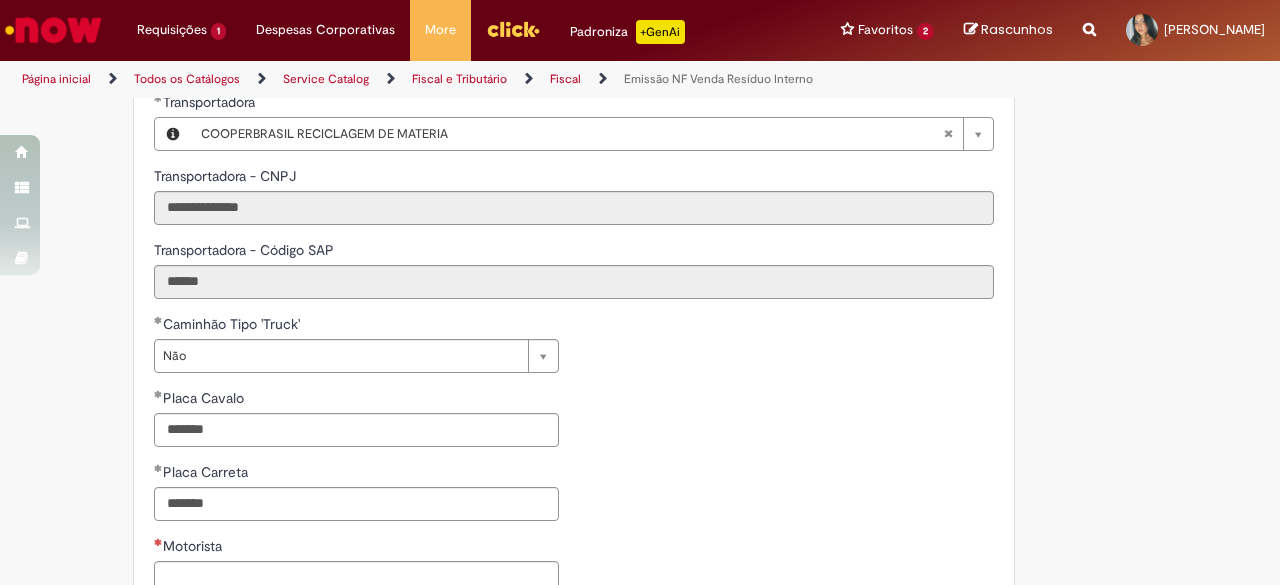 click on "Motorista" at bounding box center [356, 548] 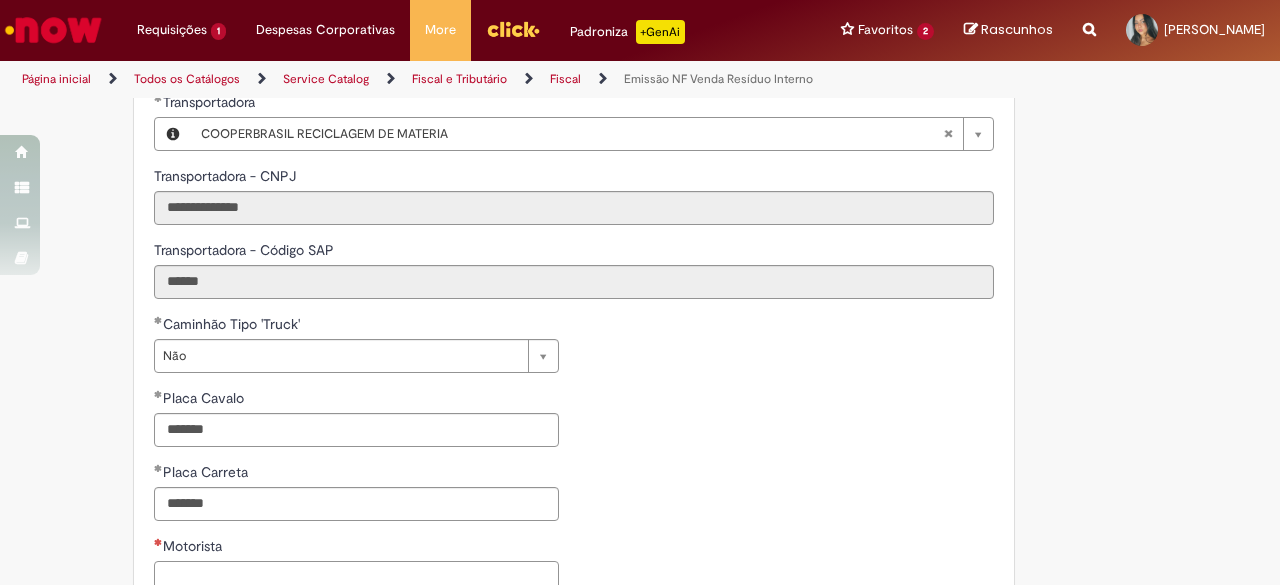click on "Motorista" at bounding box center [356, 578] 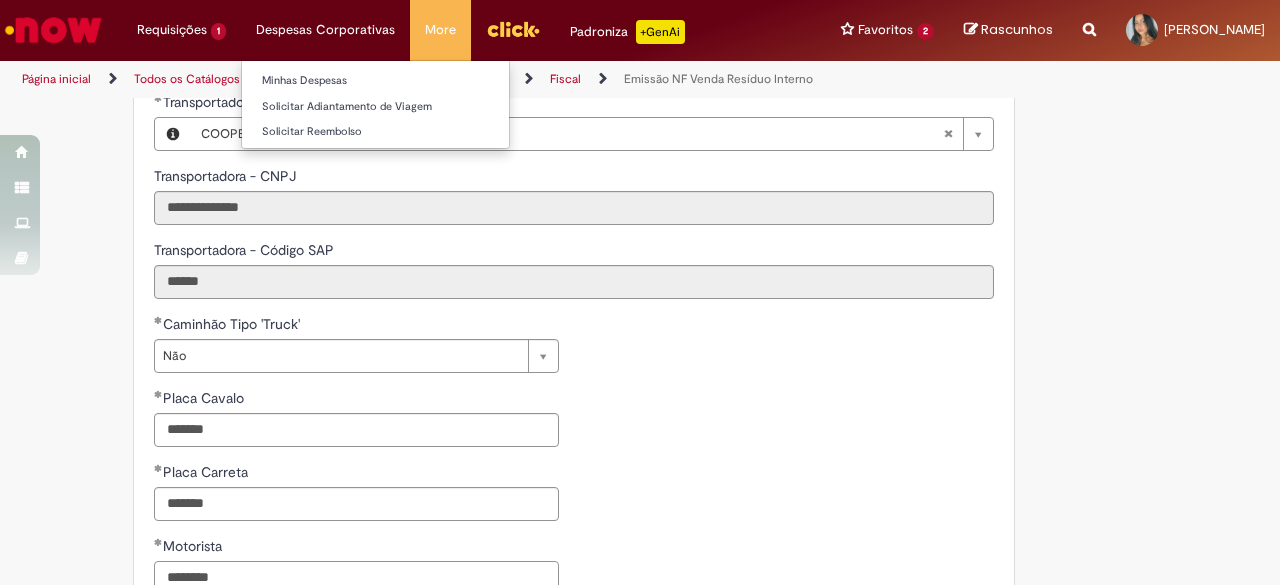 type on "********" 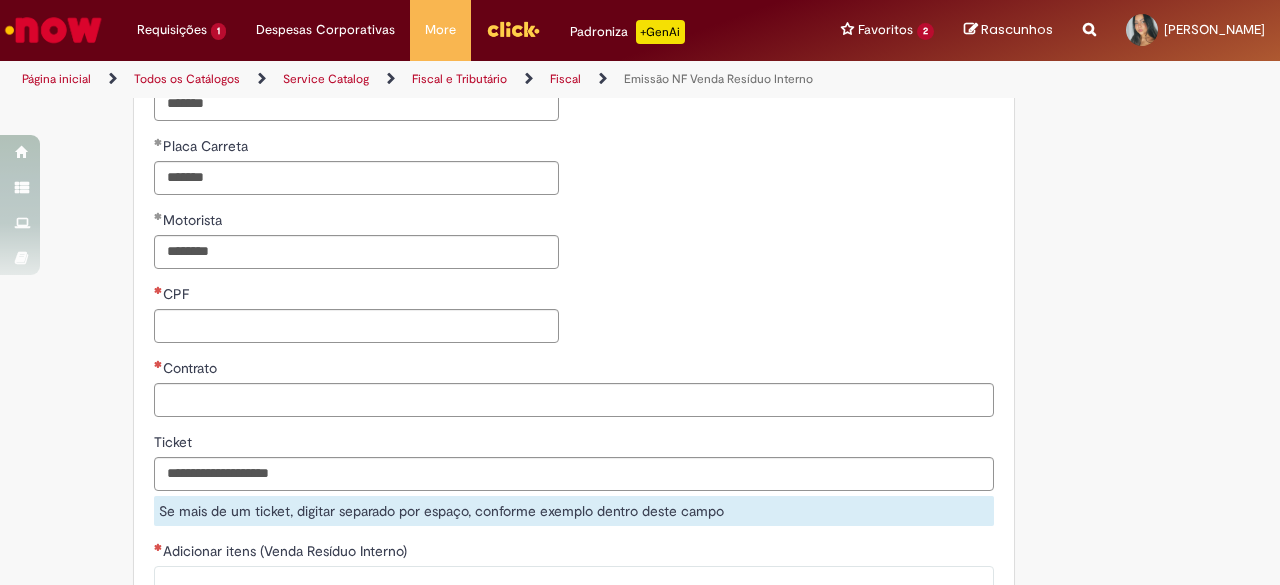 scroll, scrollTop: 1283, scrollLeft: 0, axis: vertical 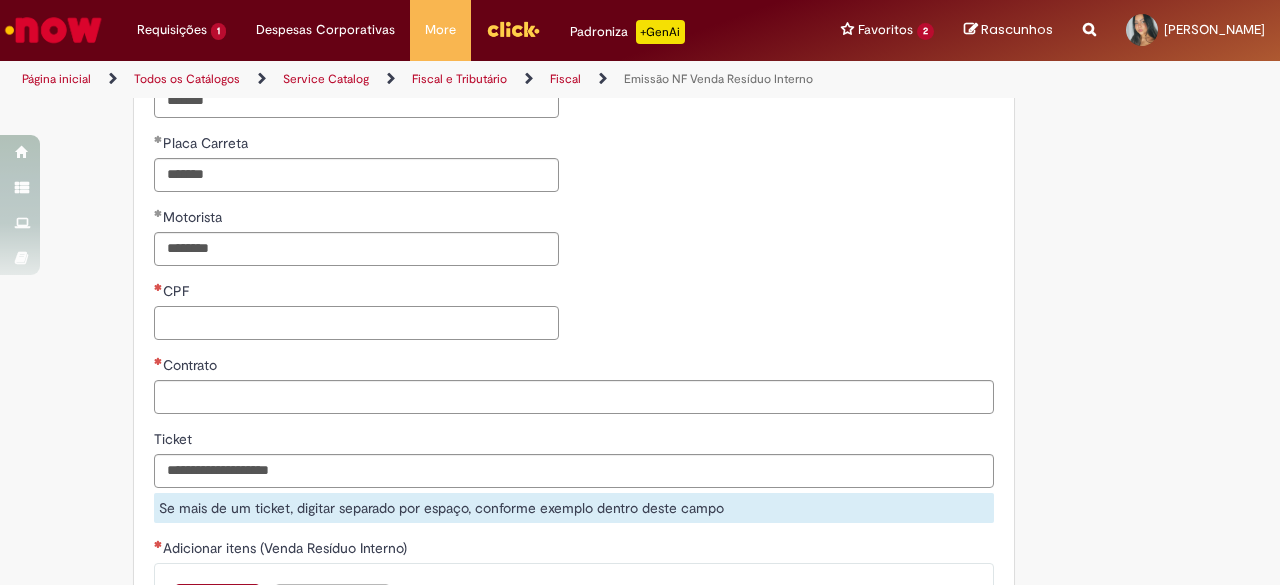 click on "CPF" at bounding box center [356, 323] 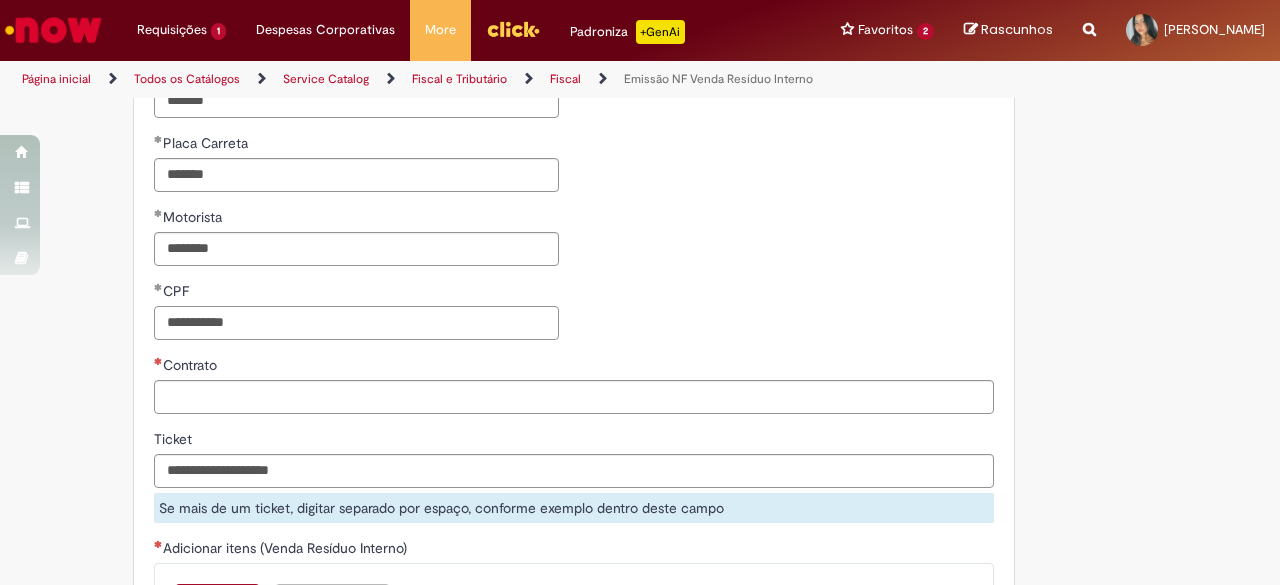 type on "**********" 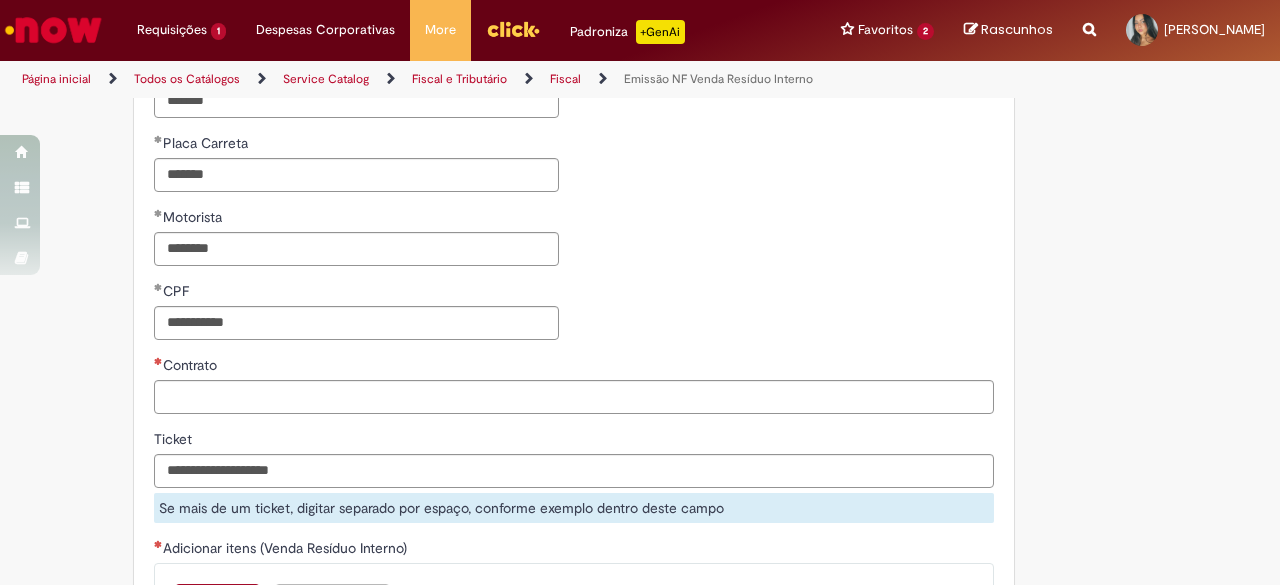 click on "Contrato" at bounding box center (574, 367) 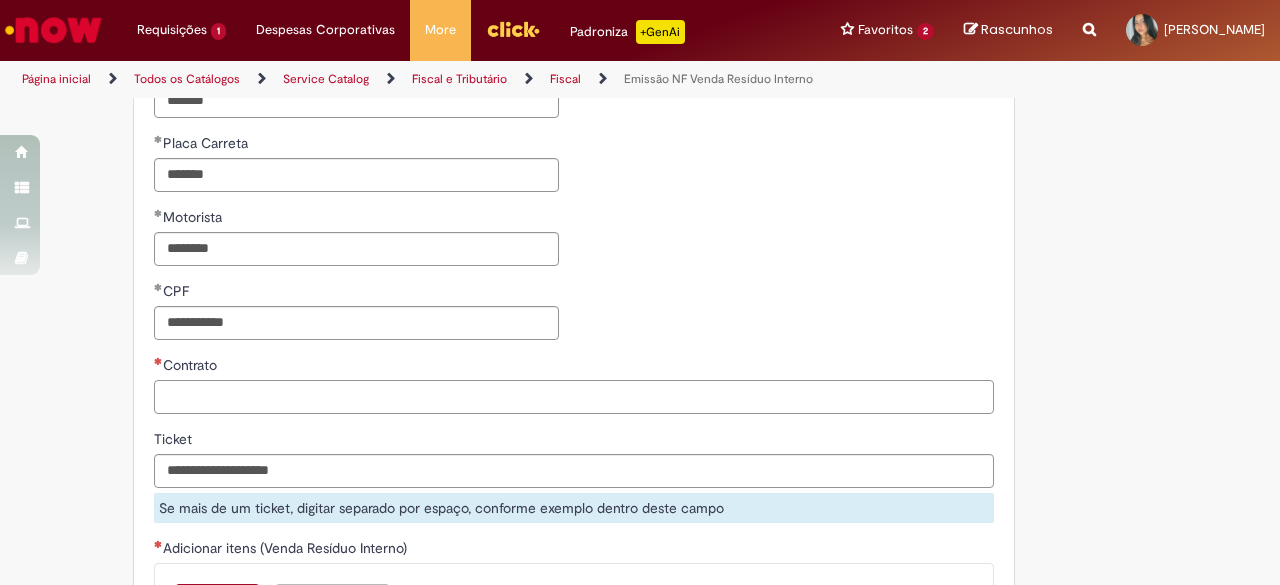 click on "Contrato" at bounding box center [574, 397] 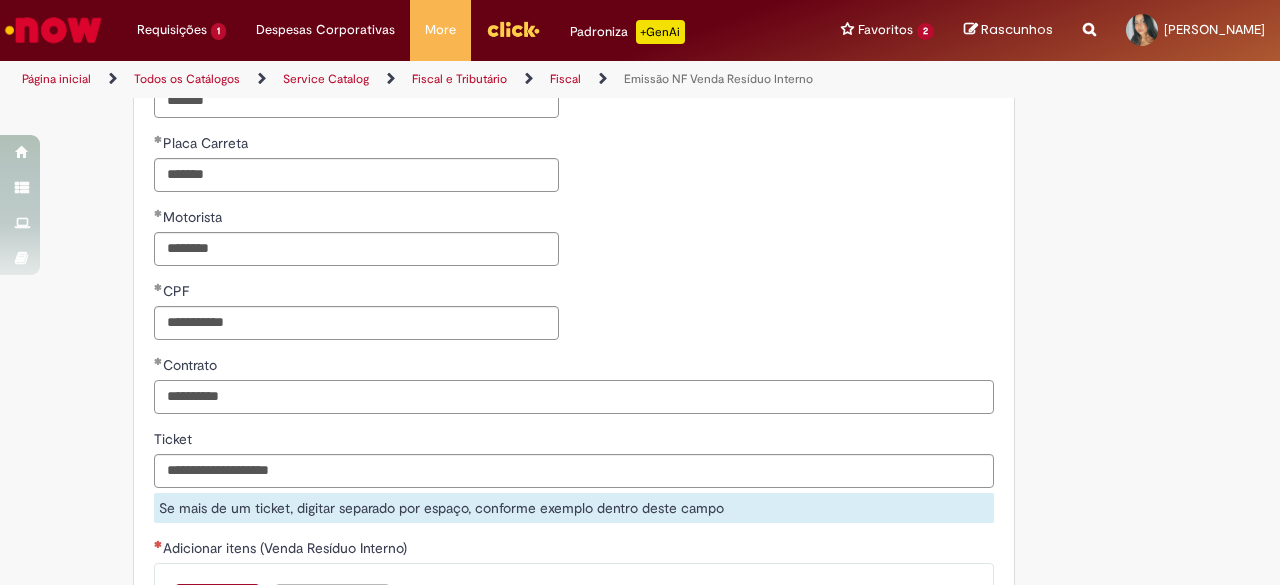 type on "**********" 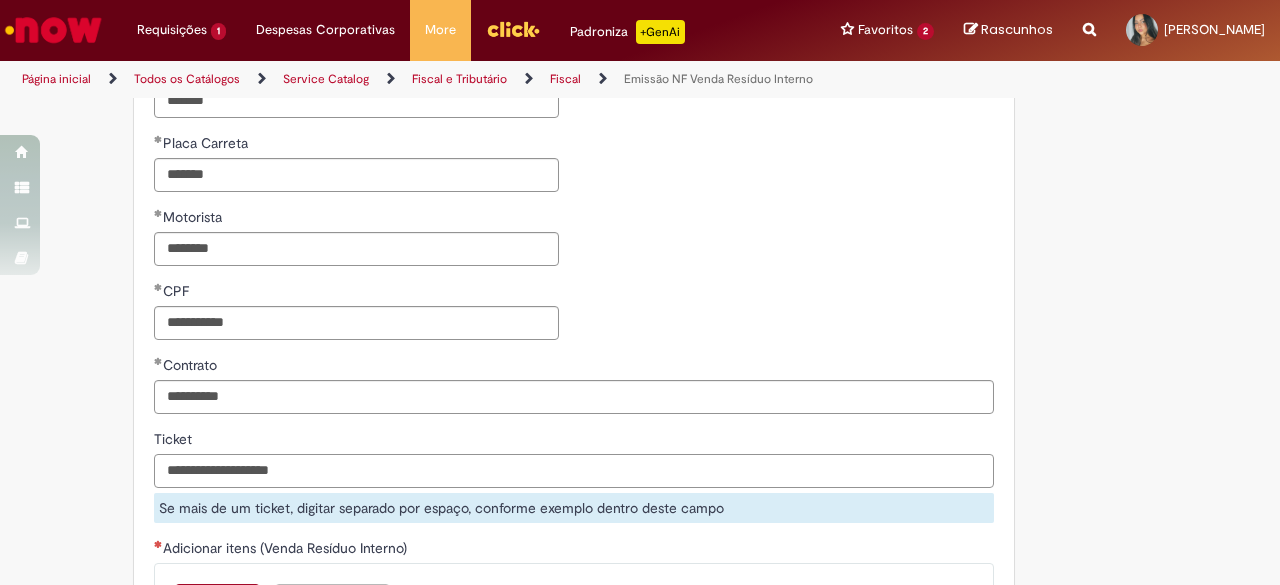 click on "Ticket" at bounding box center [574, 471] 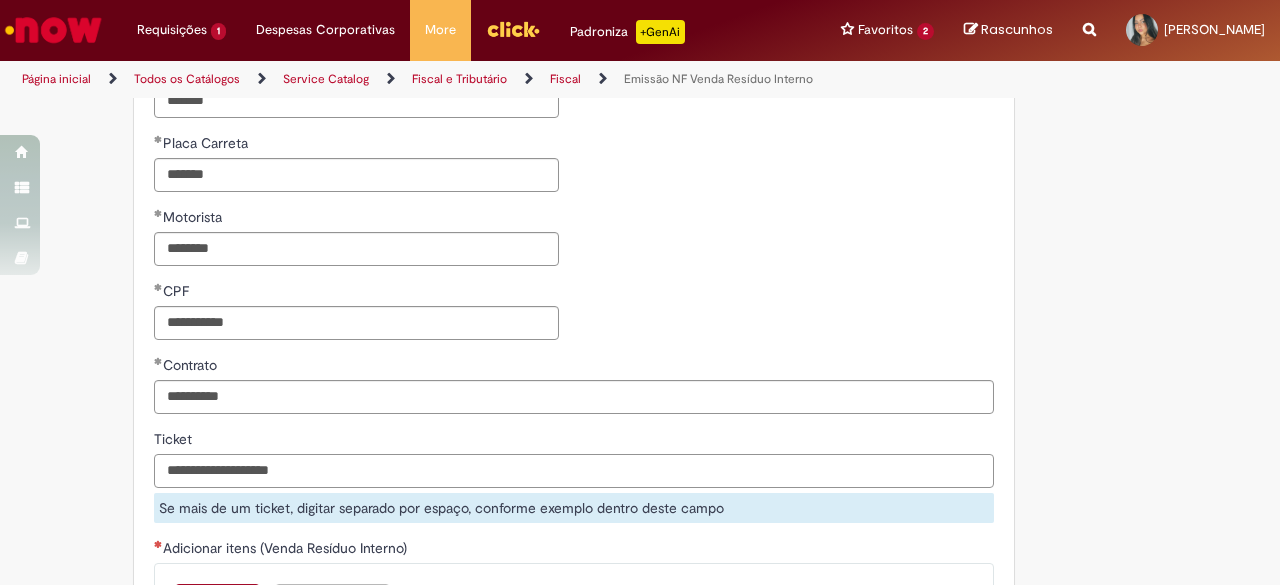 paste on "*********" 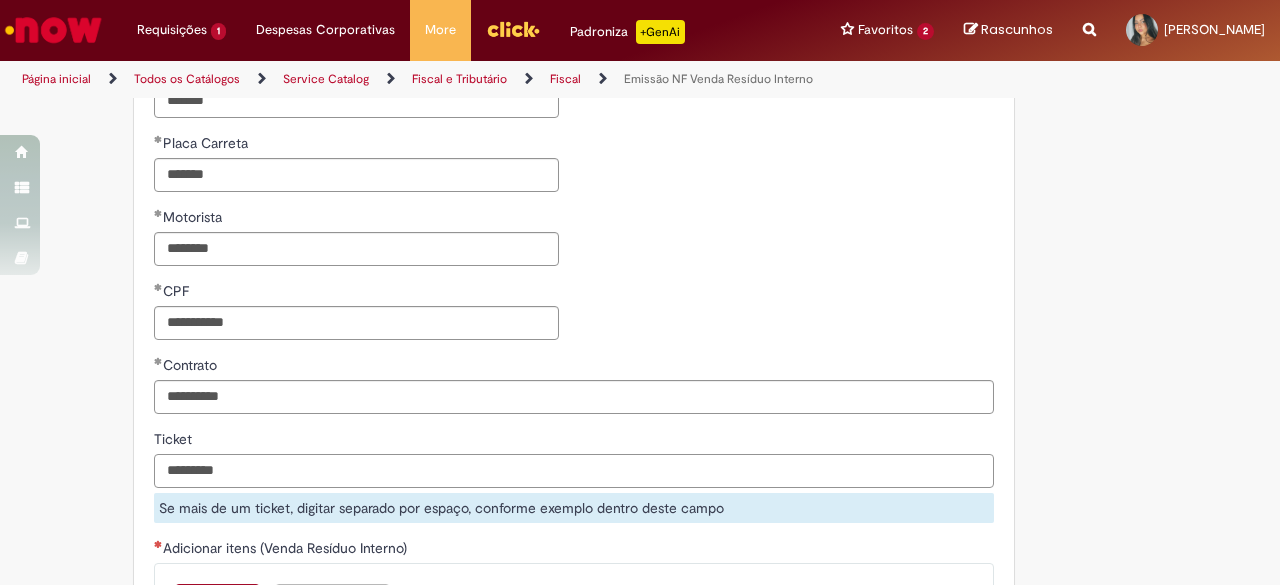 type on "*********" 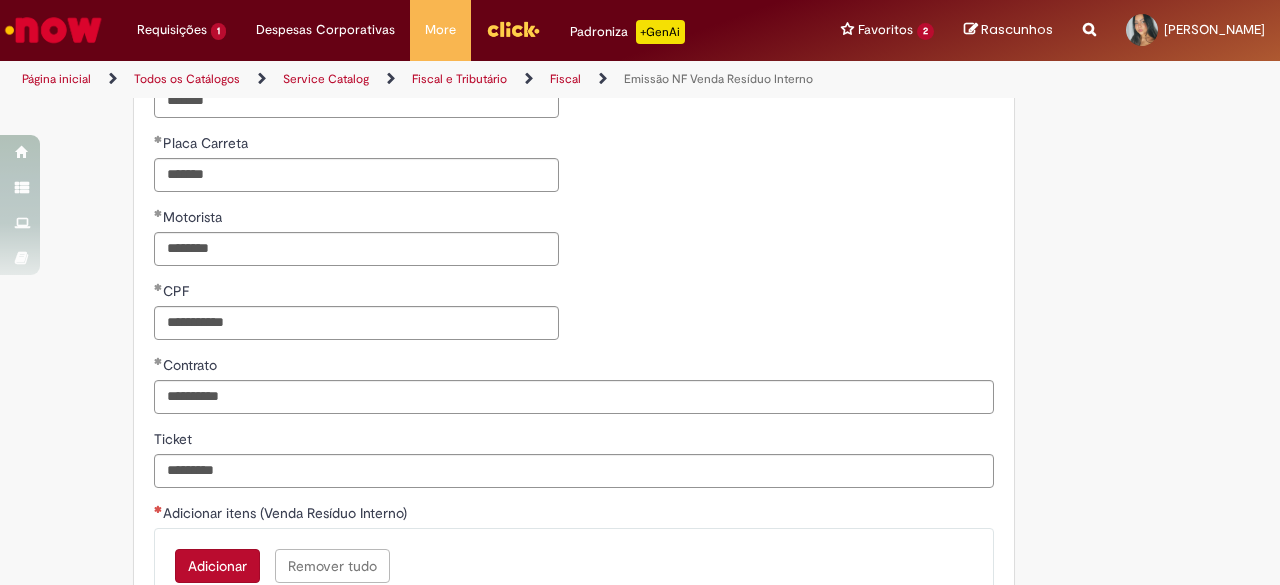 click on "**********" at bounding box center (574, 170) 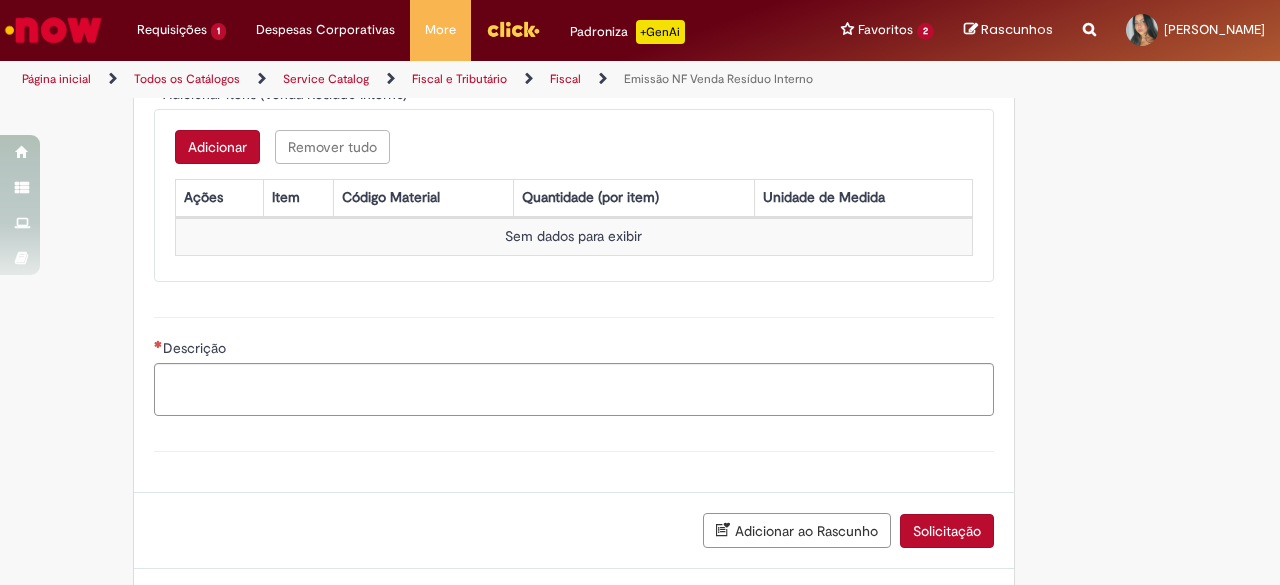 scroll, scrollTop: 1733, scrollLeft: 0, axis: vertical 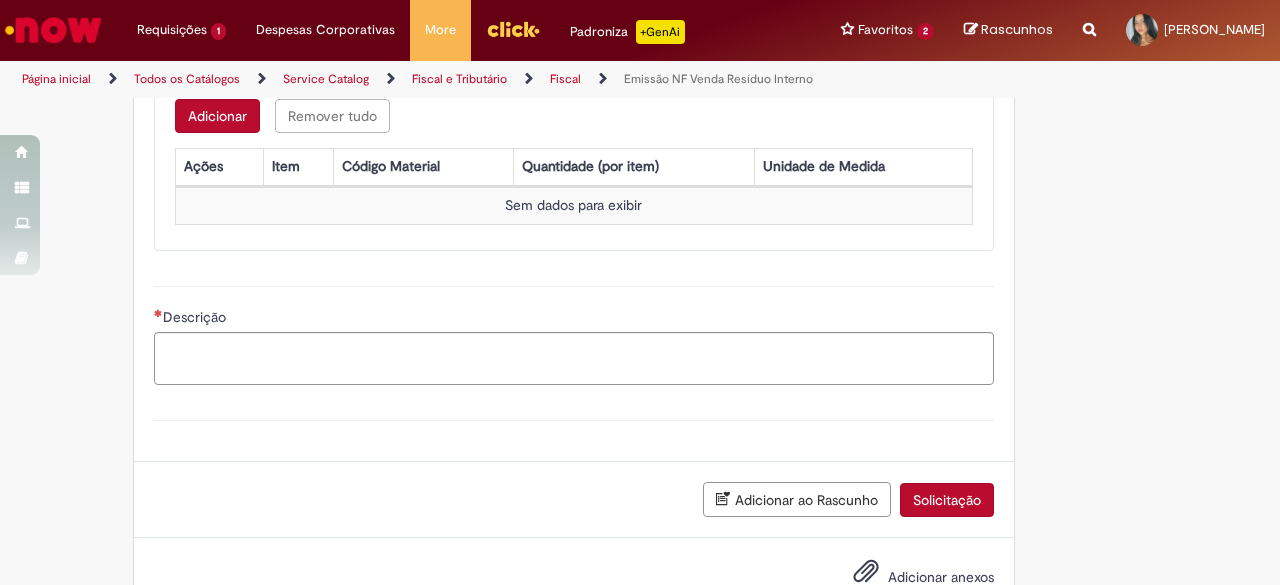 click on "Adicionar" at bounding box center [217, 116] 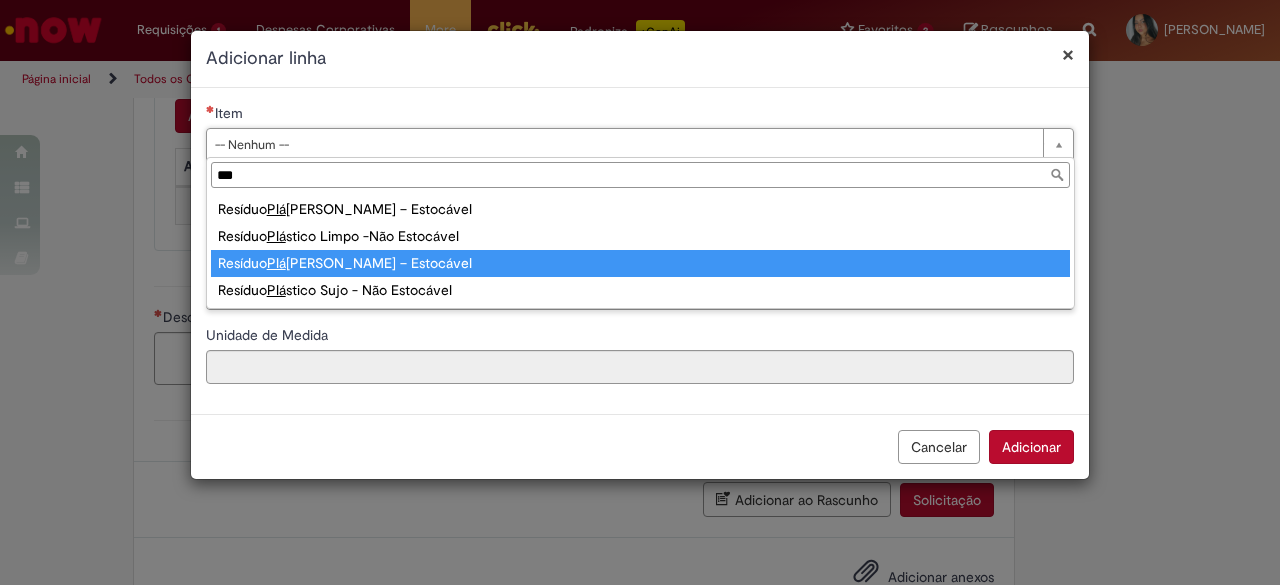 type on "***" 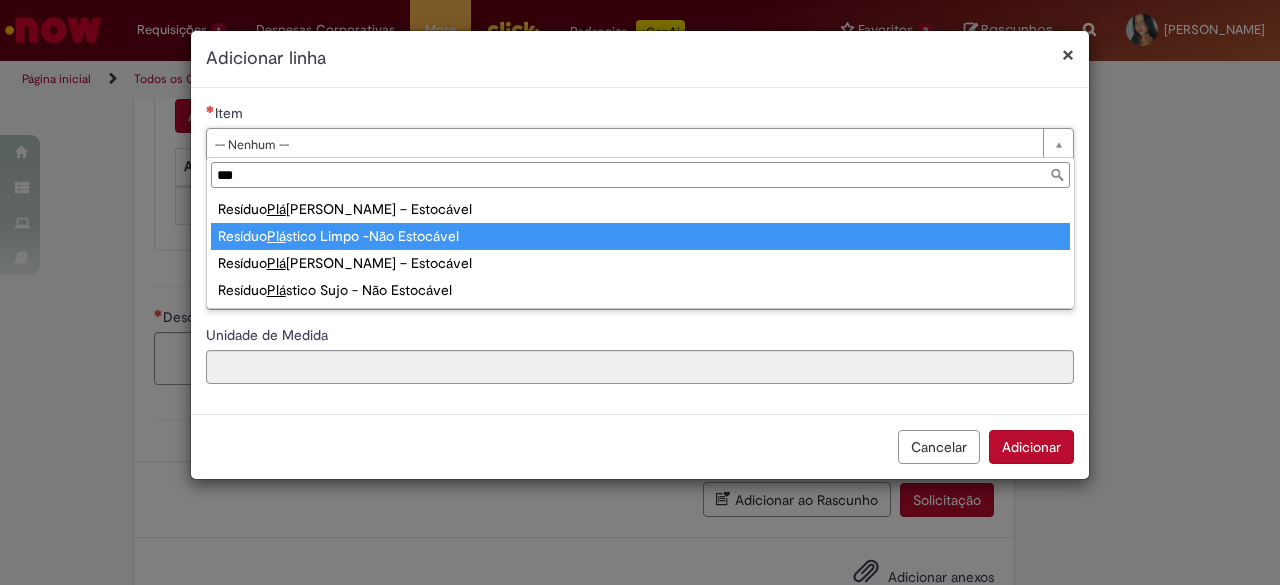 type on "**********" 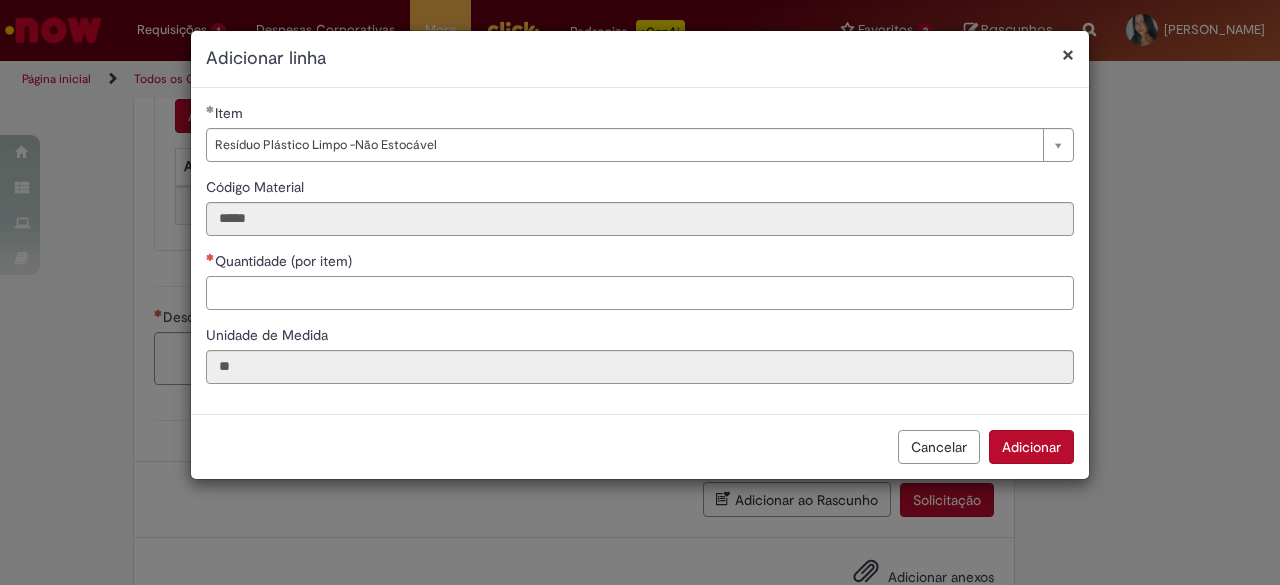 click on "Quantidade (por item)" at bounding box center (640, 293) 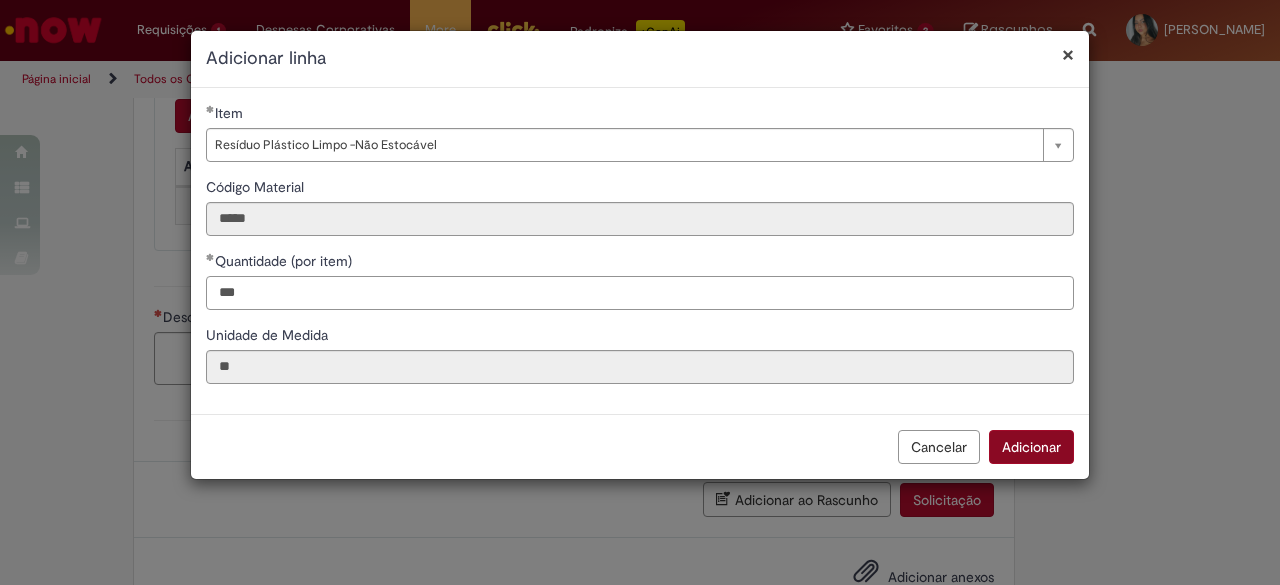 type on "***" 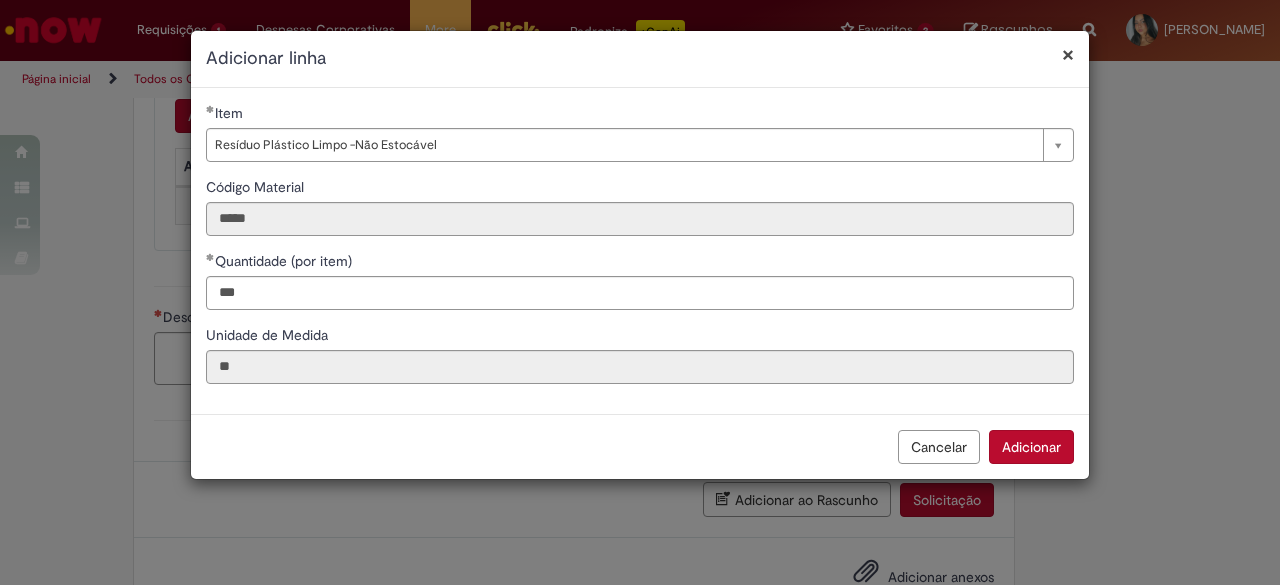 click on "Adicionar" at bounding box center [1031, 447] 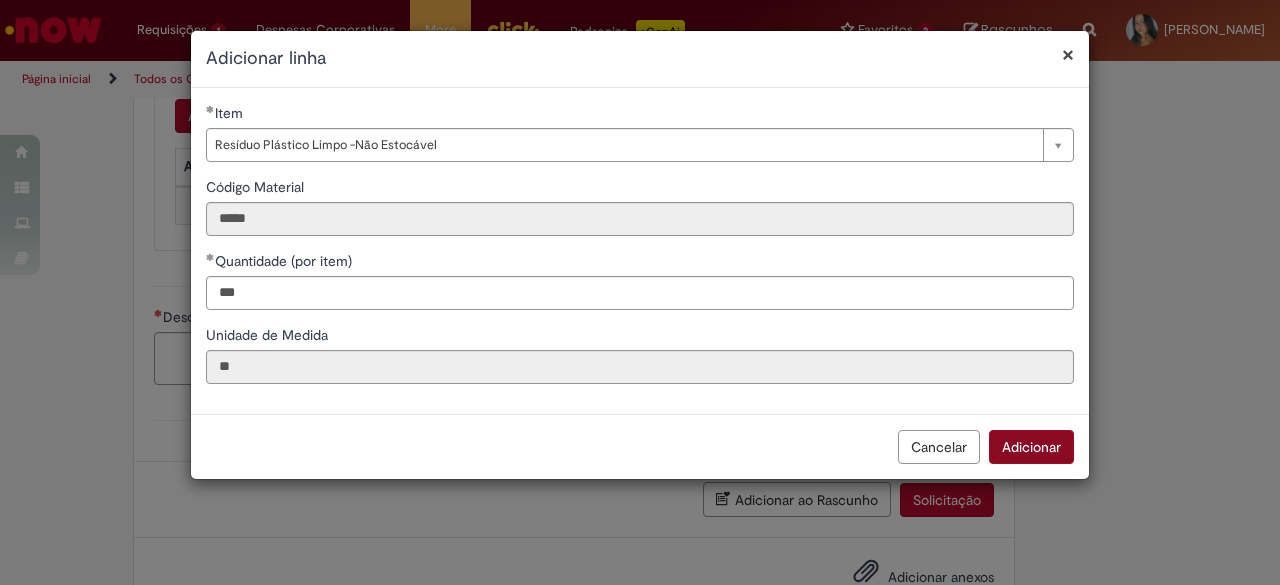 scroll, scrollTop: 1732, scrollLeft: 0, axis: vertical 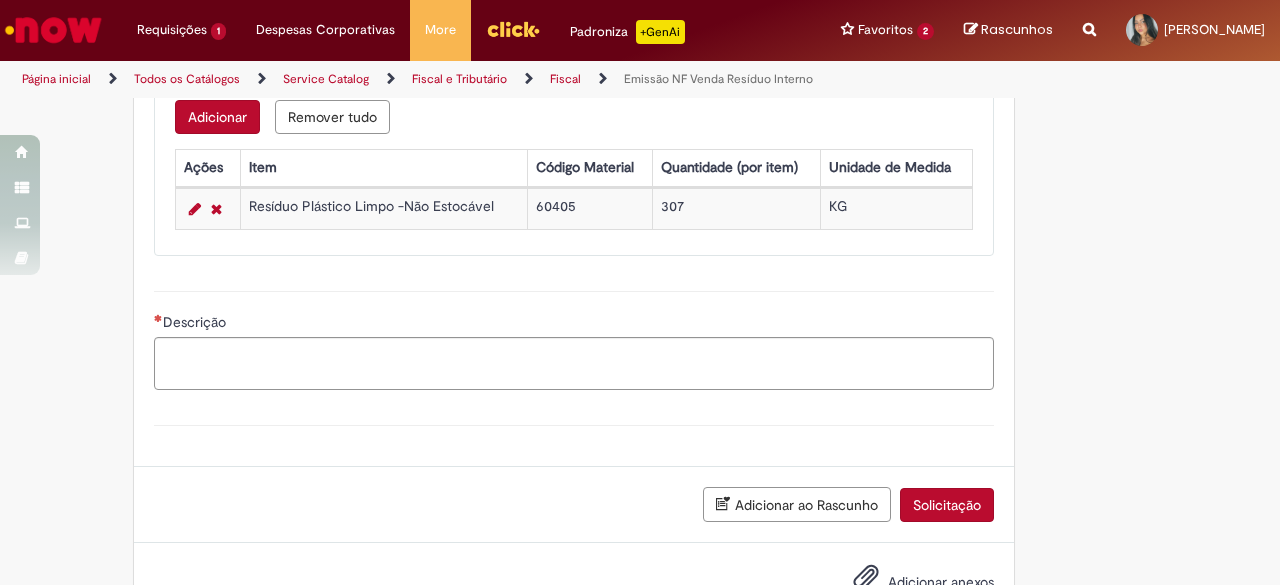 click on "Adicionar" at bounding box center (217, 117) 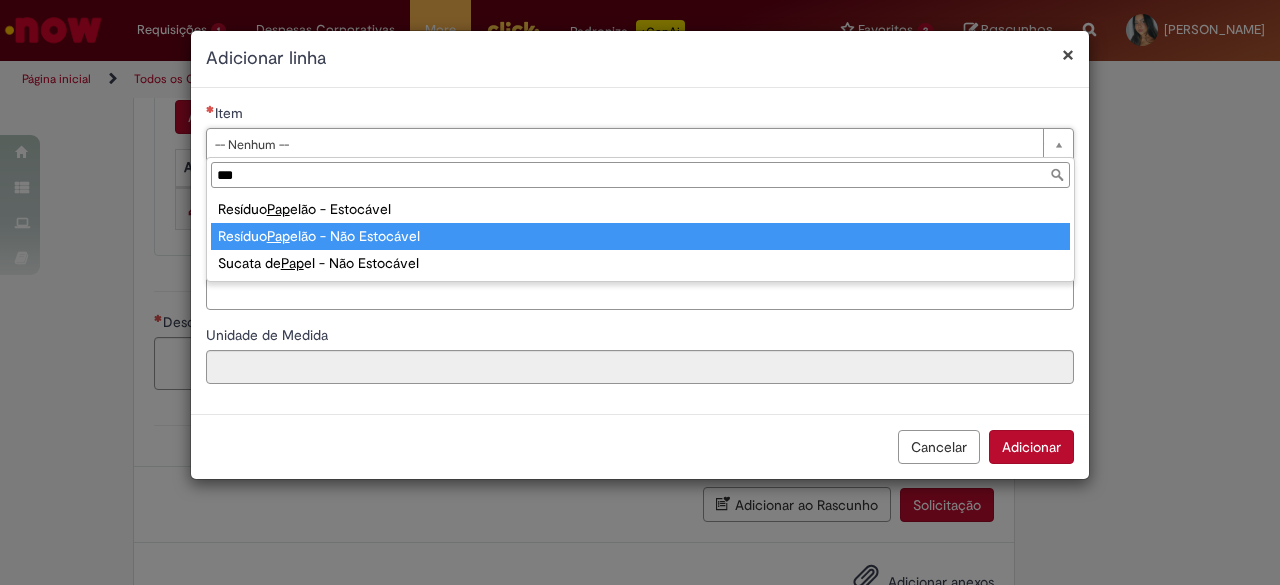 type on "***" 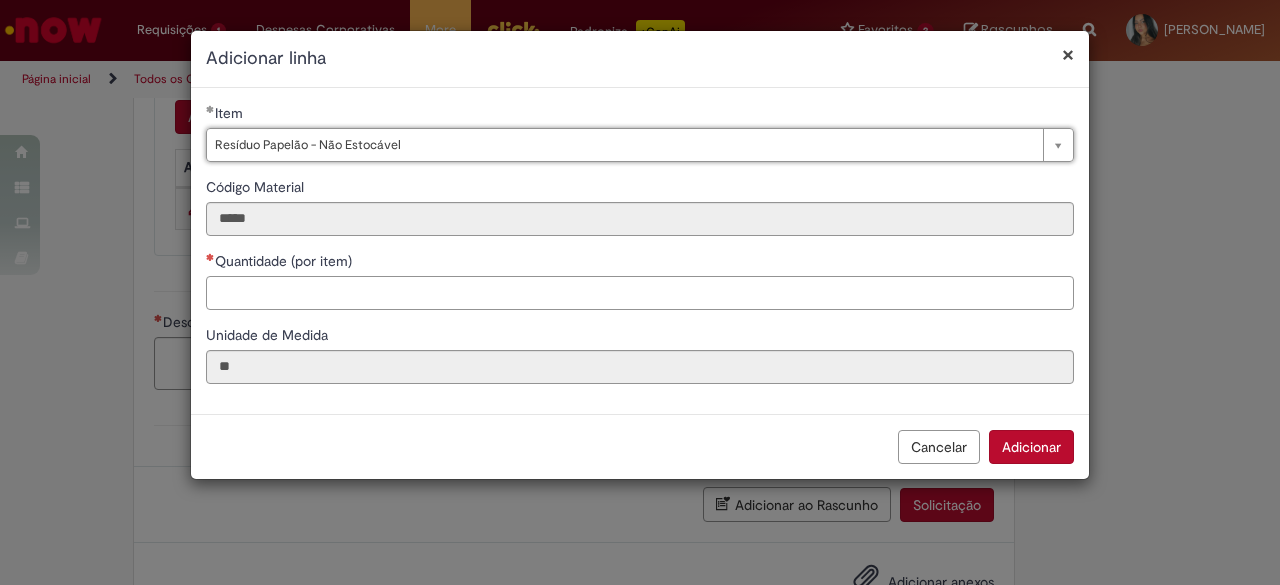 click on "Quantidade (por item)" at bounding box center [640, 293] 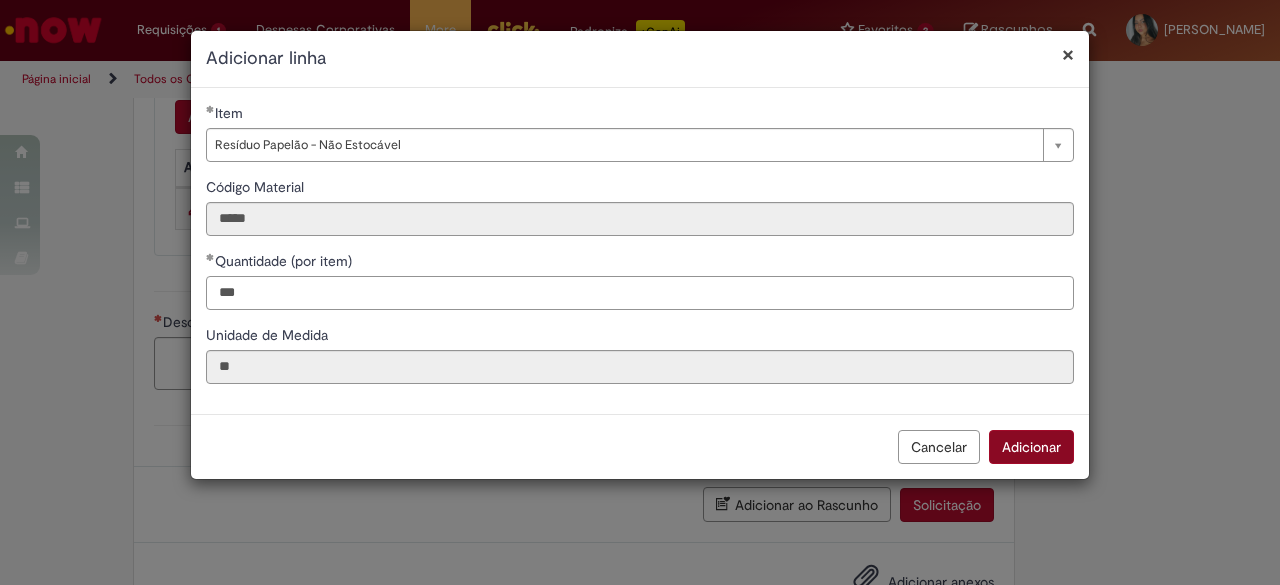 type on "***" 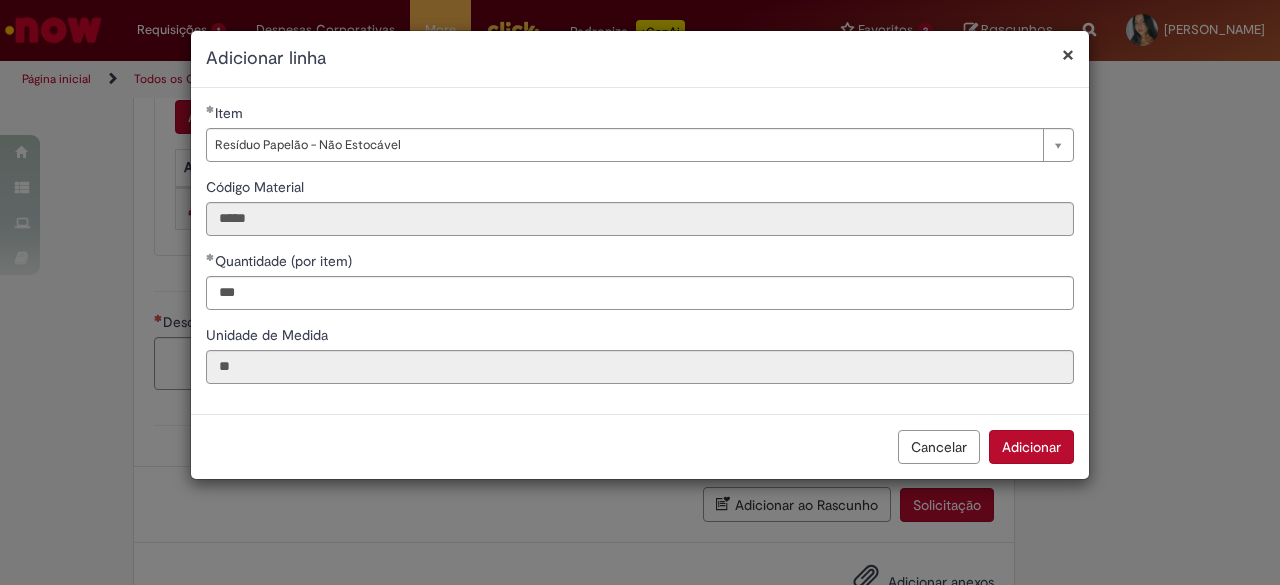 click on "Adicionar" at bounding box center (1031, 447) 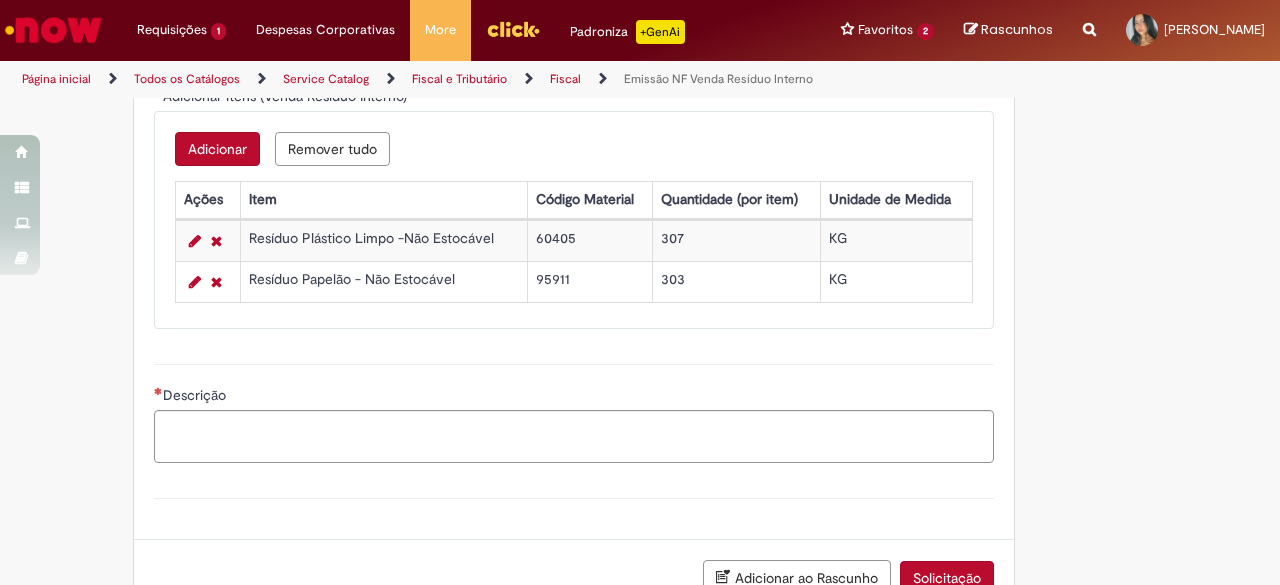 scroll, scrollTop: 1636, scrollLeft: 0, axis: vertical 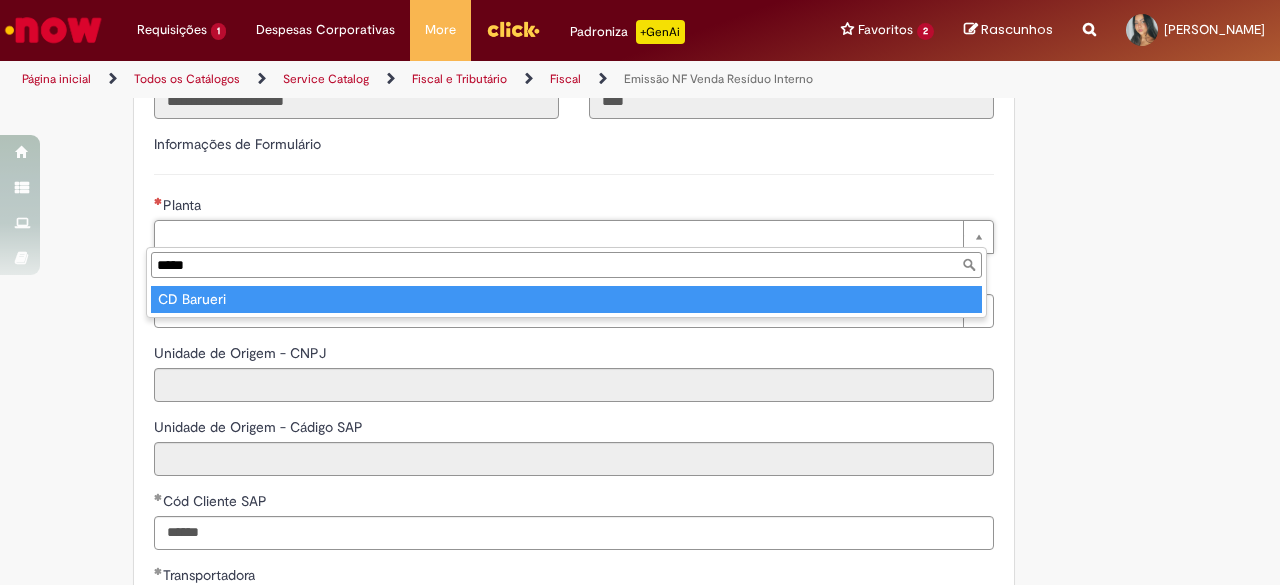 type on "*****" 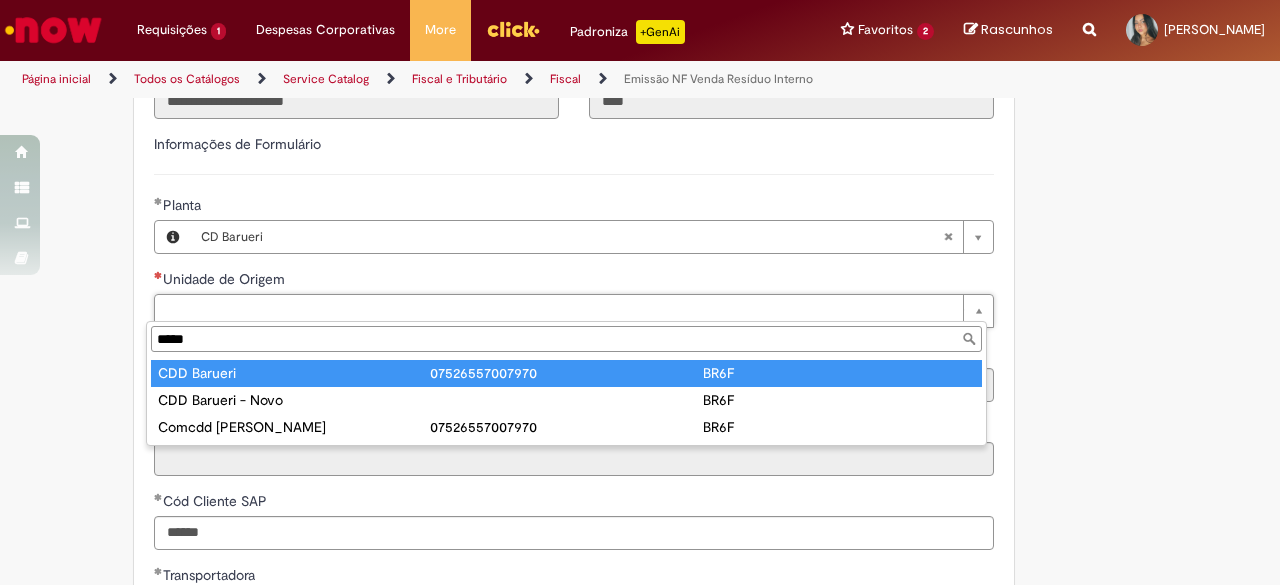 type on "*****" 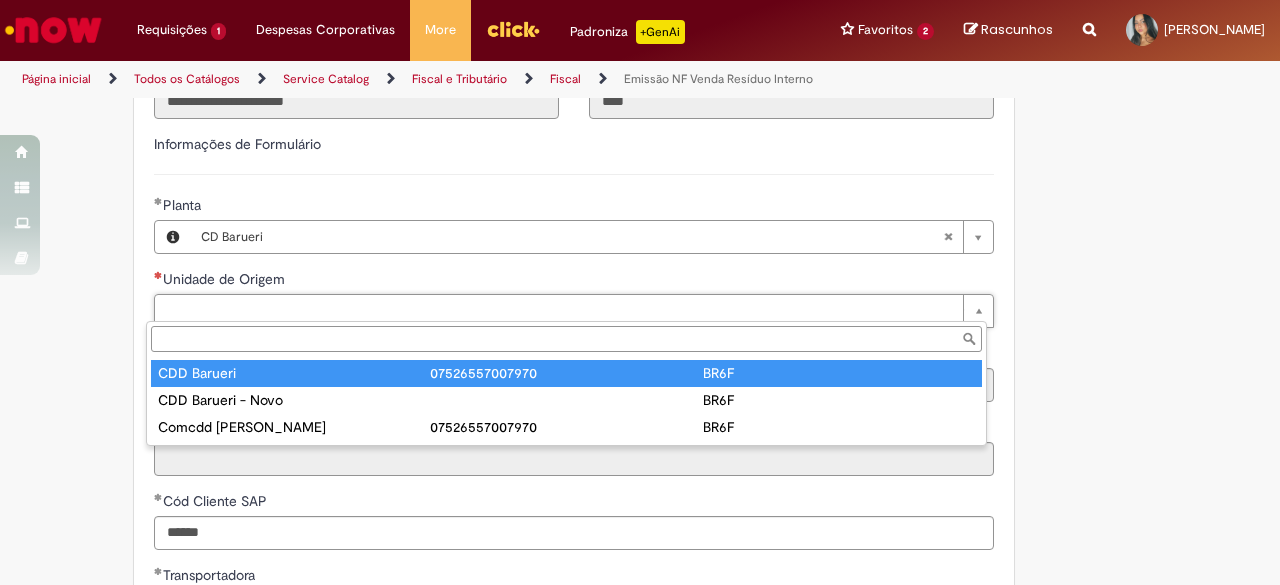 type on "**********" 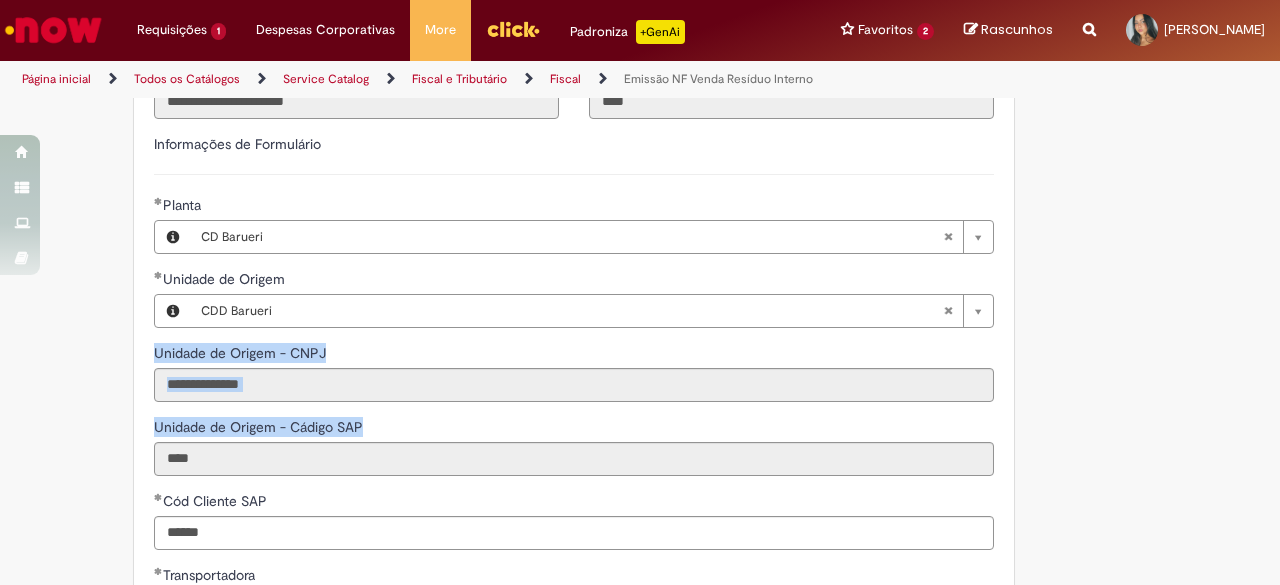 drag, startPoint x: 1264, startPoint y: 271, endPoint x: 1279, endPoint y: 385, distance: 114.982605 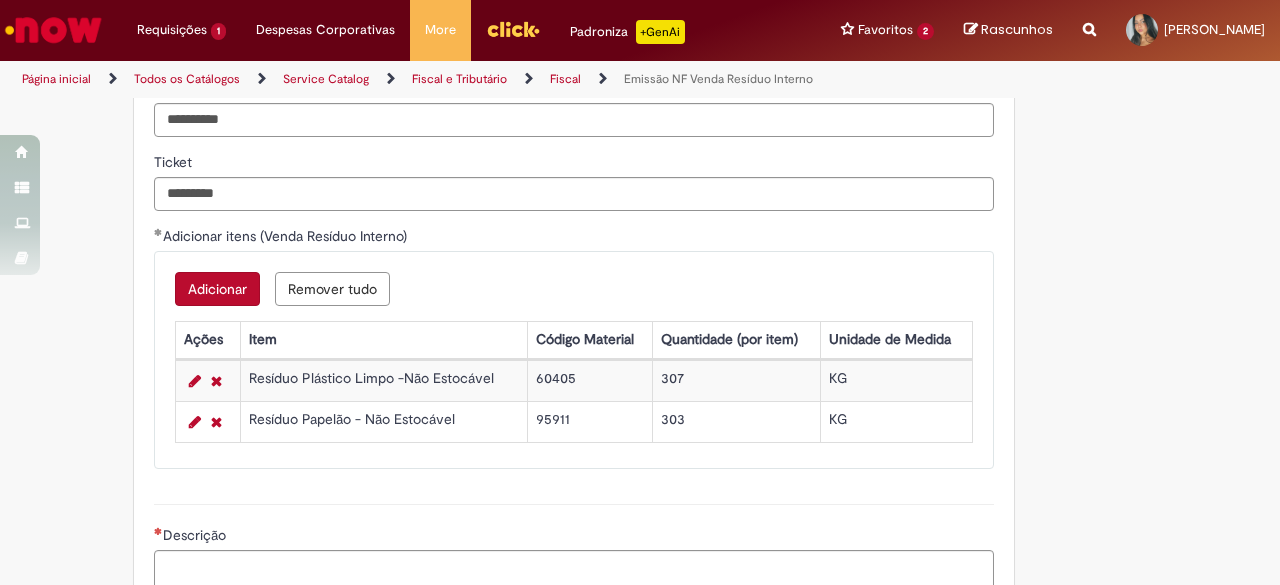 scroll, scrollTop: 1704, scrollLeft: 0, axis: vertical 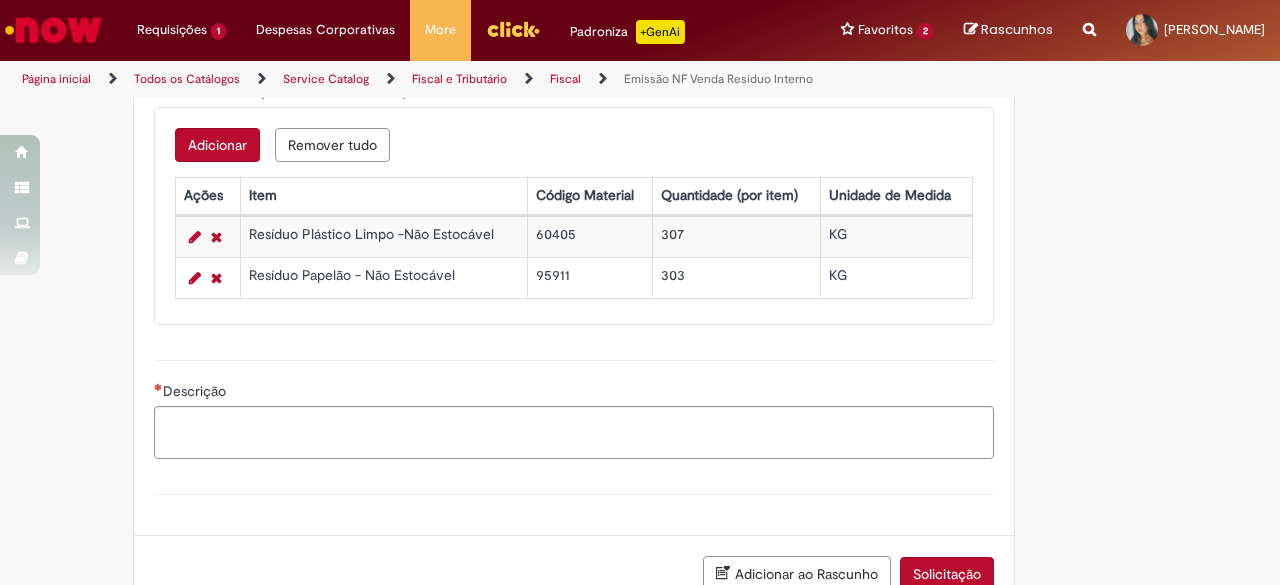 click on "**********" at bounding box center [640, -442] 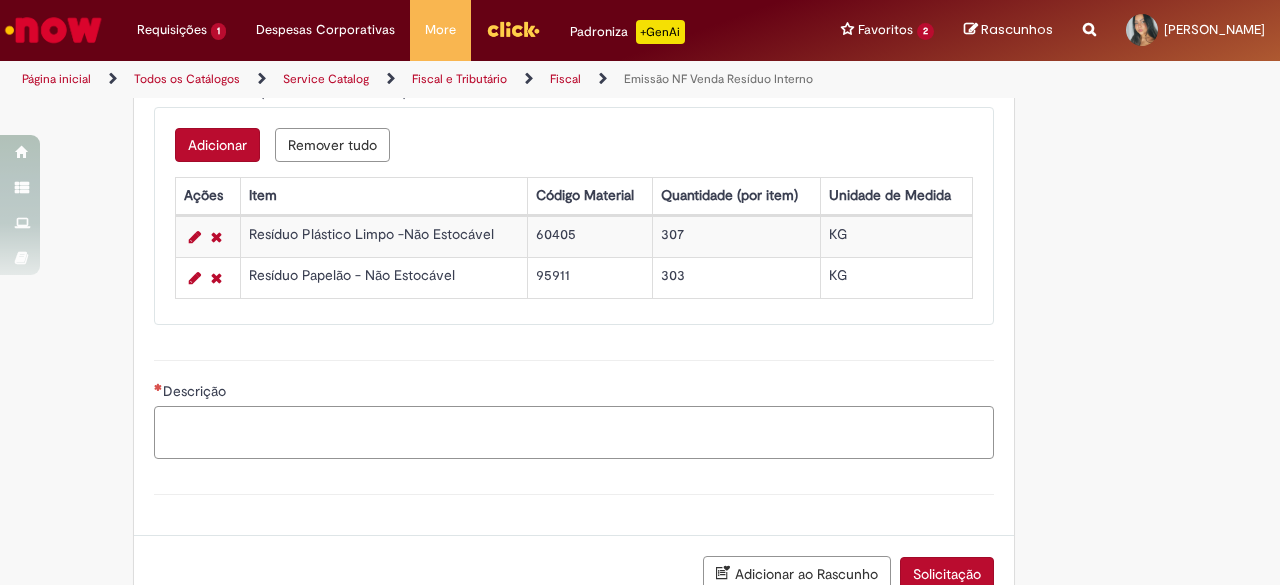 drag, startPoint x: 256, startPoint y: 424, endPoint x: 234, endPoint y: 427, distance: 22.203604 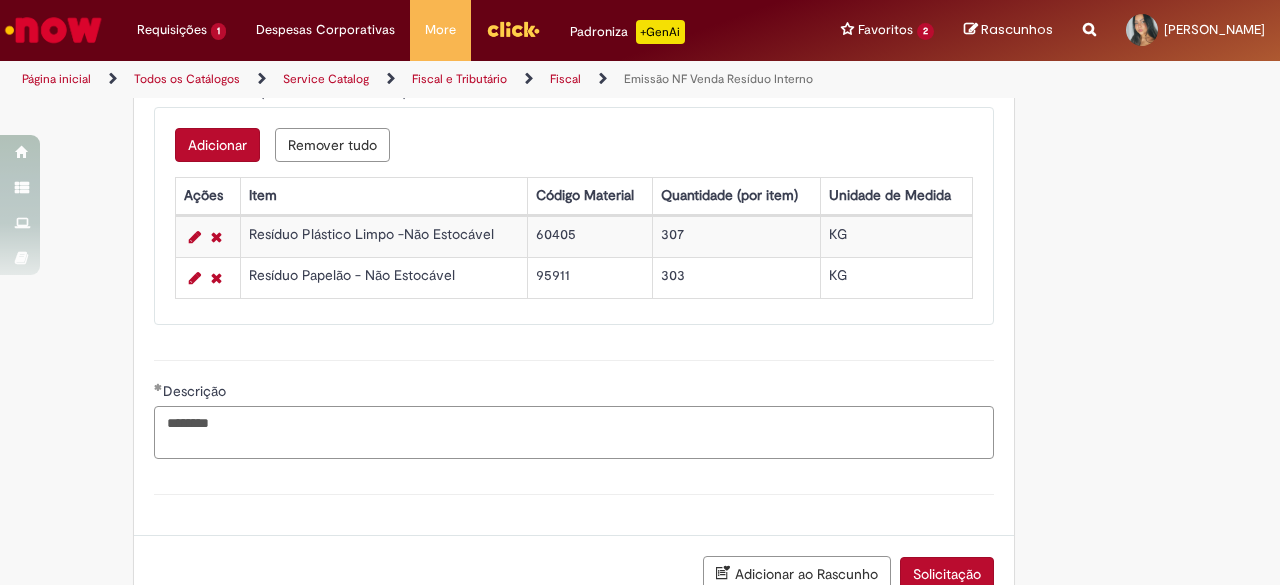 type on "********" 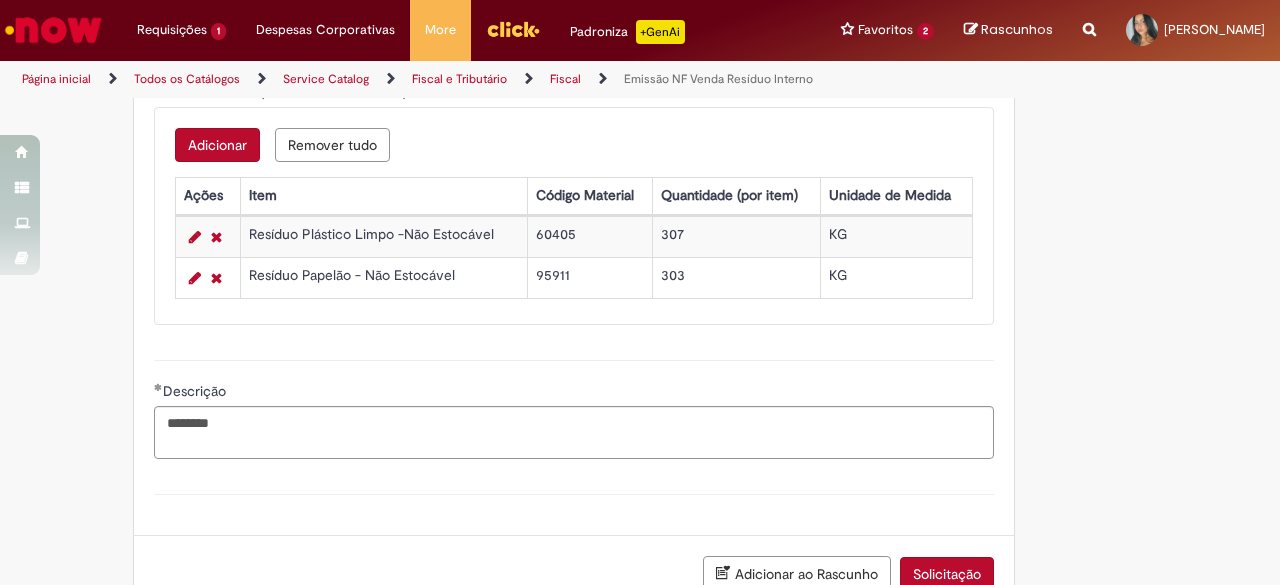 click on "Descrição ********" at bounding box center [574, 407] 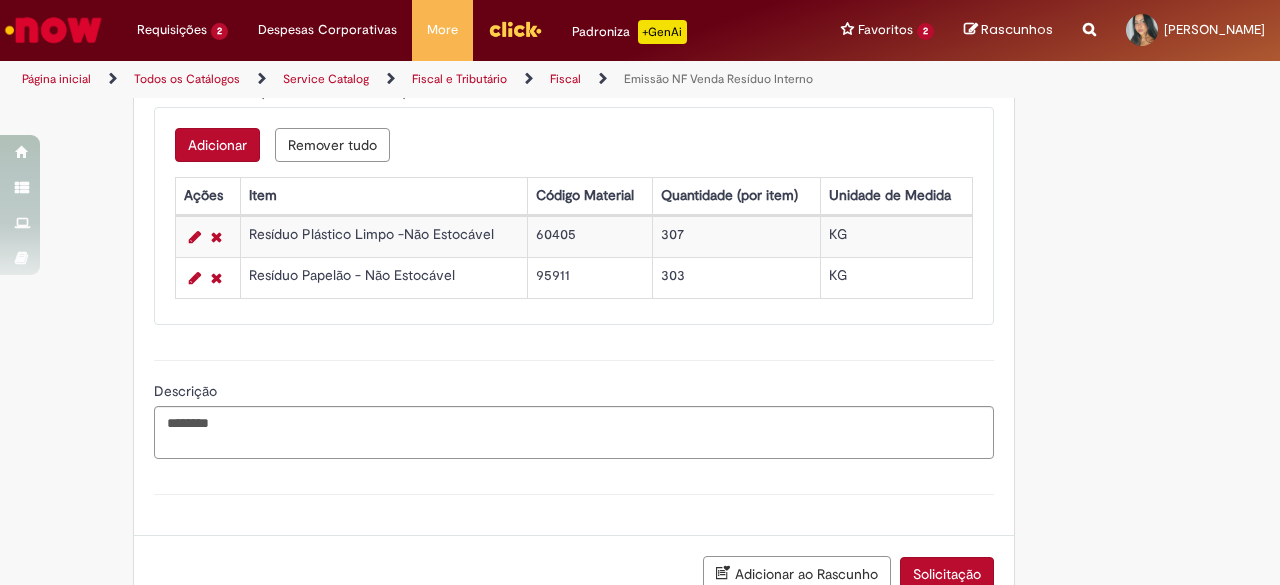 click on "Solicitação" at bounding box center [947, 574] 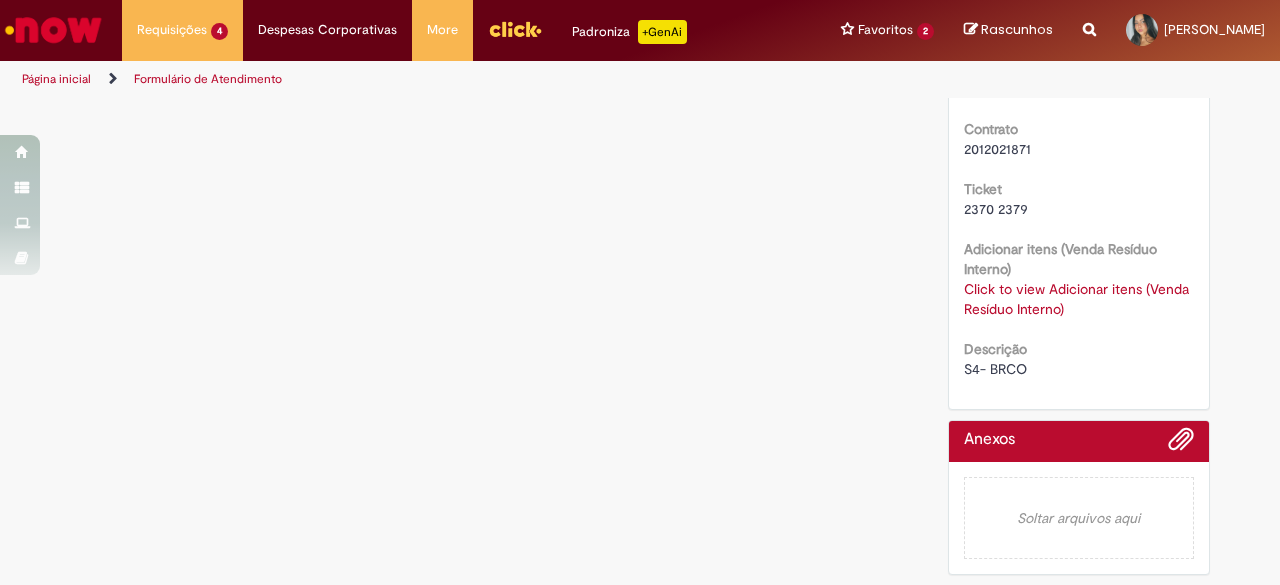 scroll, scrollTop: 0, scrollLeft: 0, axis: both 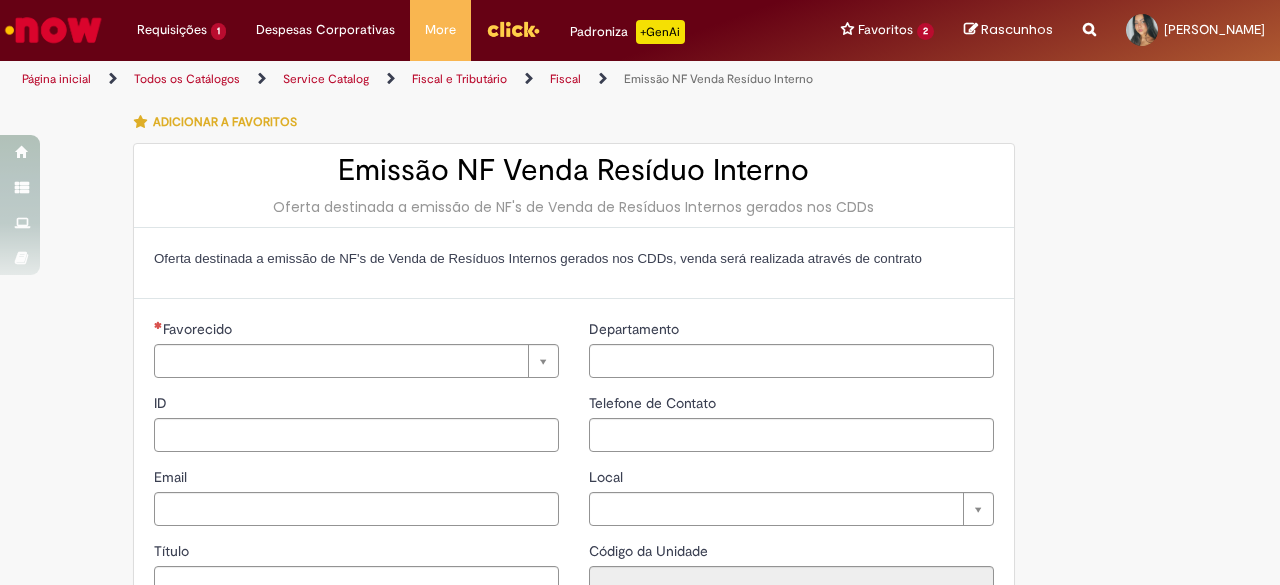 type on "********" 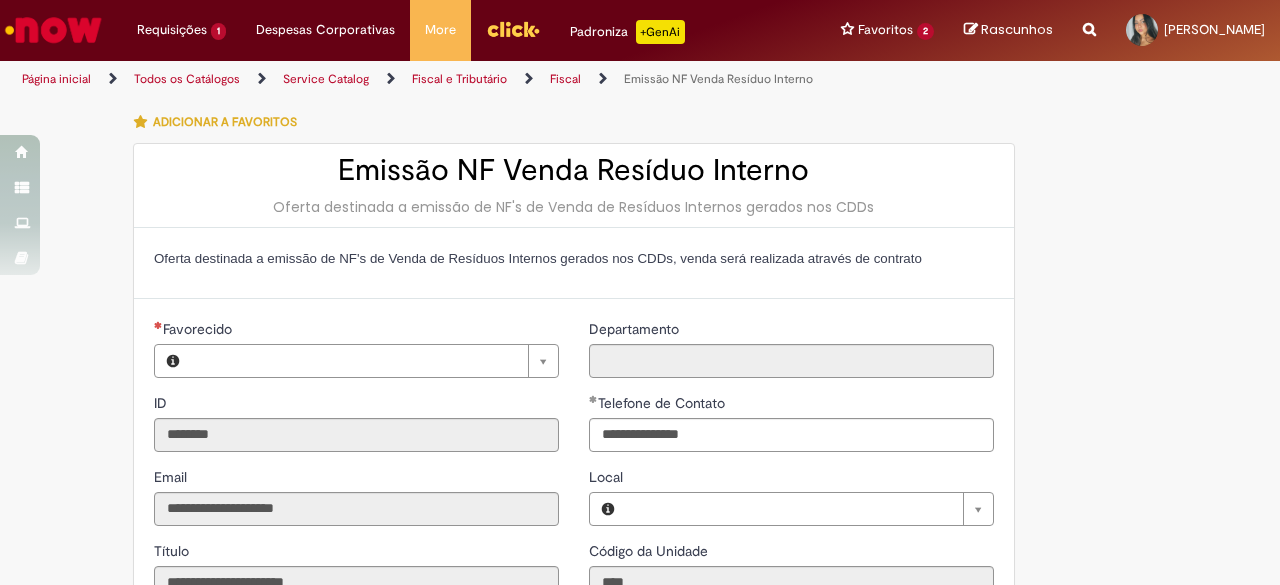 type on "**********" 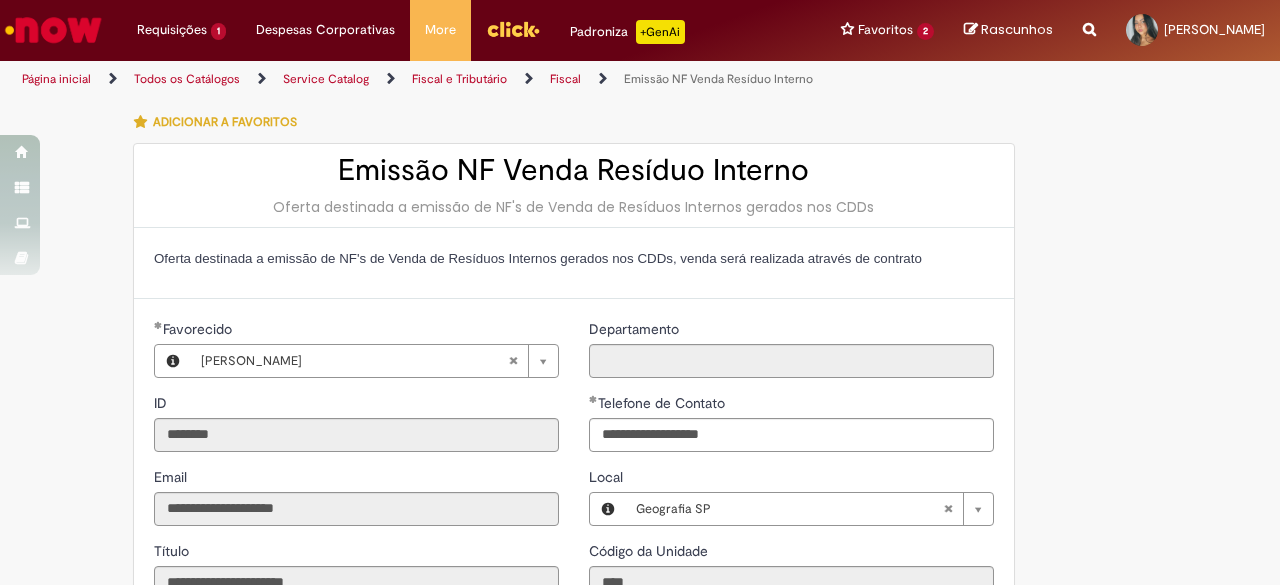 type on "**********" 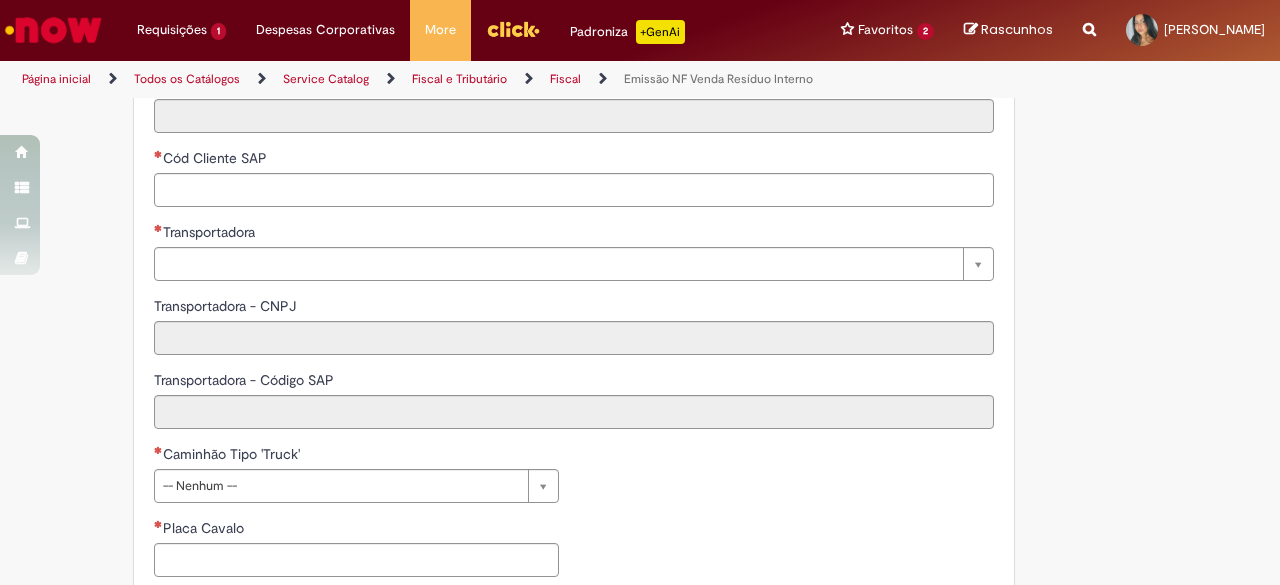 scroll, scrollTop: 844, scrollLeft: 0, axis: vertical 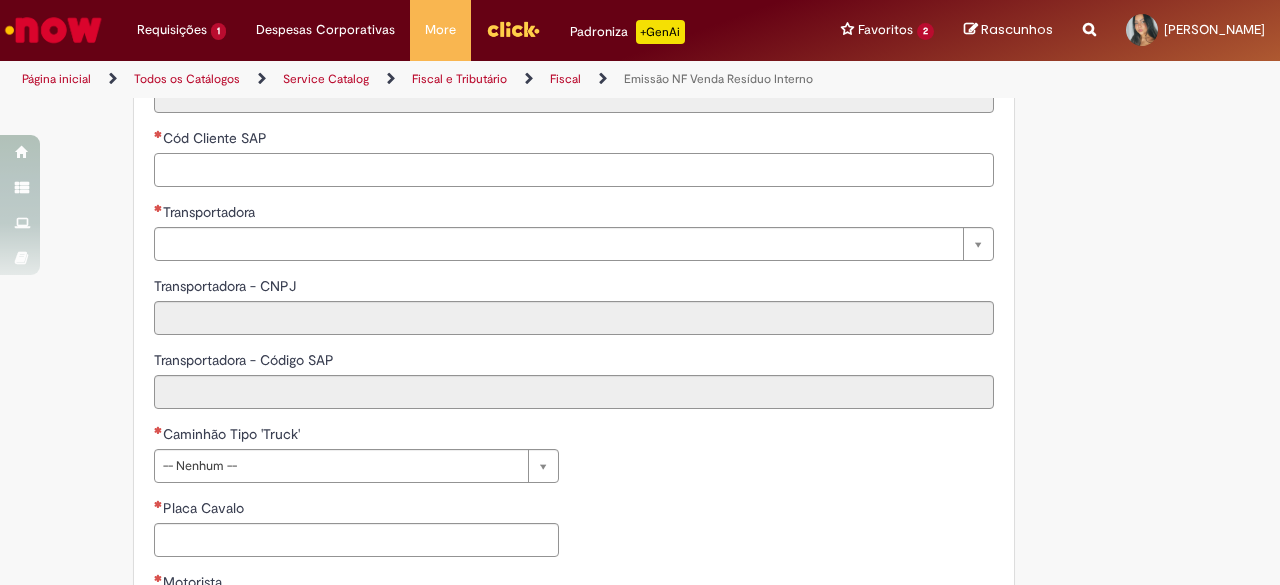 click on "Cód Cliente SAP" at bounding box center (574, 170) 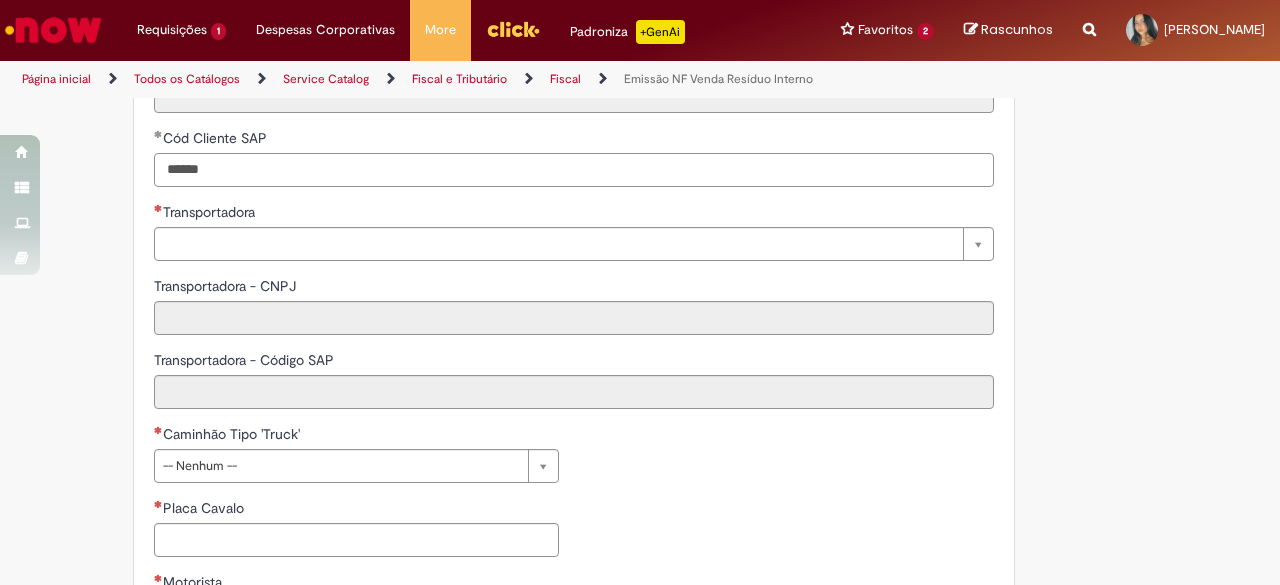 type on "******" 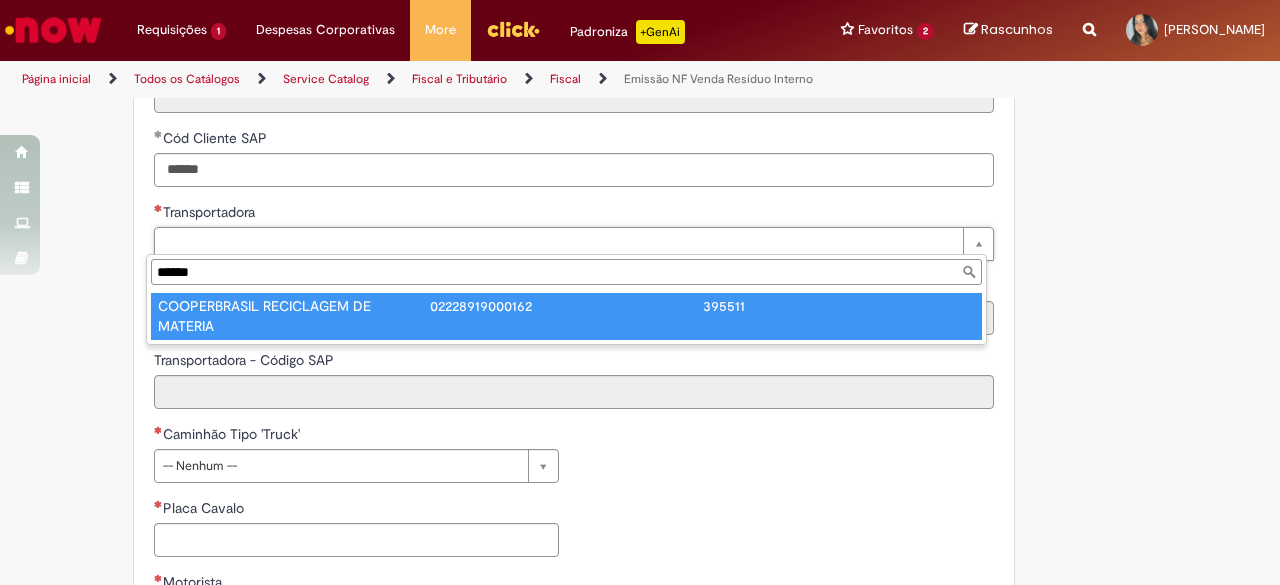 type on "******" 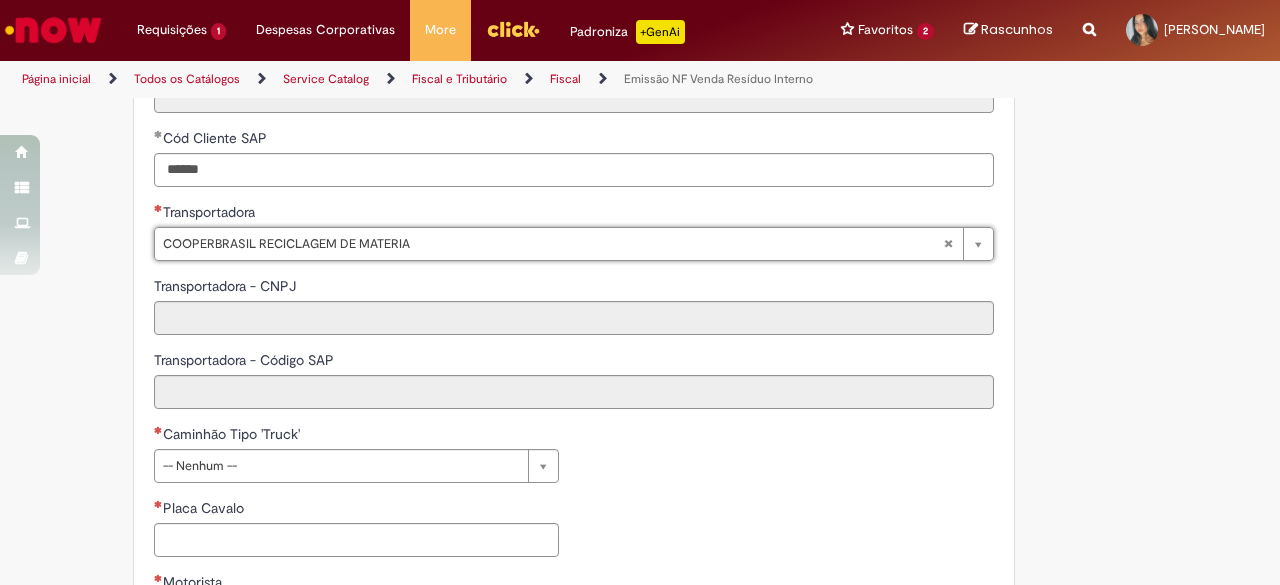 type on "**********" 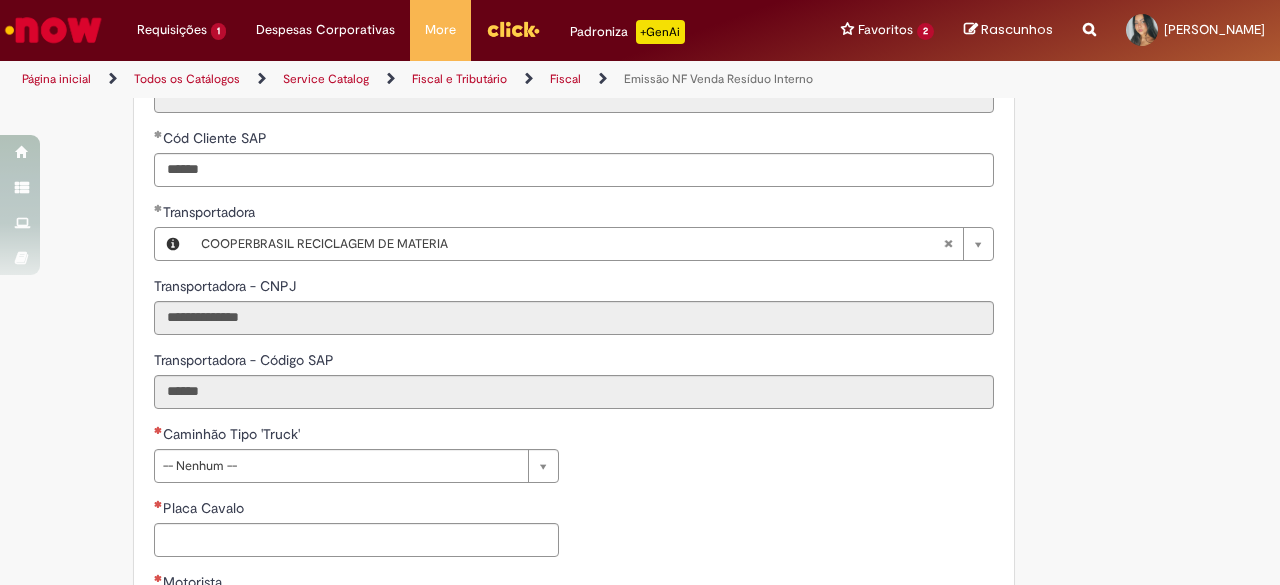 scroll, scrollTop: 1061, scrollLeft: 0, axis: vertical 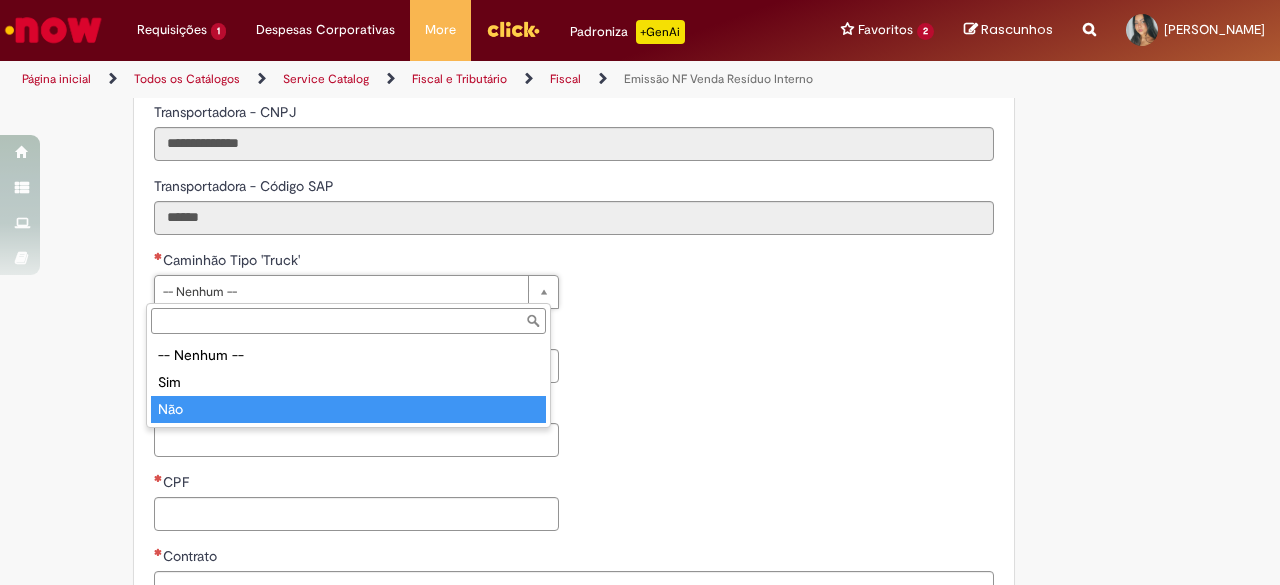 type on "***" 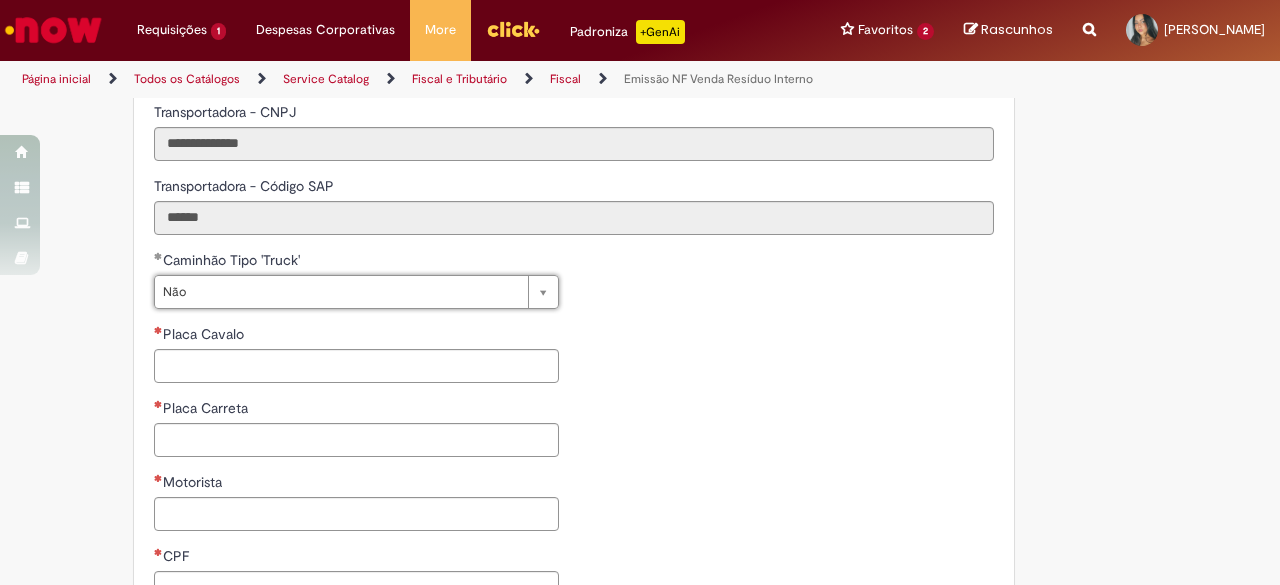 click on "**********" at bounding box center (574, 435) 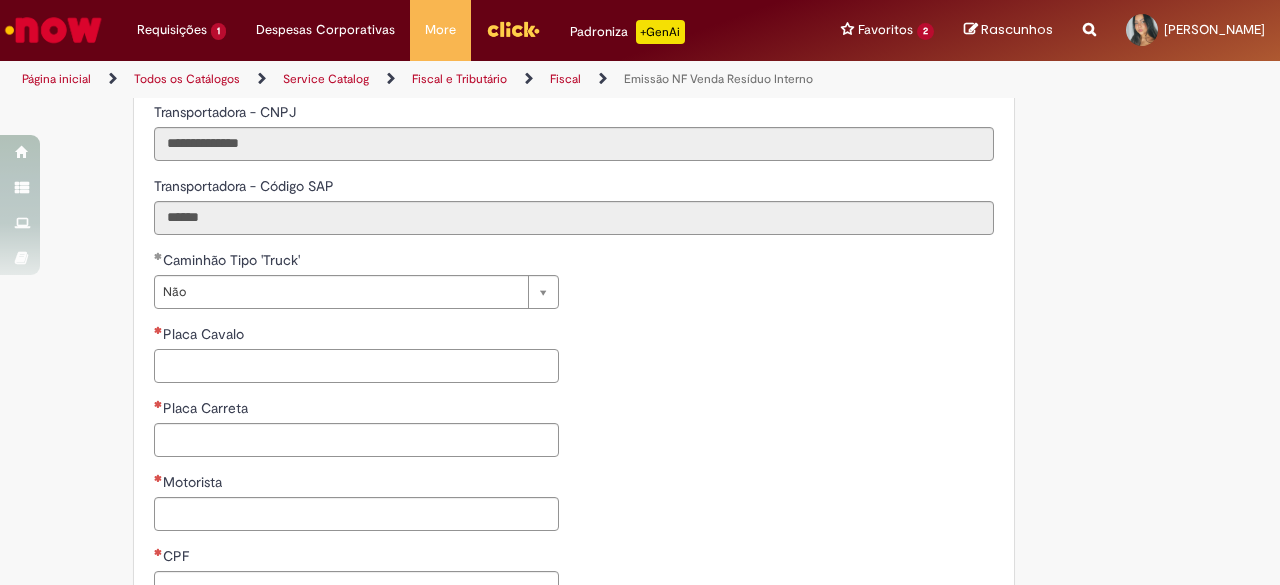 click on "Placa Cavalo" at bounding box center (356, 366) 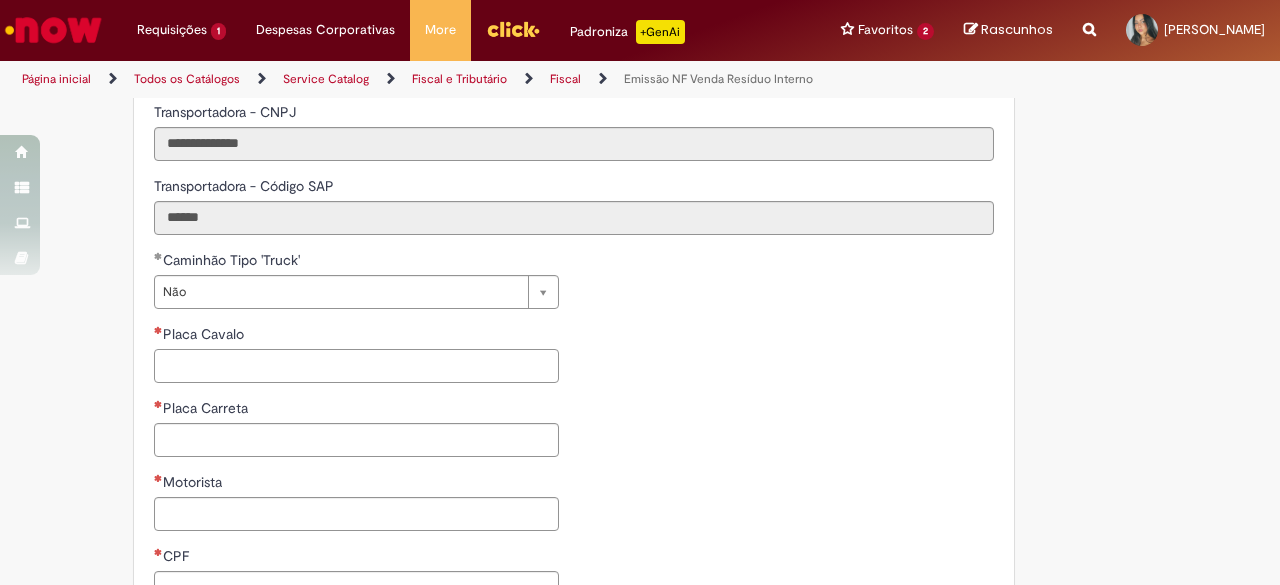 paste on "*******" 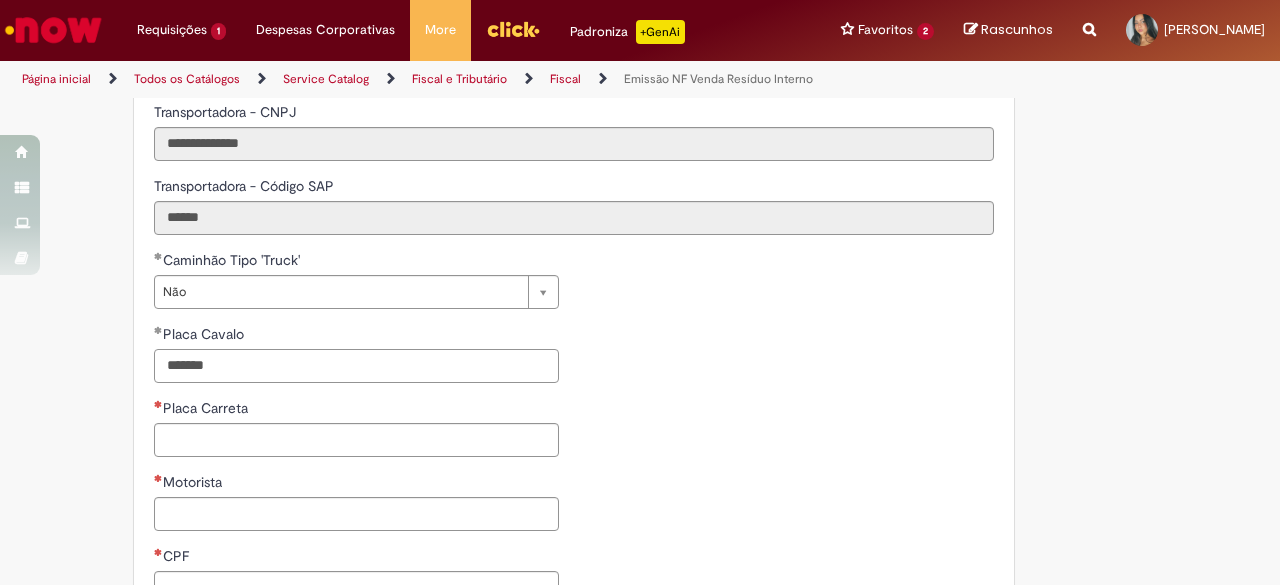 type on "*******" 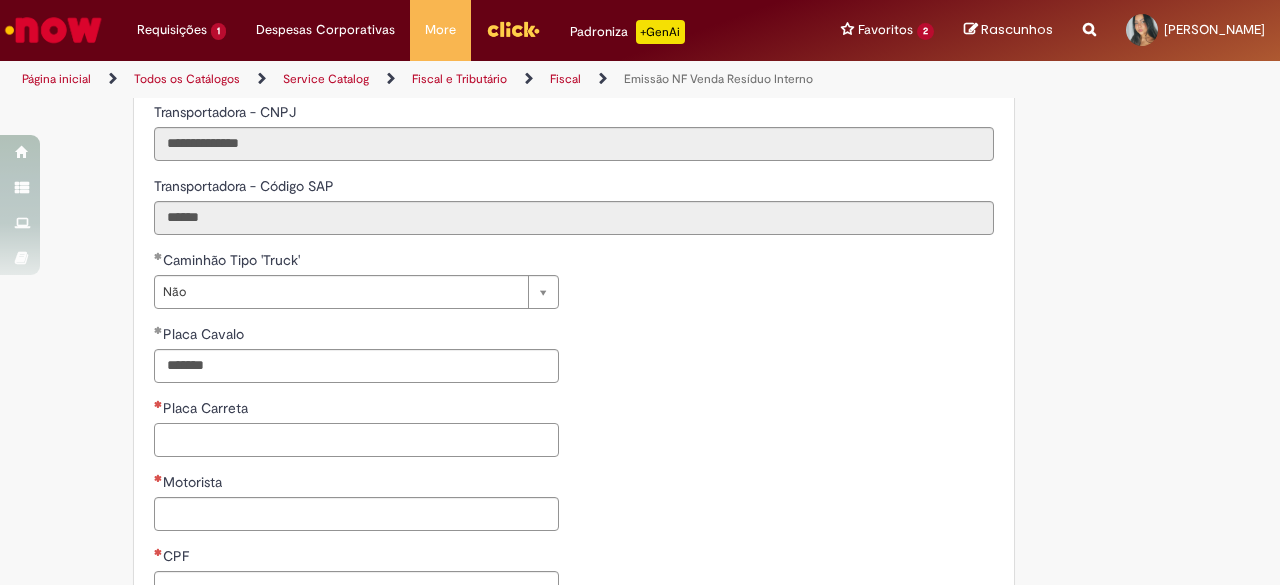 click on "Placa Carreta" at bounding box center [356, 440] 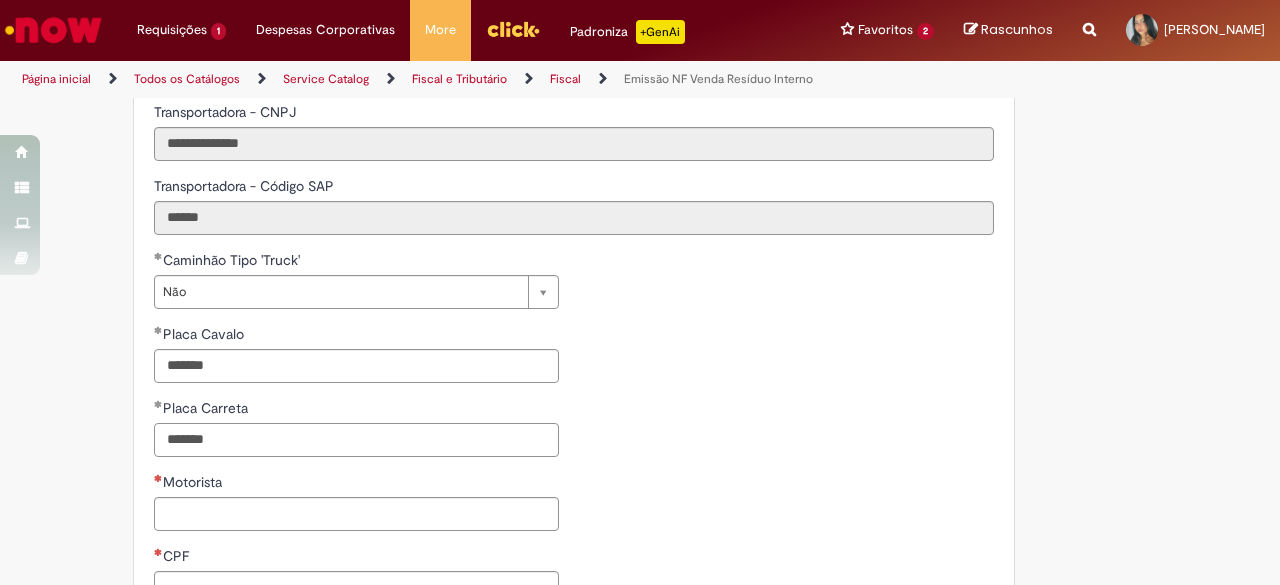 type on "*******" 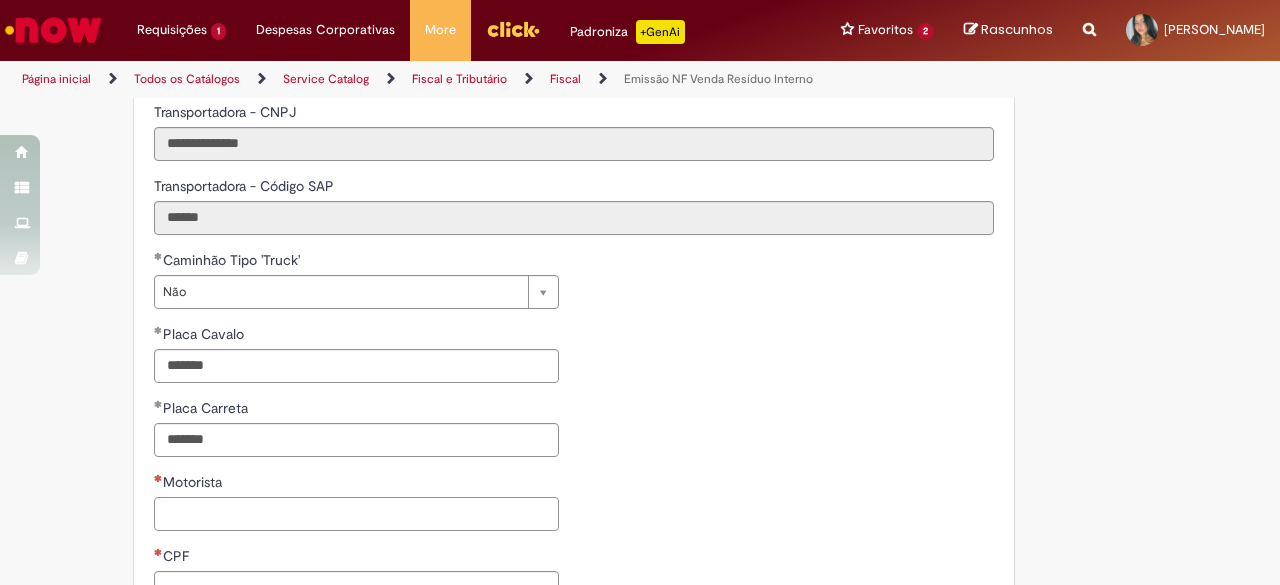 click on "Motorista" at bounding box center [356, 514] 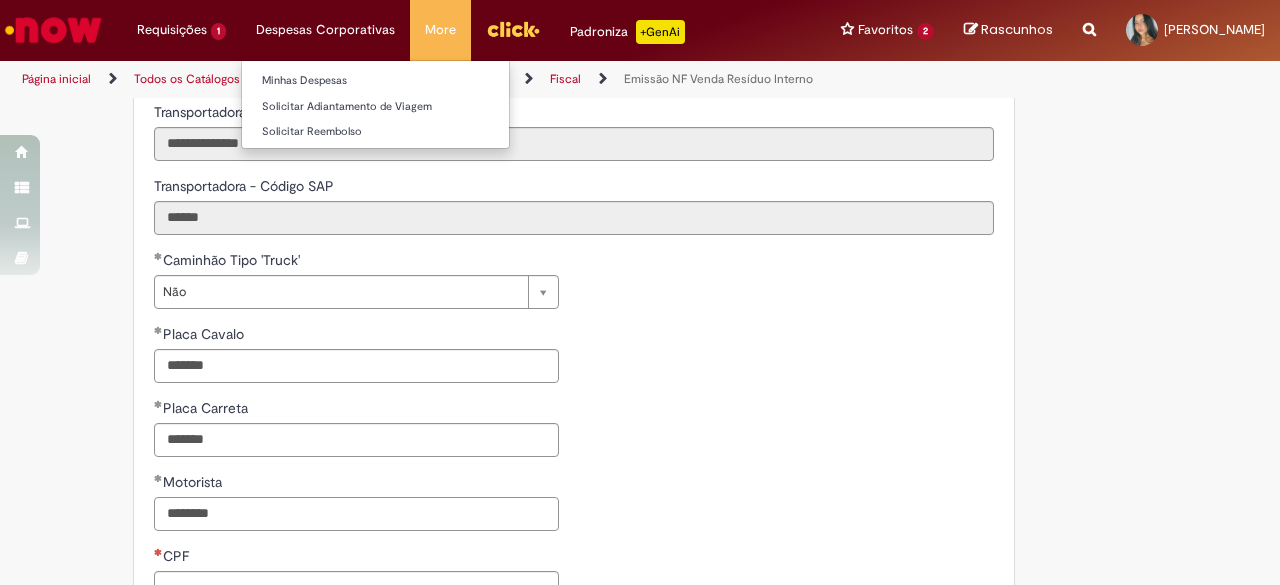 type on "********" 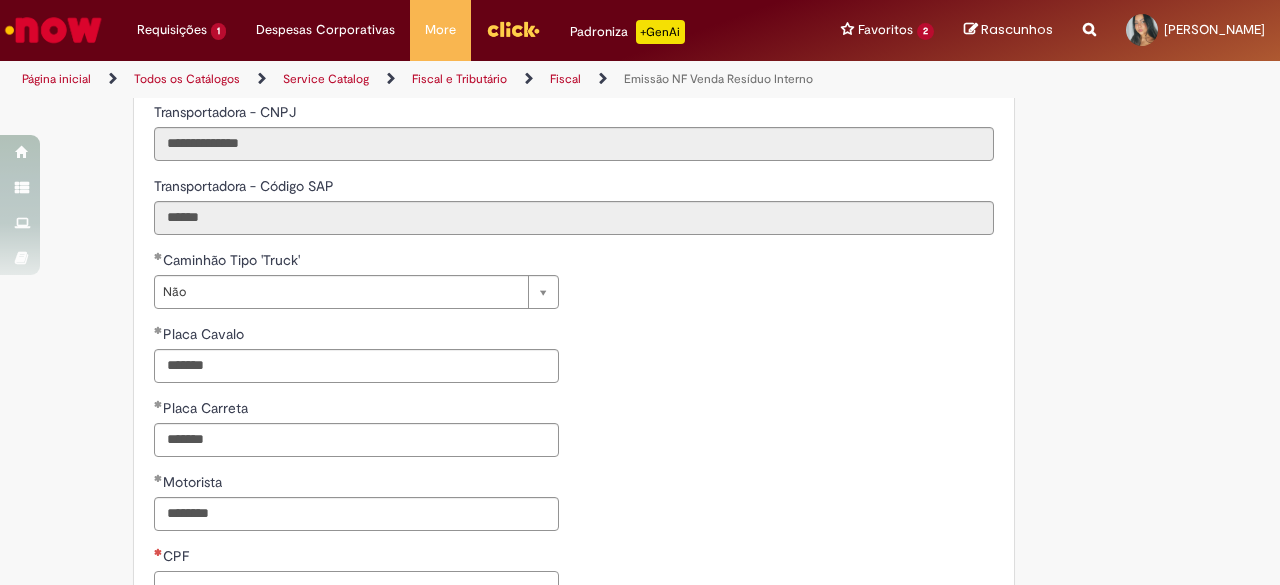 click on "CPF" at bounding box center (356, 588) 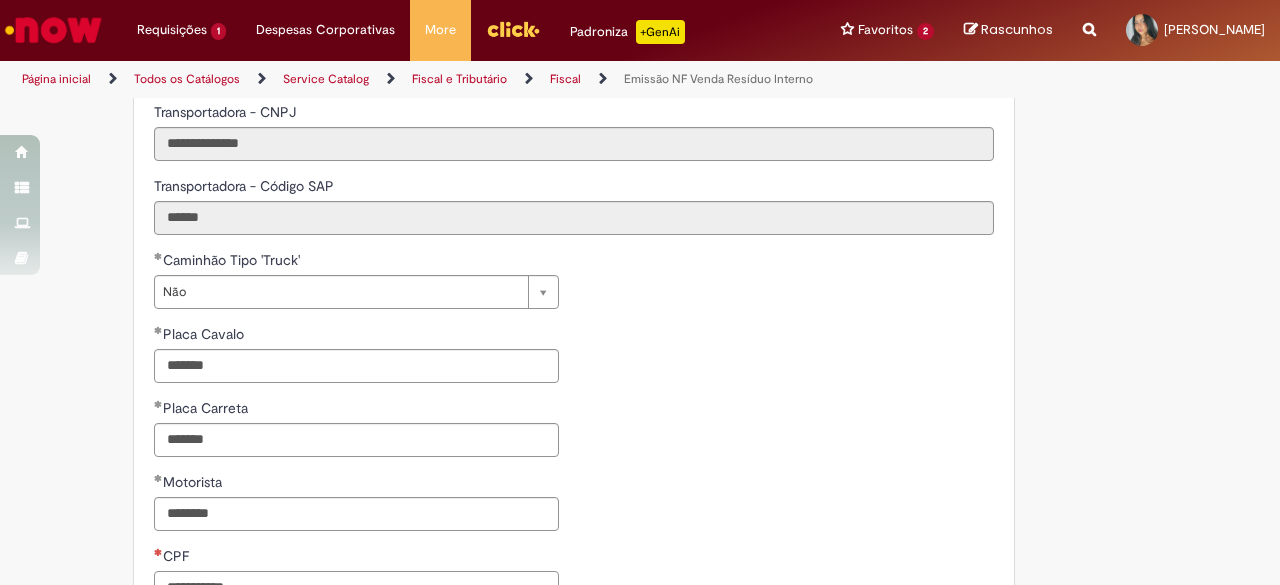 scroll, scrollTop: 1027, scrollLeft: 0, axis: vertical 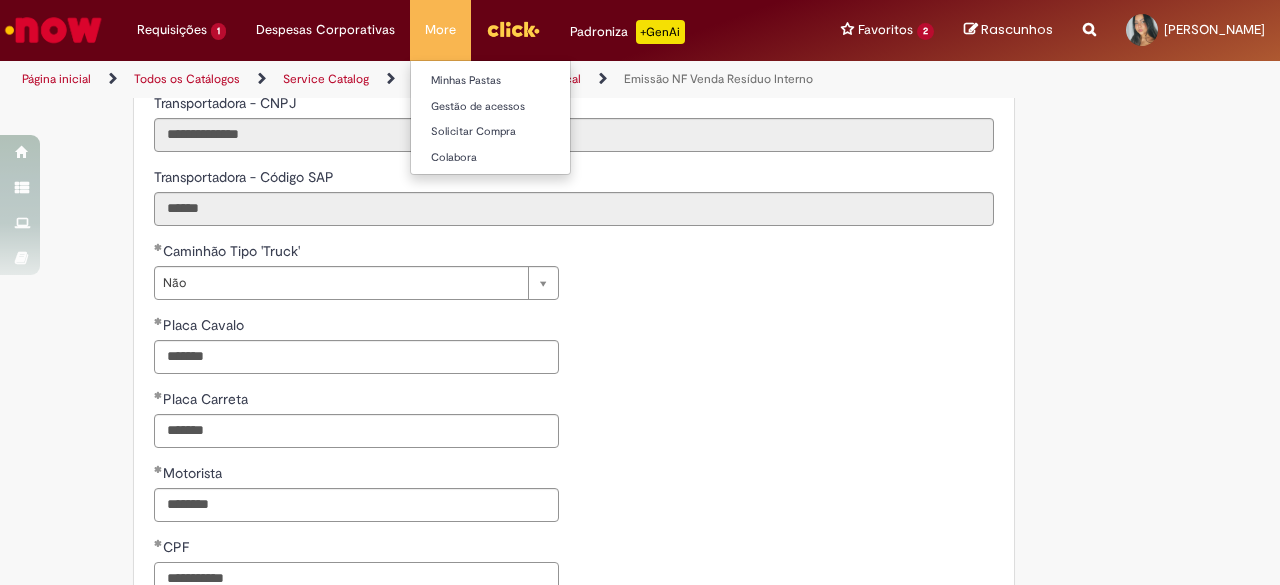 type on "**********" 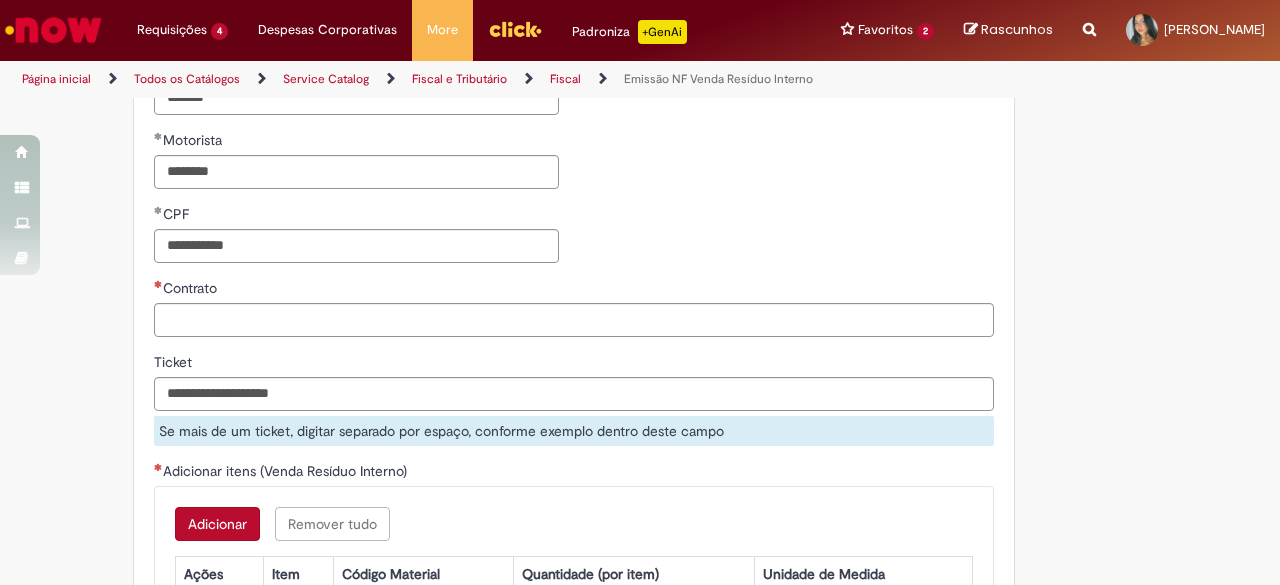 scroll, scrollTop: 1414, scrollLeft: 0, axis: vertical 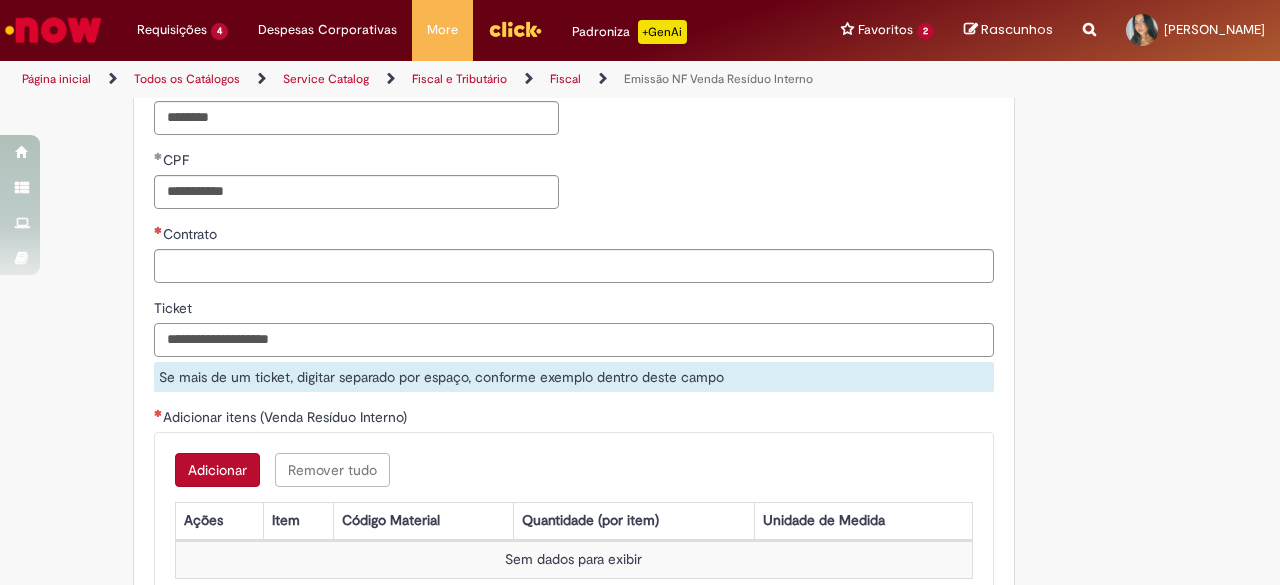 click on "Ticket" at bounding box center [574, 340] 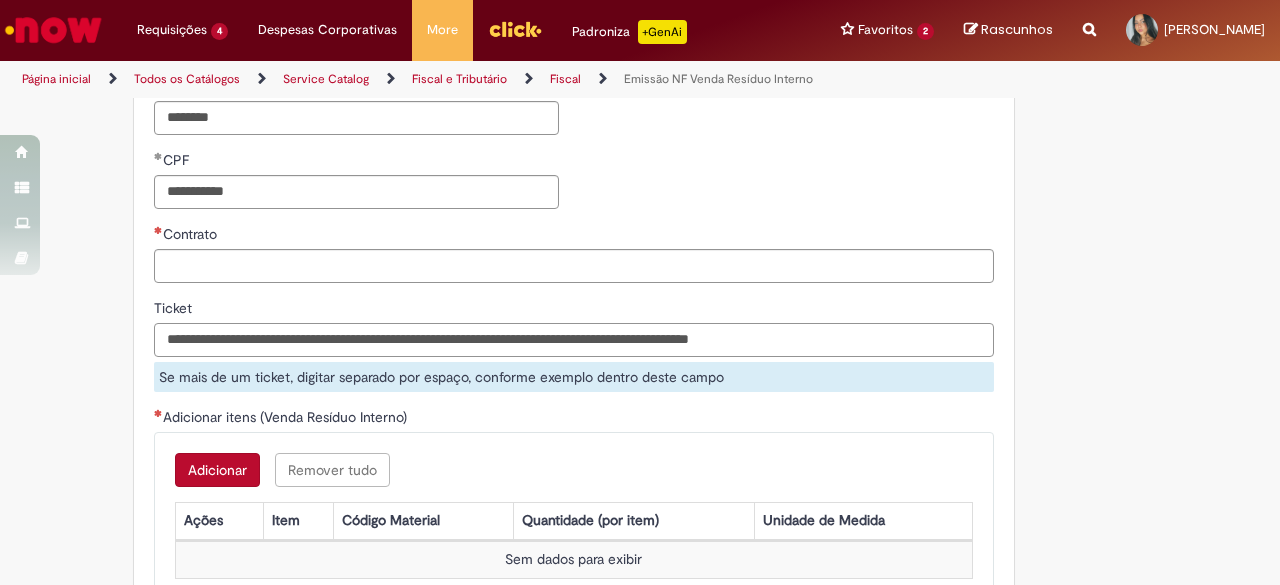 type on "**********" 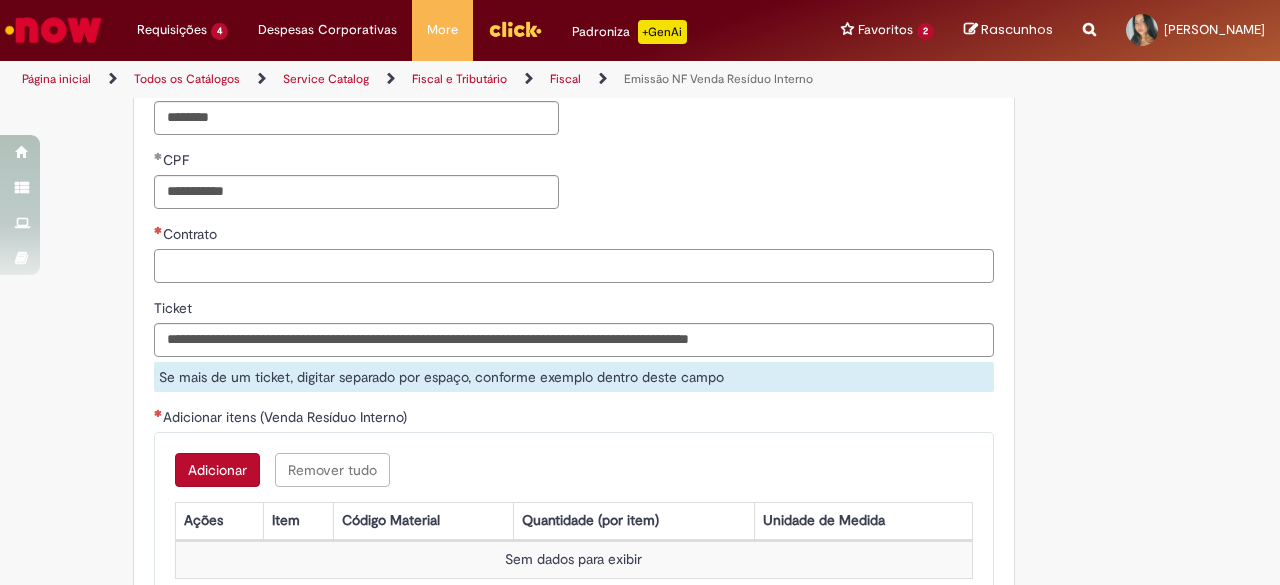 click on "Contrato" at bounding box center (574, 266) 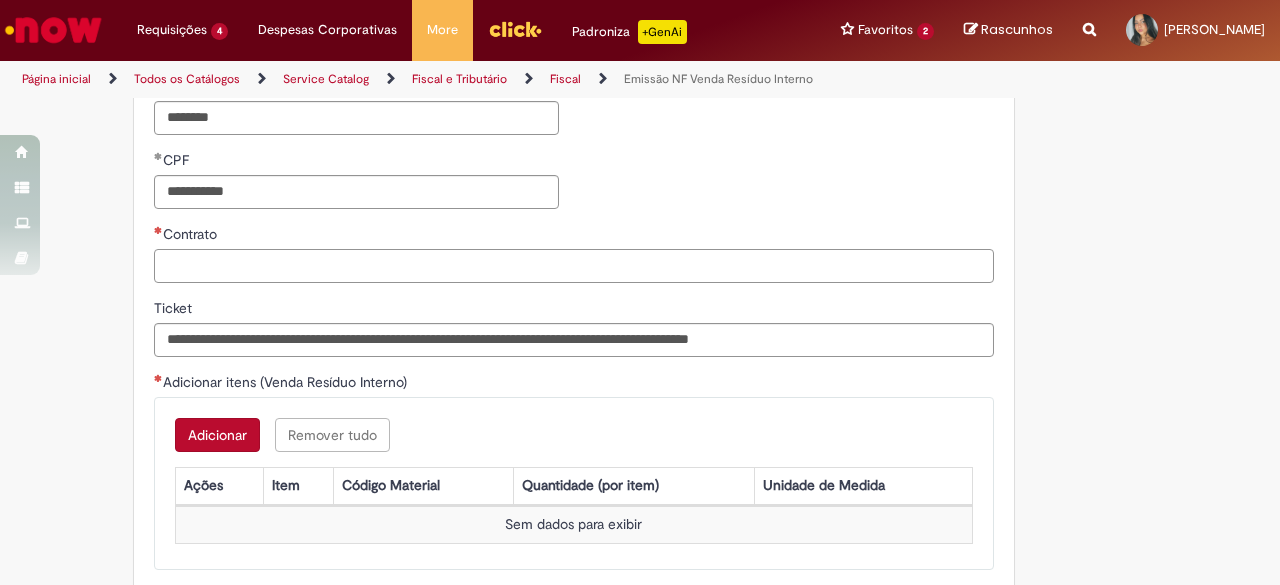 paste on "**********" 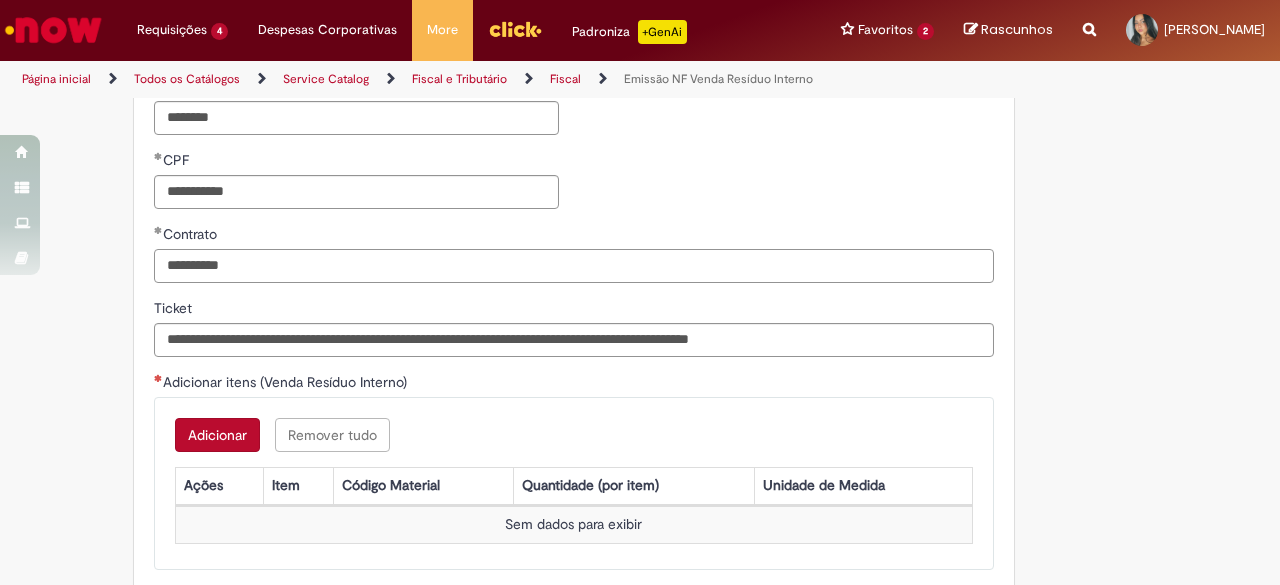 type on "**********" 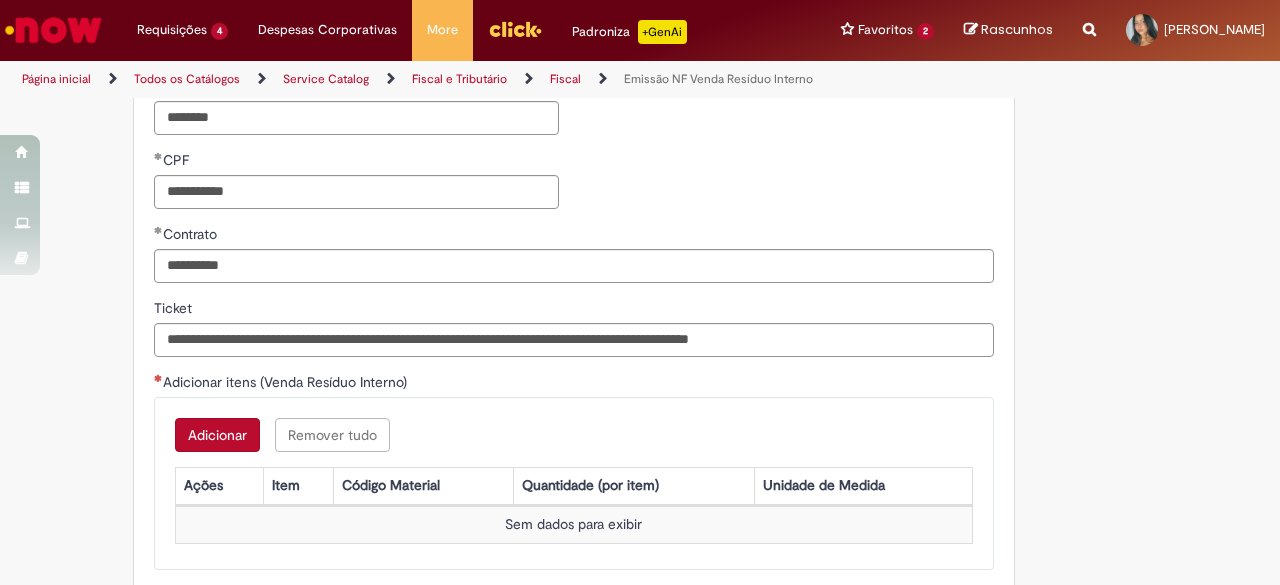 click on "**********" at bounding box center [640, -174] 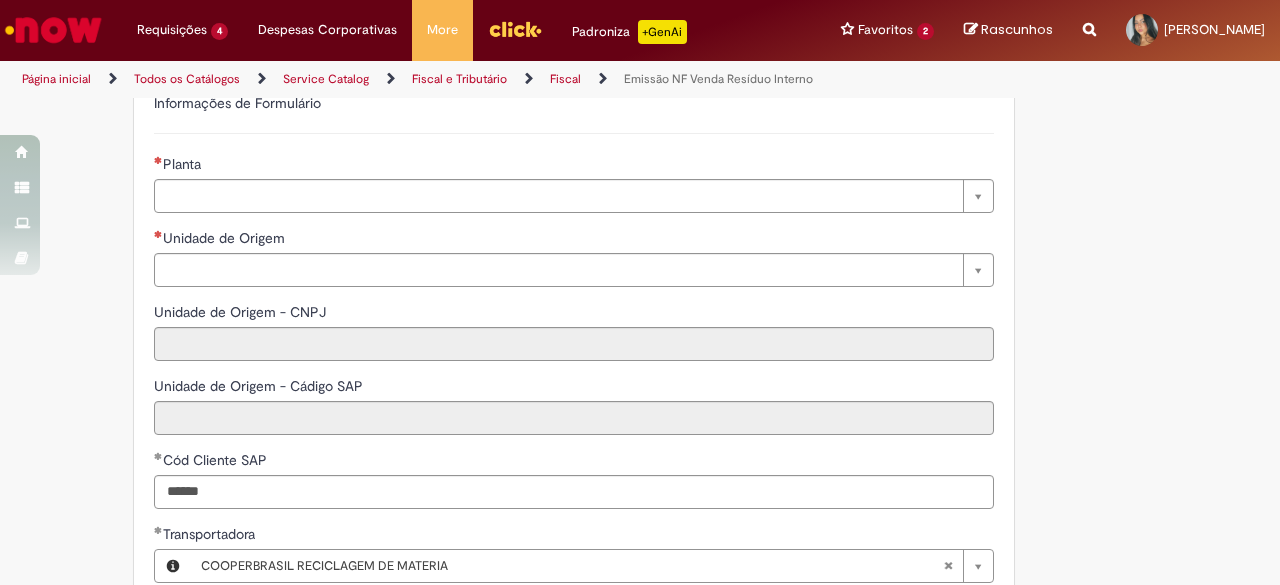 scroll, scrollTop: 512, scrollLeft: 0, axis: vertical 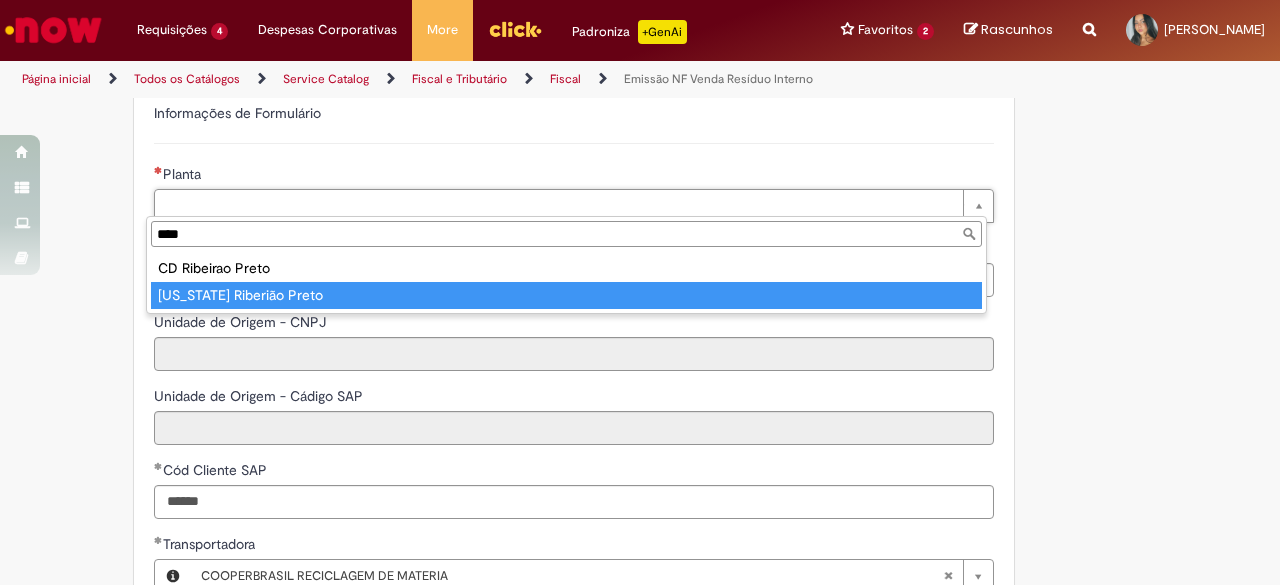 type on "****" 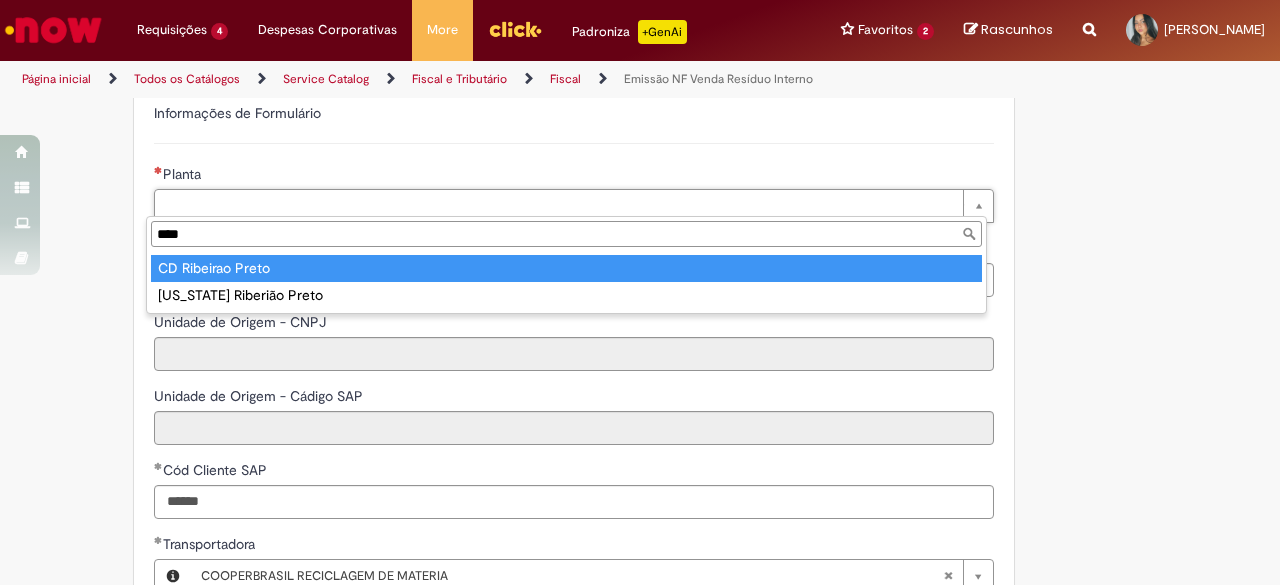 type on "**********" 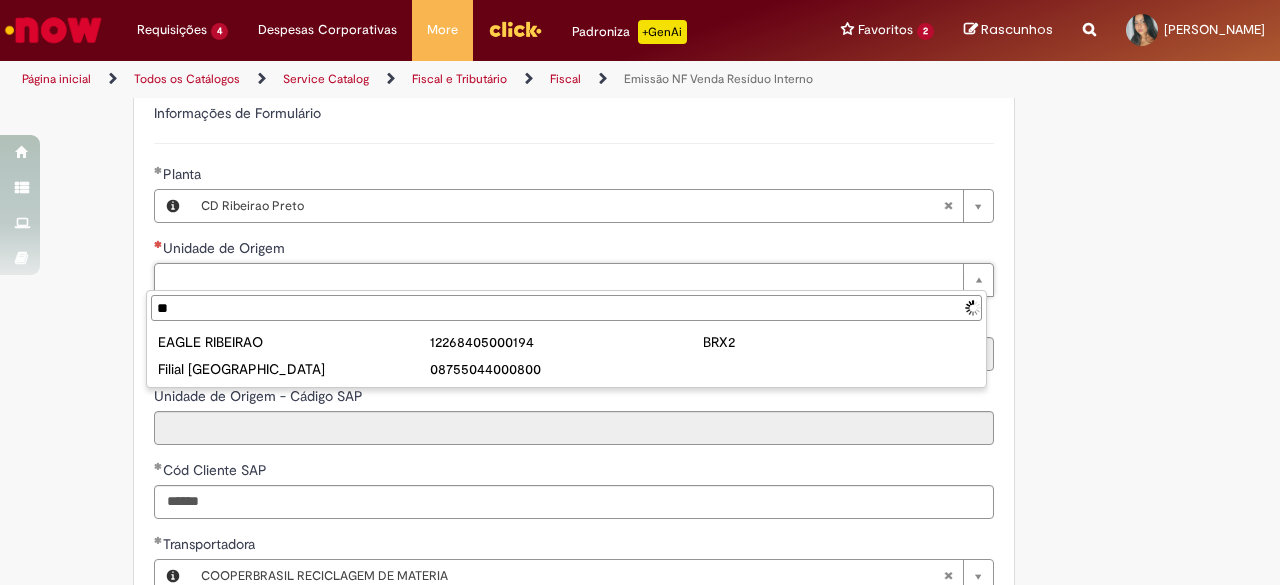 type on "*" 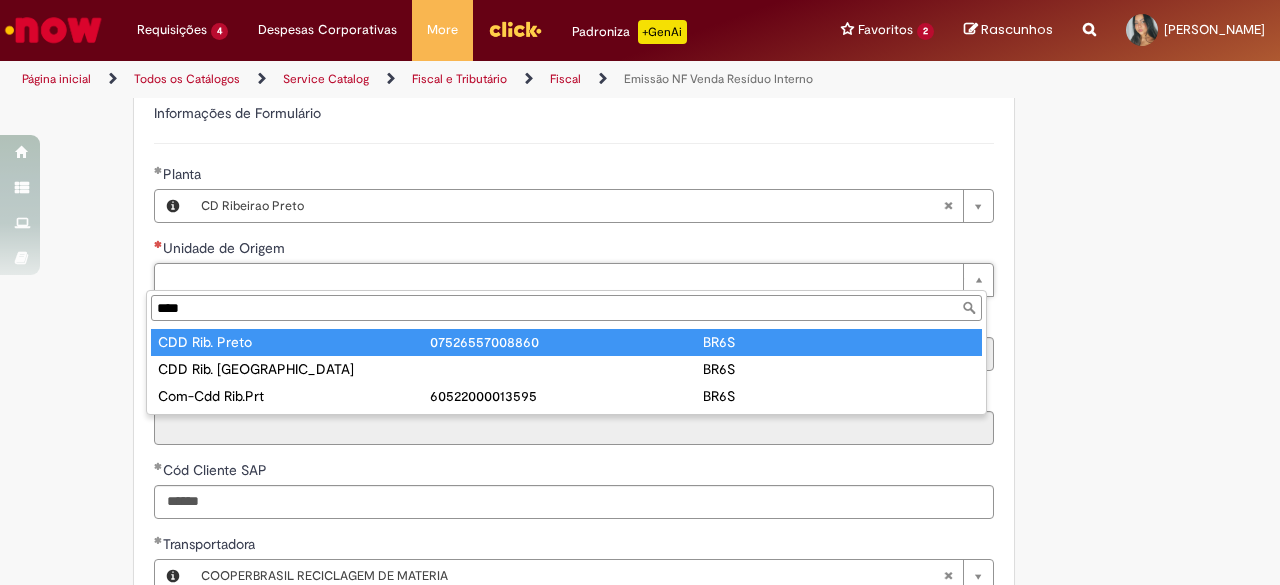 type on "****" 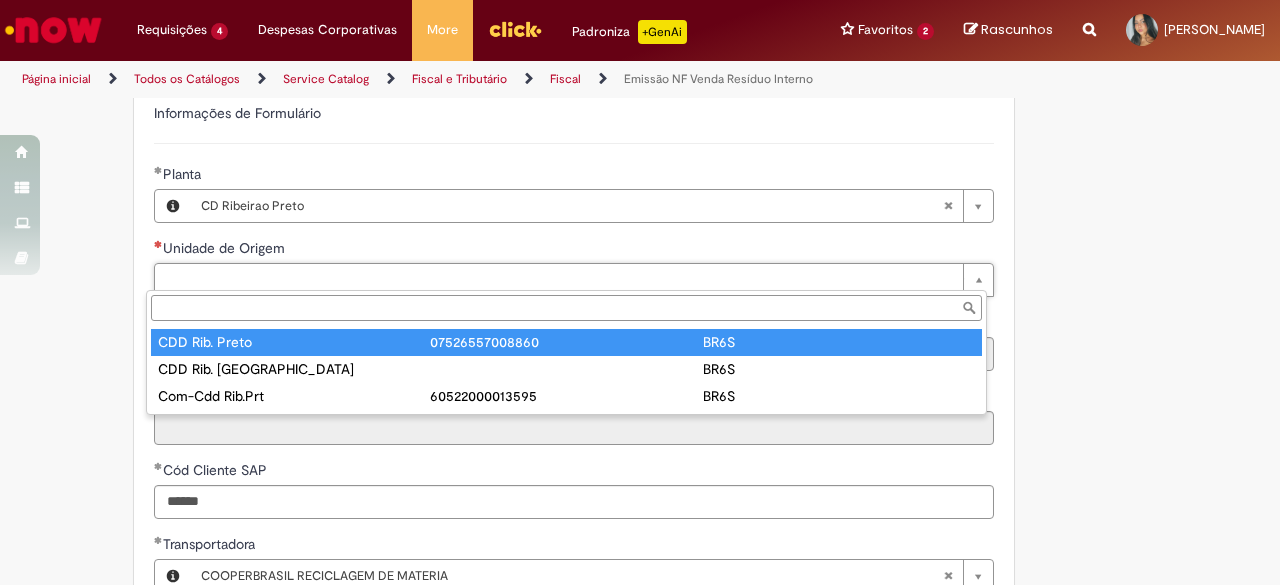type on "**********" 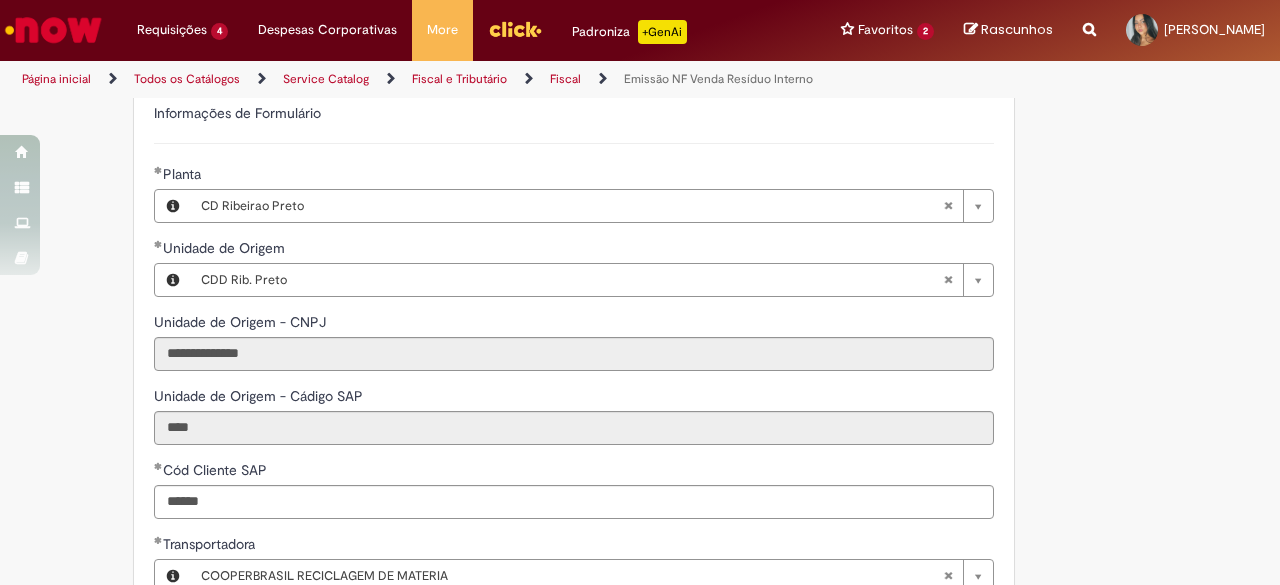 click on "**********" at bounding box center [640, 728] 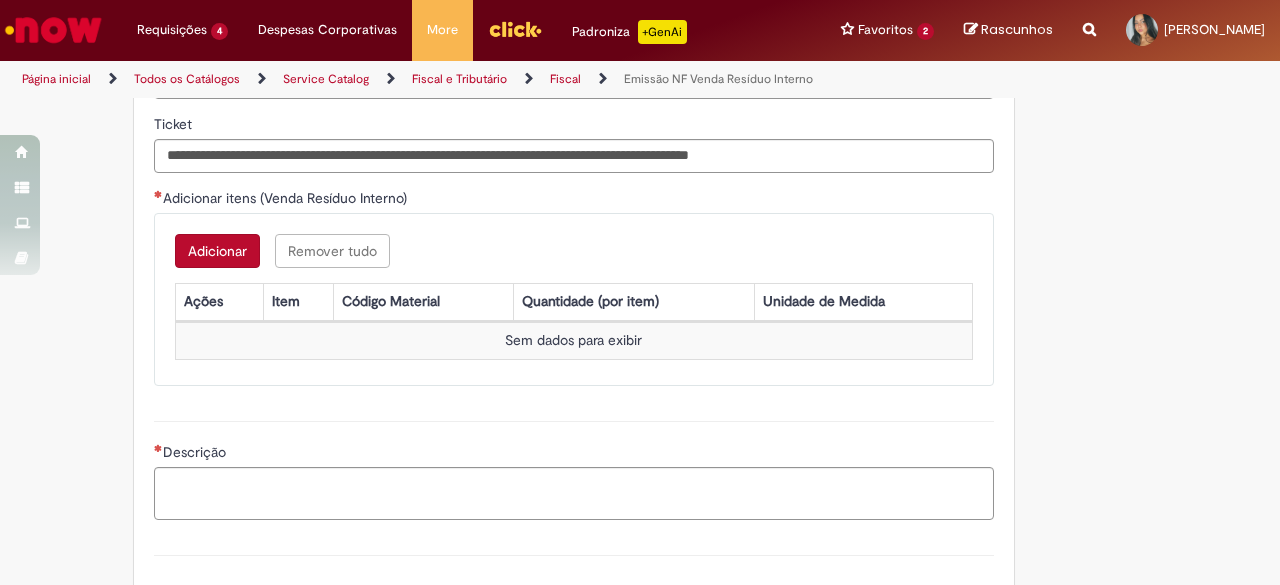 scroll, scrollTop: 1608, scrollLeft: 0, axis: vertical 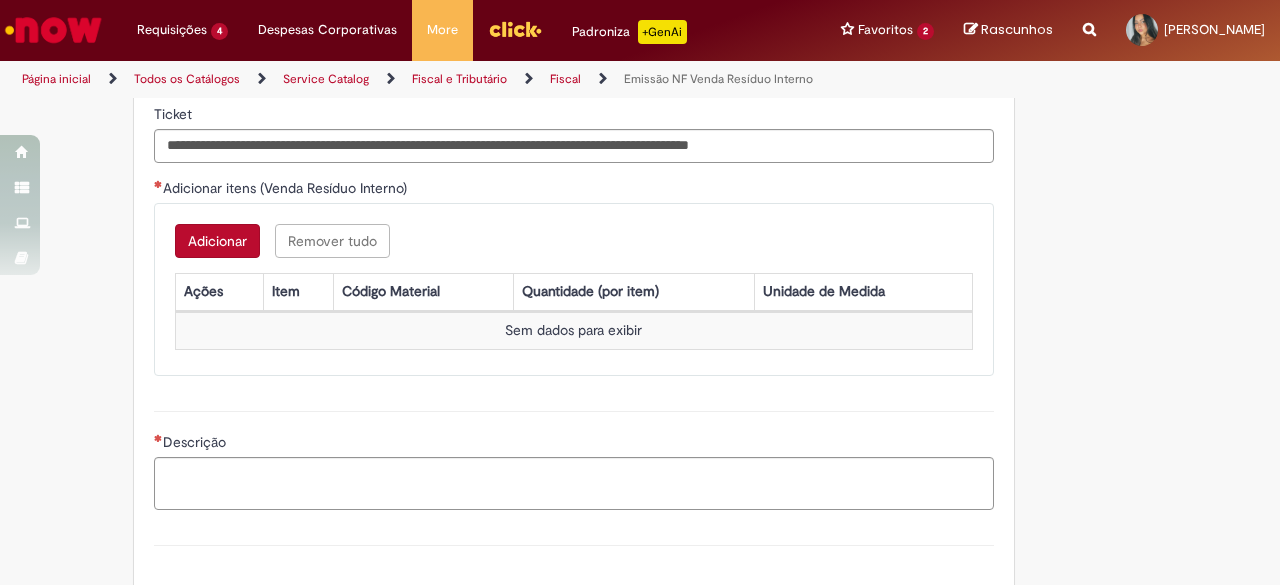 click on "Adicionar" at bounding box center (217, 241) 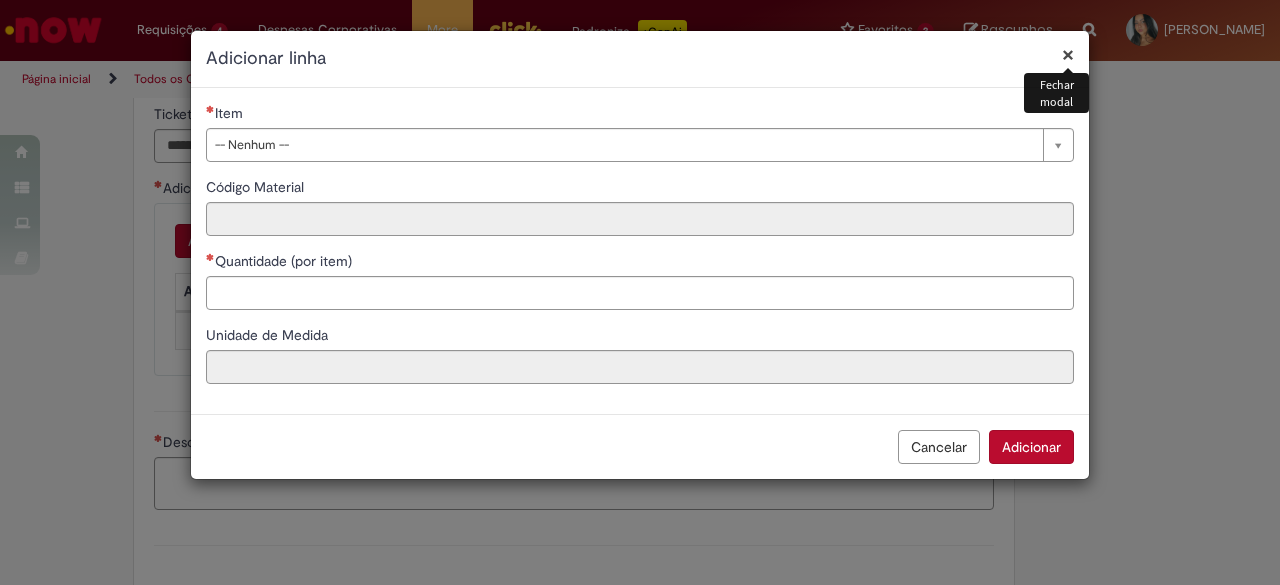 drag, startPoint x: 423, startPoint y: 157, endPoint x: 410, endPoint y: 161, distance: 13.601471 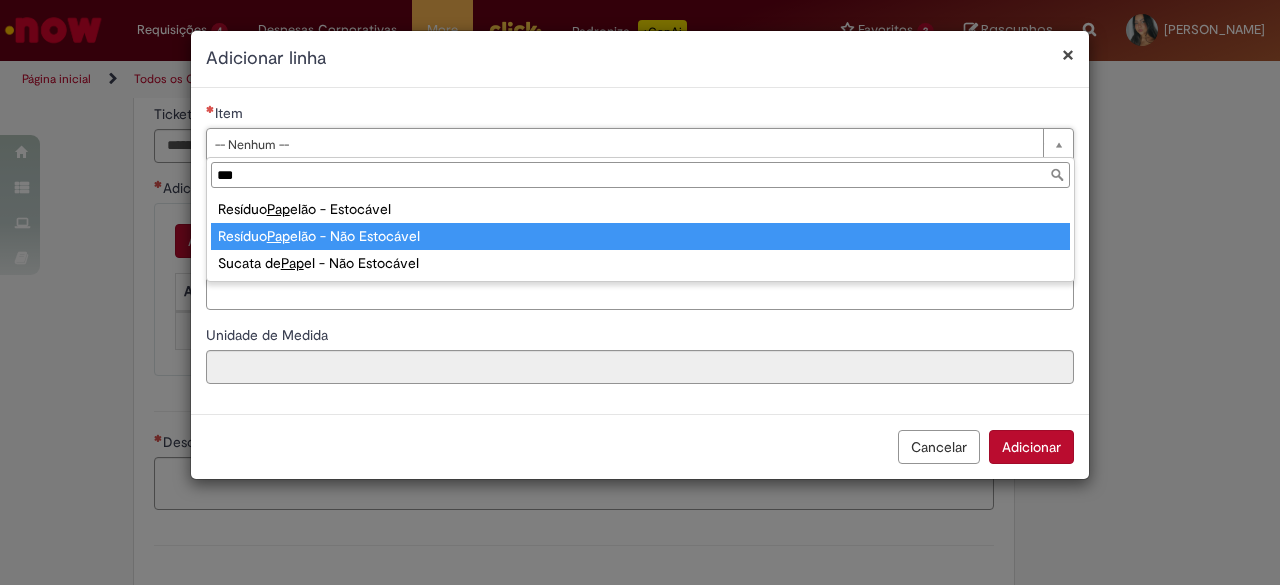 type on "***" 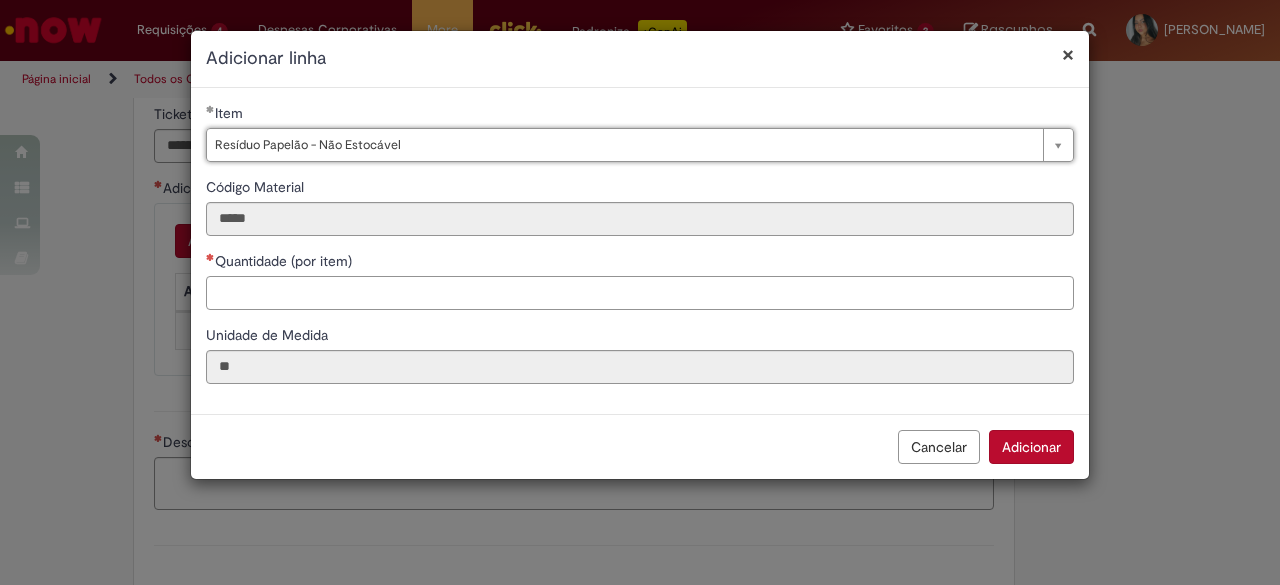 click on "Quantidade (por item)" at bounding box center (640, 293) 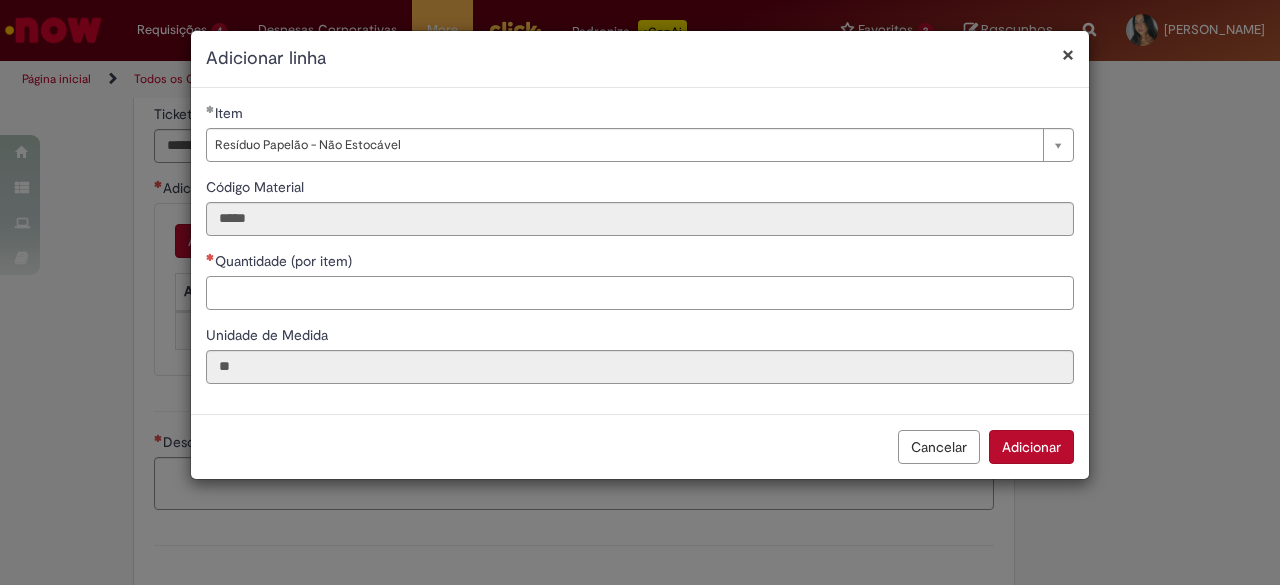 paste on "****" 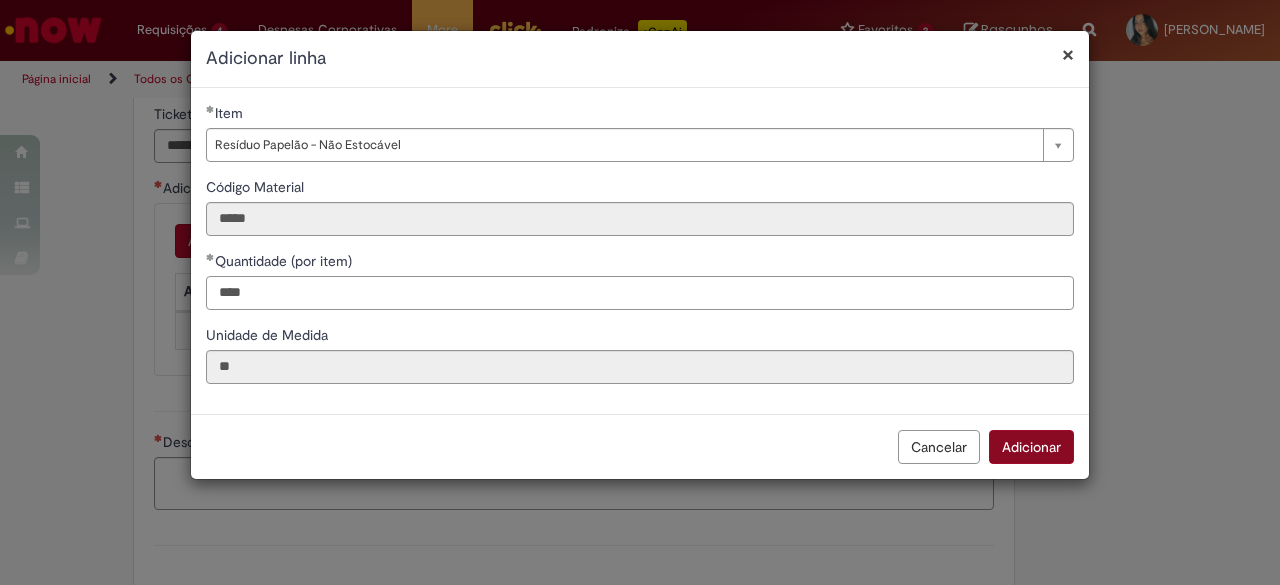 type on "****" 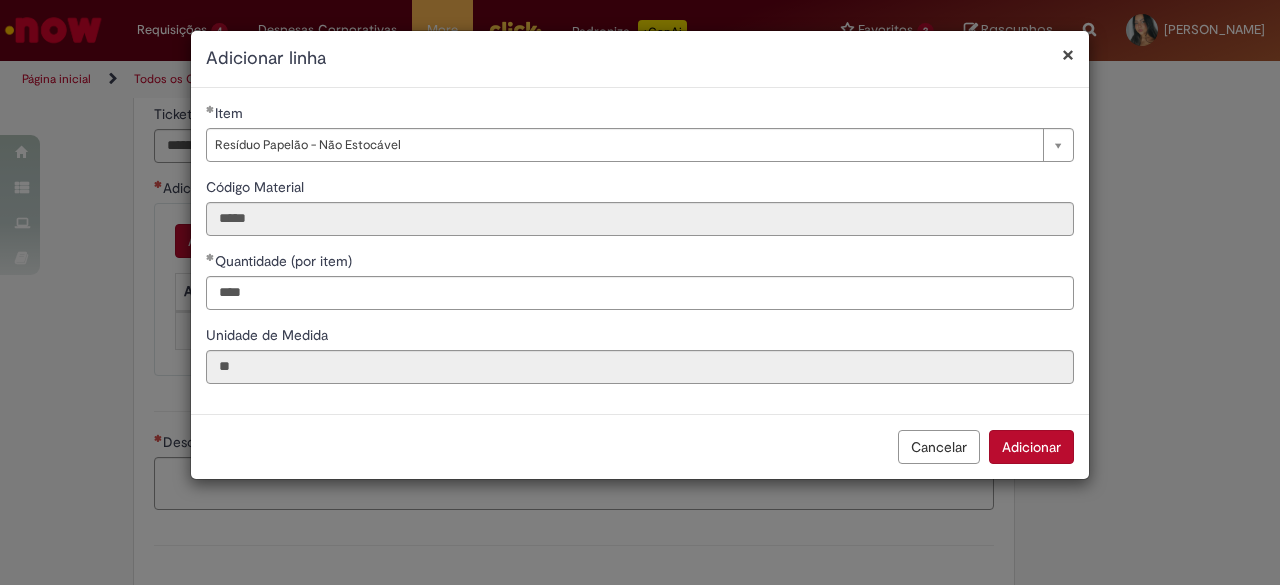click on "Adicionar" at bounding box center [1031, 447] 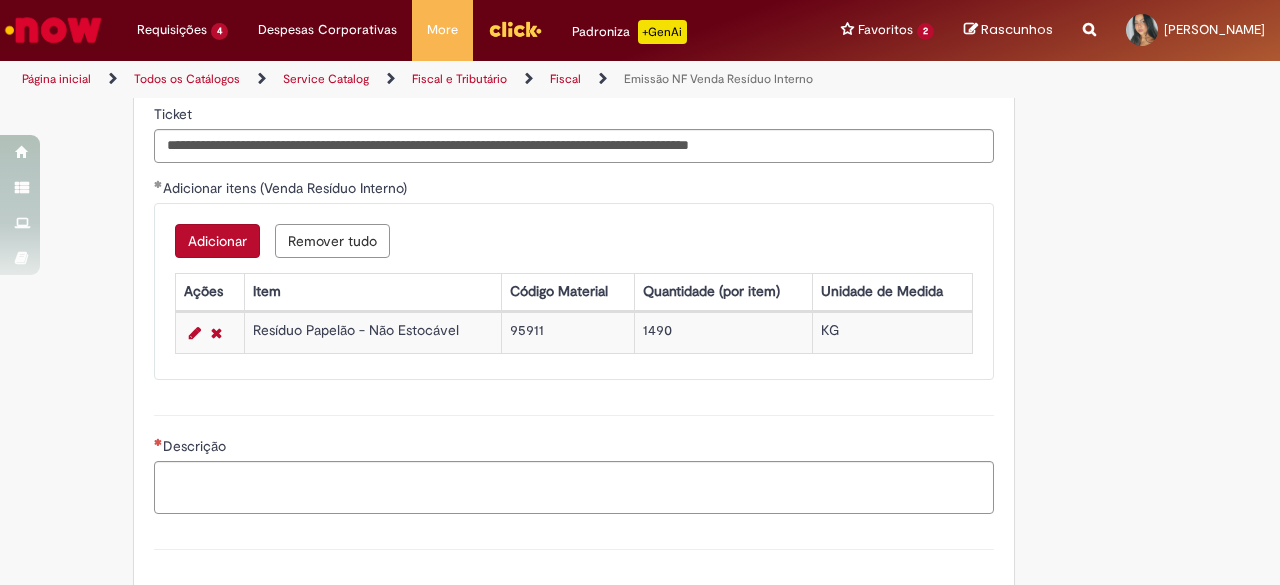 click on "Adicionar" at bounding box center (217, 241) 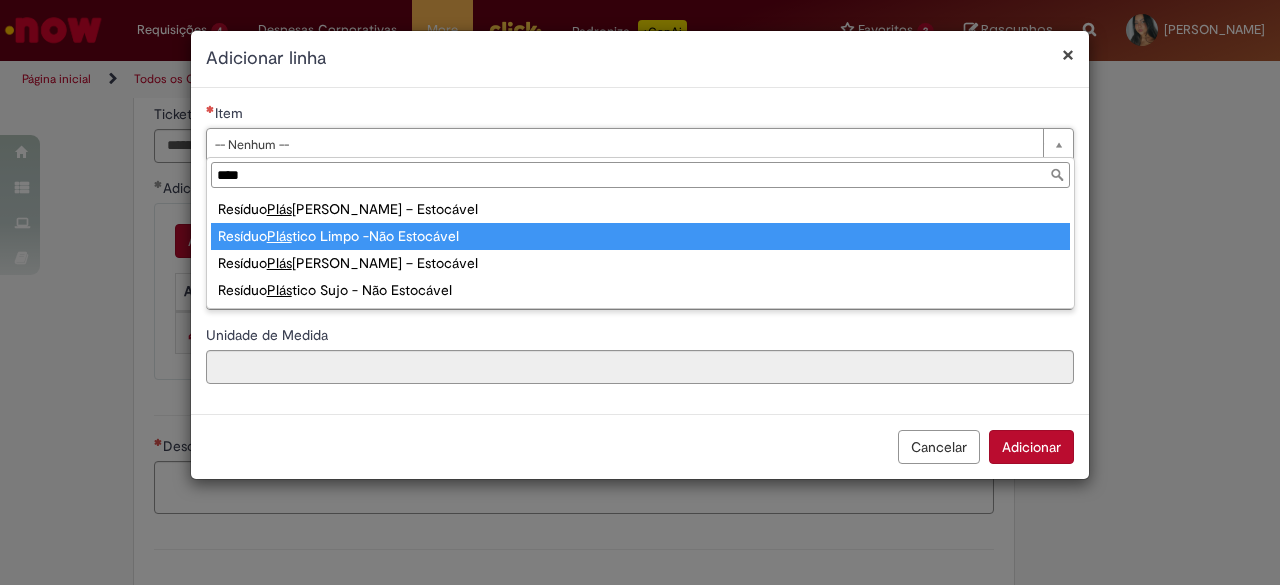 type on "****" 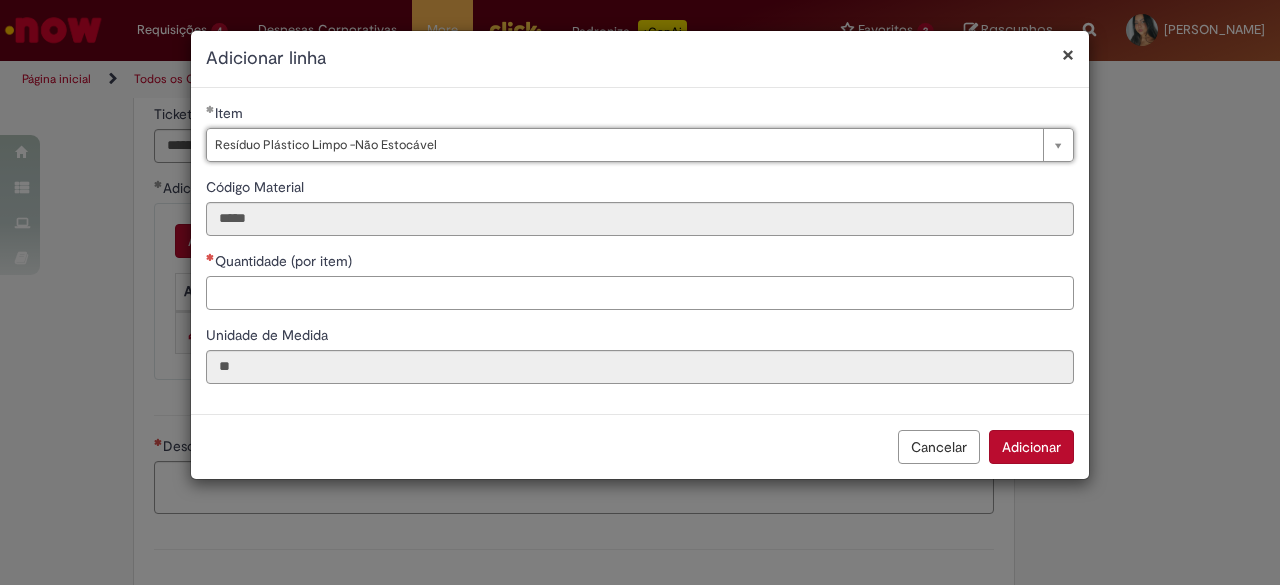 click on "Quantidade (por item)" at bounding box center [640, 293] 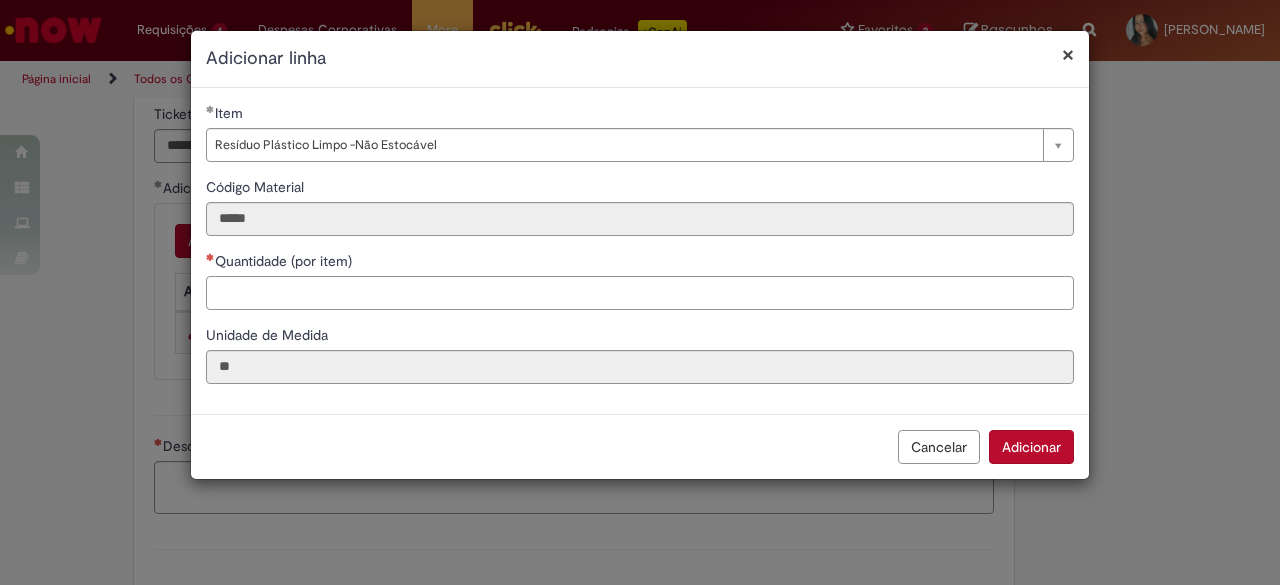 paste on "****" 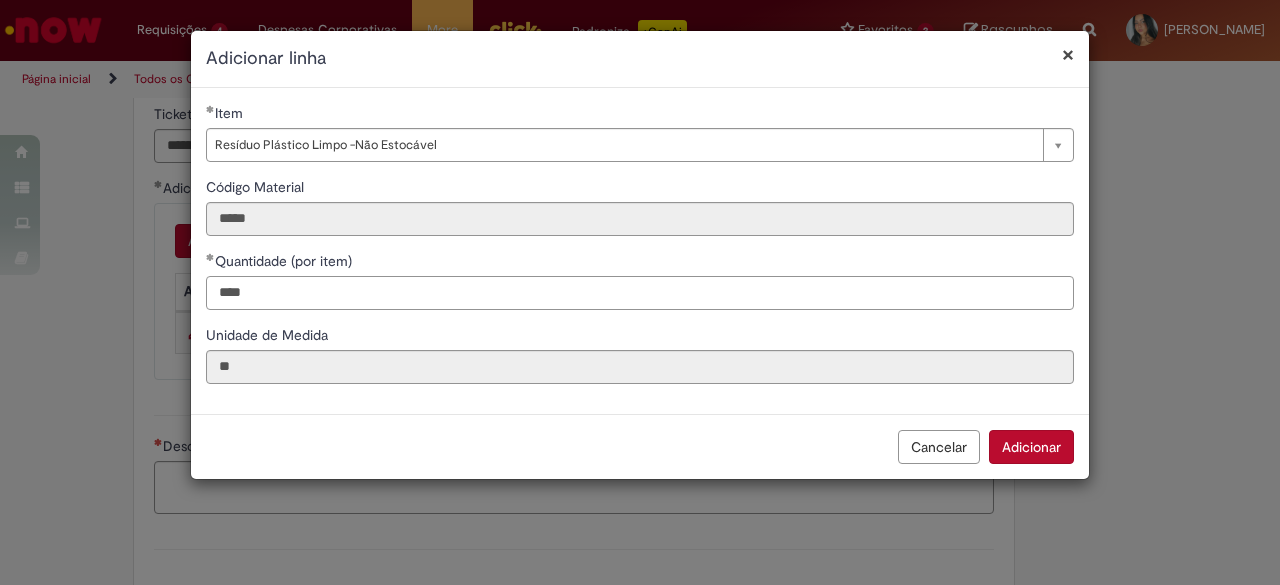 type on "****" 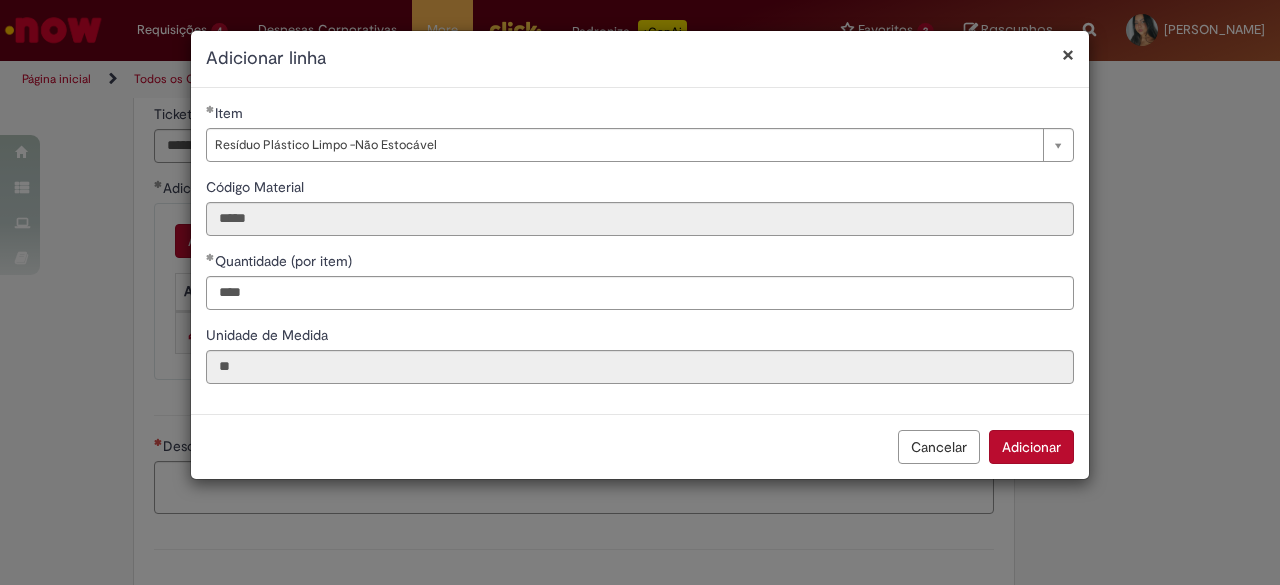 click on "Adicionar" at bounding box center [1031, 447] 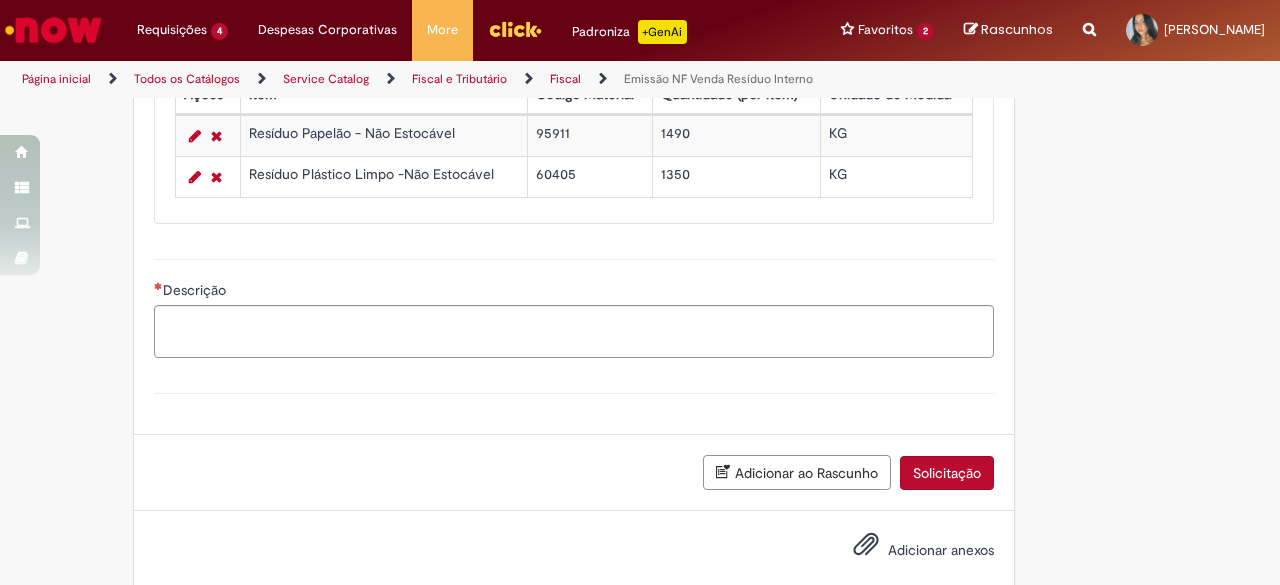 scroll, scrollTop: 1829, scrollLeft: 0, axis: vertical 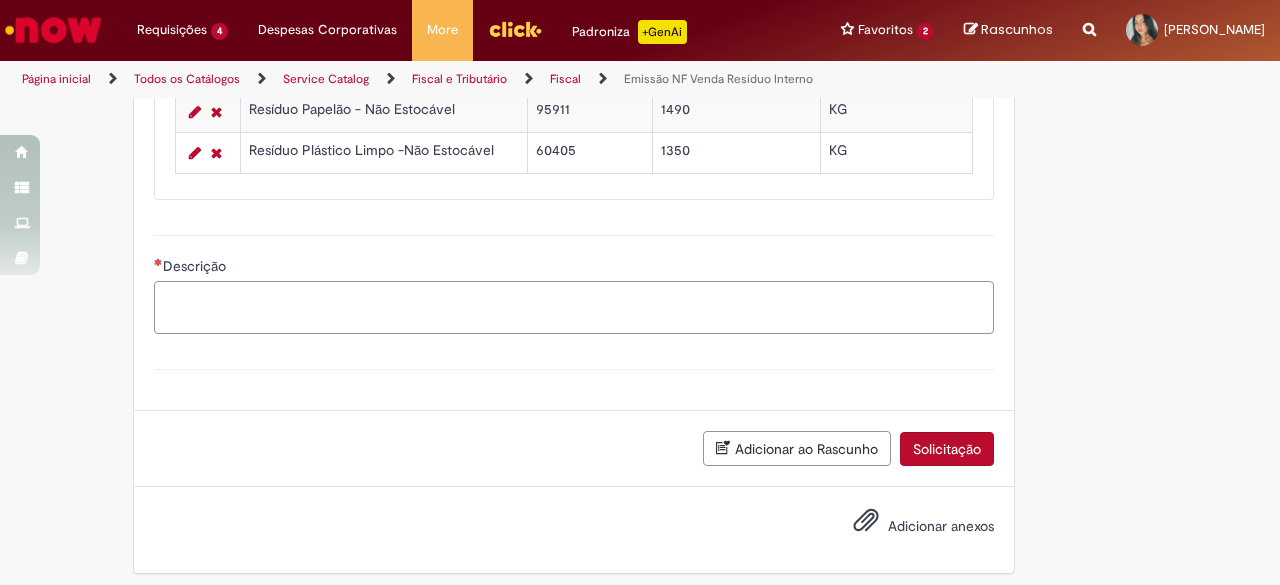 click on "Descrição" at bounding box center (574, 307) 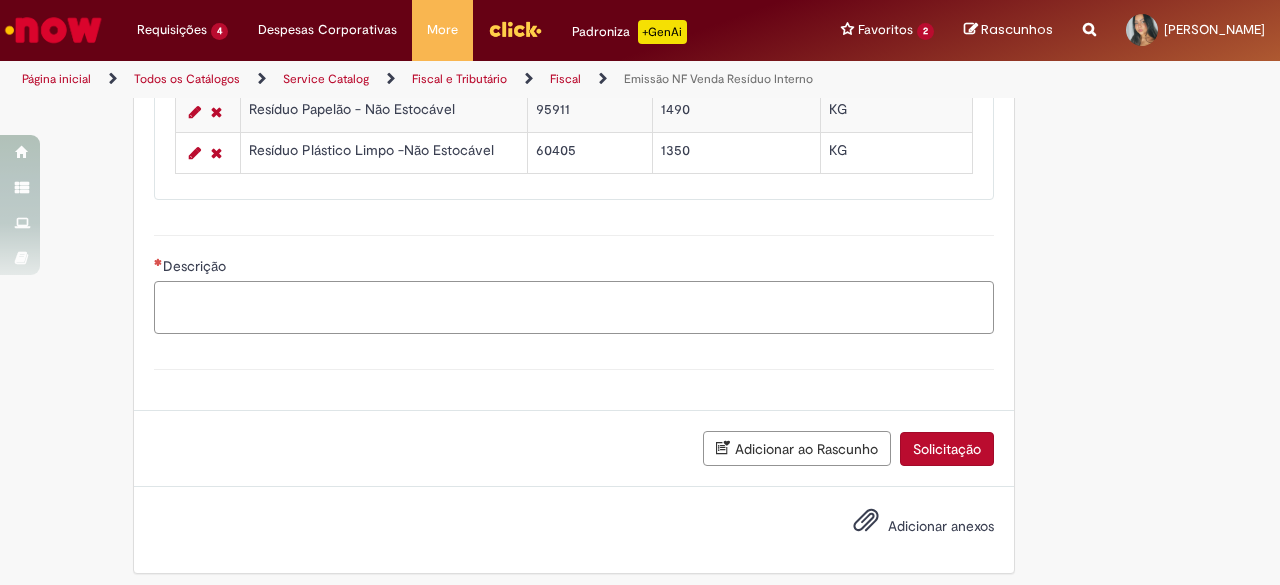 click on "Descrição" at bounding box center (574, 307) 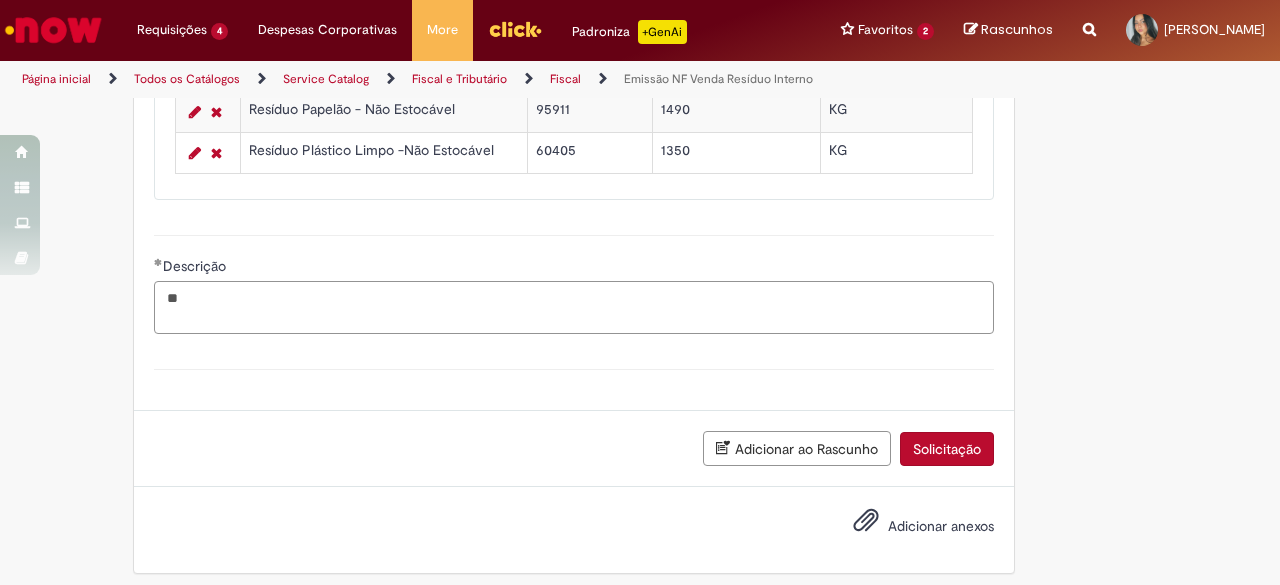 type on "*" 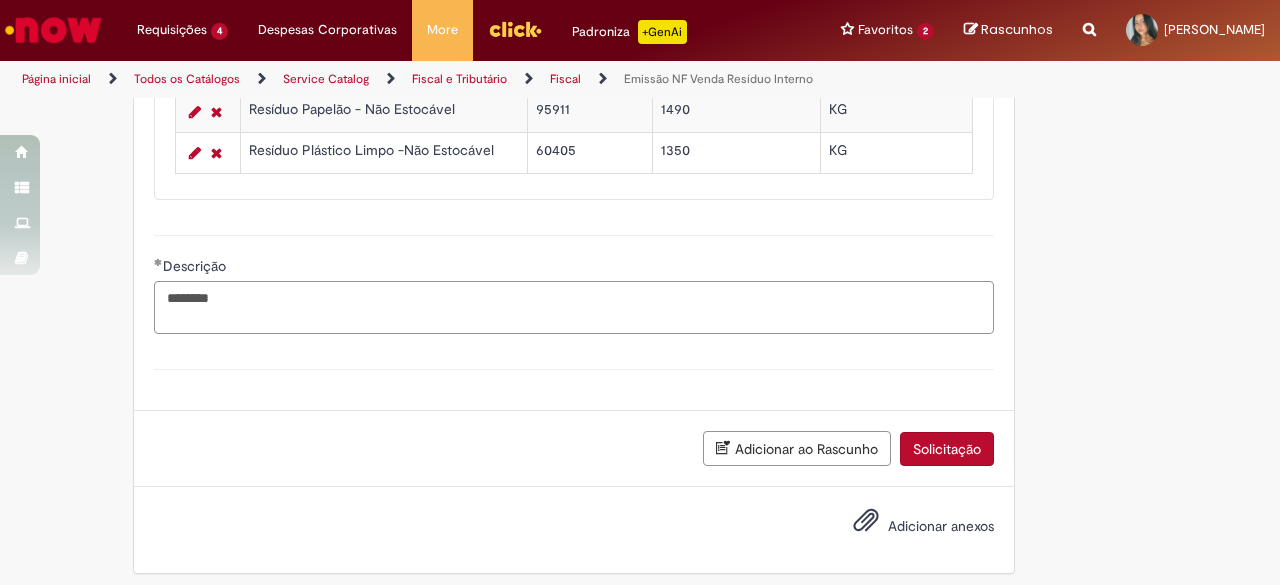 type on "********" 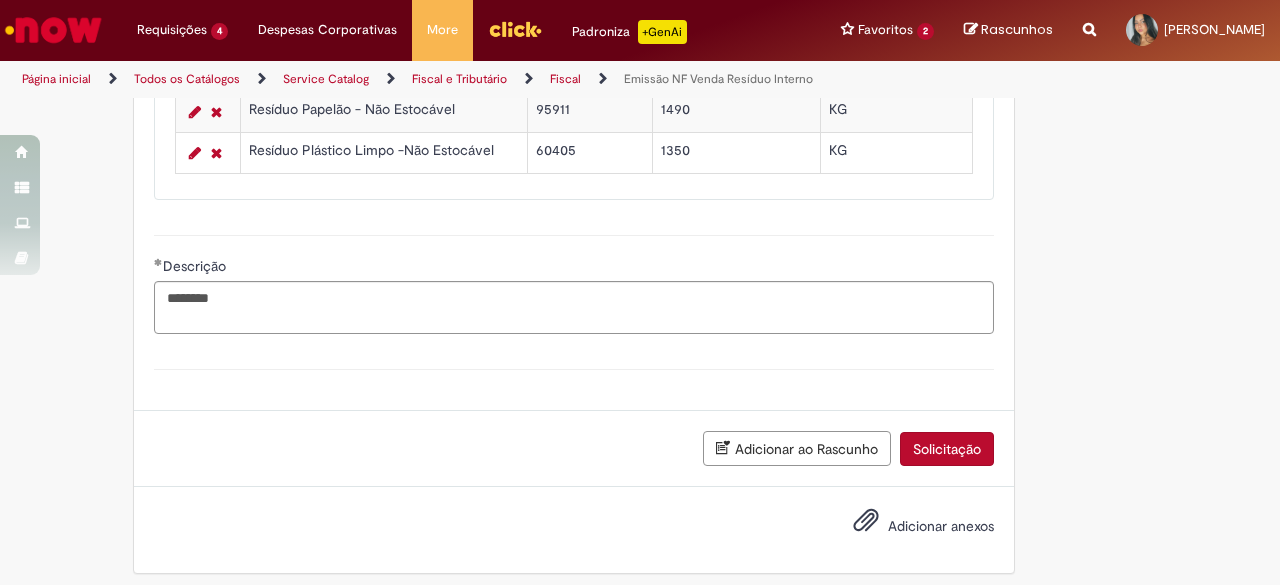 click on "Adicionar ao Rascunho        Solicitação" at bounding box center [574, 448] 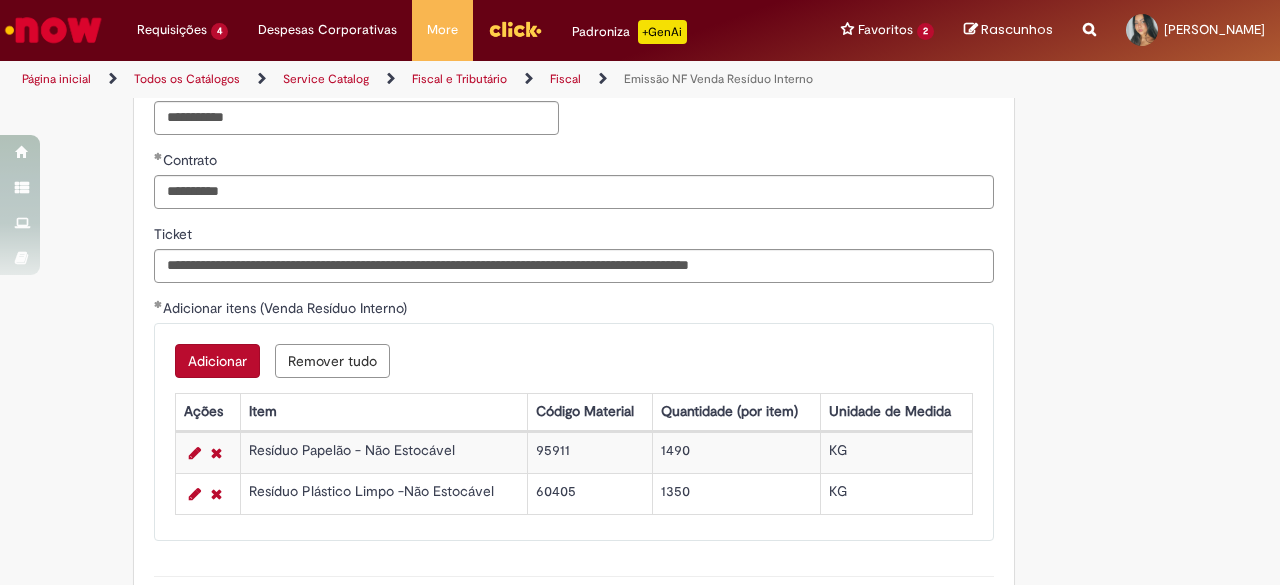 scroll, scrollTop: 1403, scrollLeft: 0, axis: vertical 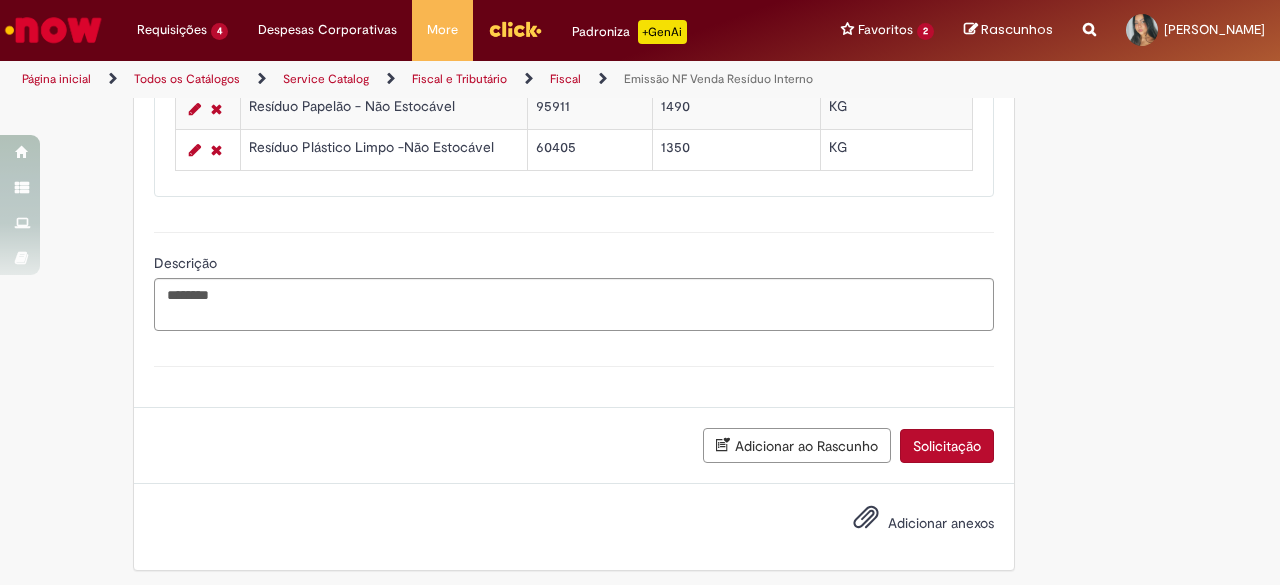 click on "Solicitação" at bounding box center [947, 446] 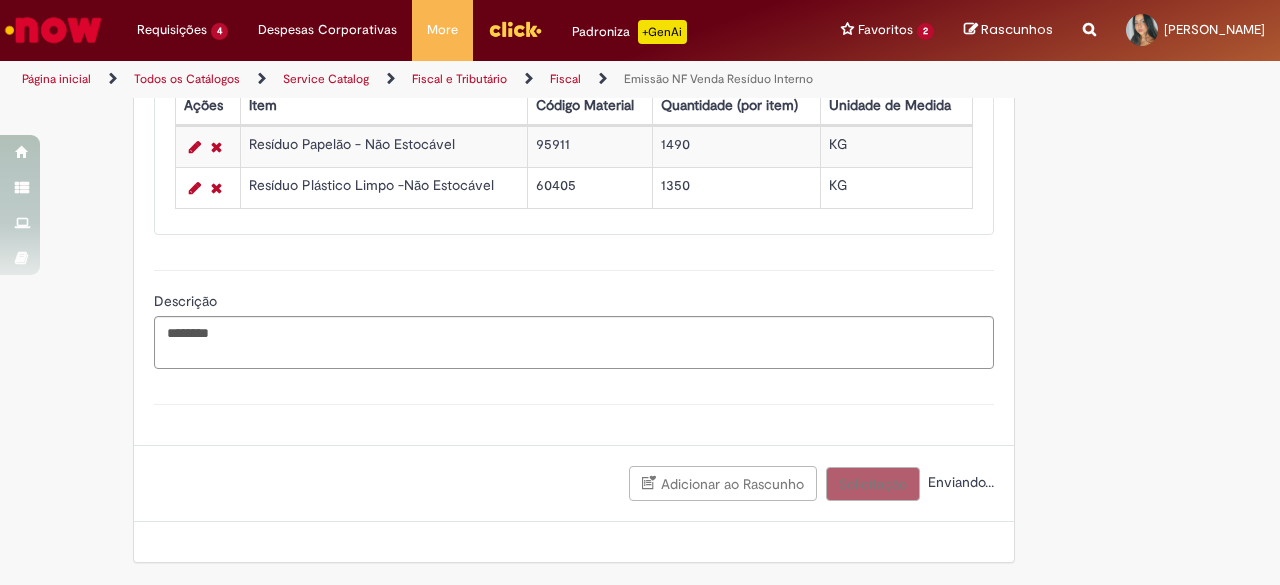 scroll, scrollTop: 1787, scrollLeft: 0, axis: vertical 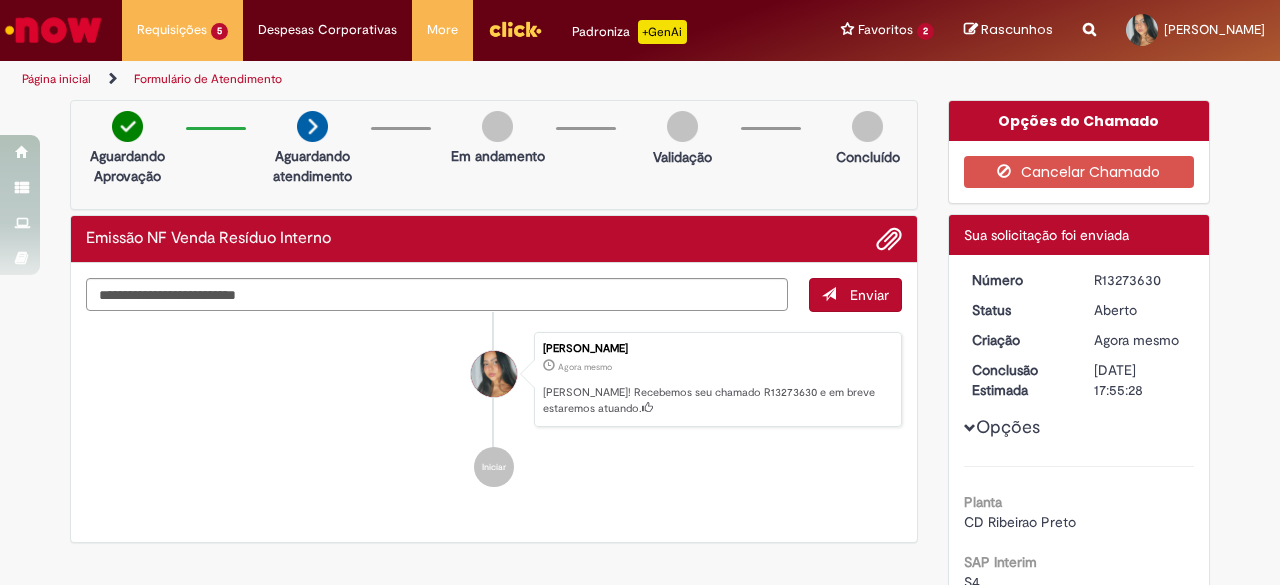 drag, startPoint x: 1084, startPoint y: 269, endPoint x: 1154, endPoint y: 273, distance: 70.11419 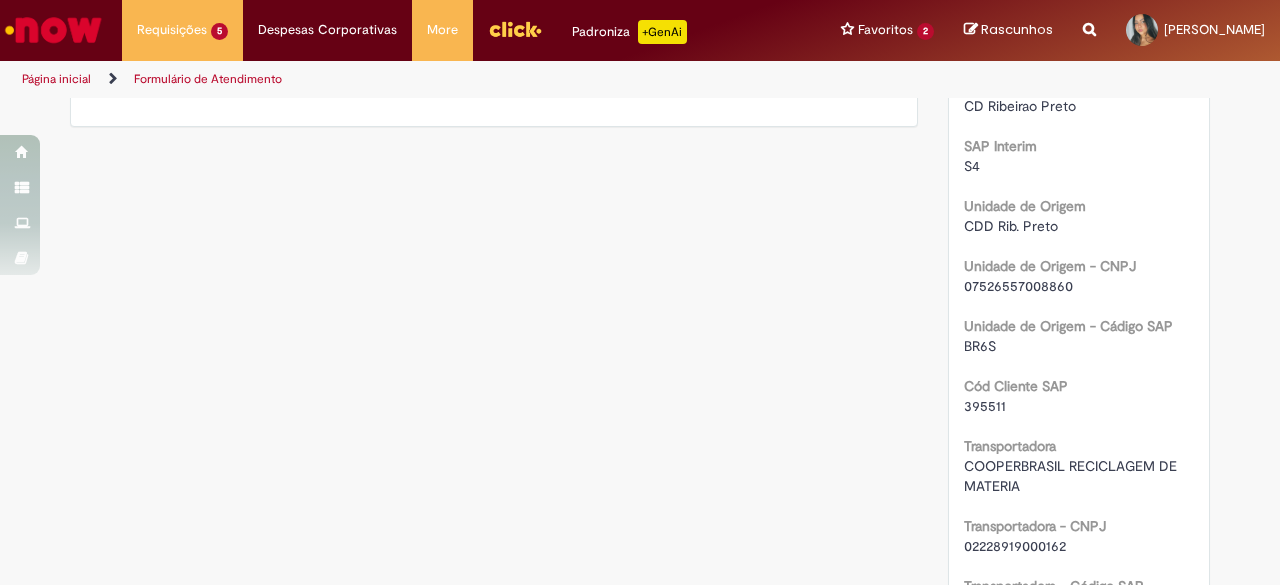 scroll, scrollTop: 0, scrollLeft: 0, axis: both 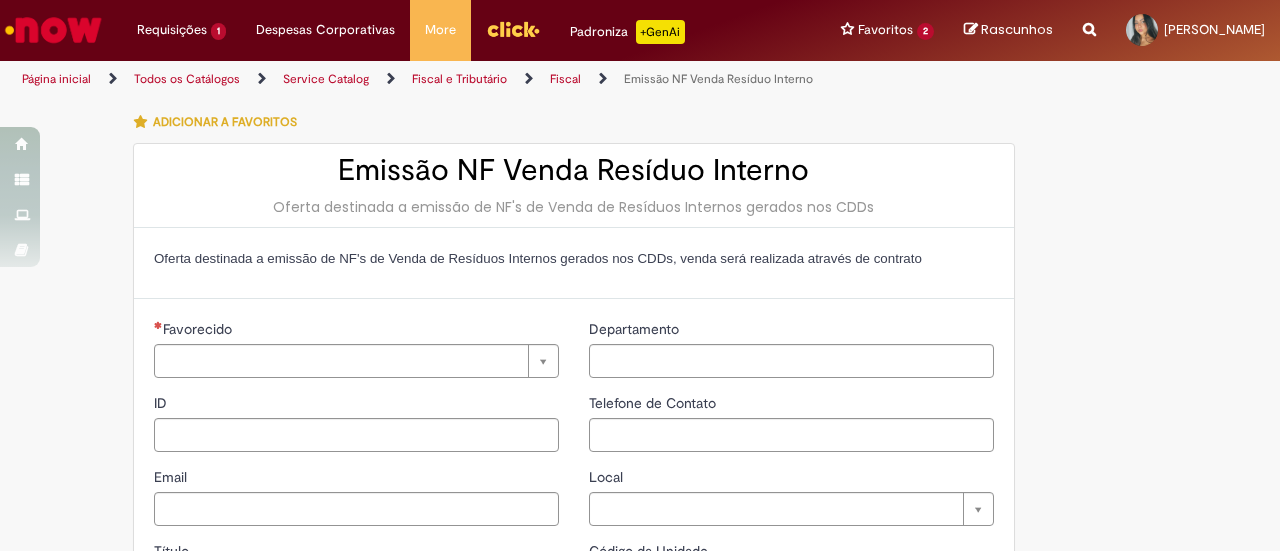 type on "********" 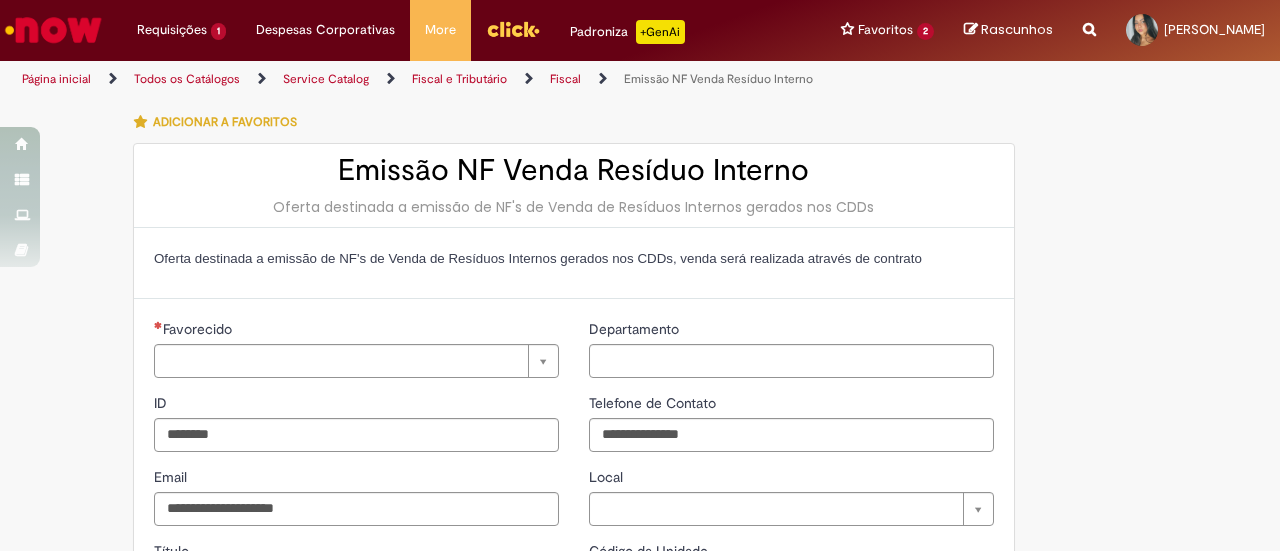 type on "**********" 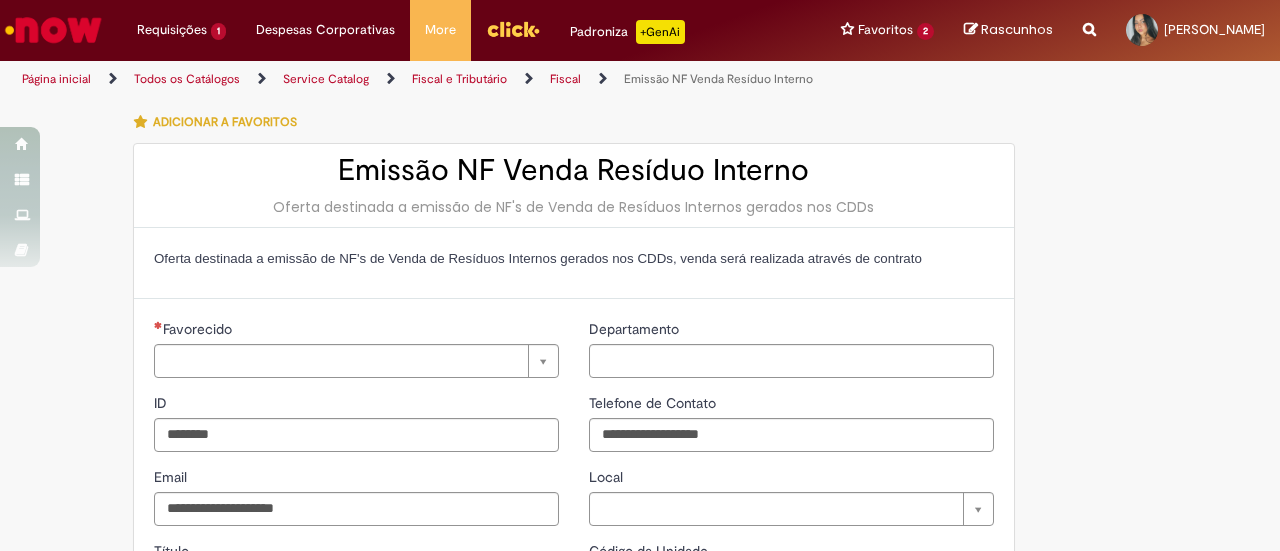 type on "**********" 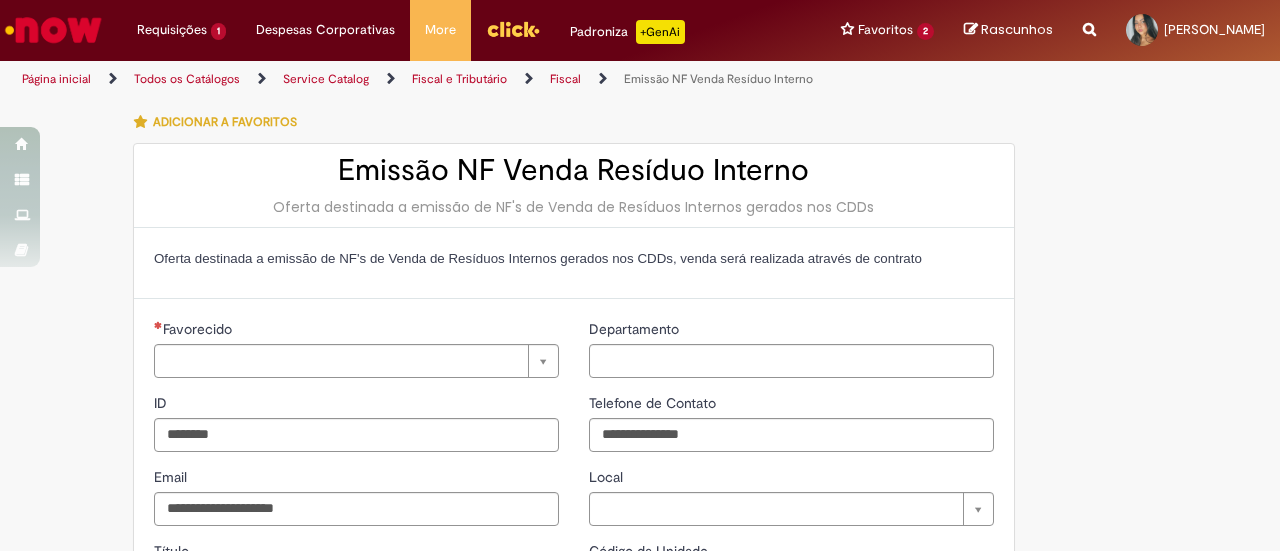 type on "**********" 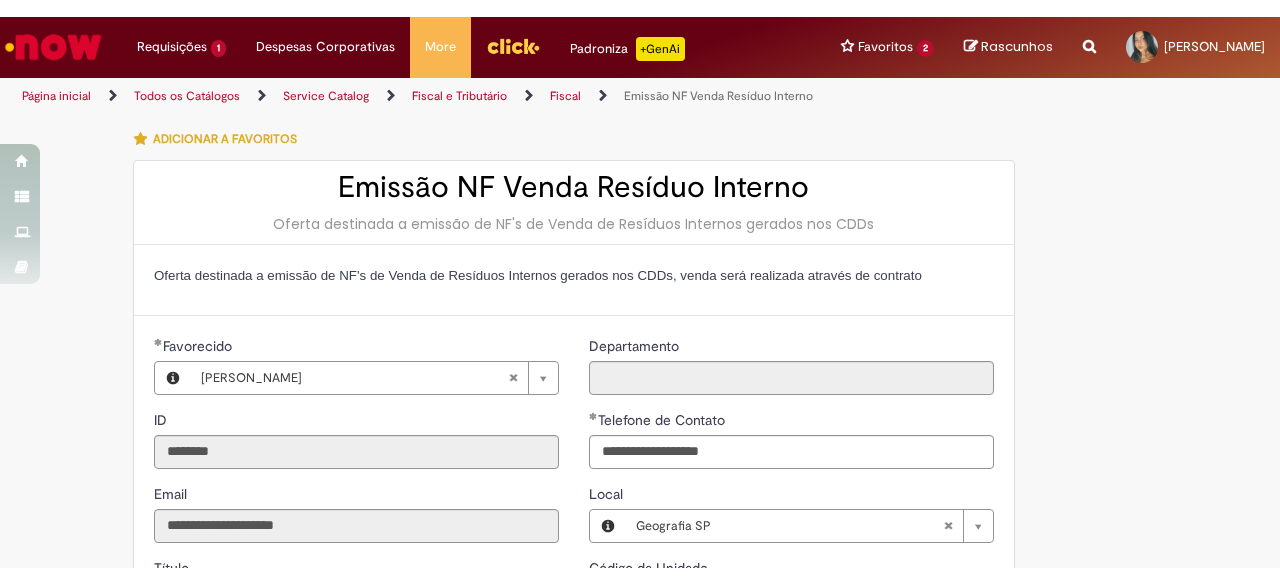 scroll, scrollTop: 0, scrollLeft: 0, axis: both 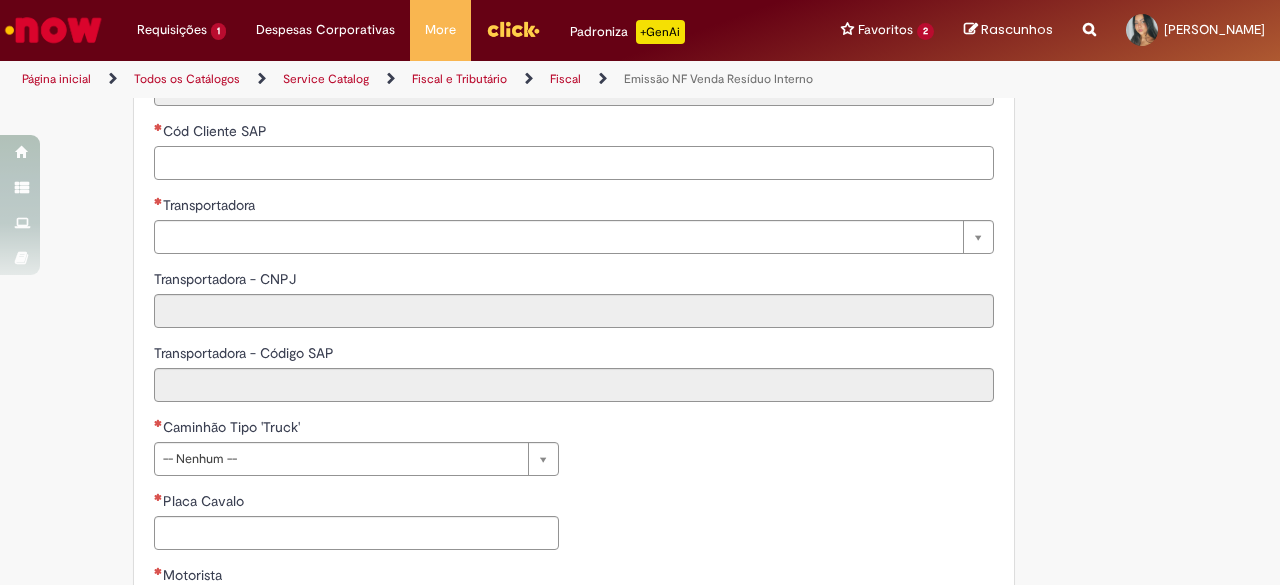 drag, startPoint x: 319, startPoint y: 167, endPoint x: 308, endPoint y: 161, distance: 12.529964 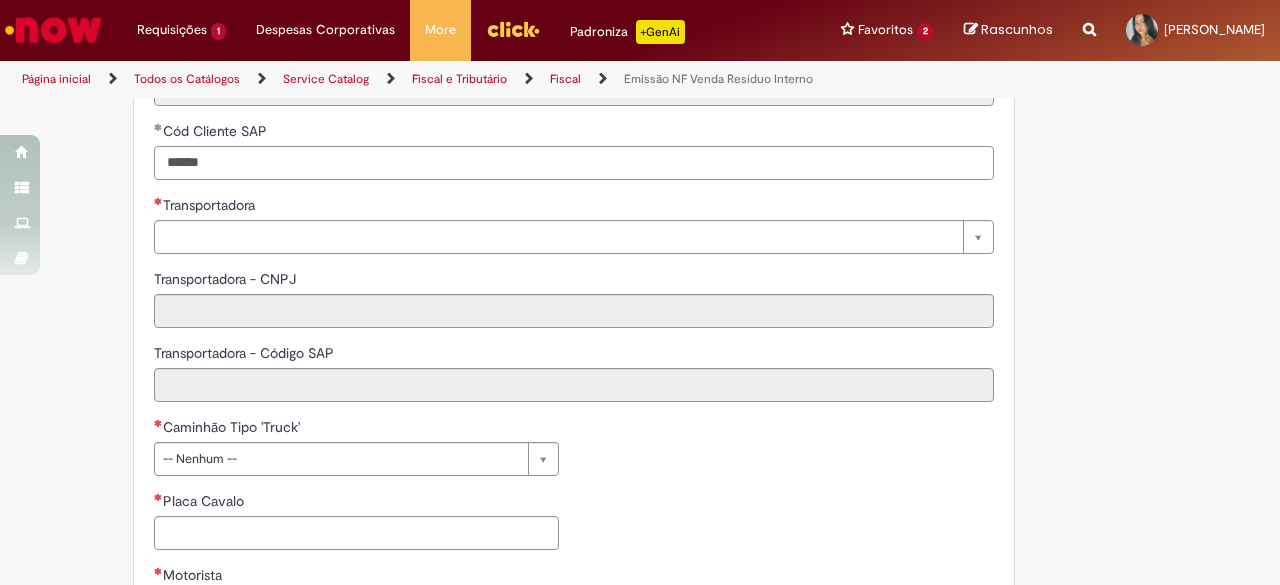 type on "******" 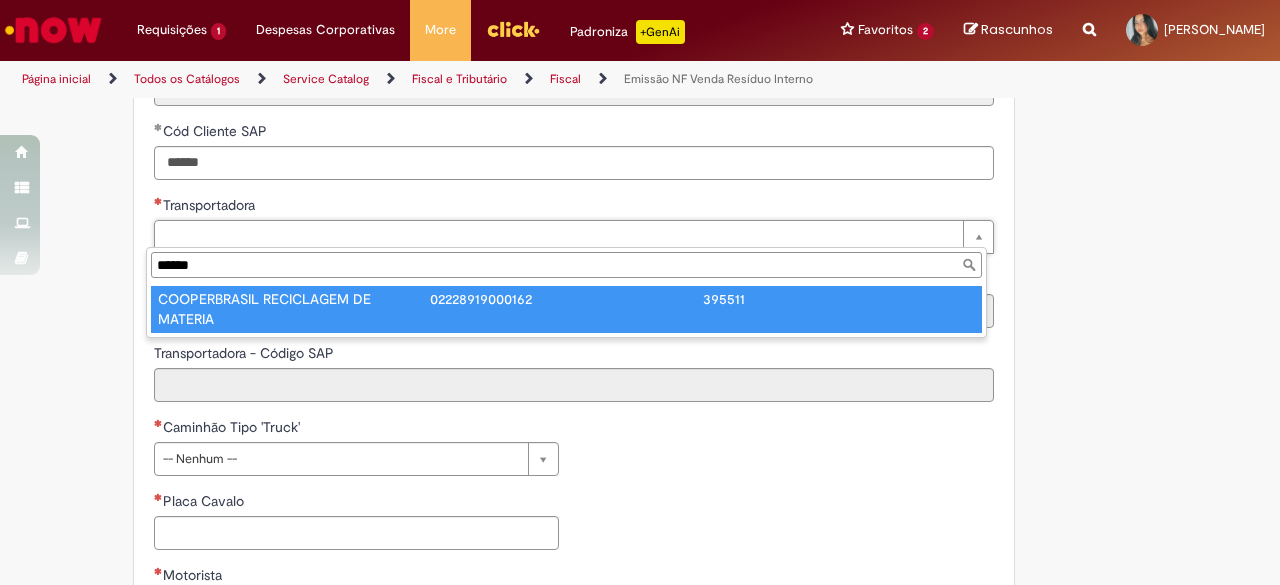 type on "******" 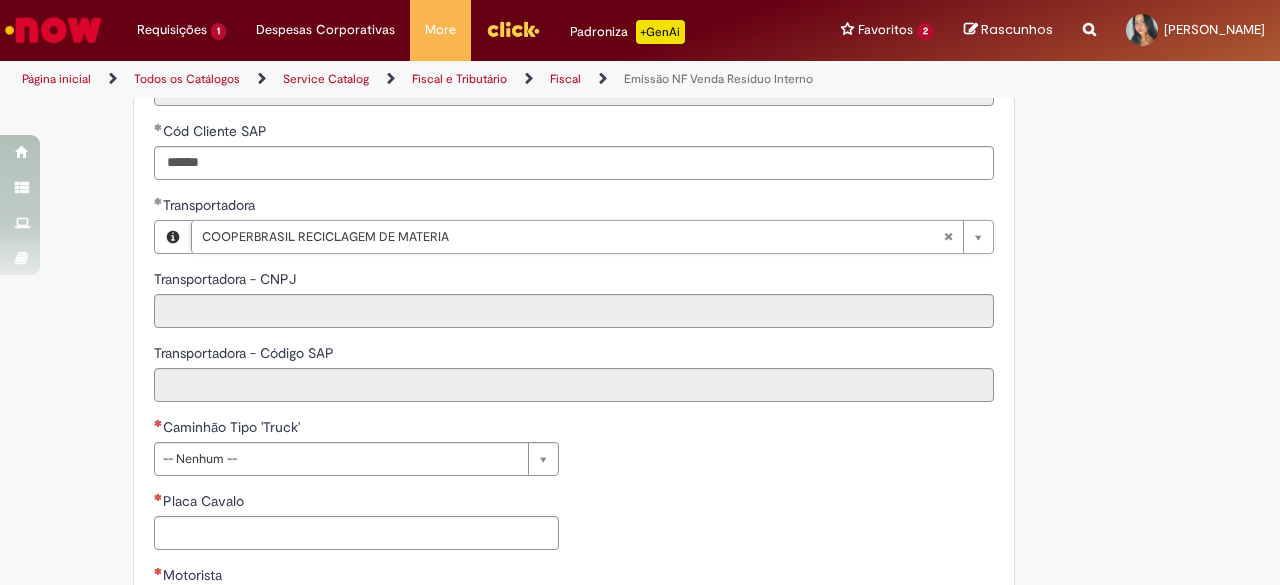 type on "**********" 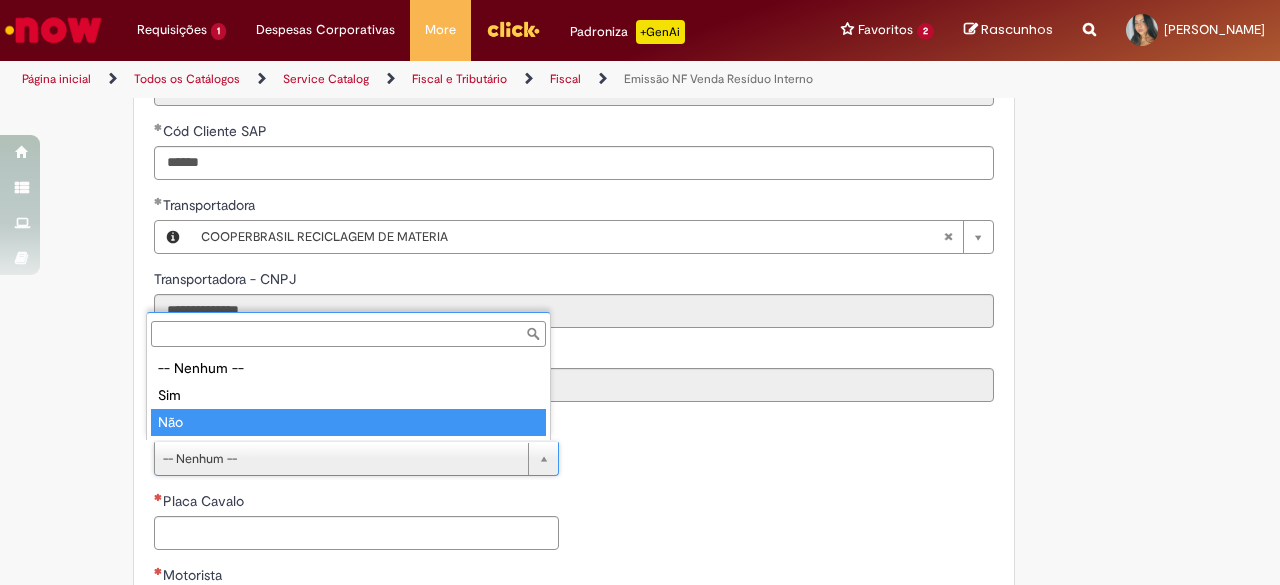 type on "***" 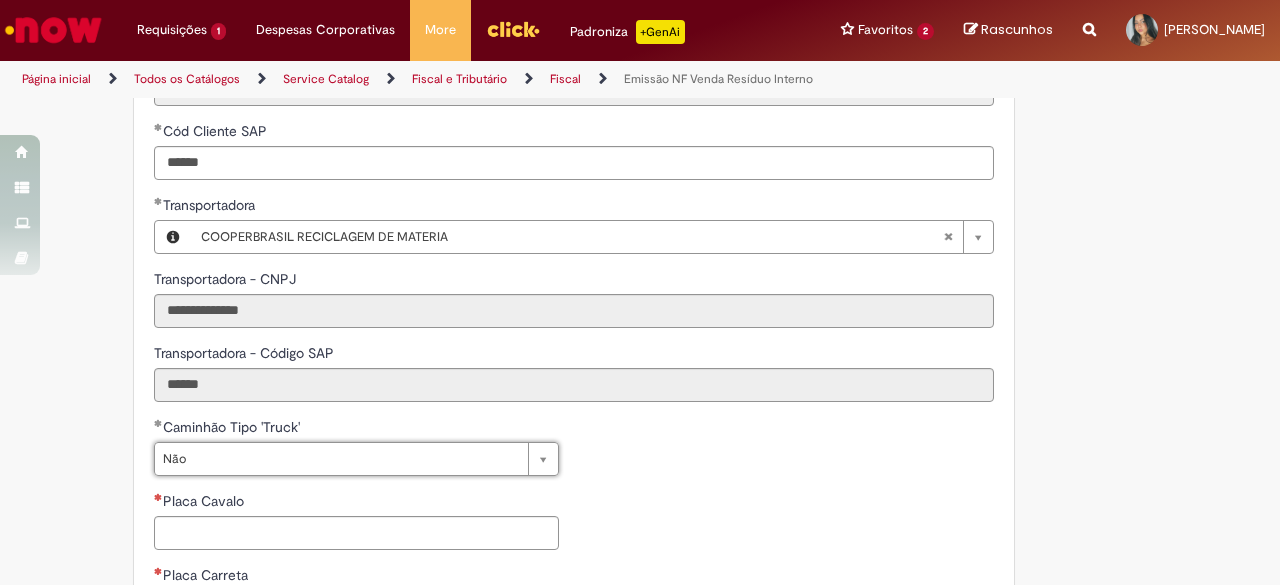 click on "**********" at bounding box center [574, 602] 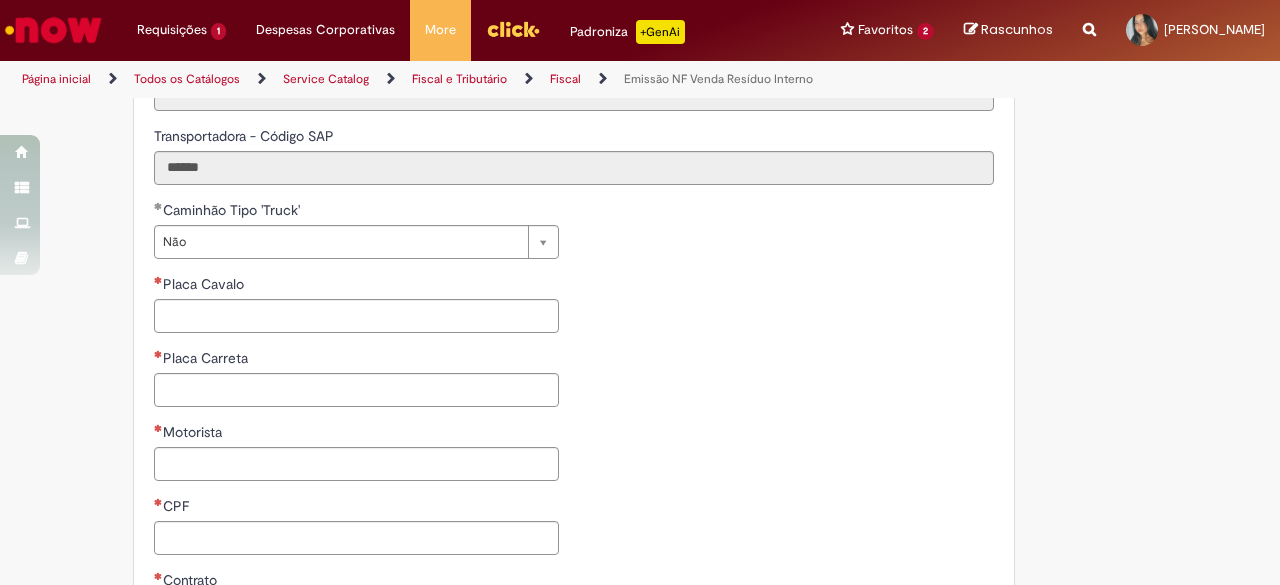scroll, scrollTop: 1078, scrollLeft: 0, axis: vertical 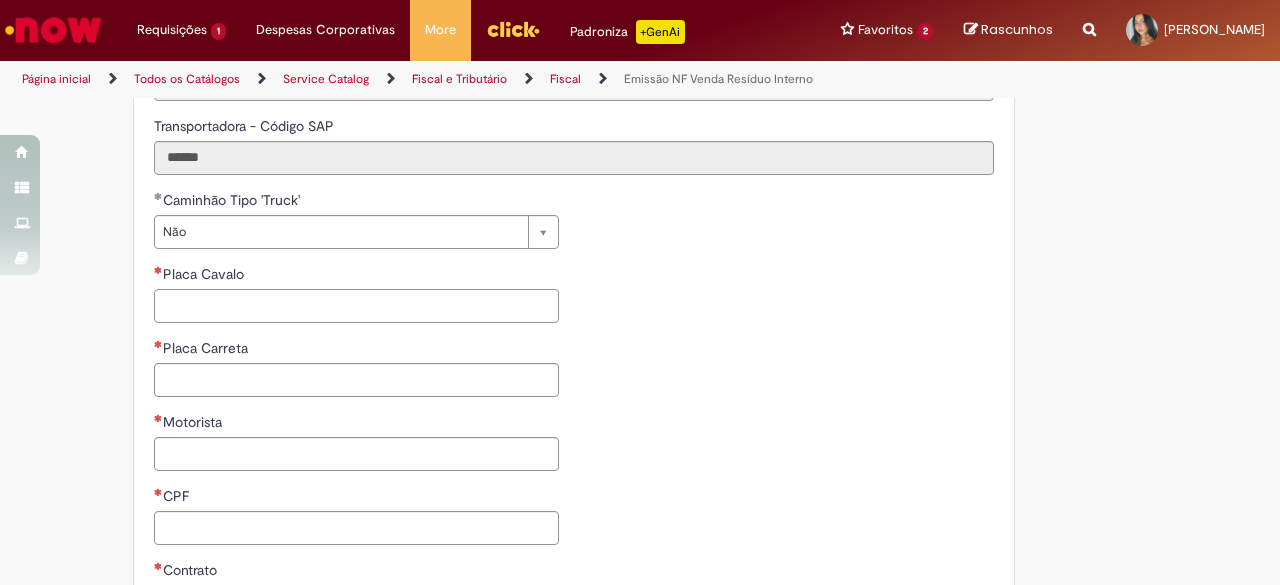 click on "Placa Cavalo" at bounding box center [356, 306] 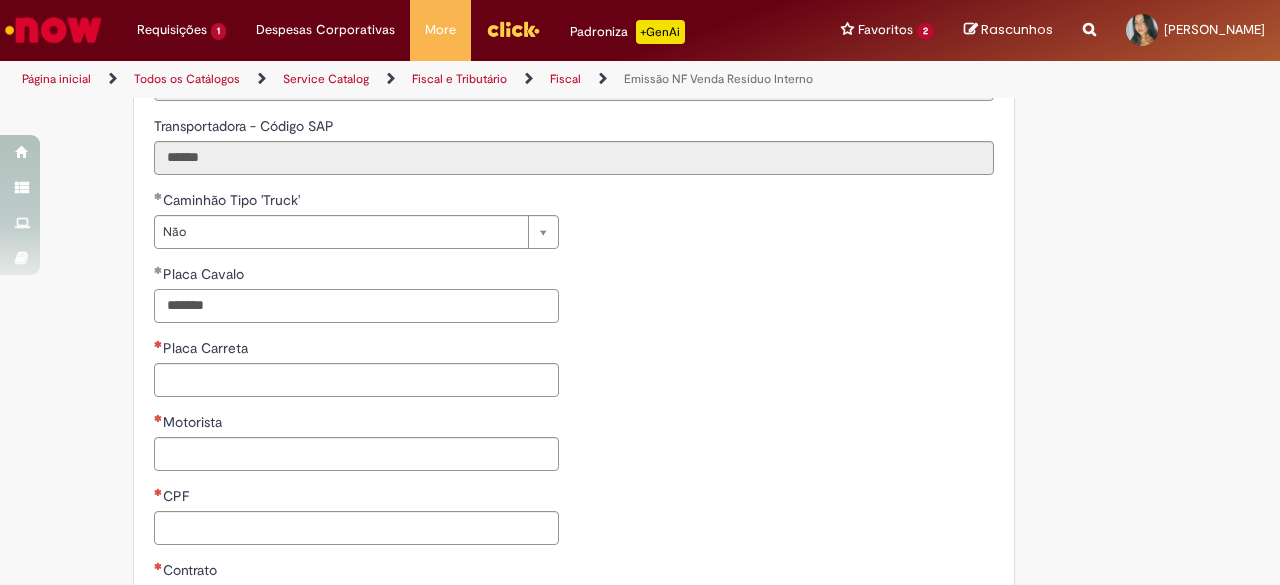 type on "*******" 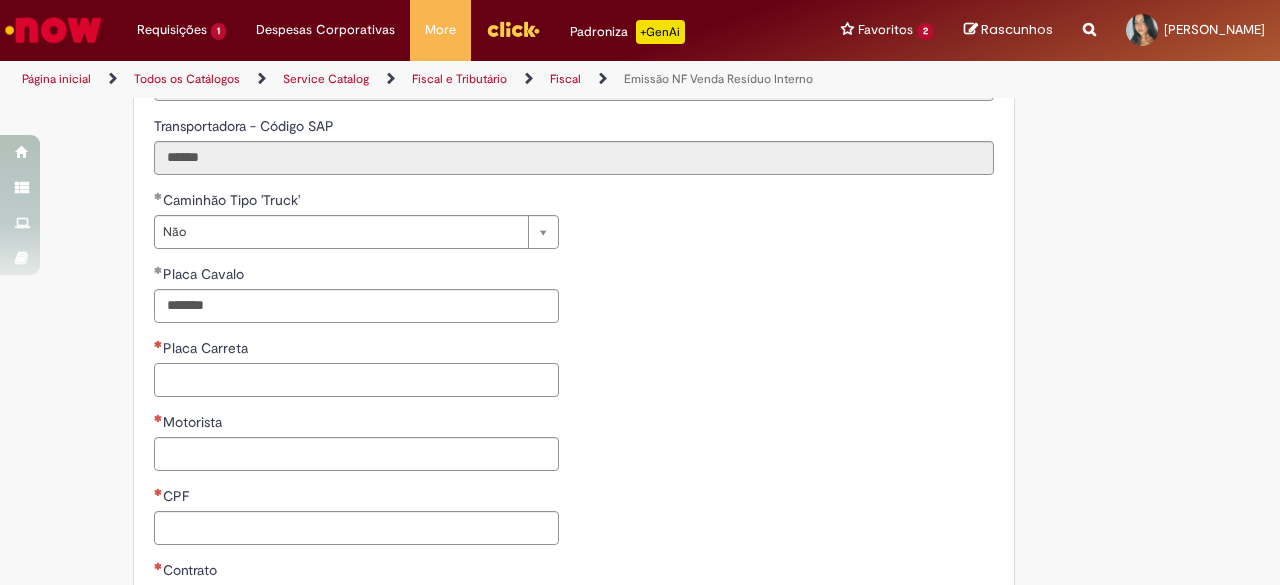 click on "Placa Carreta" at bounding box center [356, 380] 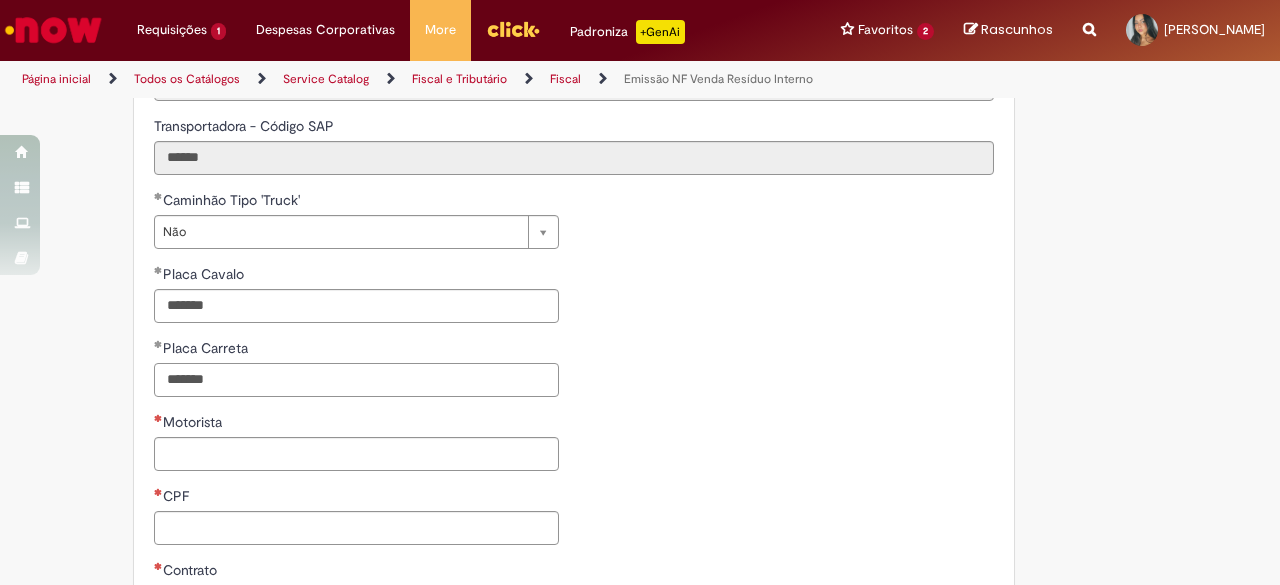 type on "*******" 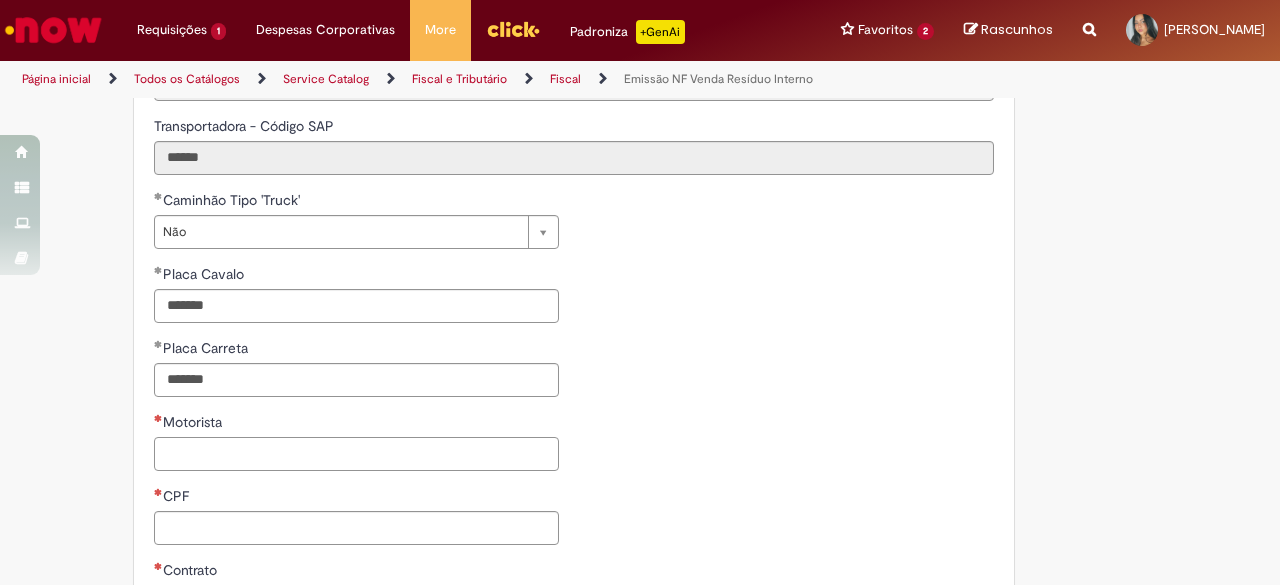 click on "Motorista" at bounding box center (356, 454) 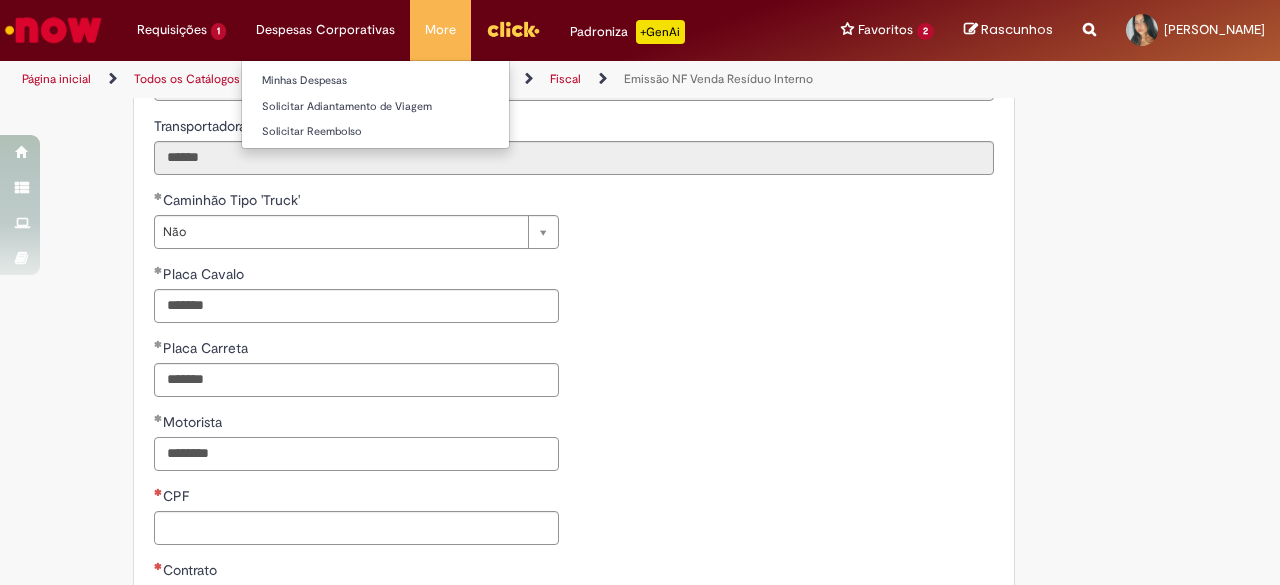type on "********" 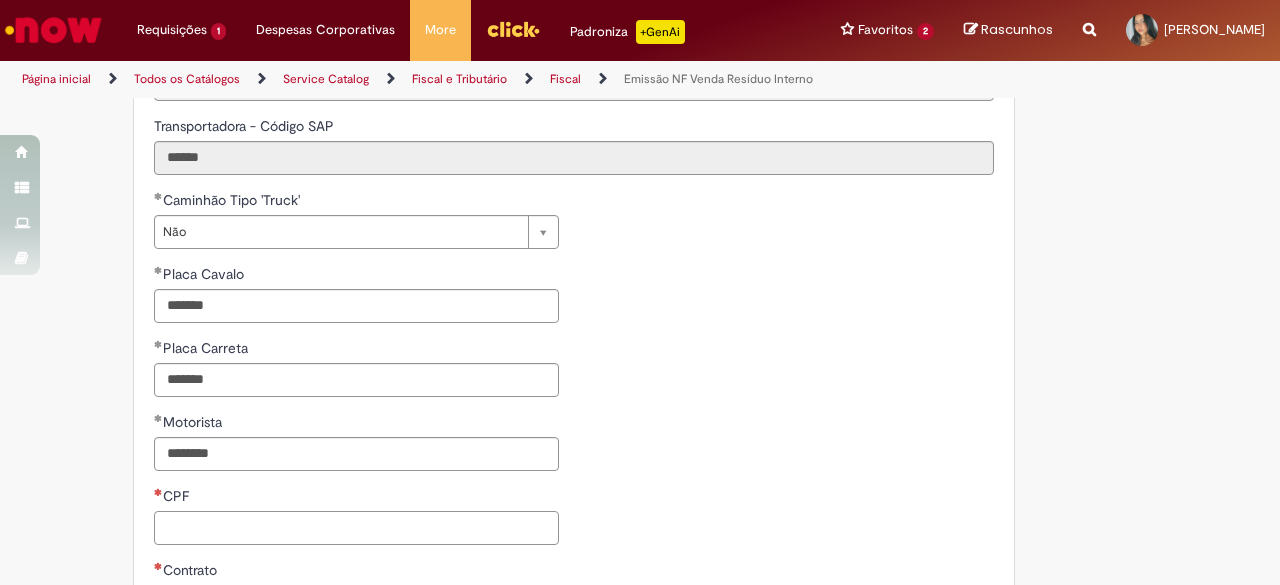 click on "CPF" at bounding box center [356, 528] 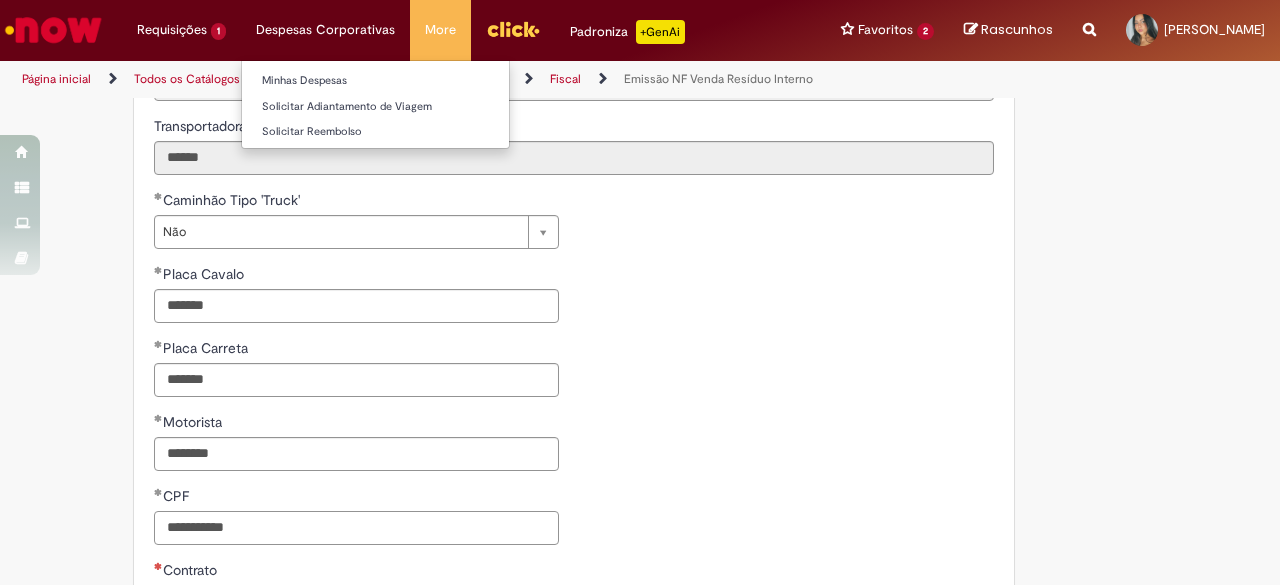 type on "**********" 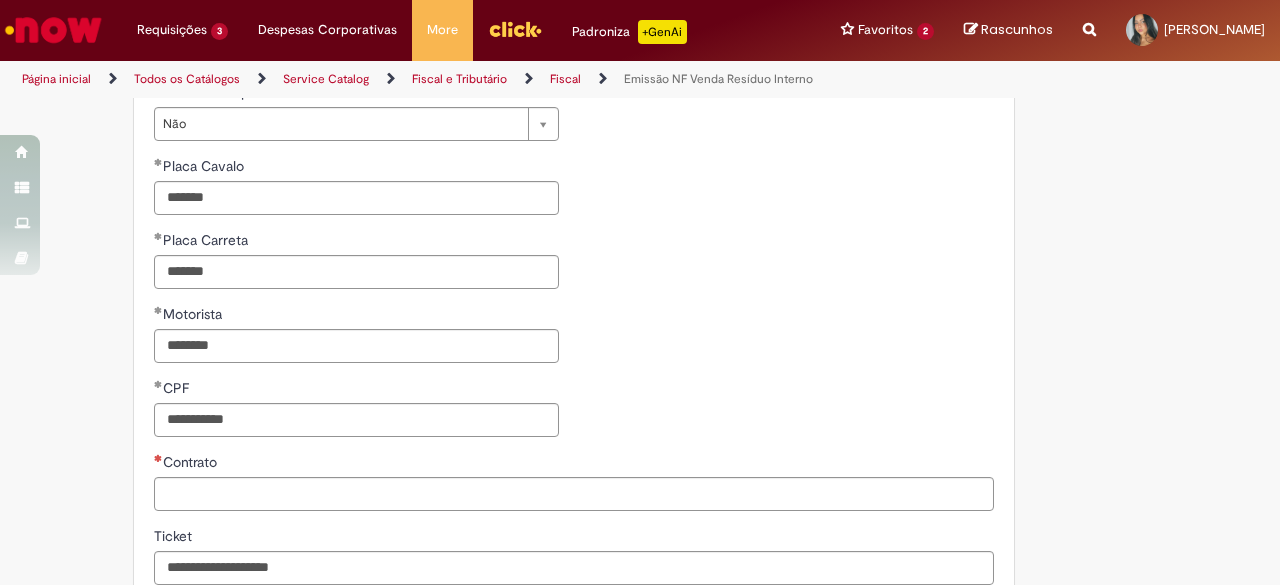 scroll, scrollTop: 1250, scrollLeft: 0, axis: vertical 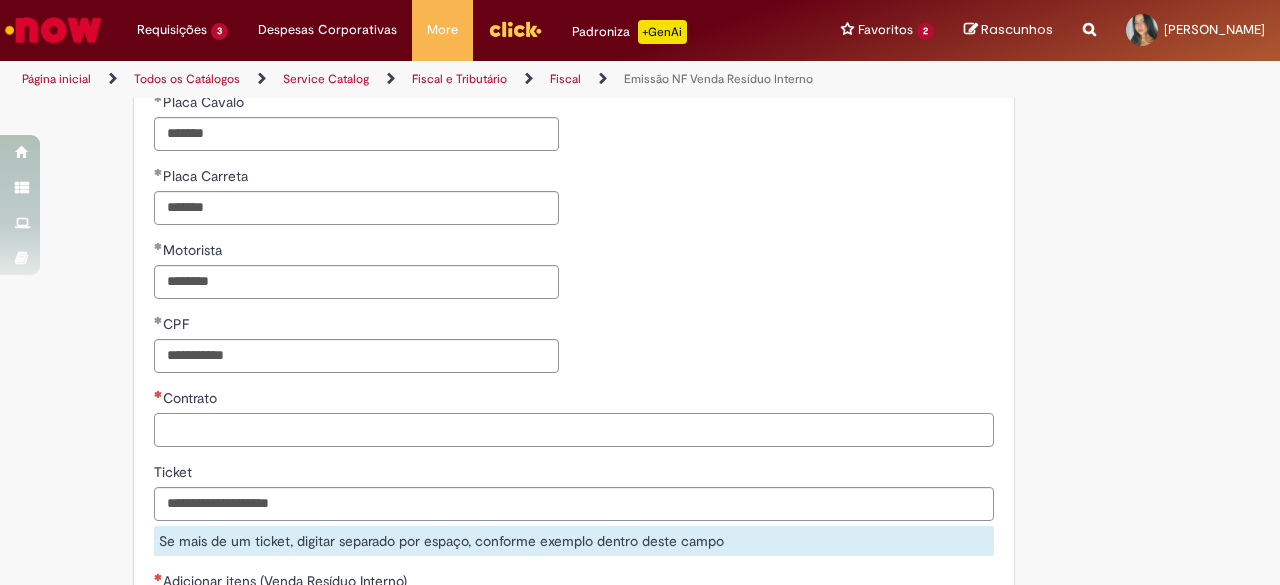 click on "Contrato" at bounding box center (574, 430) 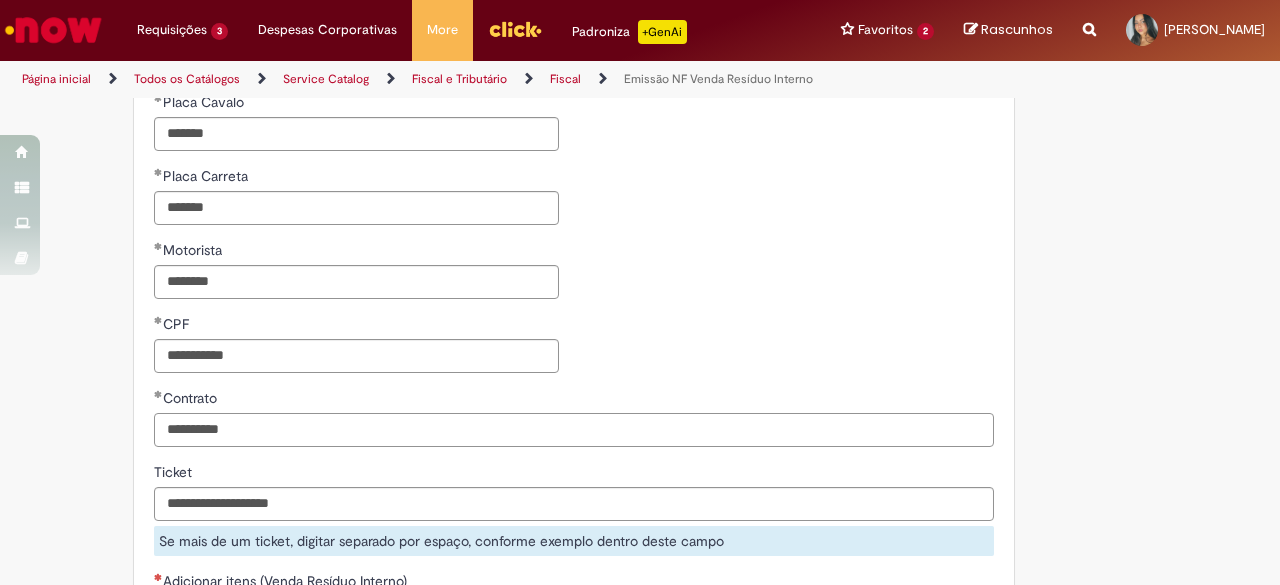 type on "**********" 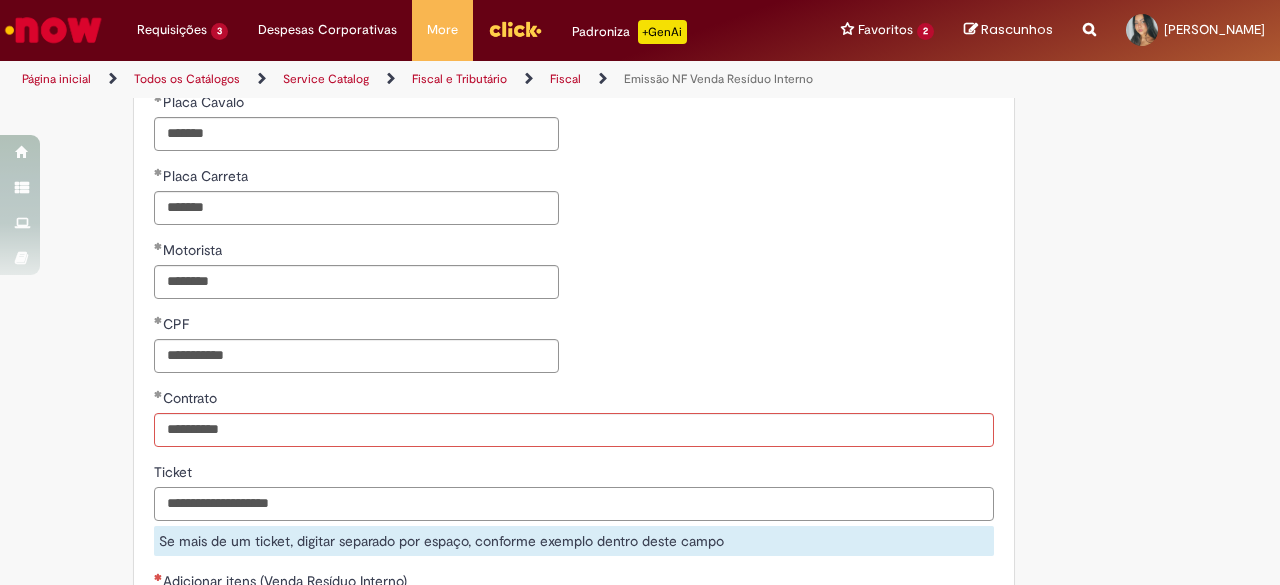 click on "Ticket" at bounding box center [574, 504] 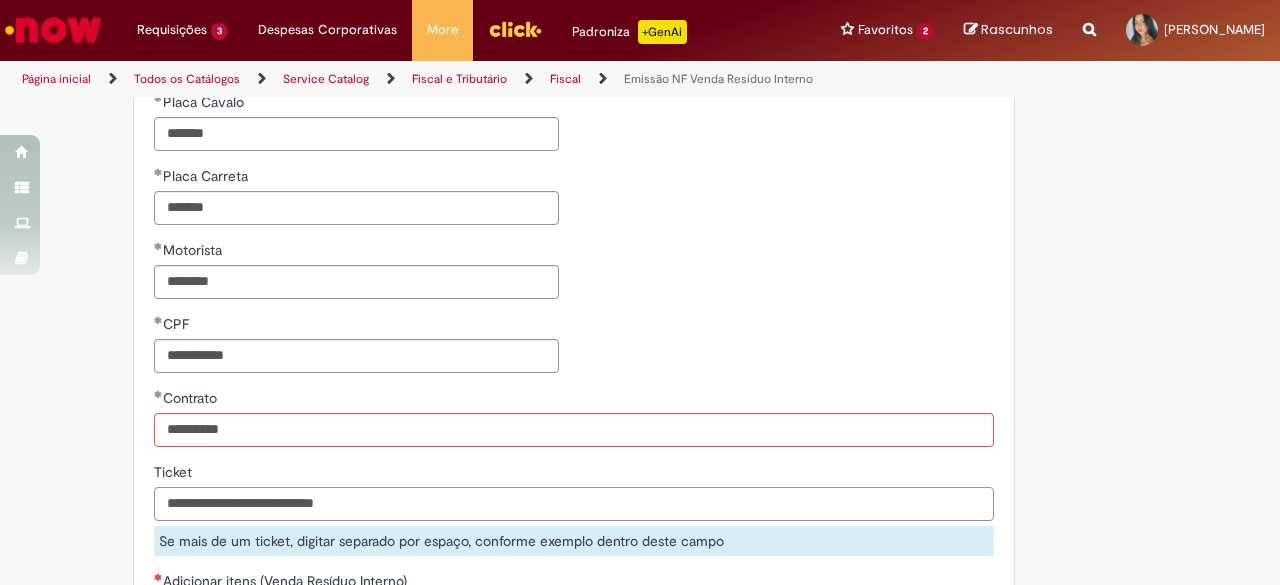 type on "**********" 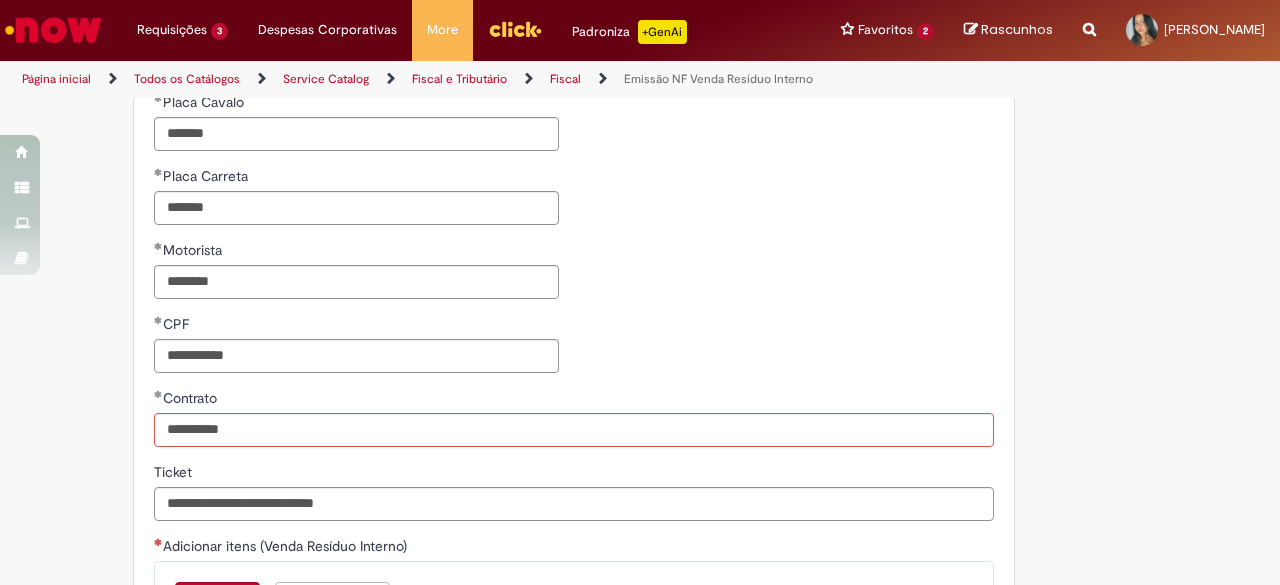 click on "**********" at bounding box center (574, 203) 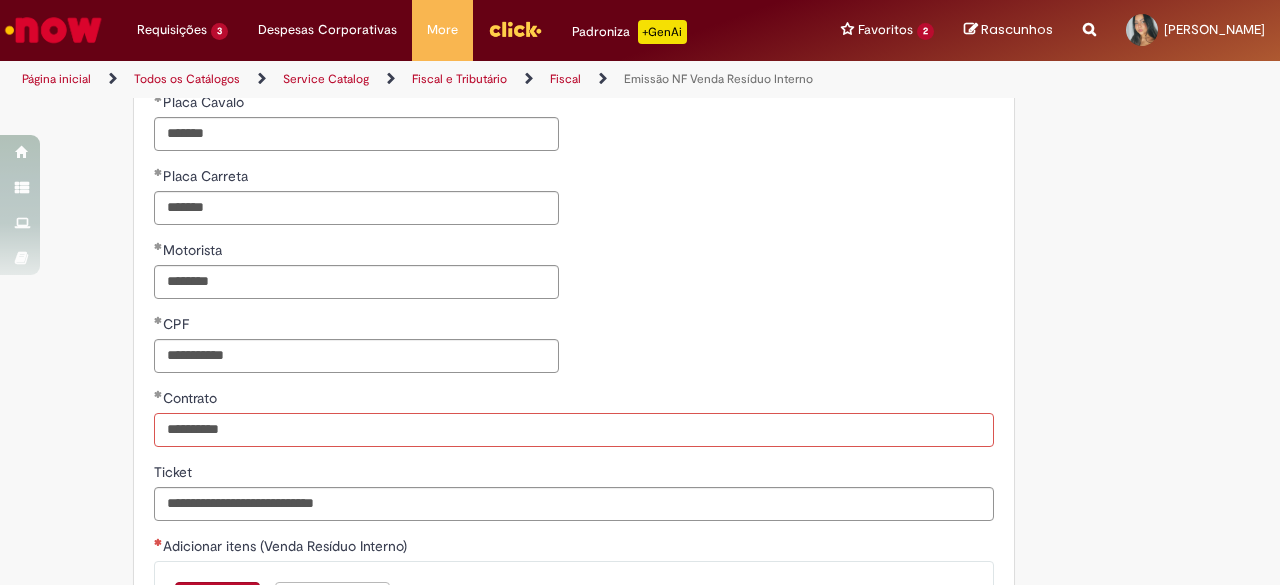 click on "**********" at bounding box center [574, 430] 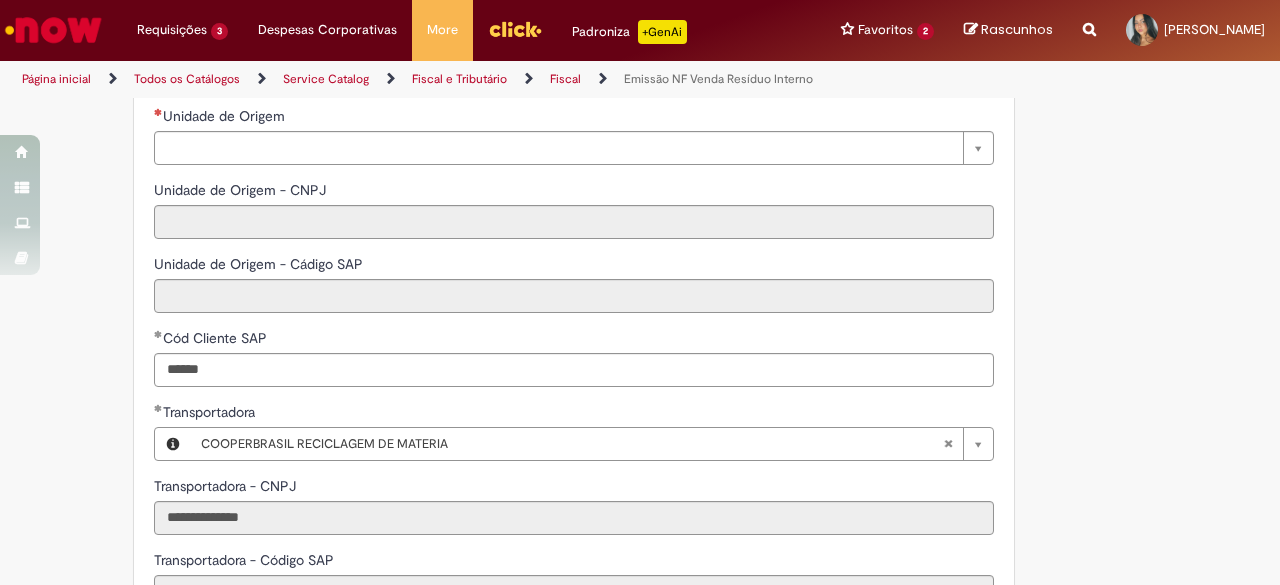 scroll, scrollTop: 596, scrollLeft: 0, axis: vertical 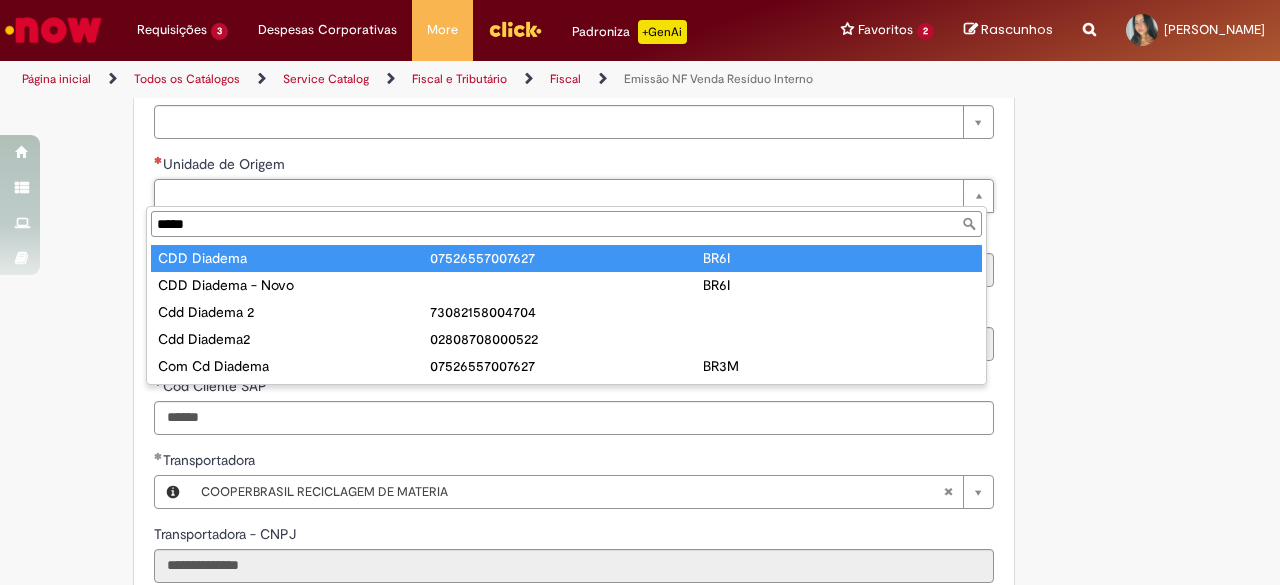 type on "*****" 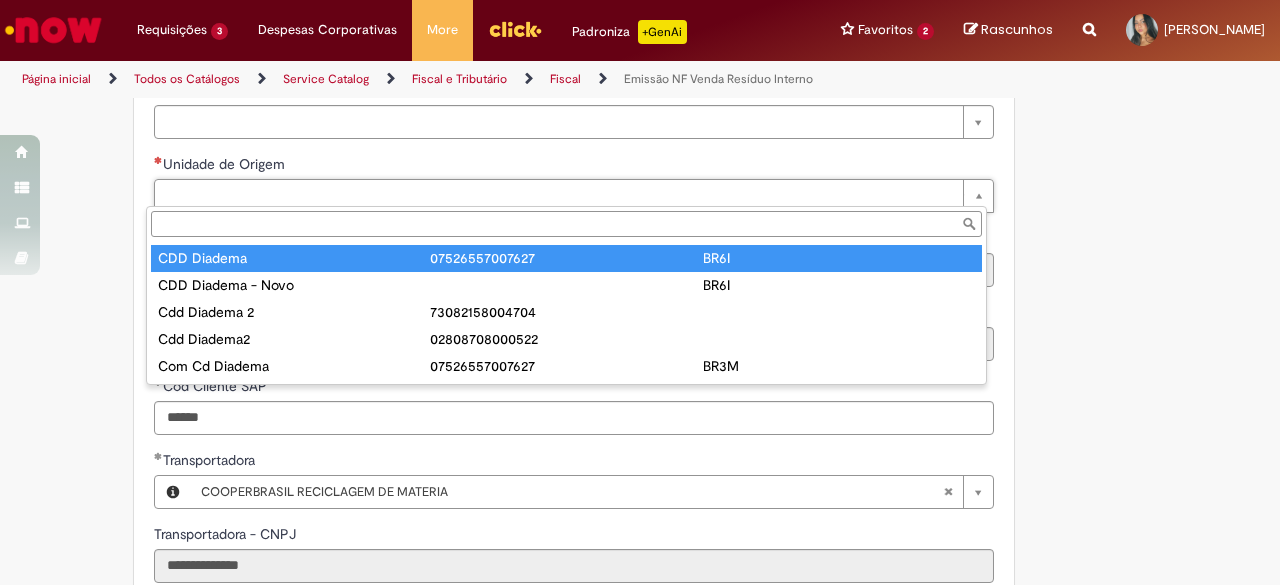 type on "**********" 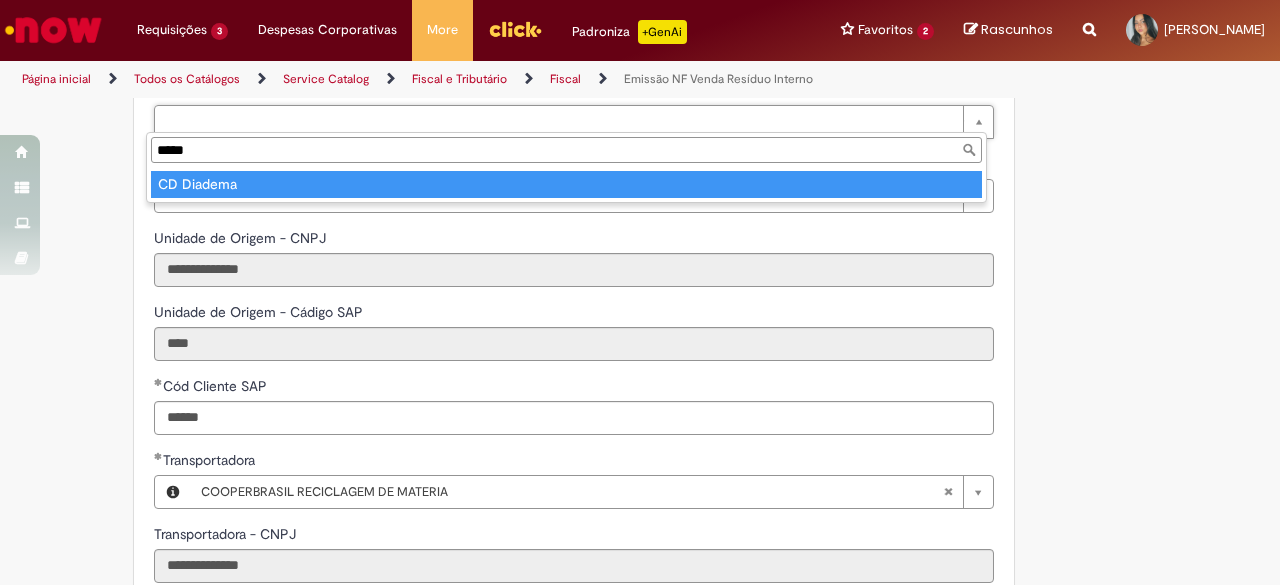 type on "*****" 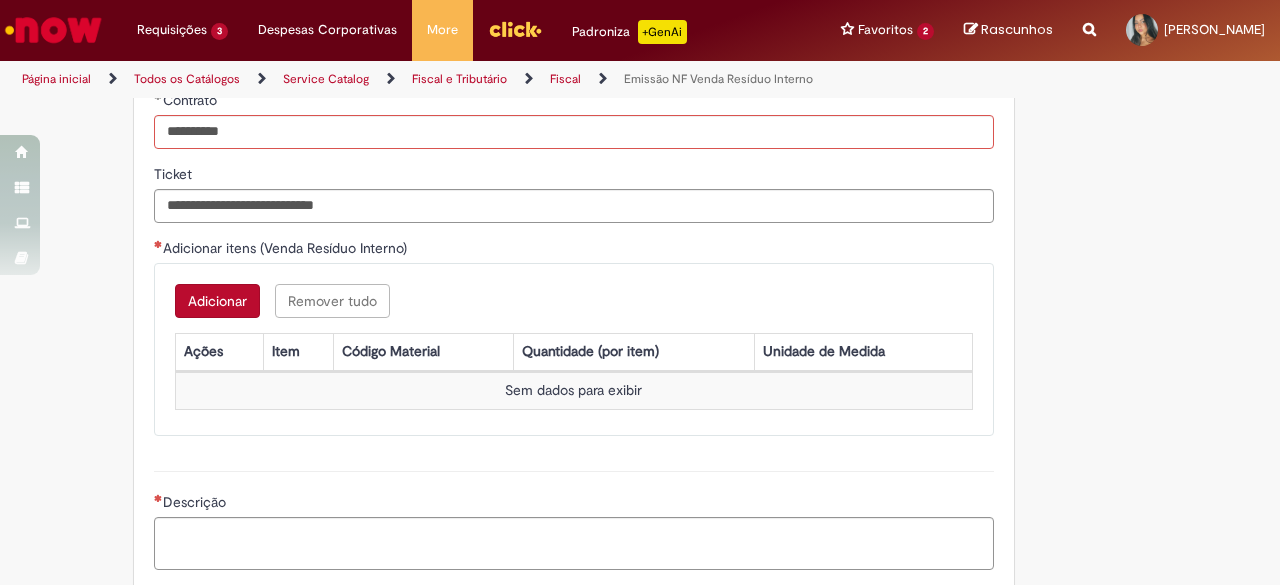 scroll, scrollTop: 1713, scrollLeft: 0, axis: vertical 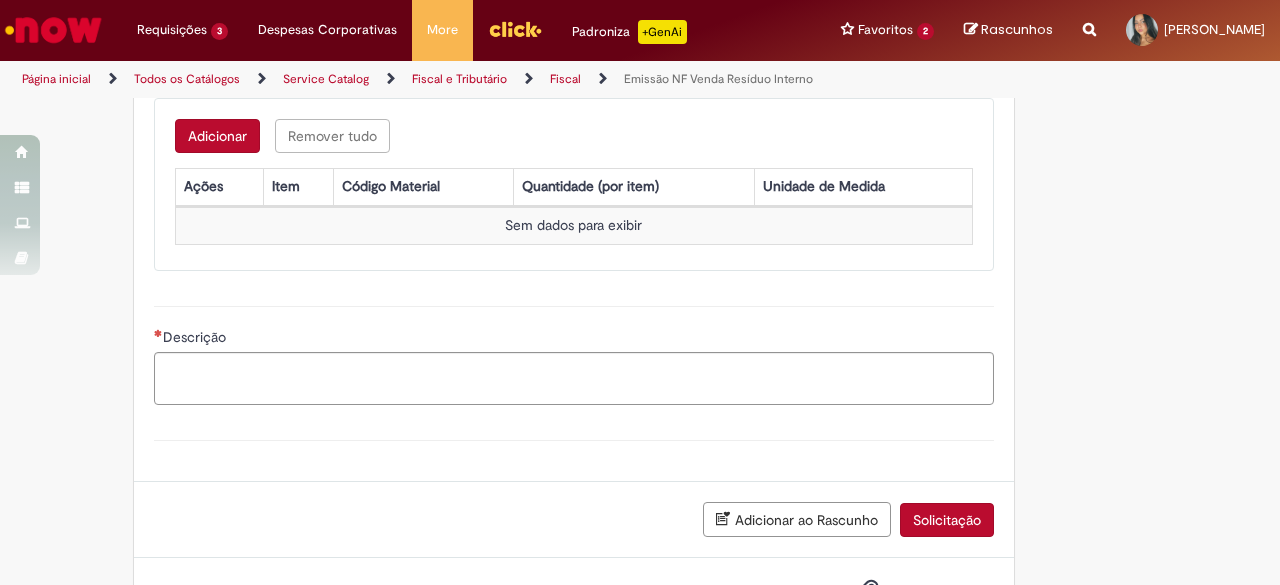 click on "Descrição" at bounding box center [574, 339] 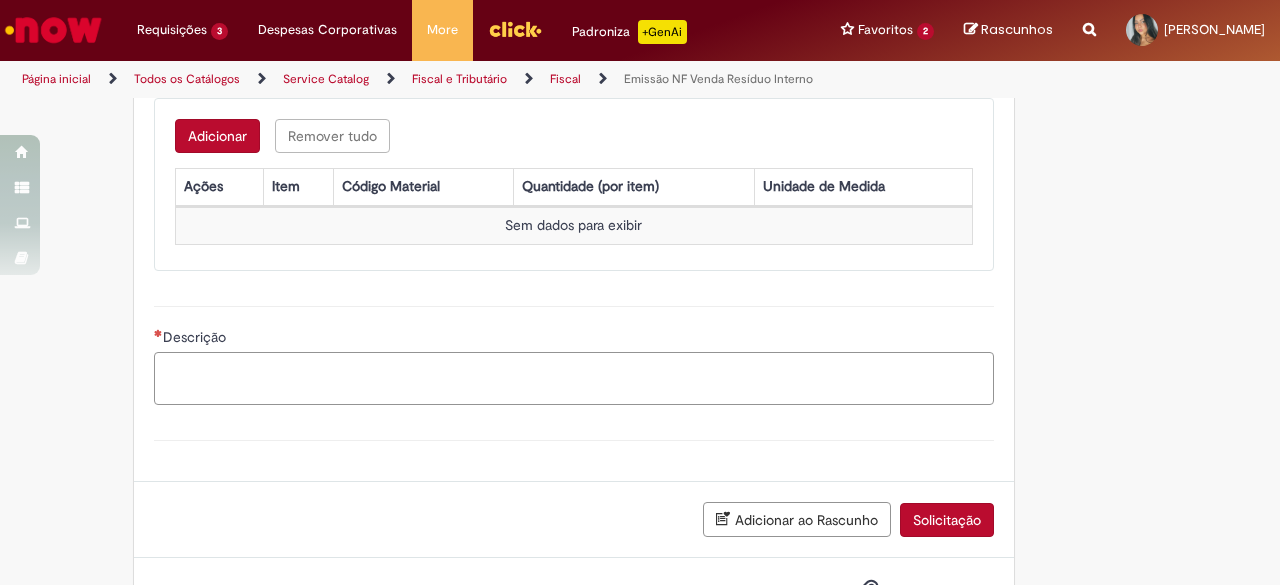 click on "Descrição" at bounding box center (574, 378) 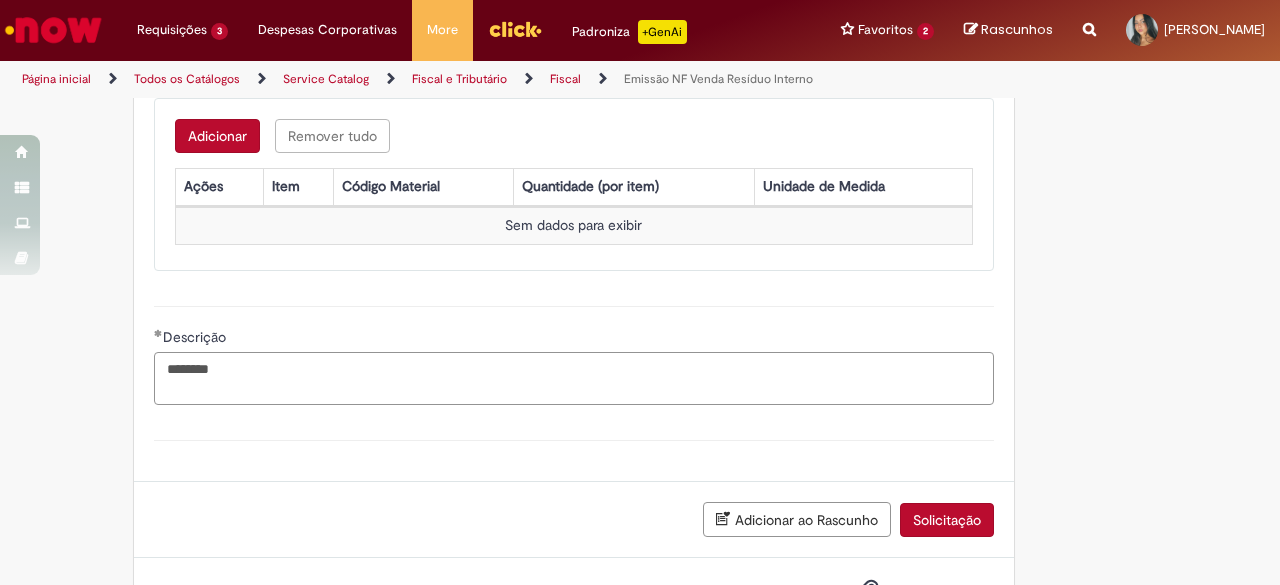 type on "********" 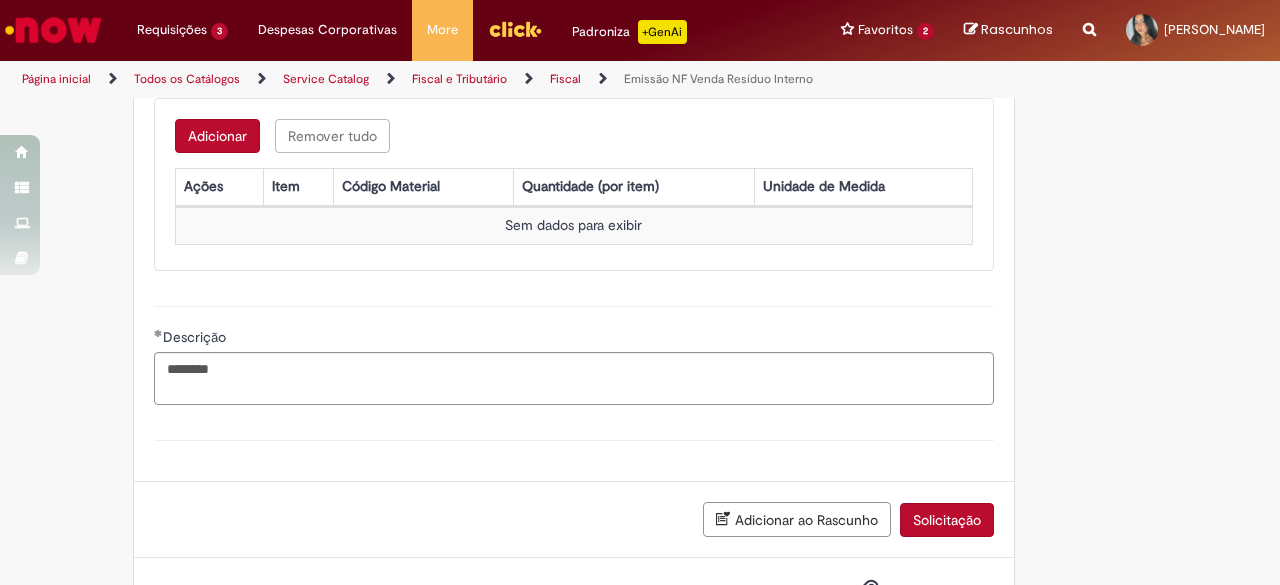click on "**********" at bounding box center [640, -473] 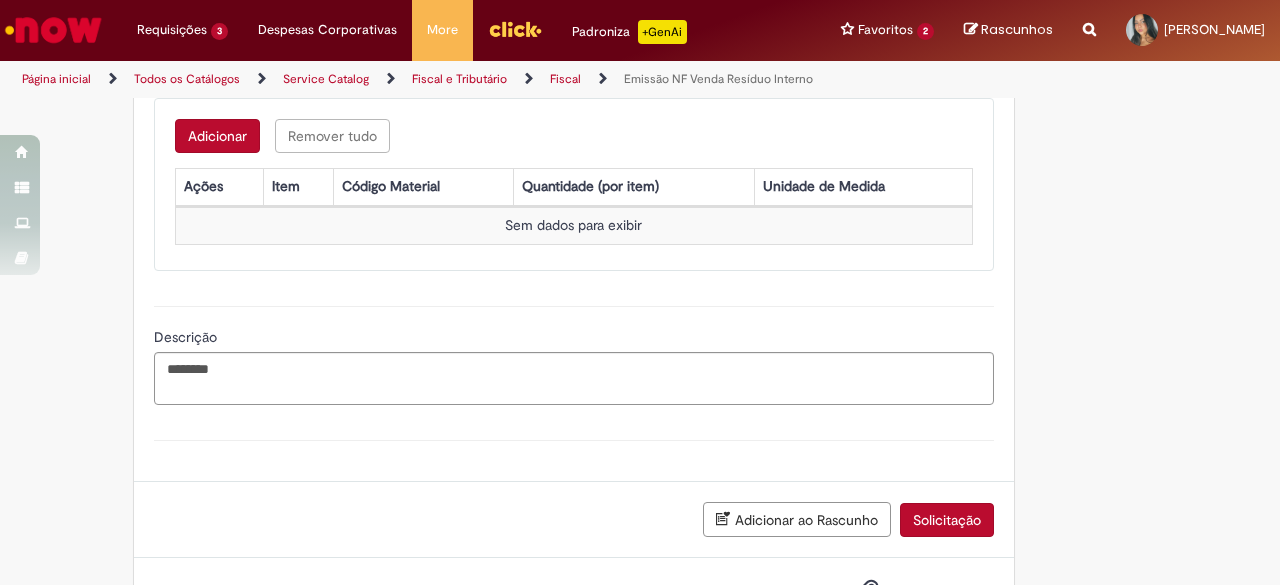 scroll, scrollTop: 1681, scrollLeft: 0, axis: vertical 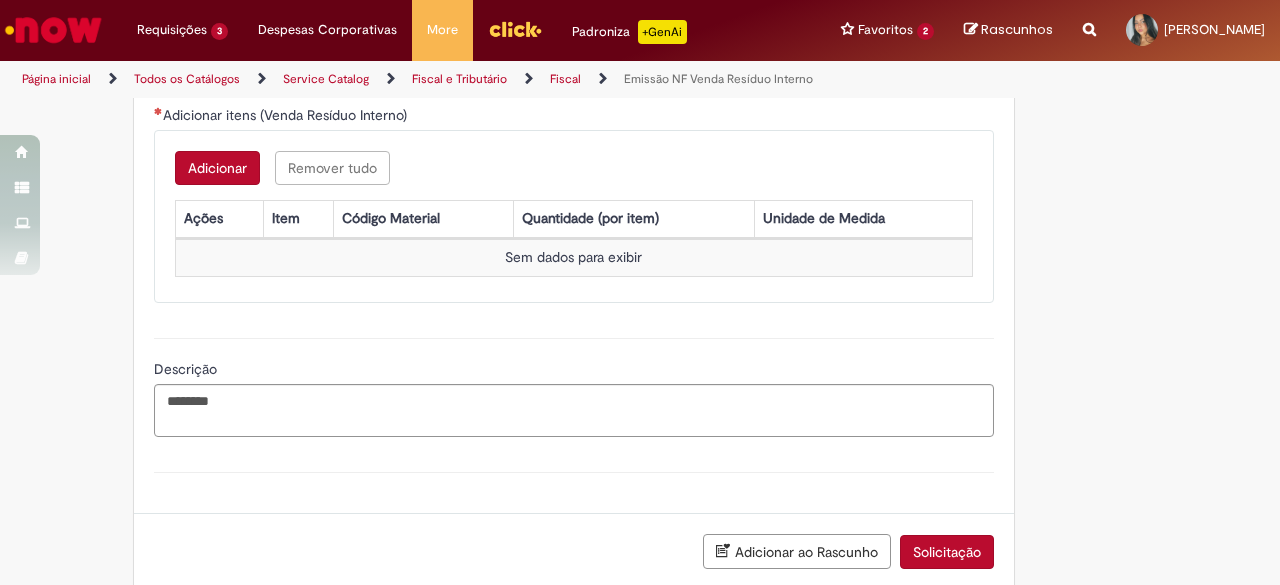 click on "Adicionar" at bounding box center [217, 168] 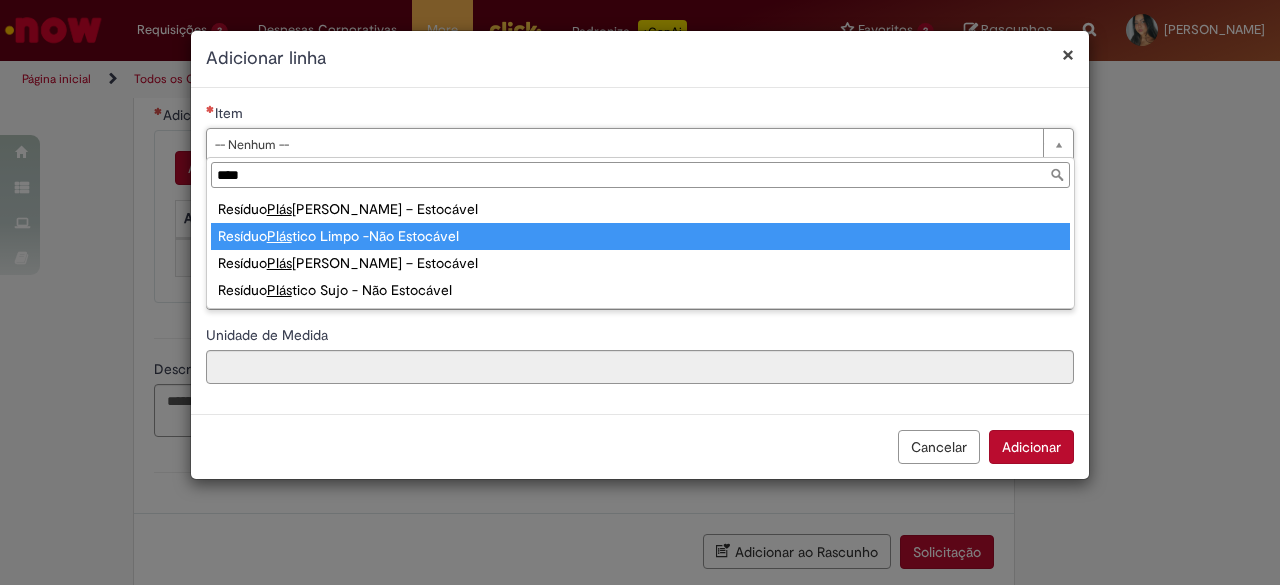 type on "****" 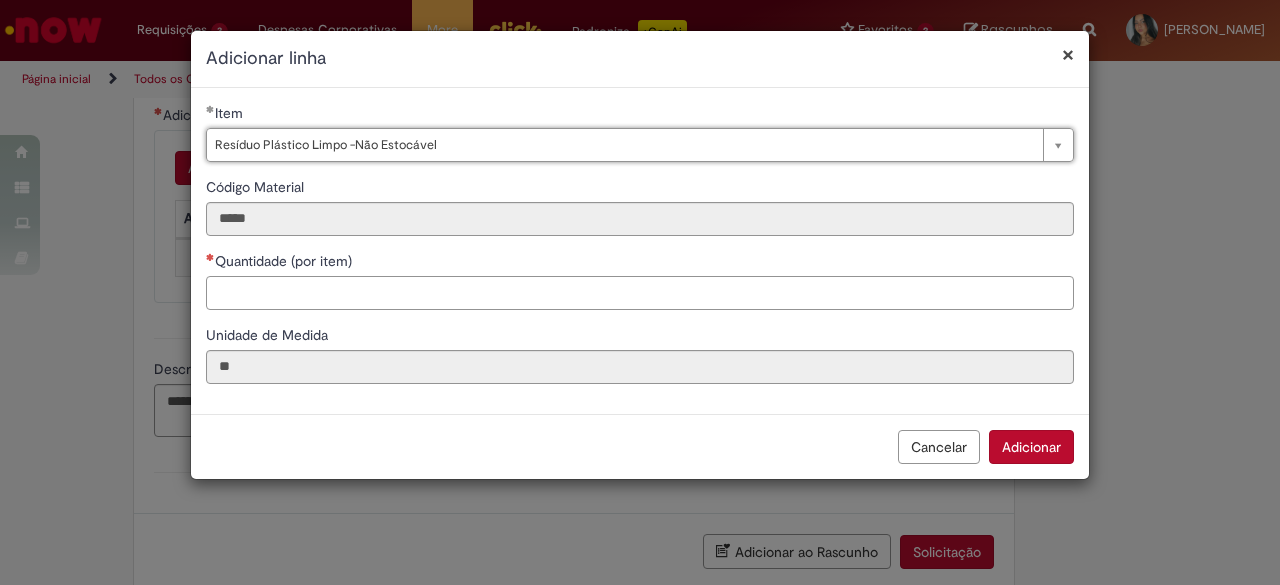 click on "Quantidade (por item)" at bounding box center (640, 293) 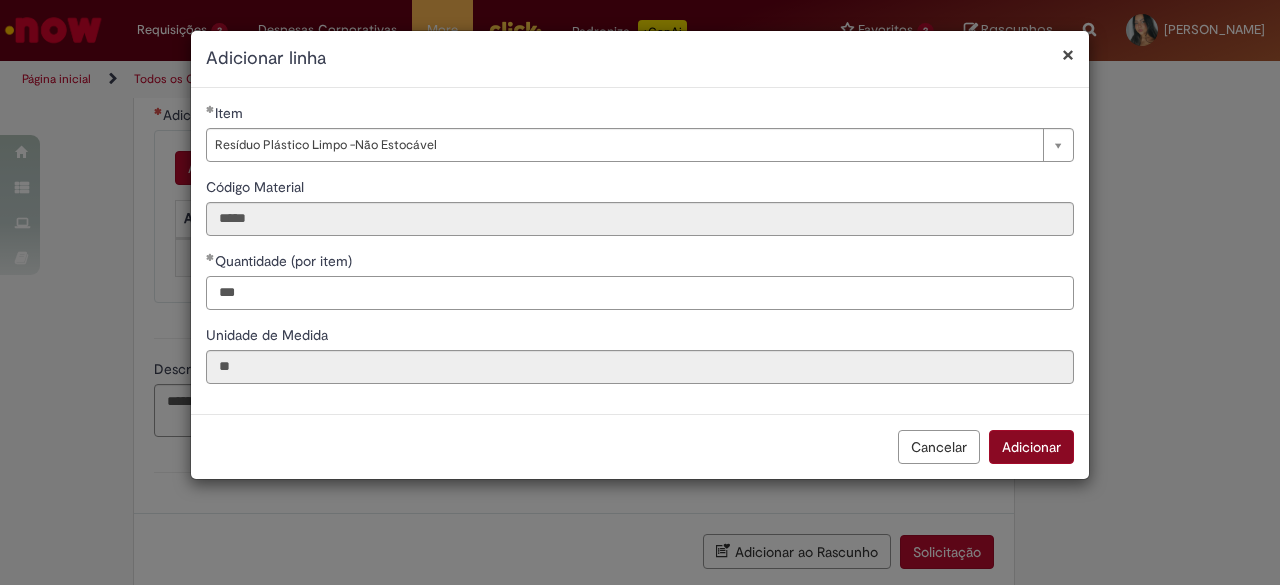 type on "***" 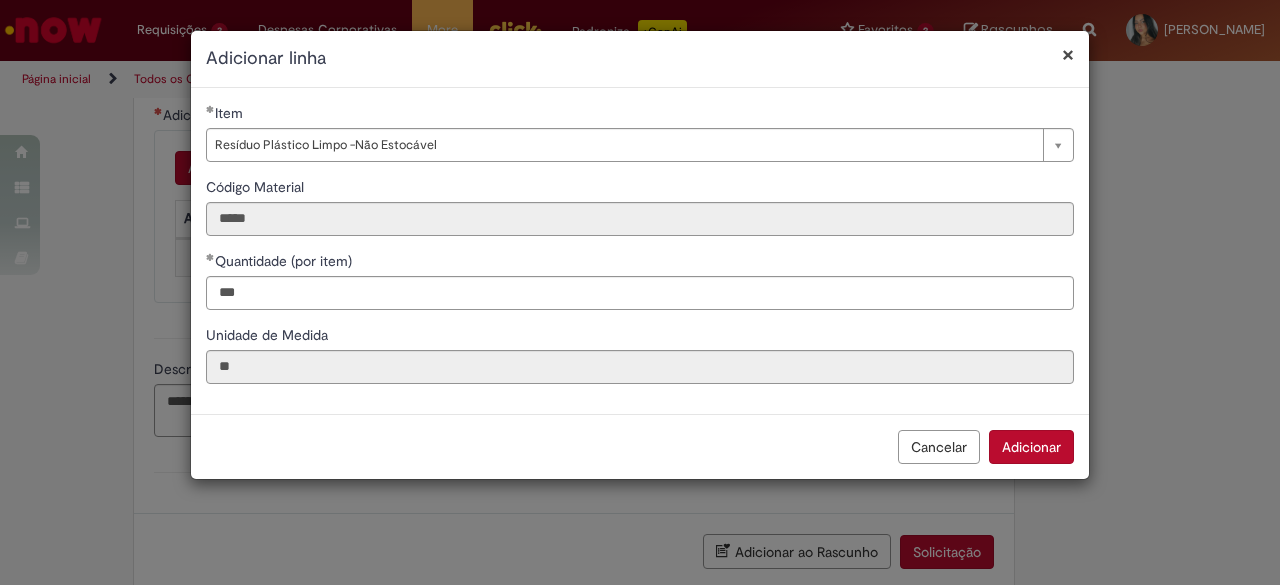 click on "Adicionar" at bounding box center (1031, 447) 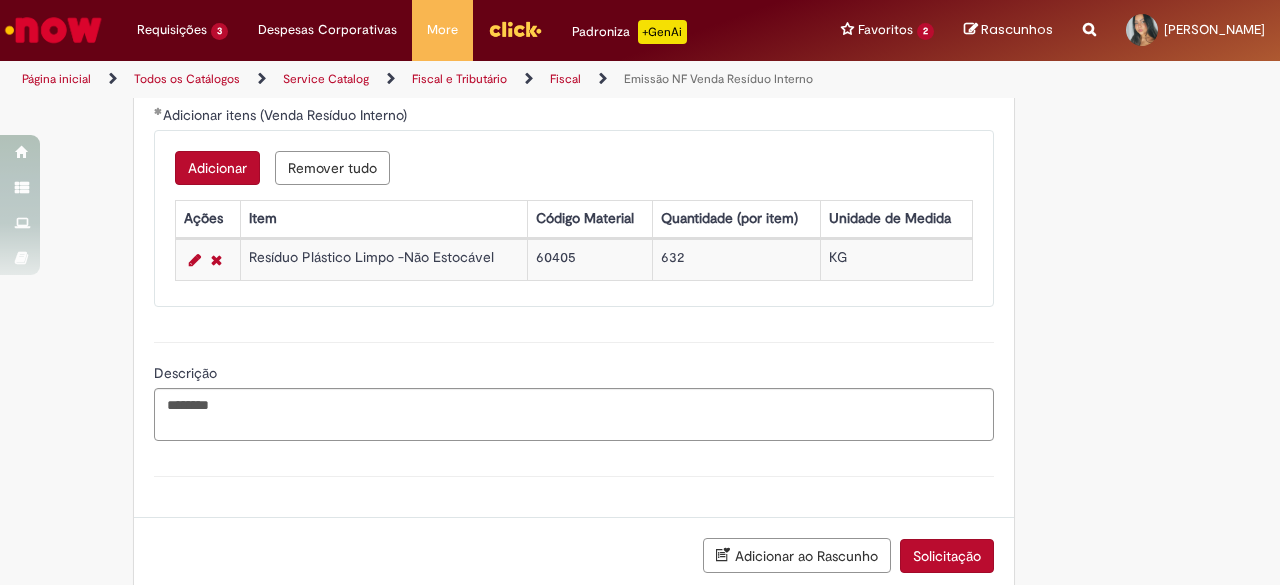click on "Adicionar" at bounding box center (217, 168) 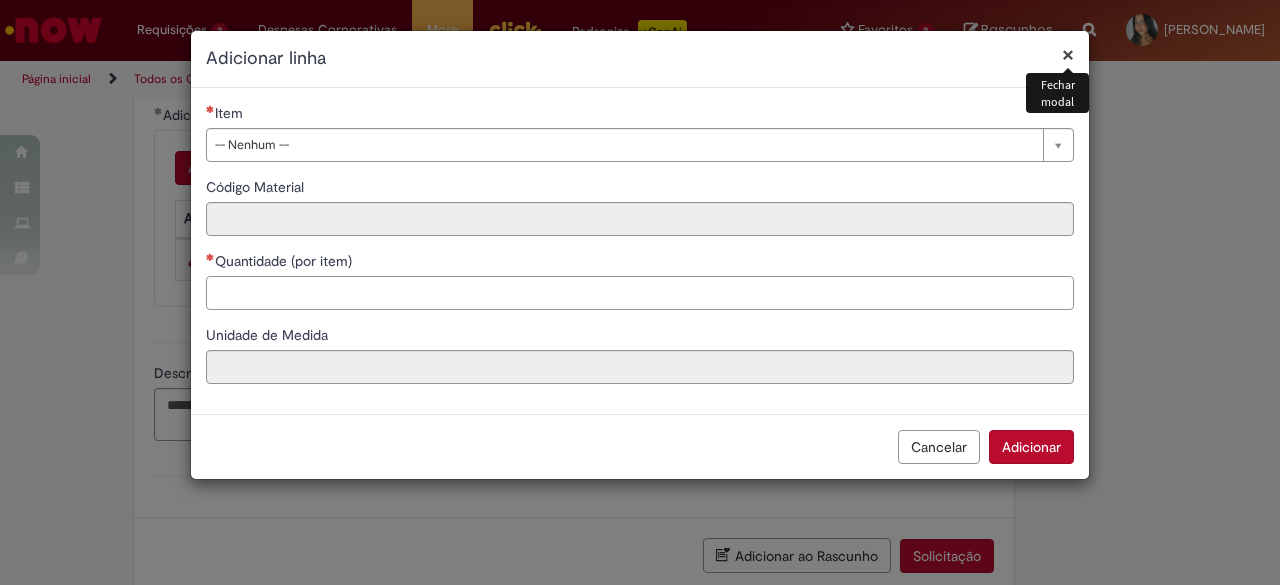 click on "Quantidade (por item)" at bounding box center (640, 293) 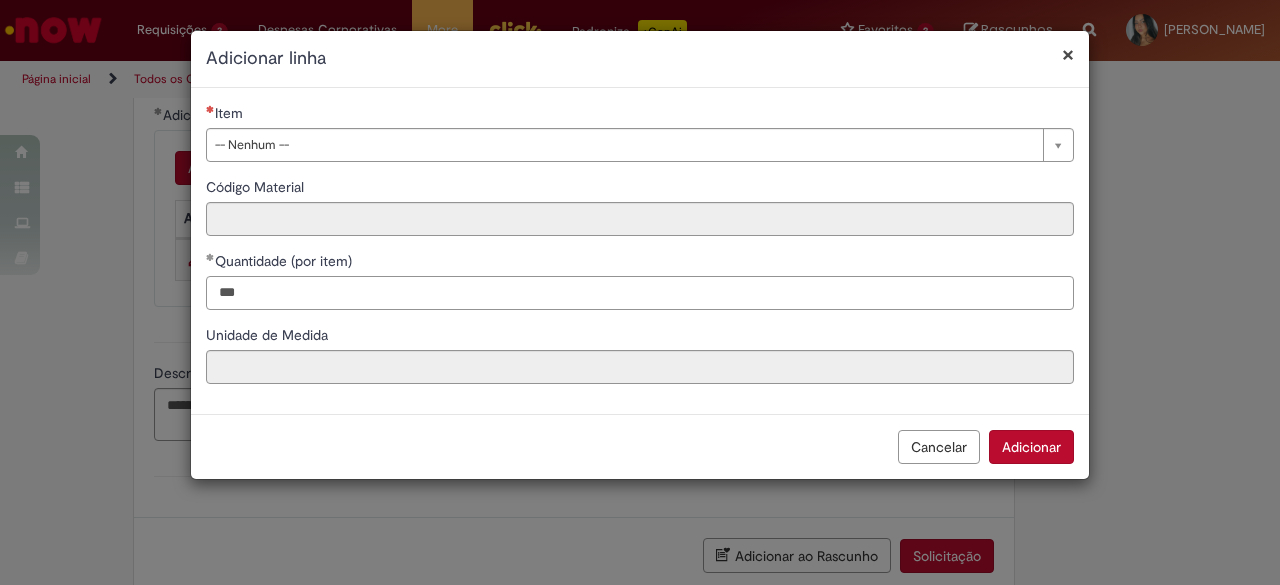 type on "***" 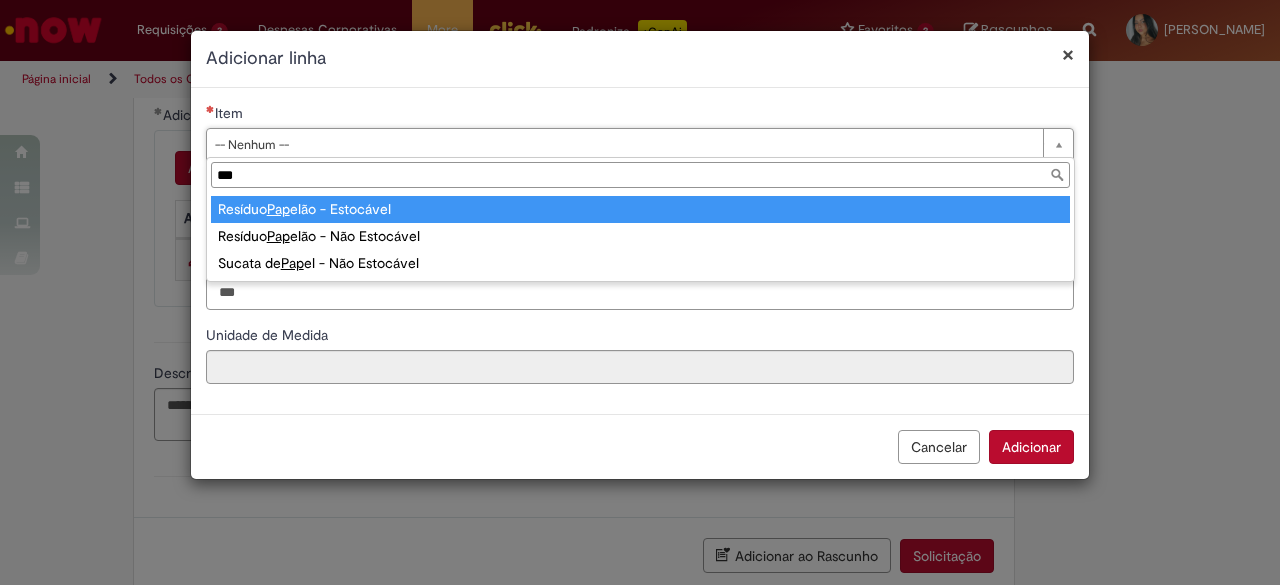type on "***" 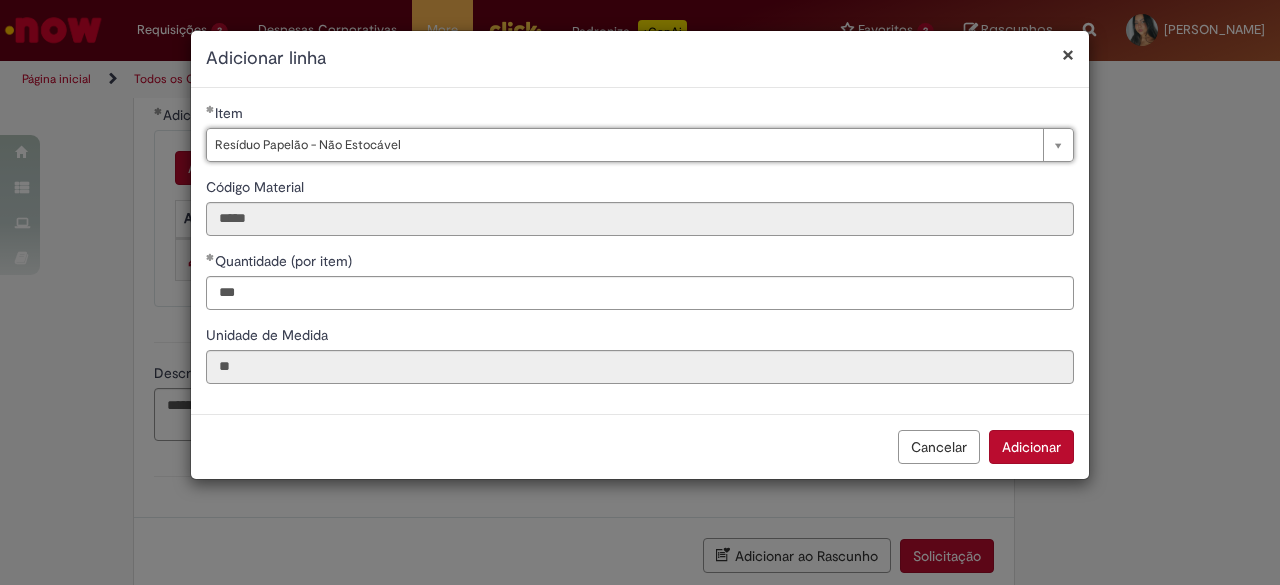 click on "Adicionar" at bounding box center (1031, 447) 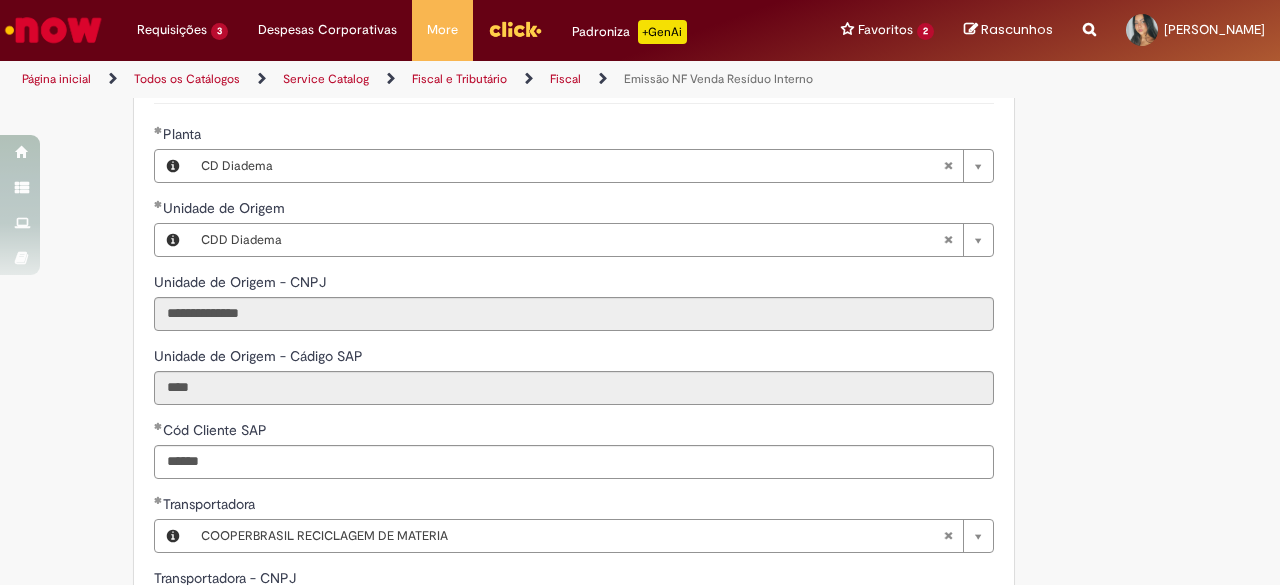 scroll, scrollTop: 1832, scrollLeft: 0, axis: vertical 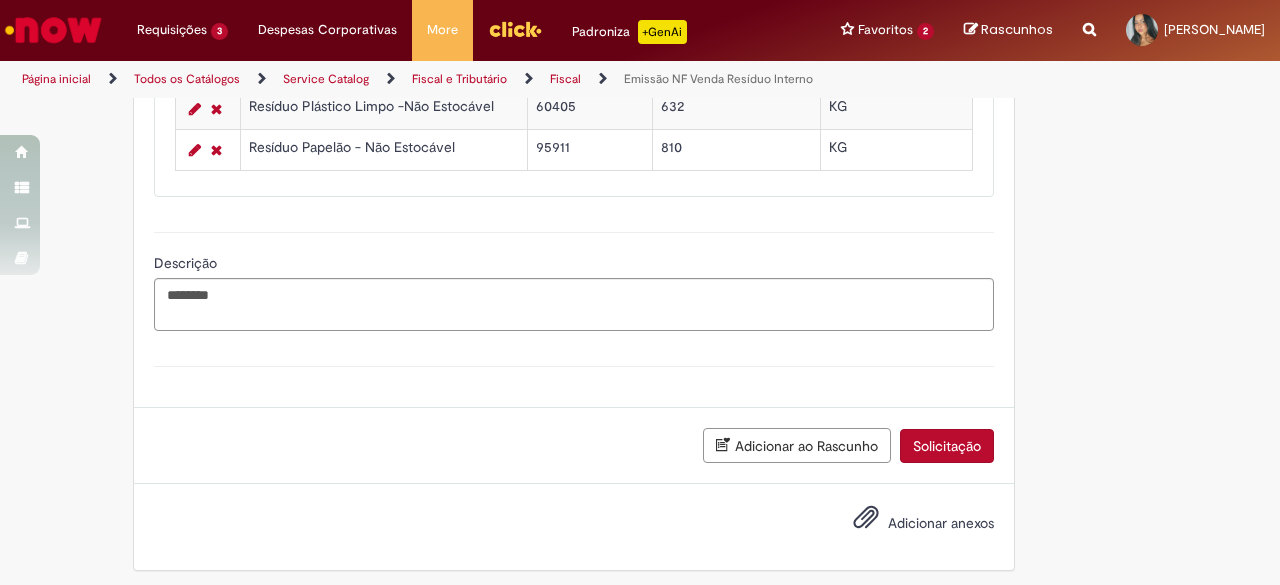 click on "Solicitação" at bounding box center (947, 446) 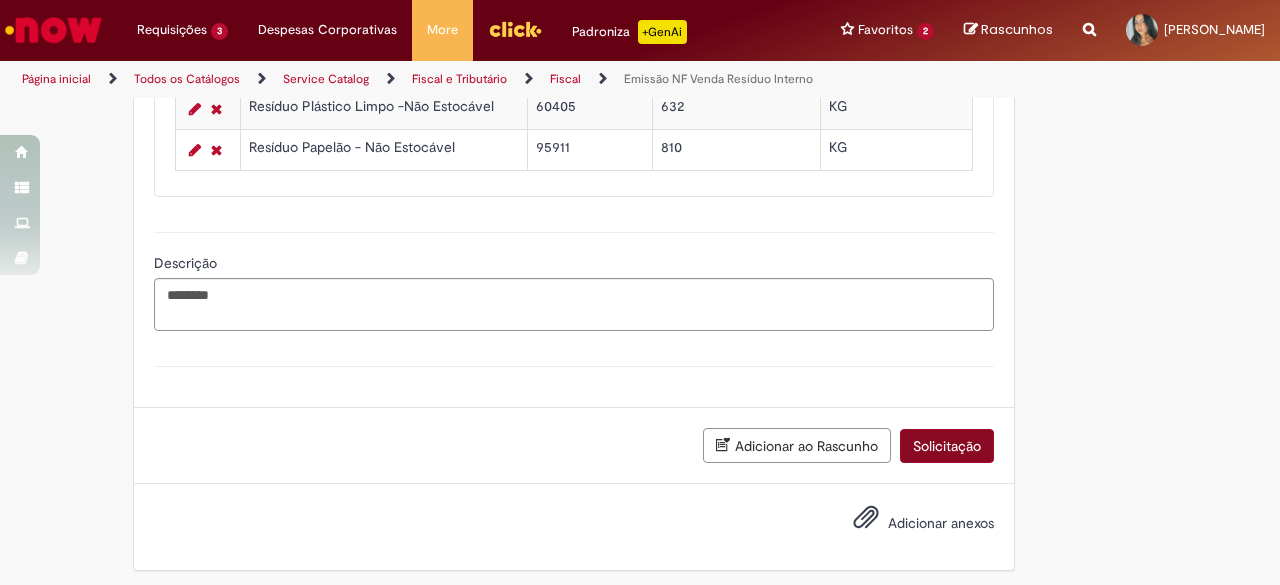 scroll, scrollTop: 1787, scrollLeft: 0, axis: vertical 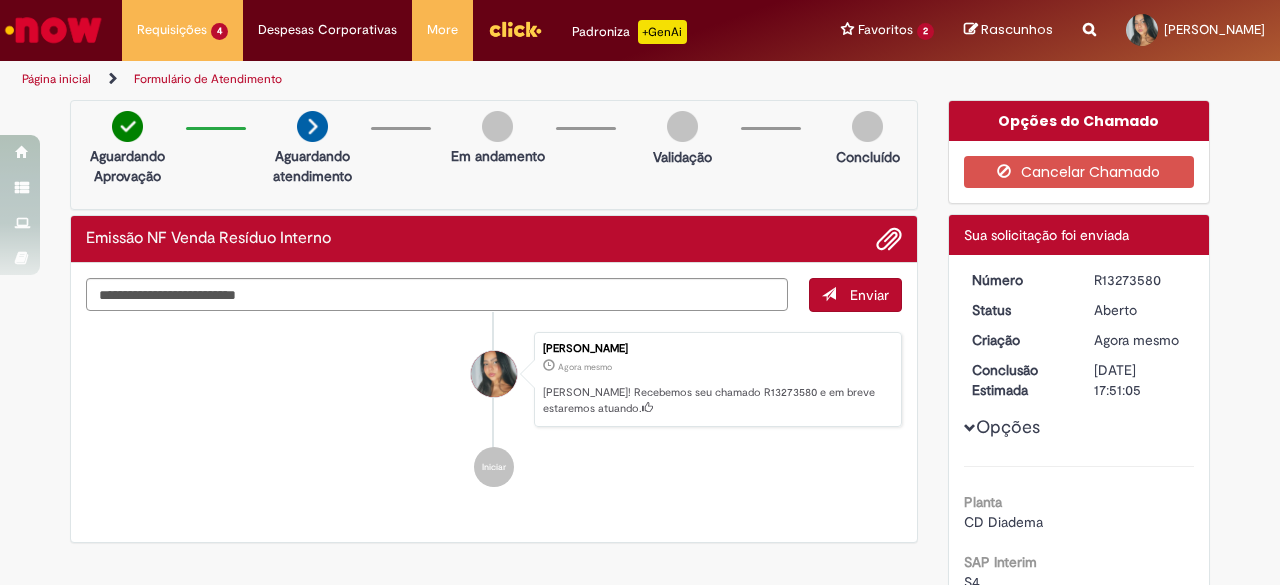 drag, startPoint x: 1088, startPoint y: 277, endPoint x: 1163, endPoint y: 273, distance: 75.10659 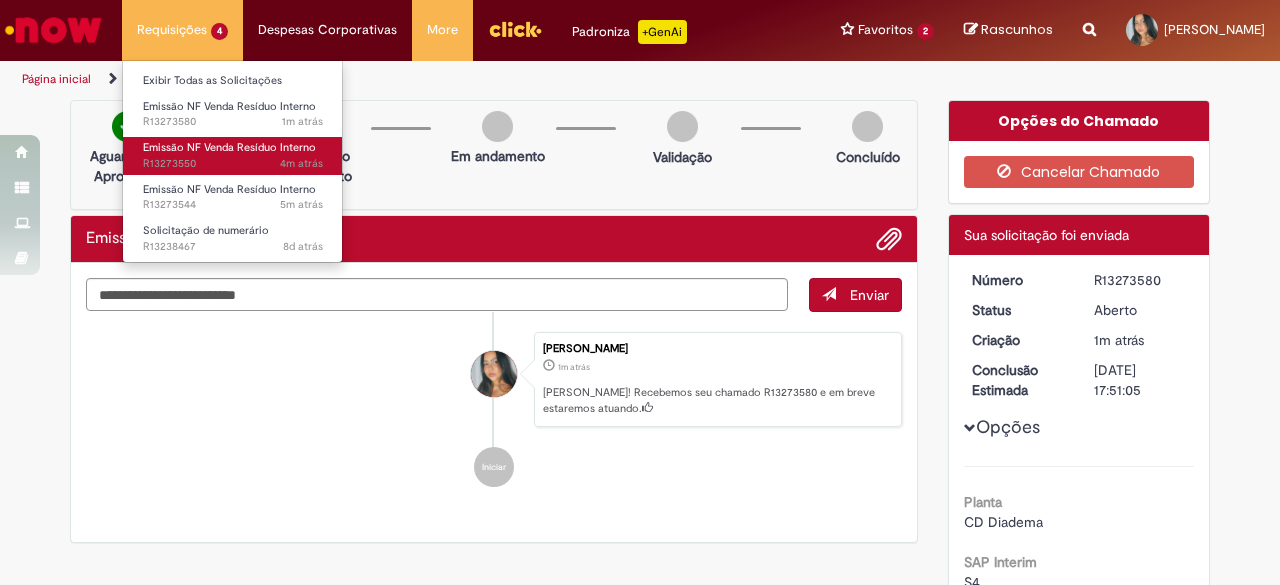 click on "4m atrás 4 minutos atrás  R13273550" at bounding box center (233, 164) 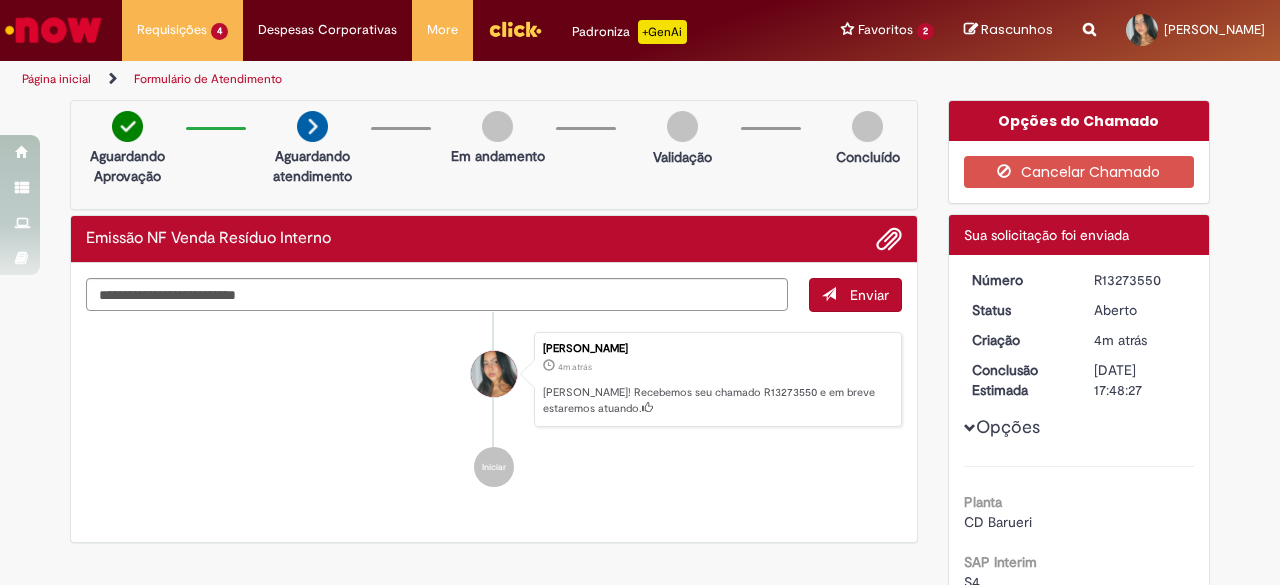 drag, startPoint x: 1086, startPoint y: 273, endPoint x: 1160, endPoint y: 273, distance: 74 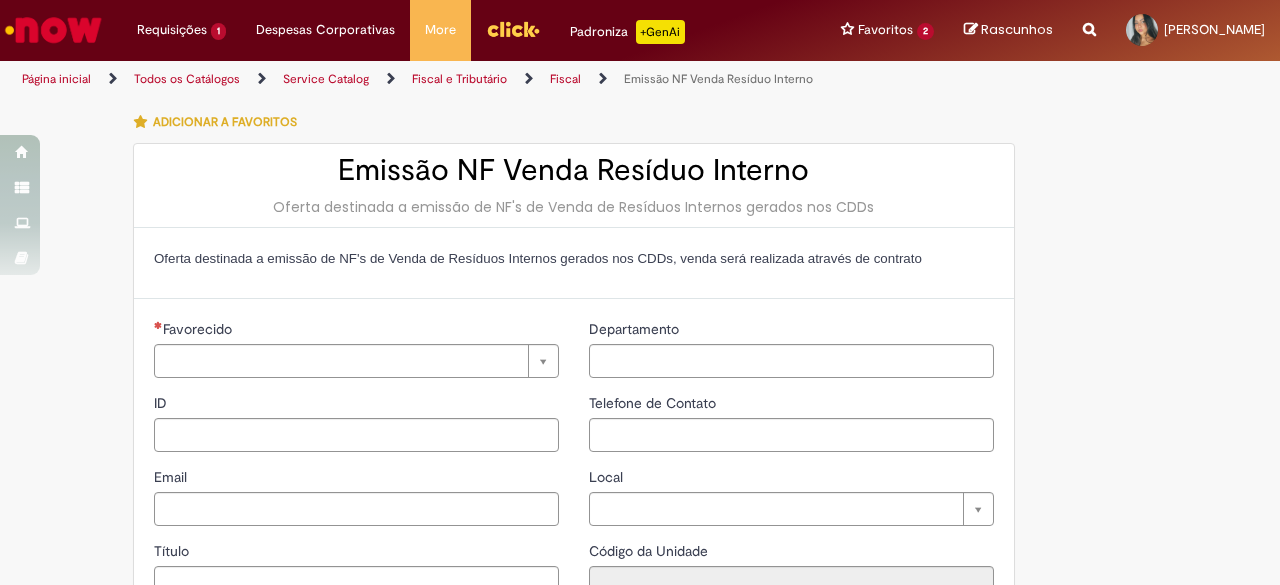 type on "********" 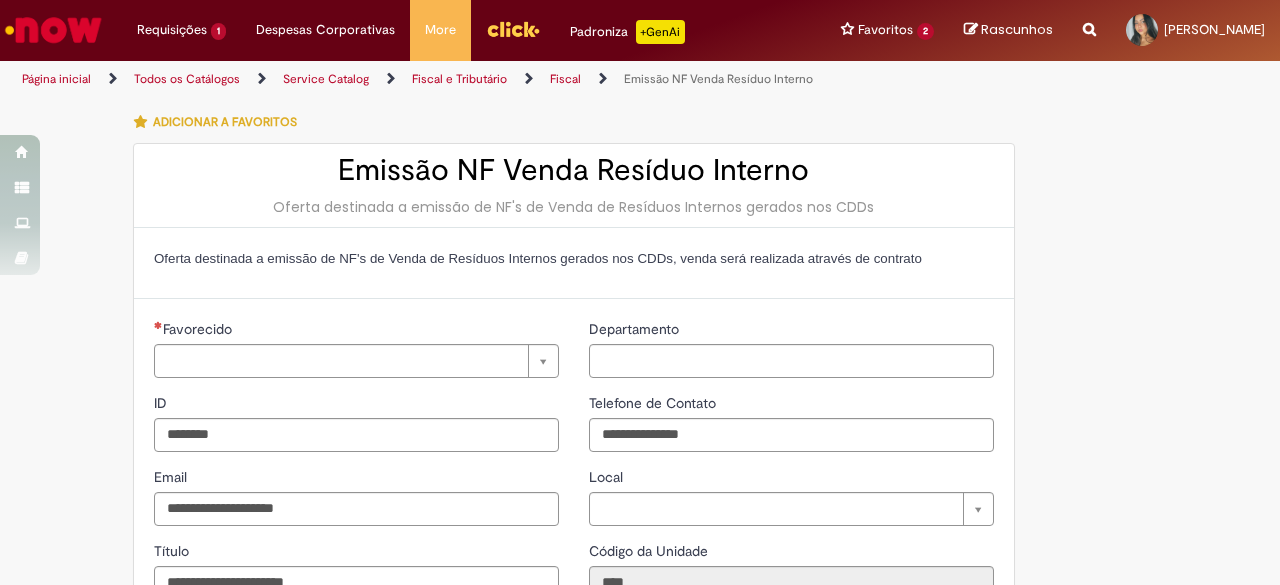 type on "**********" 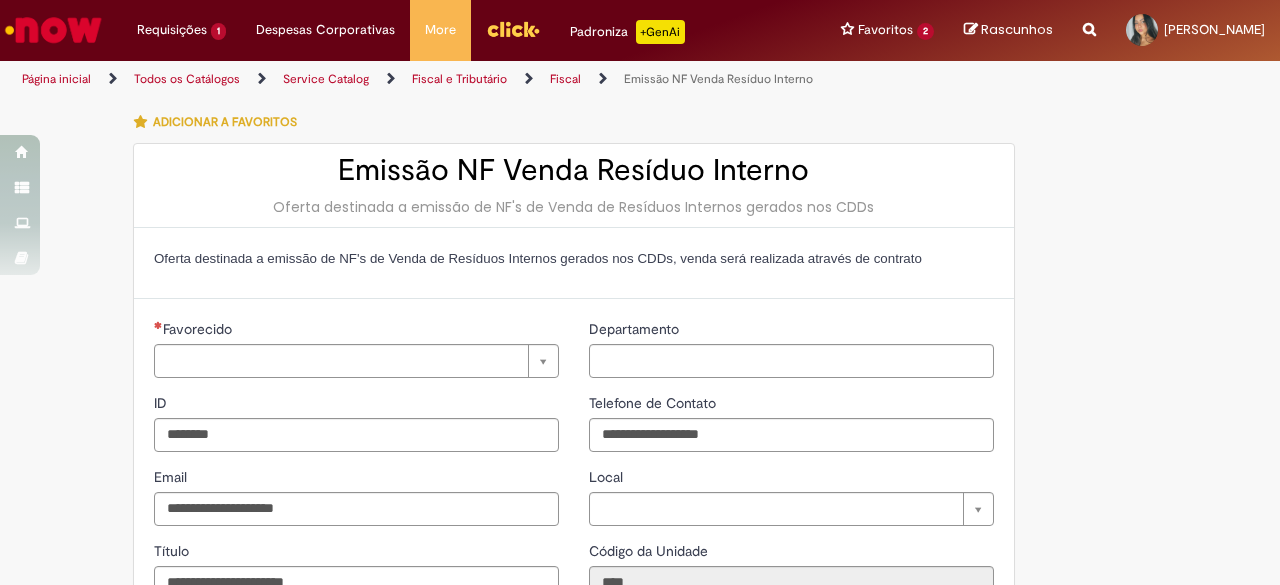 type on "**********" 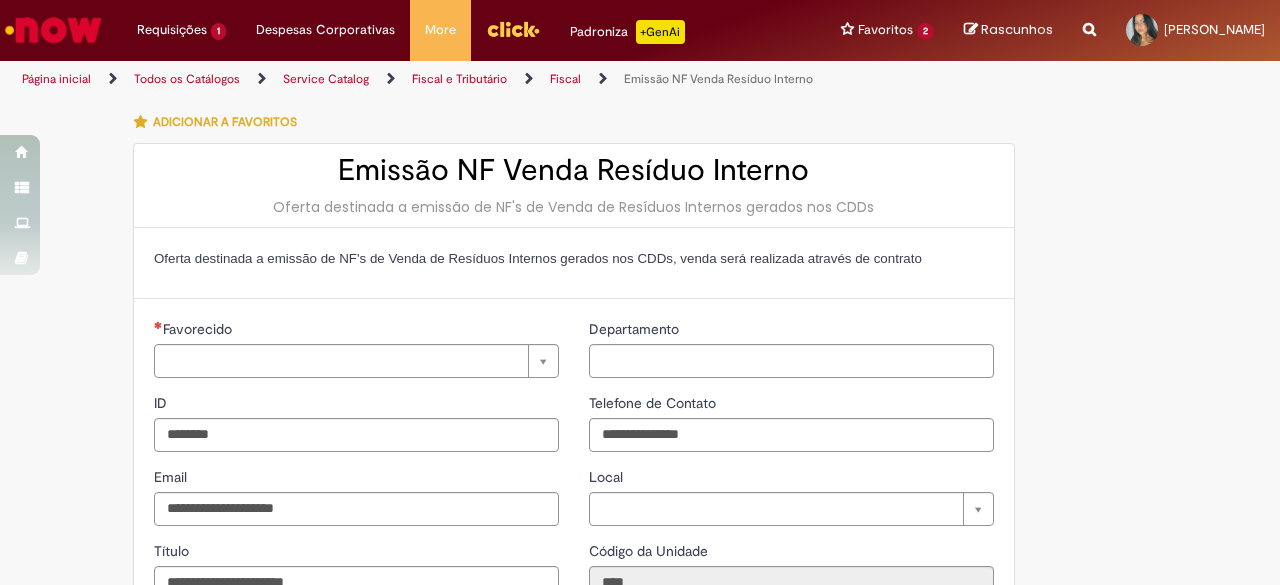 type on "**********" 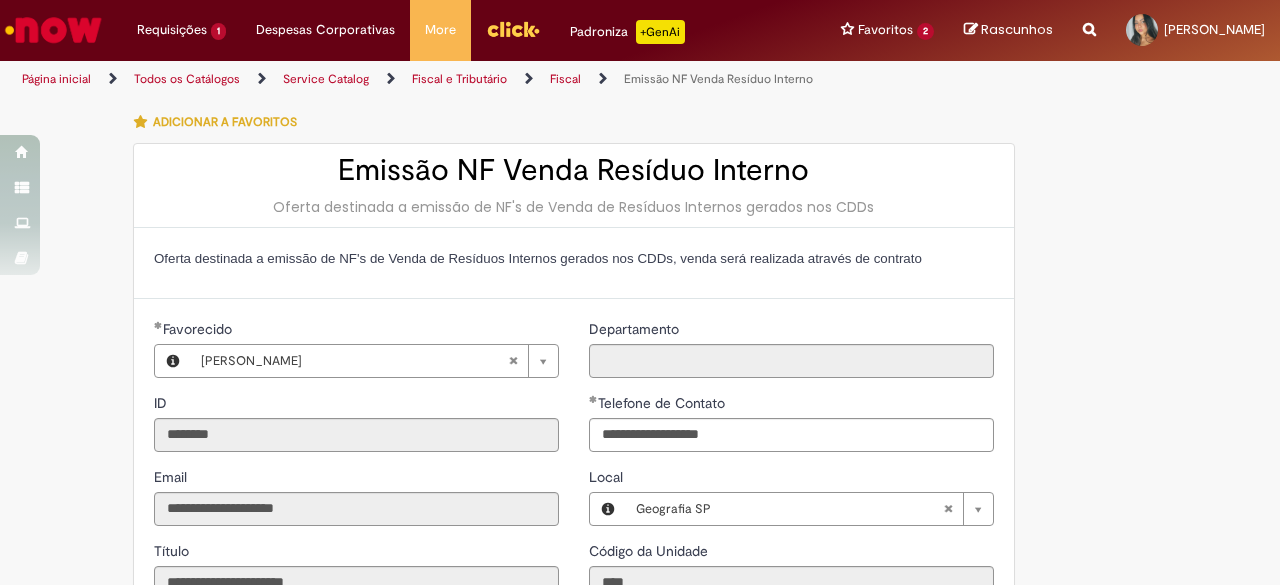 scroll, scrollTop: 0, scrollLeft: 0, axis: both 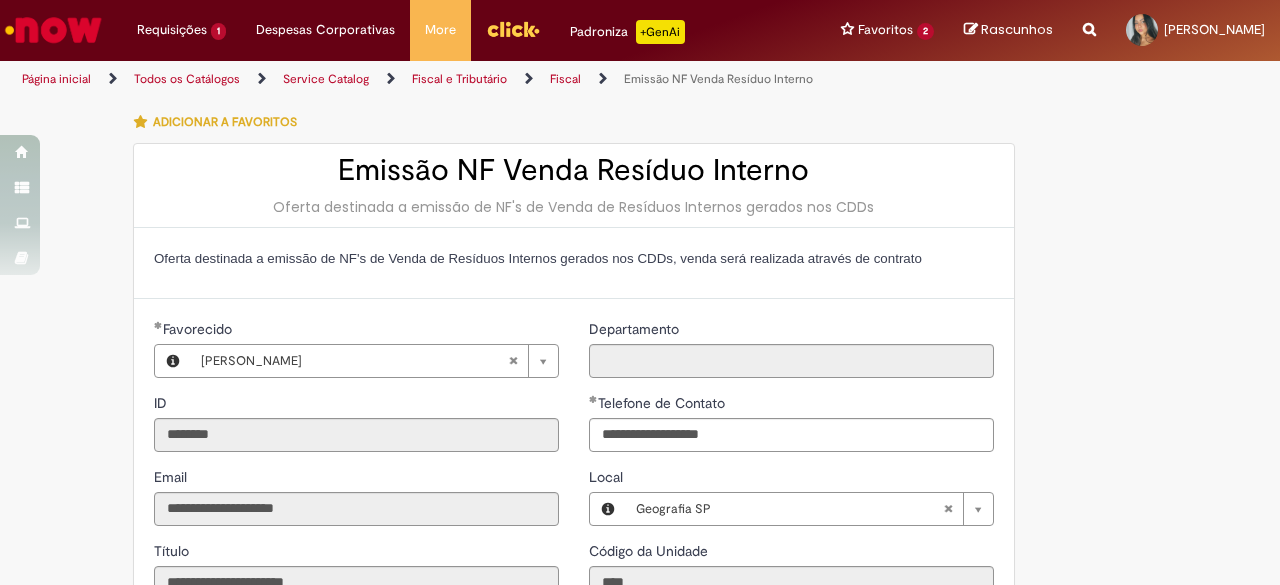 drag, startPoint x: 1257, startPoint y: 133, endPoint x: 1279, endPoint y: 161, distance: 35.608986 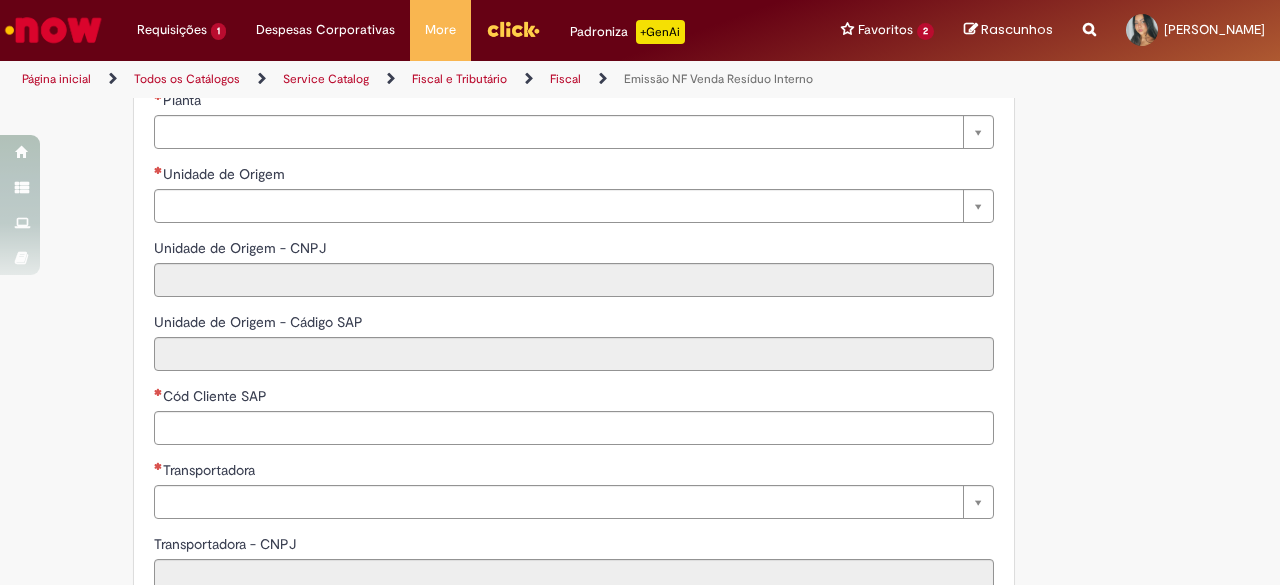 scroll, scrollTop: 593, scrollLeft: 0, axis: vertical 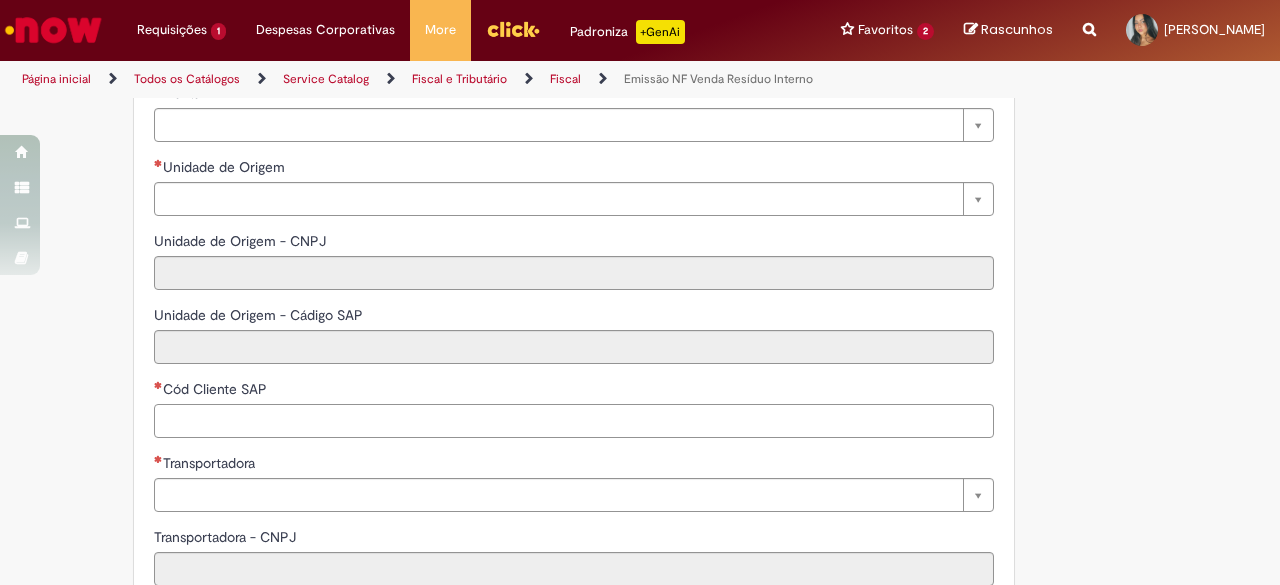 click on "Cód Cliente SAP" at bounding box center (574, 421) 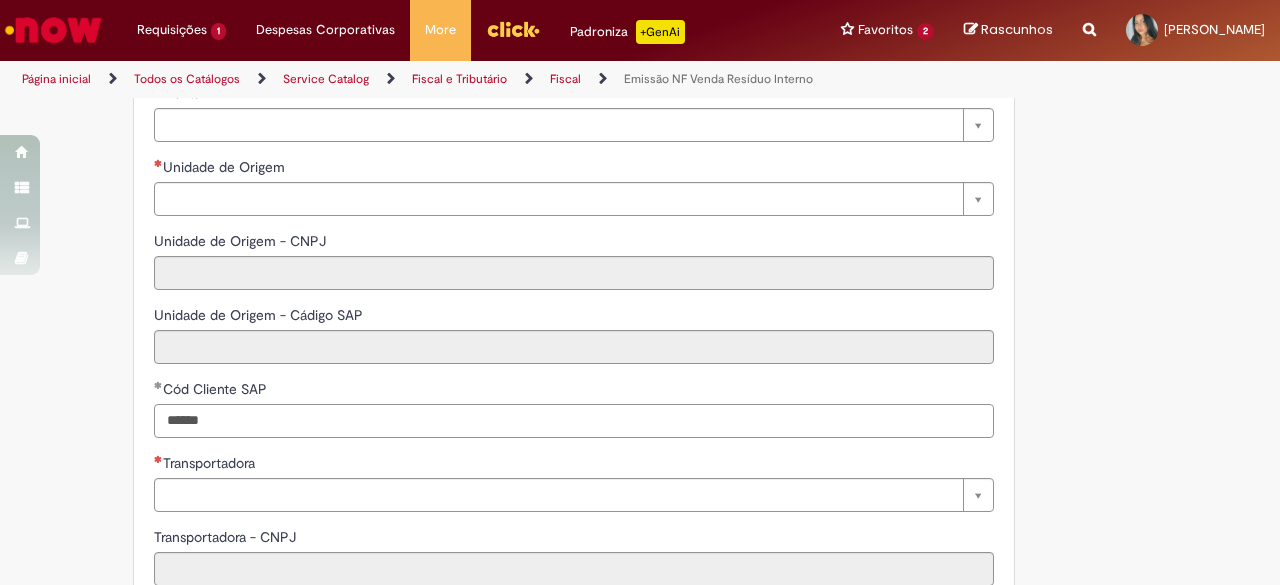 type on "******" 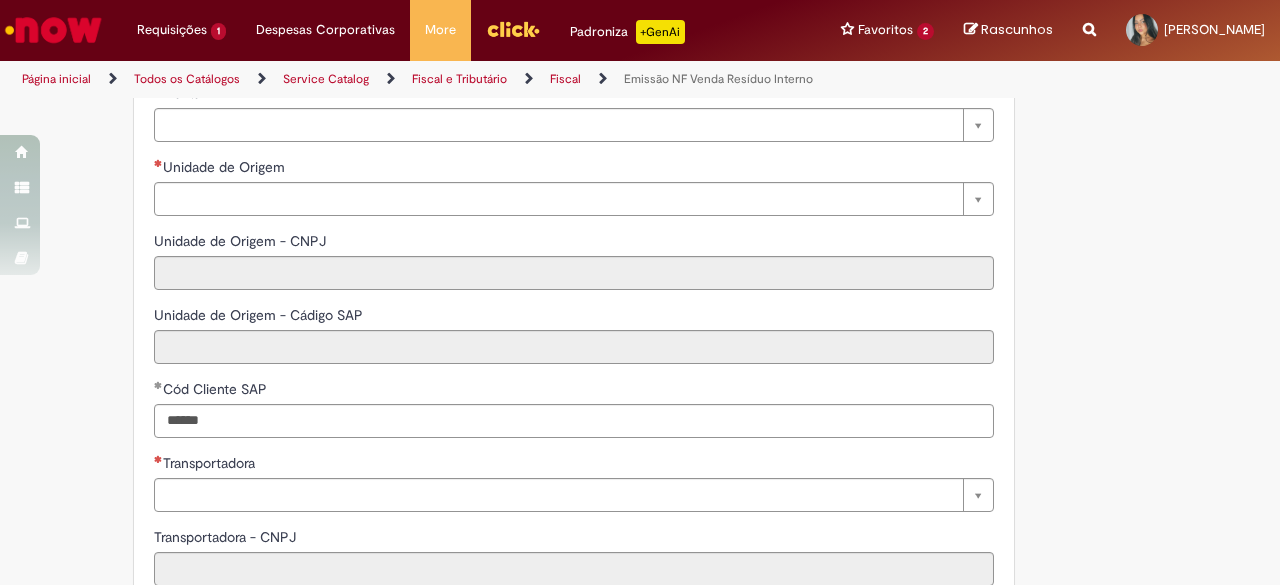 scroll, scrollTop: 714, scrollLeft: 0, axis: vertical 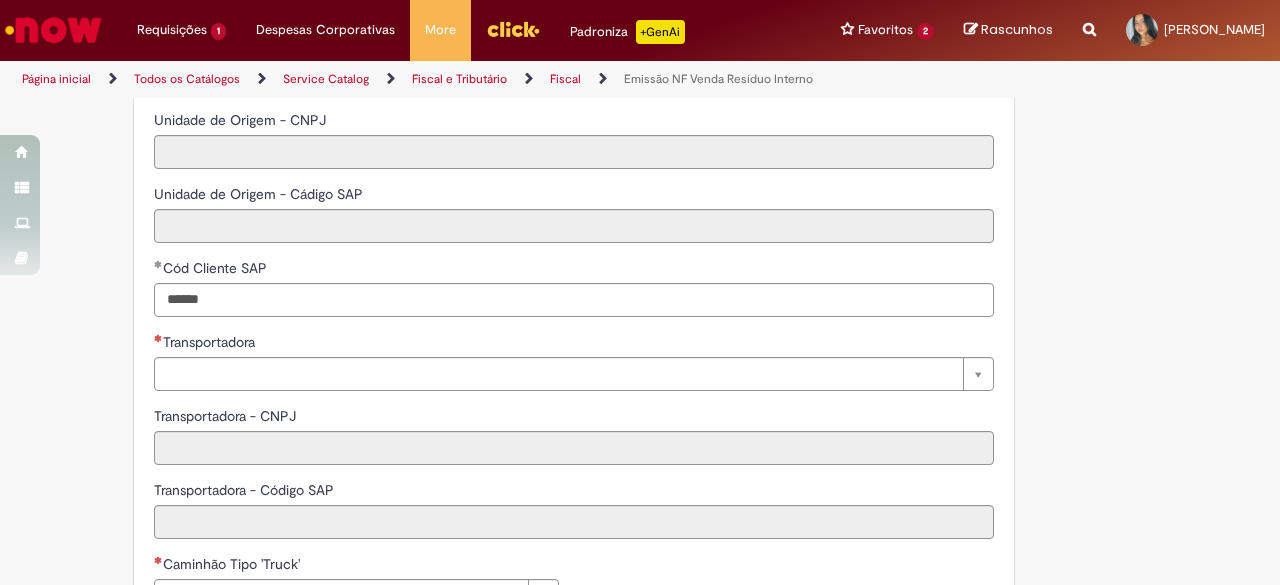 click on "**********" at bounding box center [574, 227] 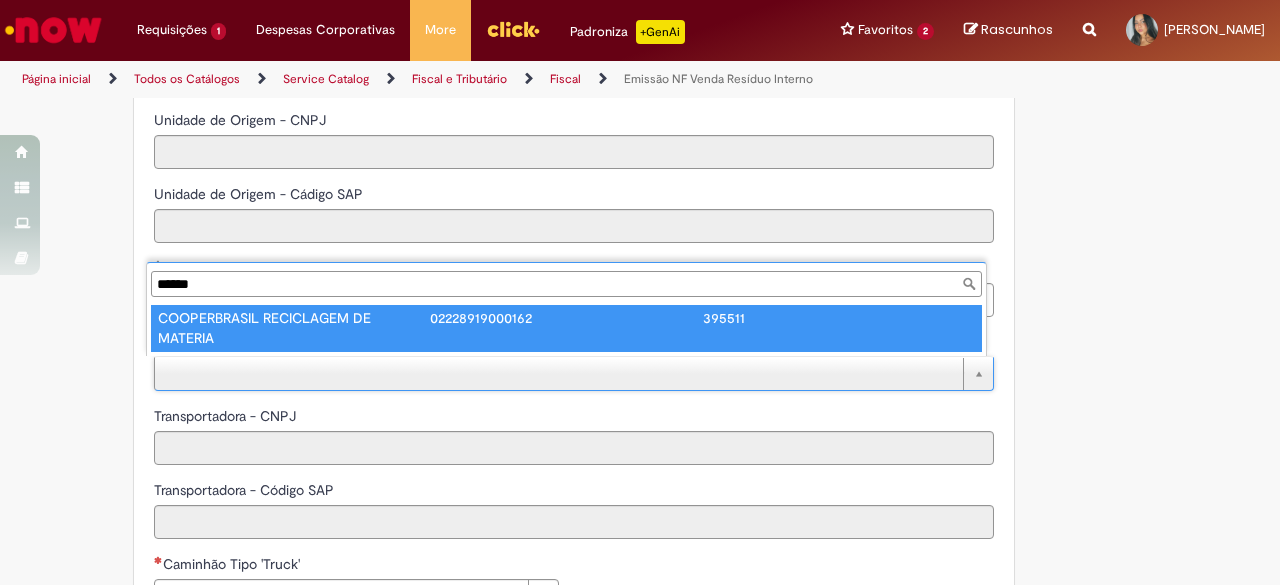 type on "******" 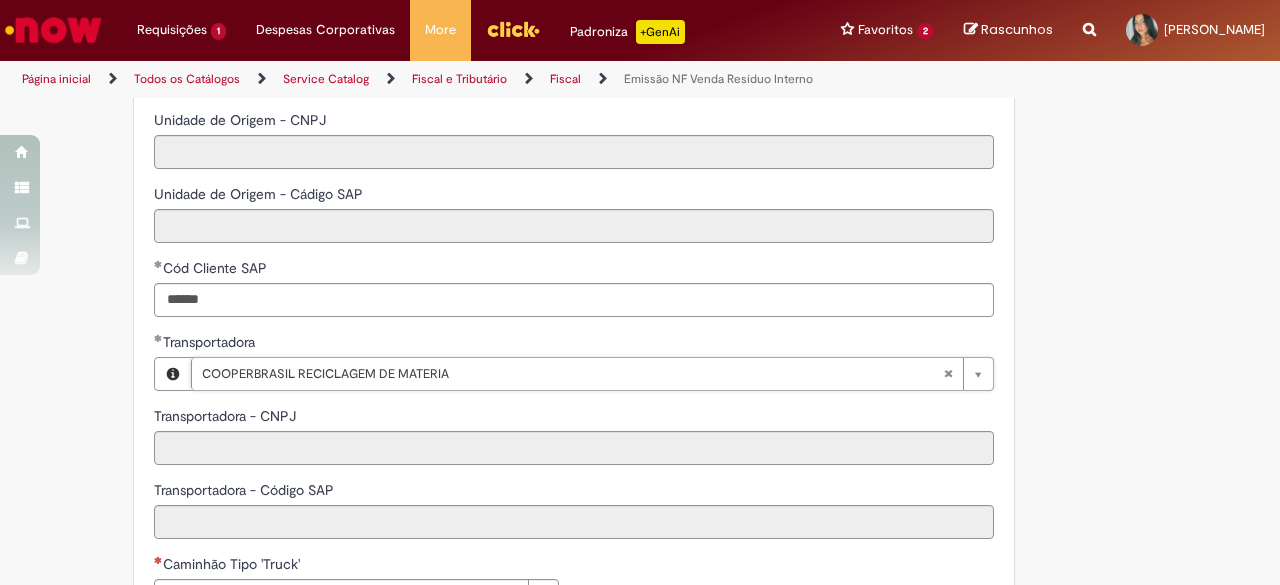 type on "**********" 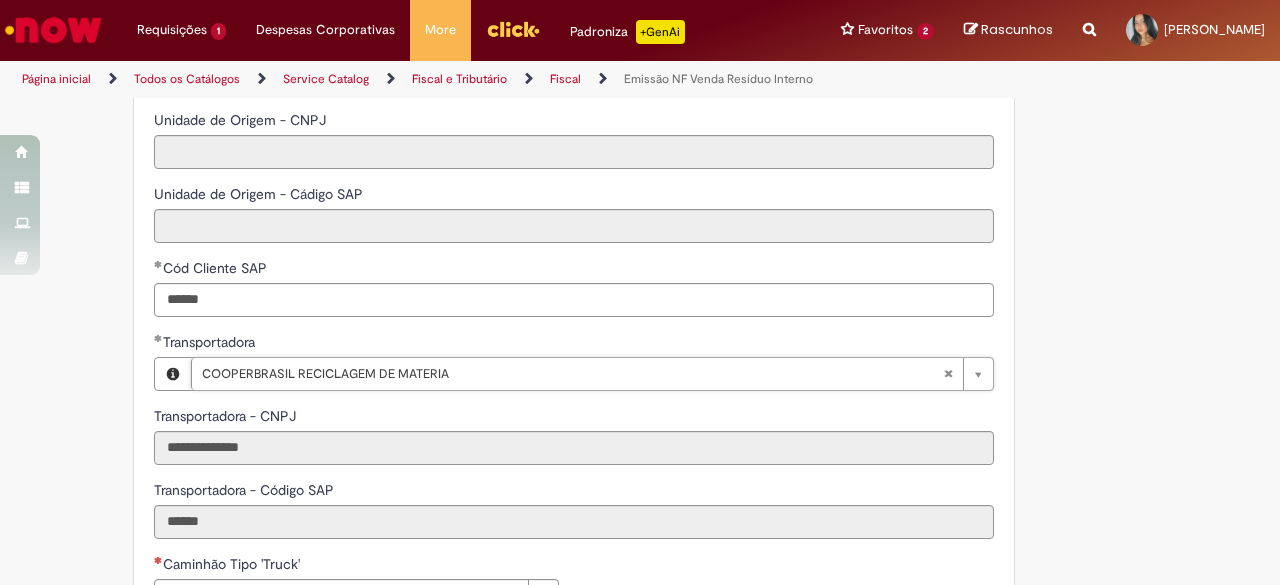 click on "Tire dúvidas com LupiAssist    +GenAI
Oi! Eu sou LupiAssist, uma Inteligência Artificial Generativa em constante aprendizado   Meu conteúdo é monitorado para trazer uma melhor experiência
Dúvidas comuns:
Só mais um instante, estou consultando nossas bases de conhecimento  e escrevendo a melhor resposta pra você!
Title
Lorem ipsum dolor sit amet    Fazer uma nova pergunta
Gerei esta resposta utilizando IA Generativa em conjunto com os nossos padrões. Em caso de divergência, os documentos oficiais prevalecerão.
Saiba mais em:
Ou ligue para:
E aí, te ajudei?
Sim, obrigado!" at bounding box center (640, 507) 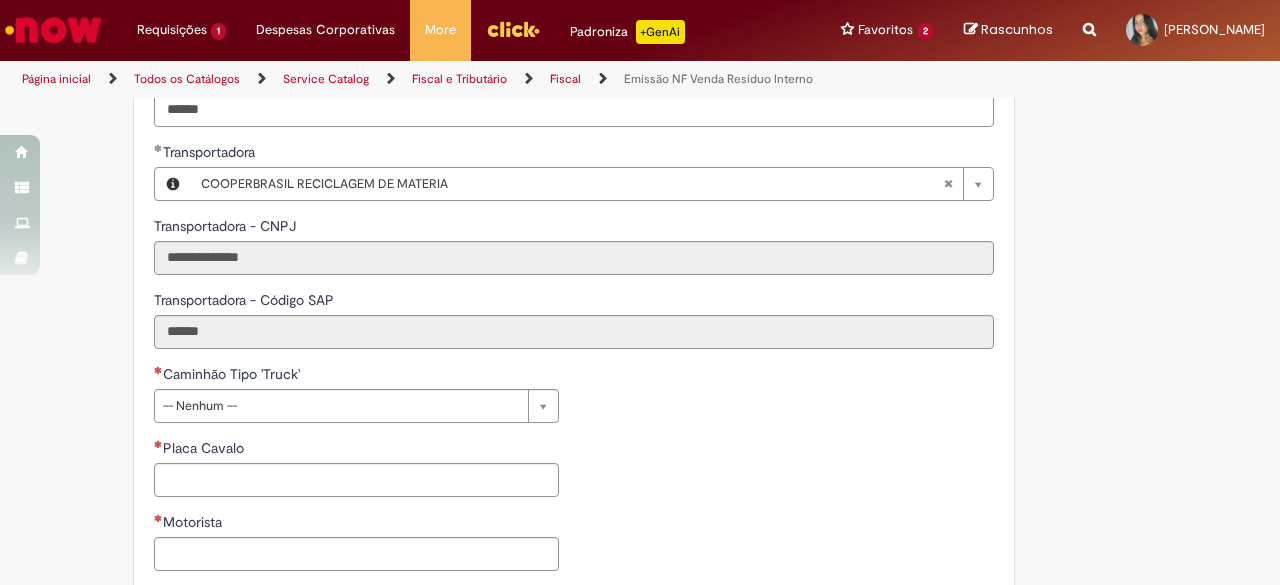scroll, scrollTop: 983, scrollLeft: 0, axis: vertical 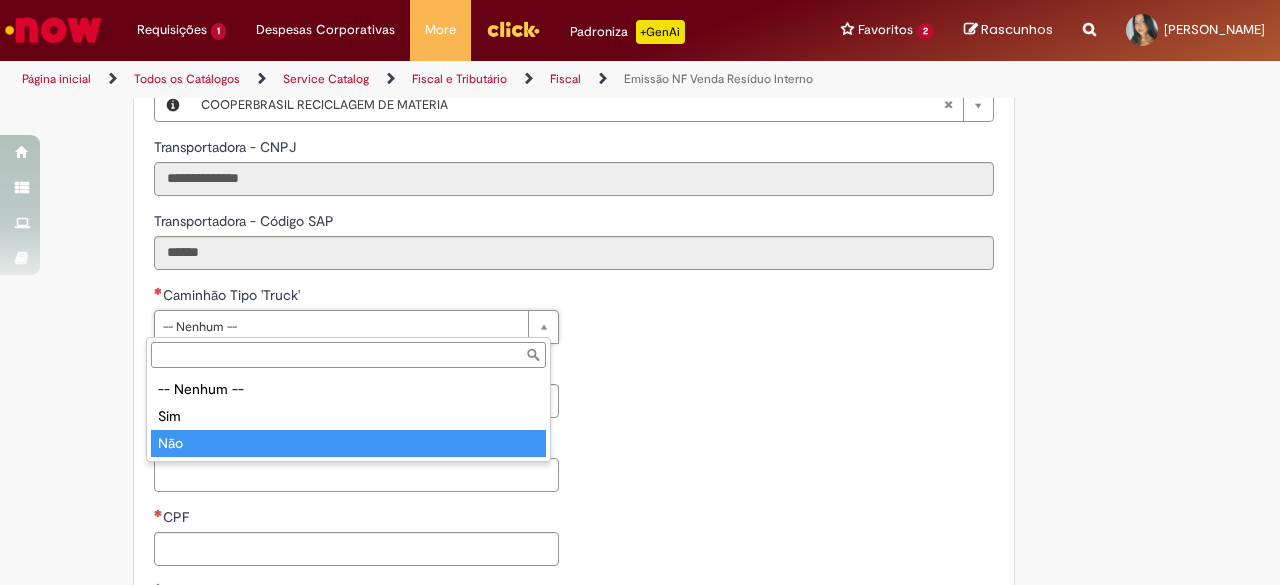 type on "***" 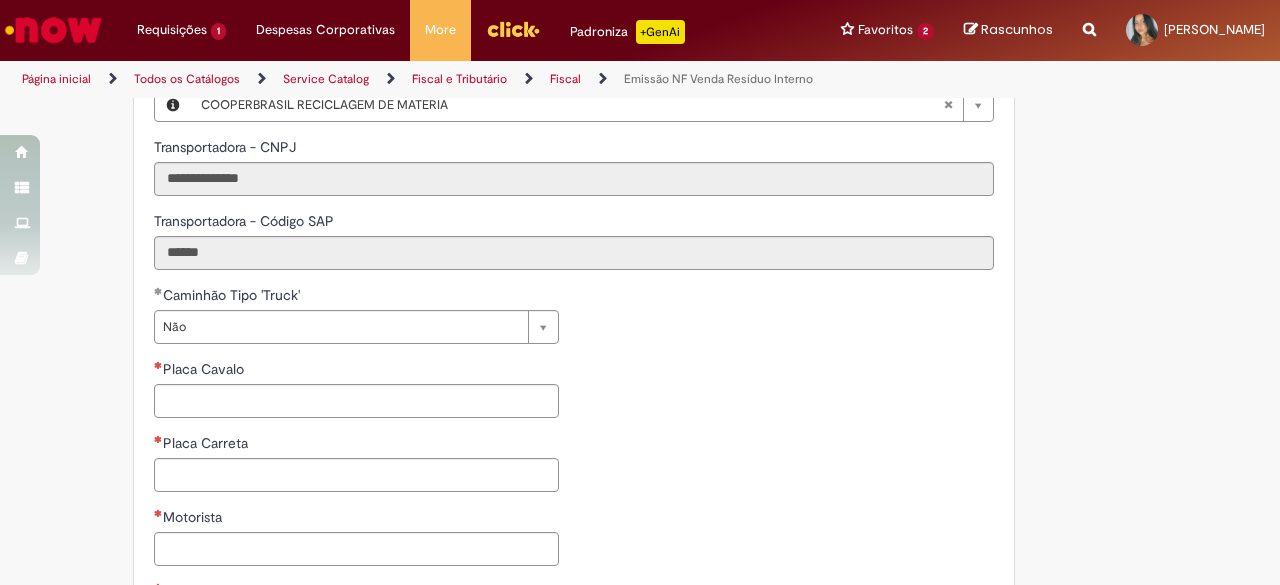 click on "**********" at bounding box center (574, 470) 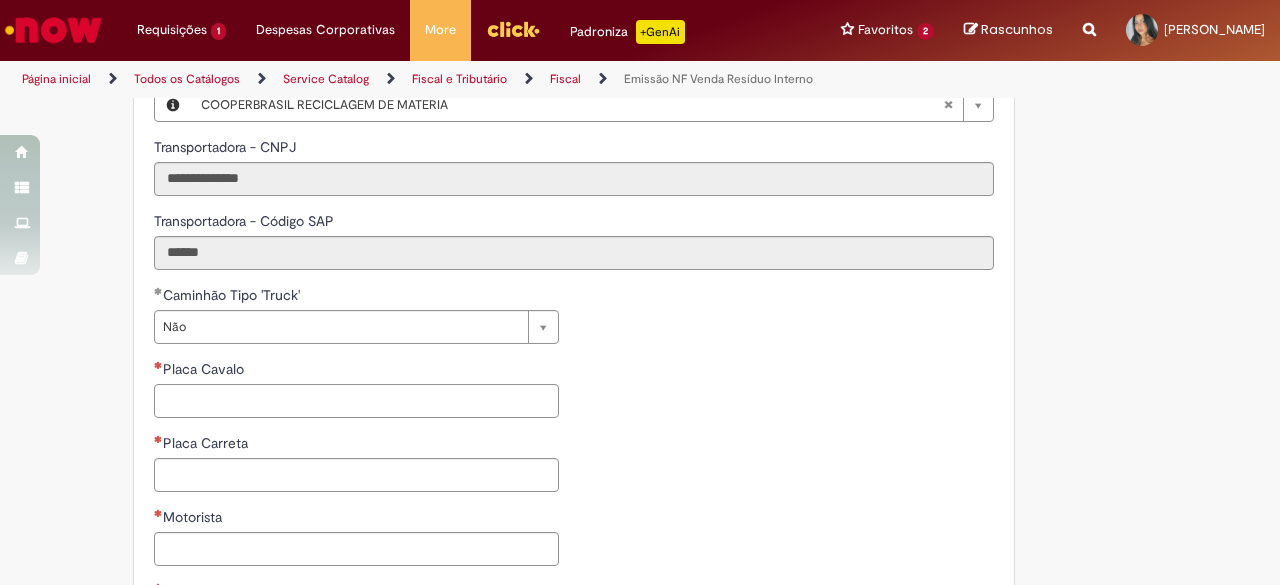 click on "Placa Cavalo" at bounding box center (356, 401) 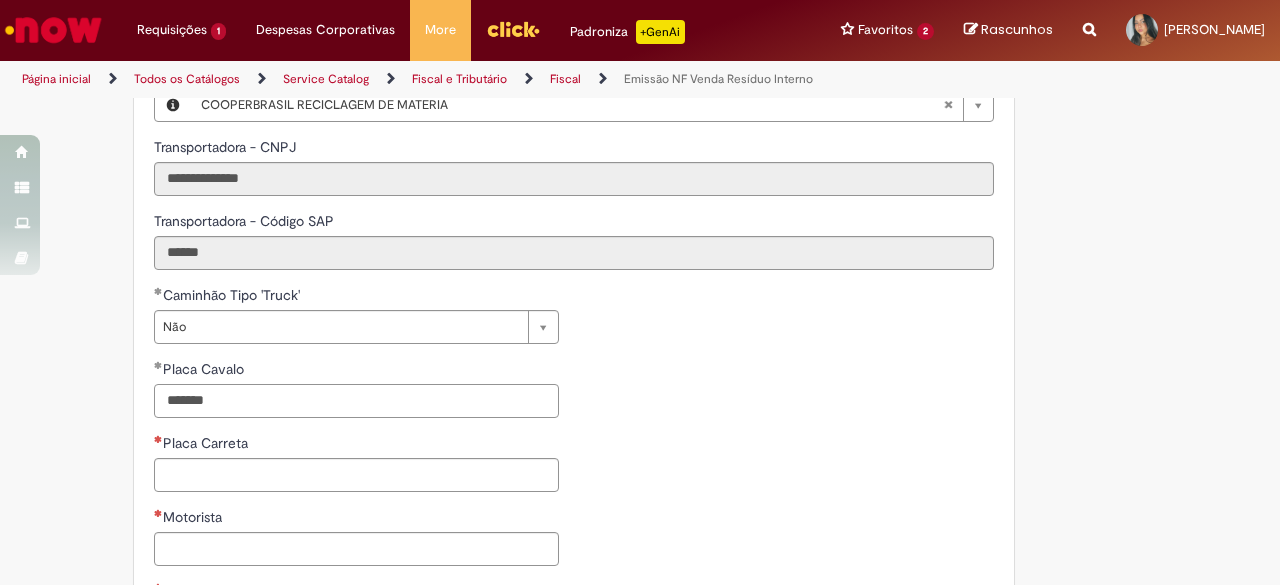 type on "*******" 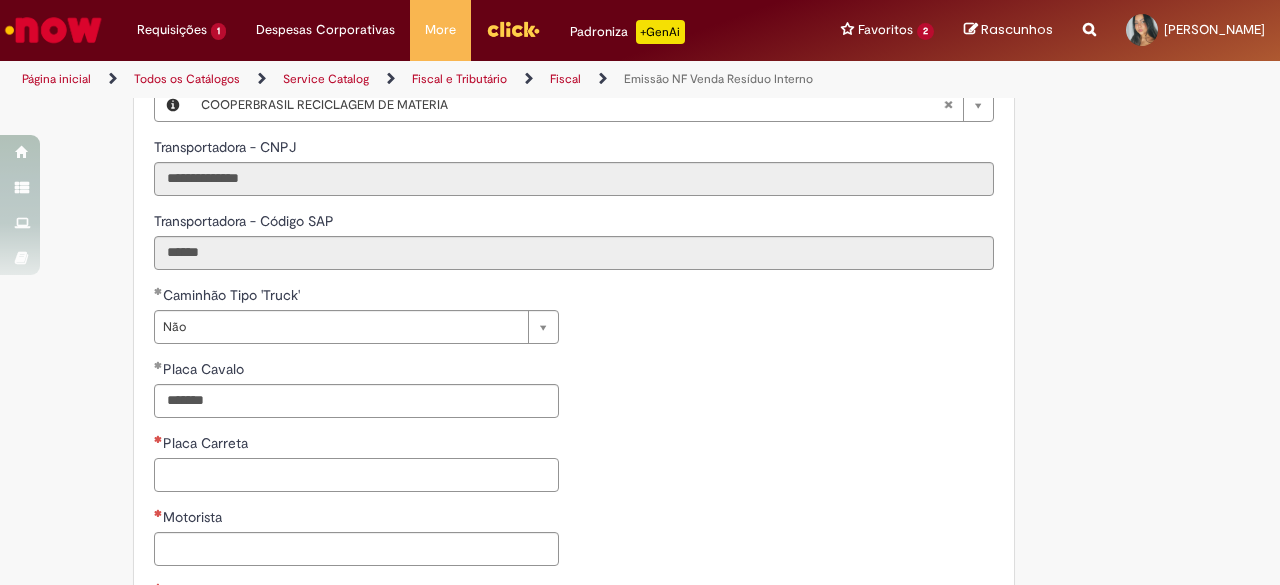 click on "Placa Carreta" at bounding box center [356, 475] 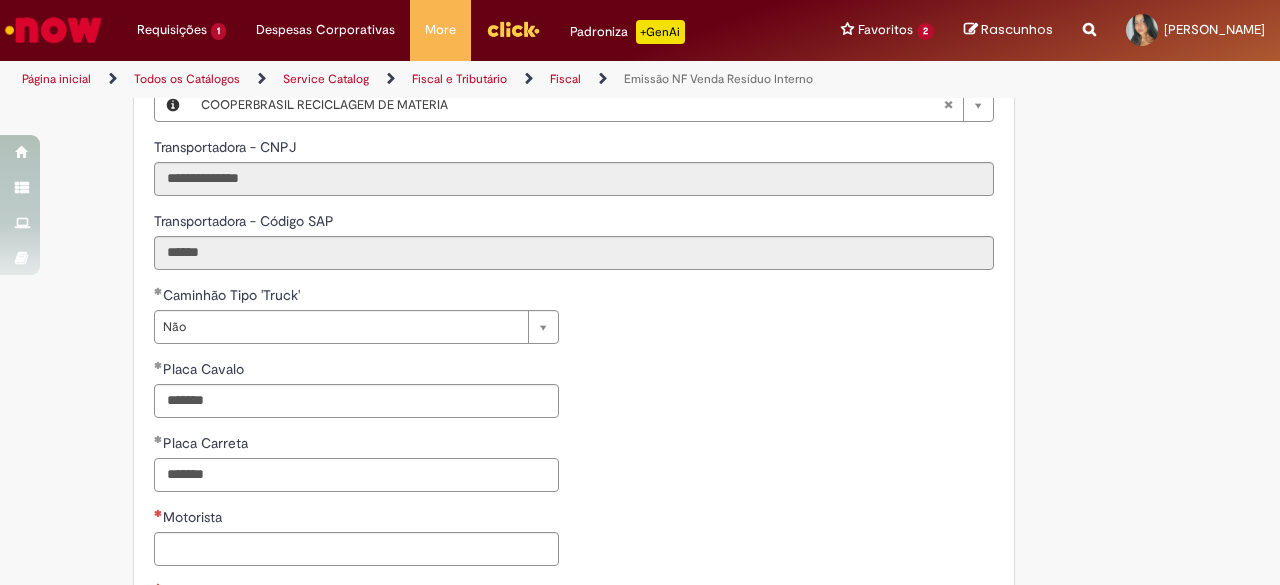 type on "*******" 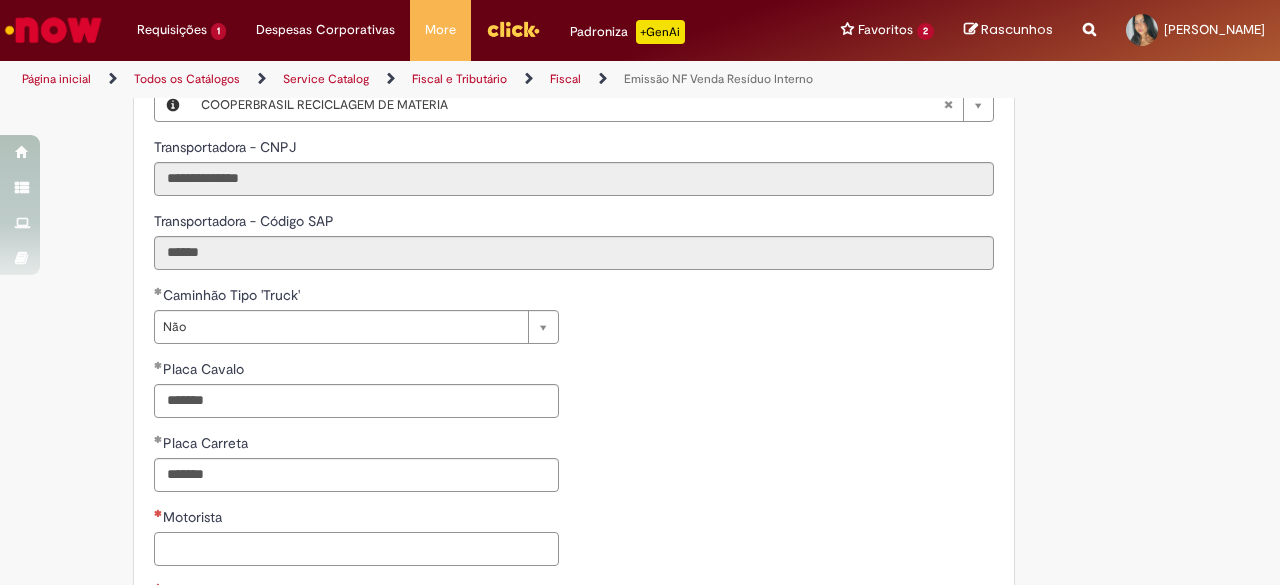 click on "Motorista" at bounding box center [356, 549] 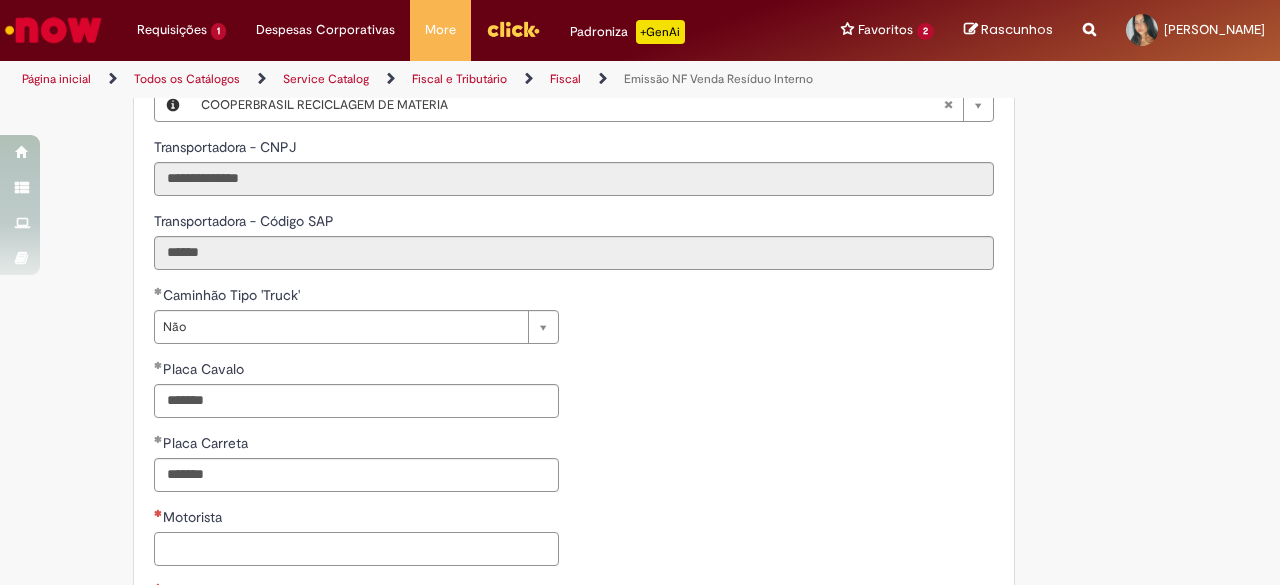 paste on "********" 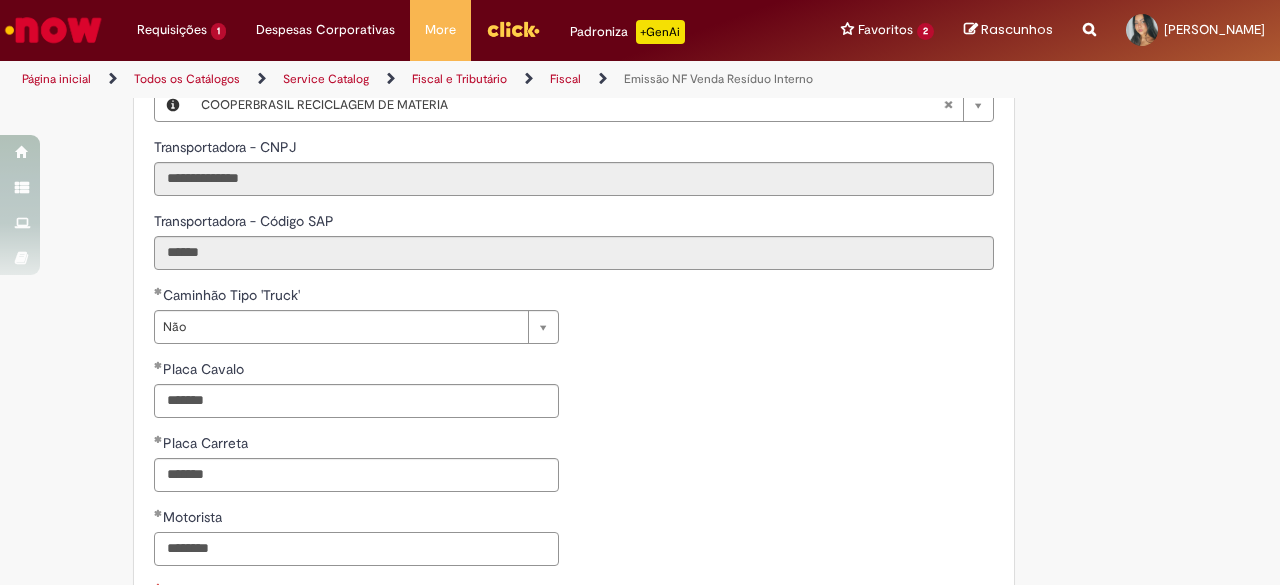 type on "********" 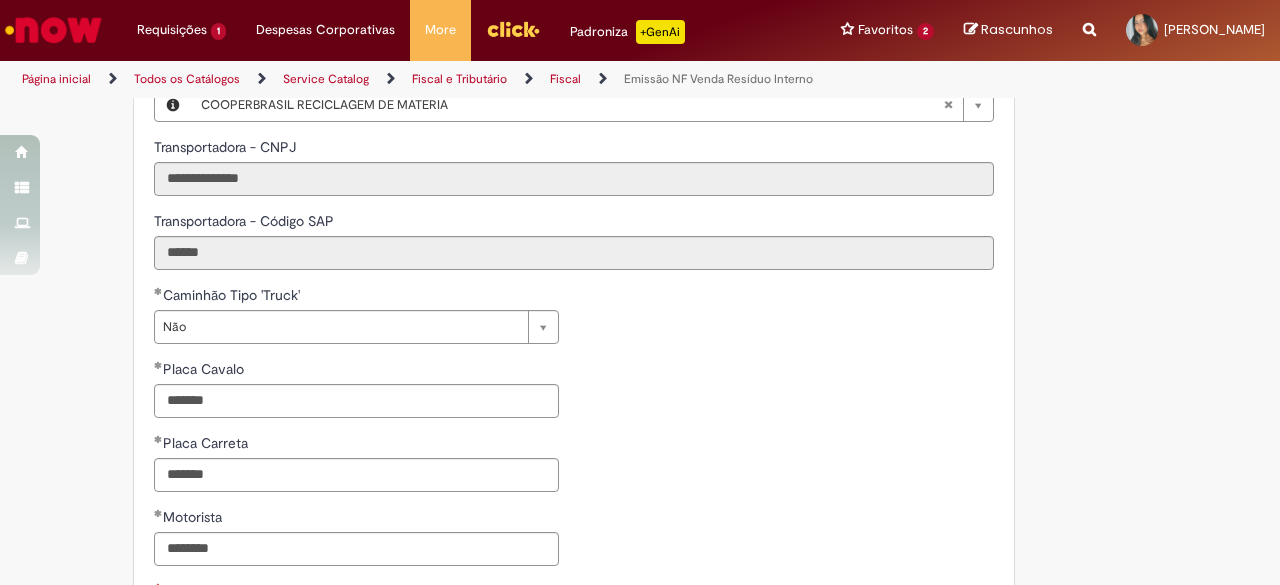 scroll, scrollTop: 1125, scrollLeft: 0, axis: vertical 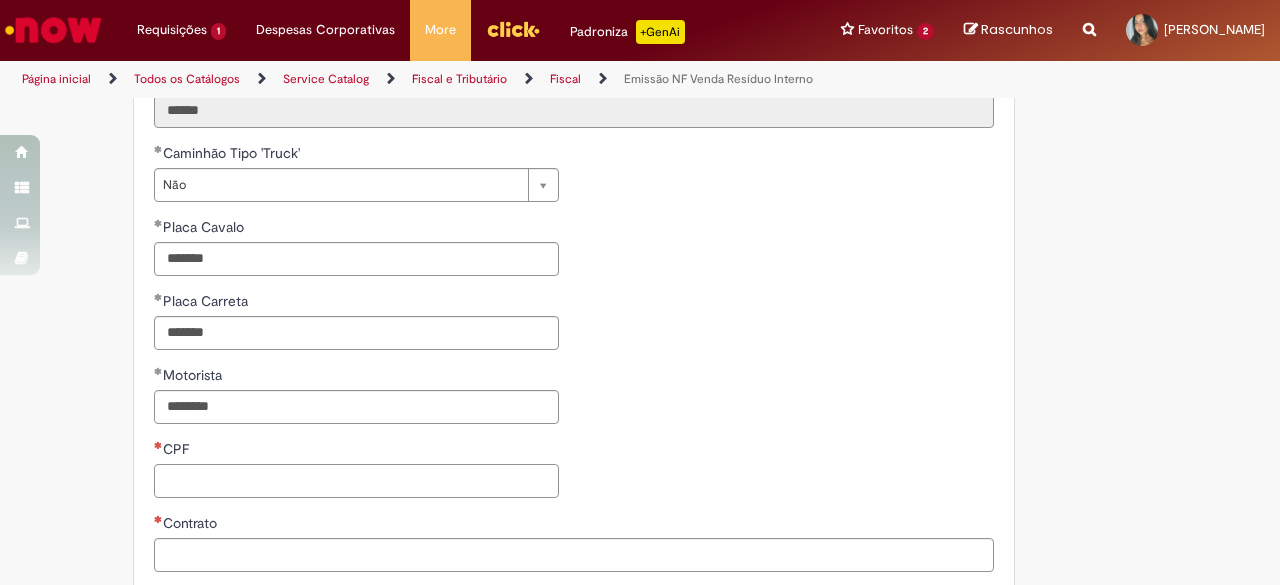 click on "CPF" at bounding box center (356, 481) 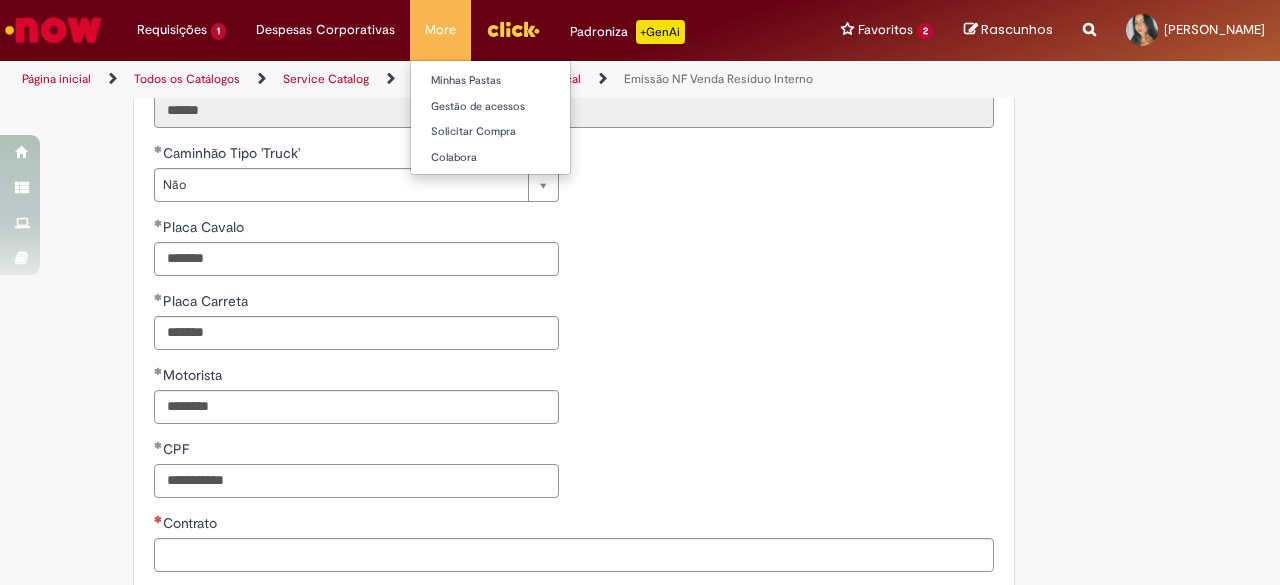 type on "**********" 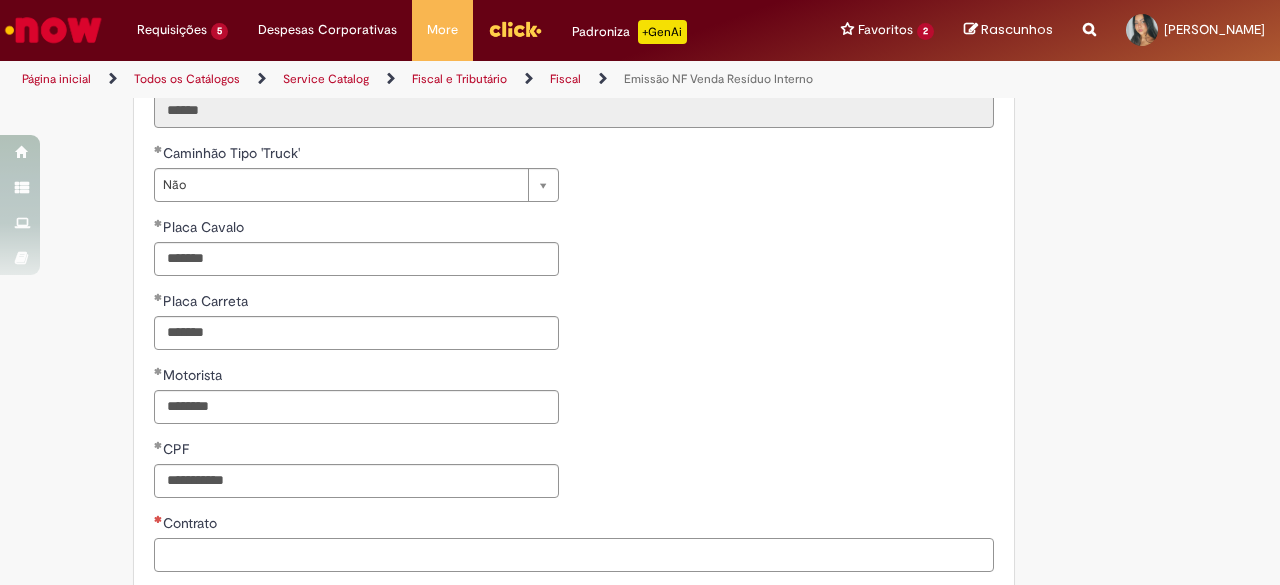 click on "Contrato" at bounding box center (574, 555) 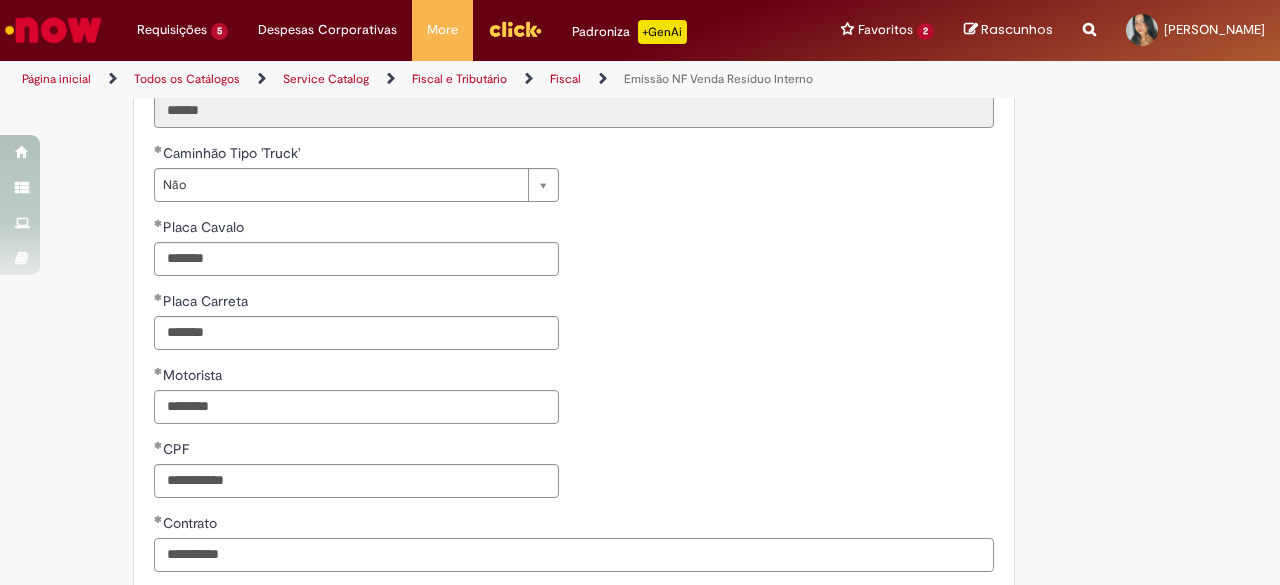 type on "**********" 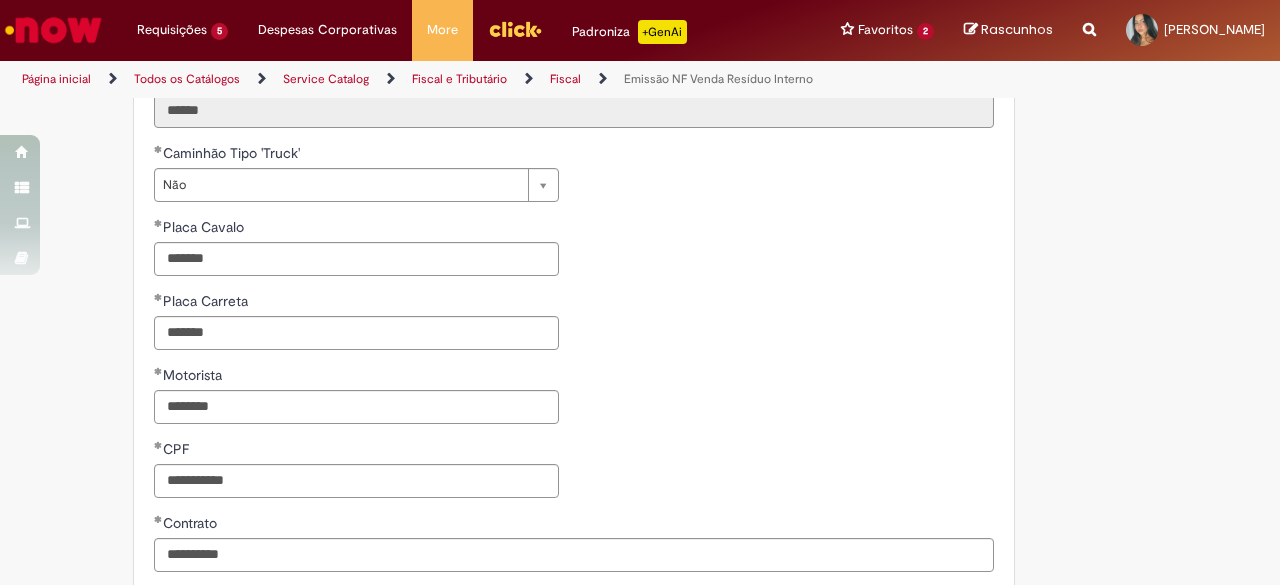 click on "**********" at bounding box center [574, 328] 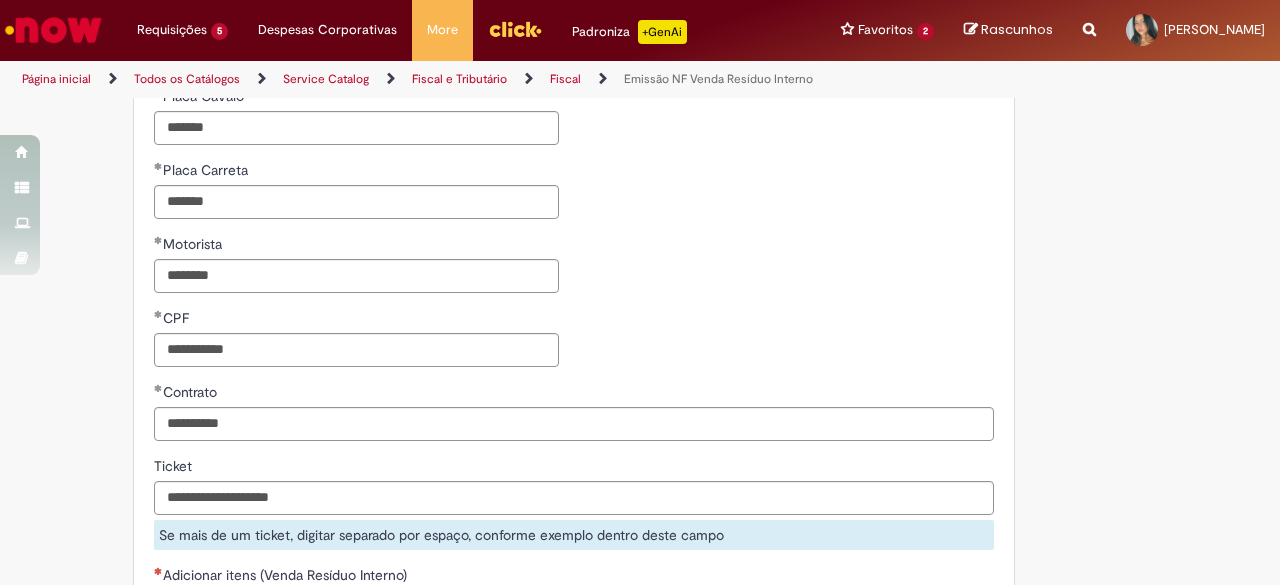 scroll, scrollTop: 1391, scrollLeft: 0, axis: vertical 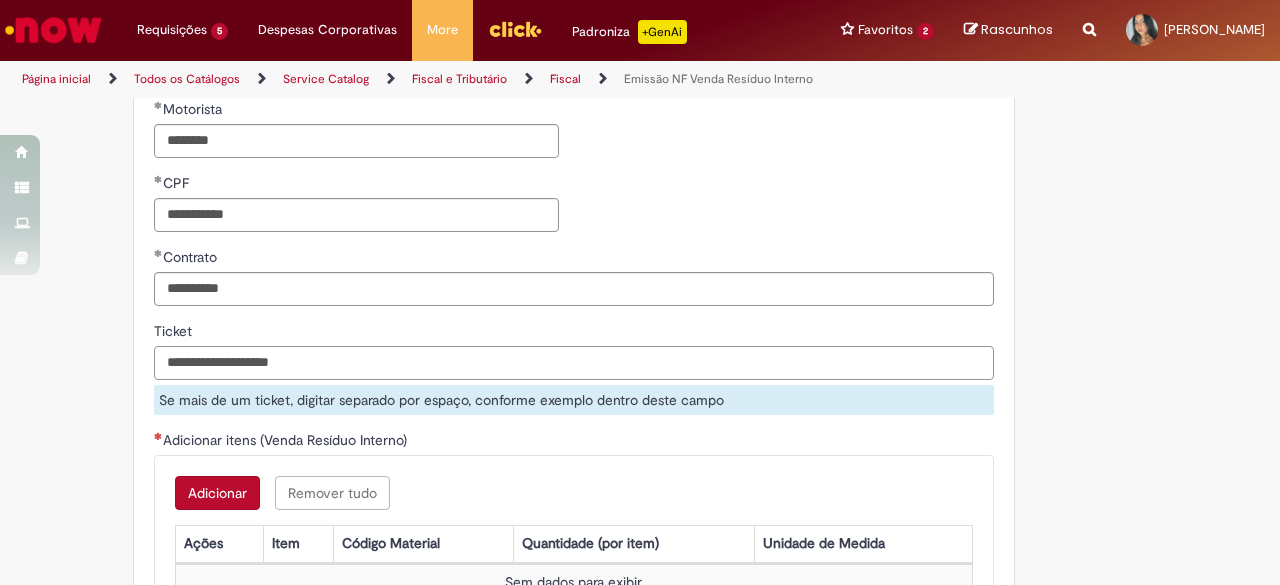 click on "Ticket" at bounding box center (574, 363) 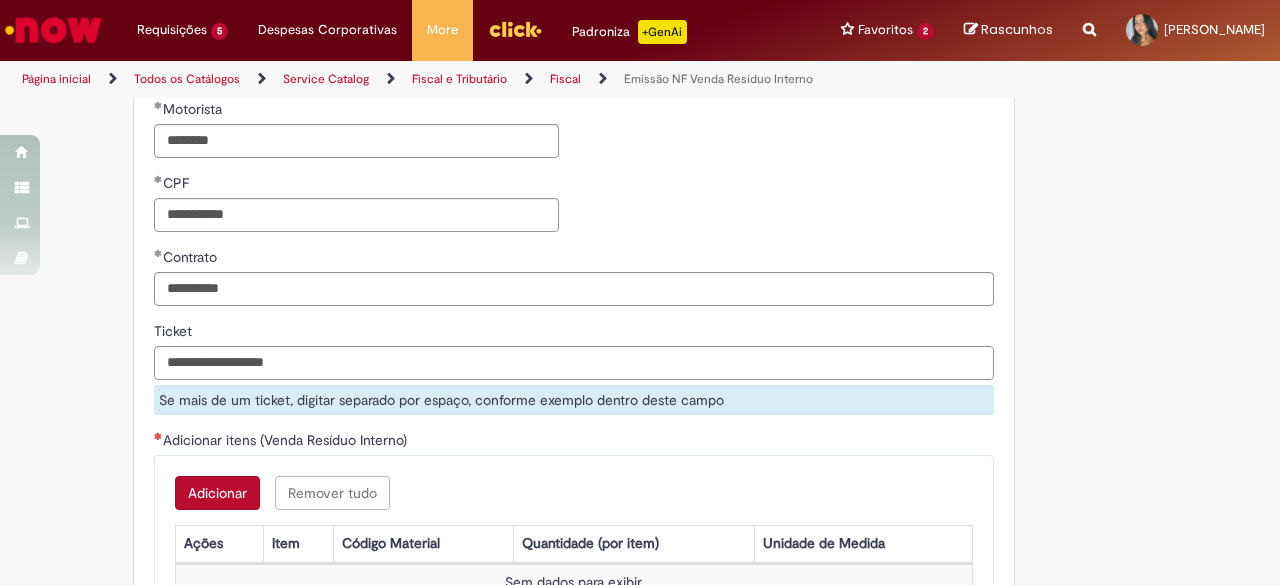 type on "**********" 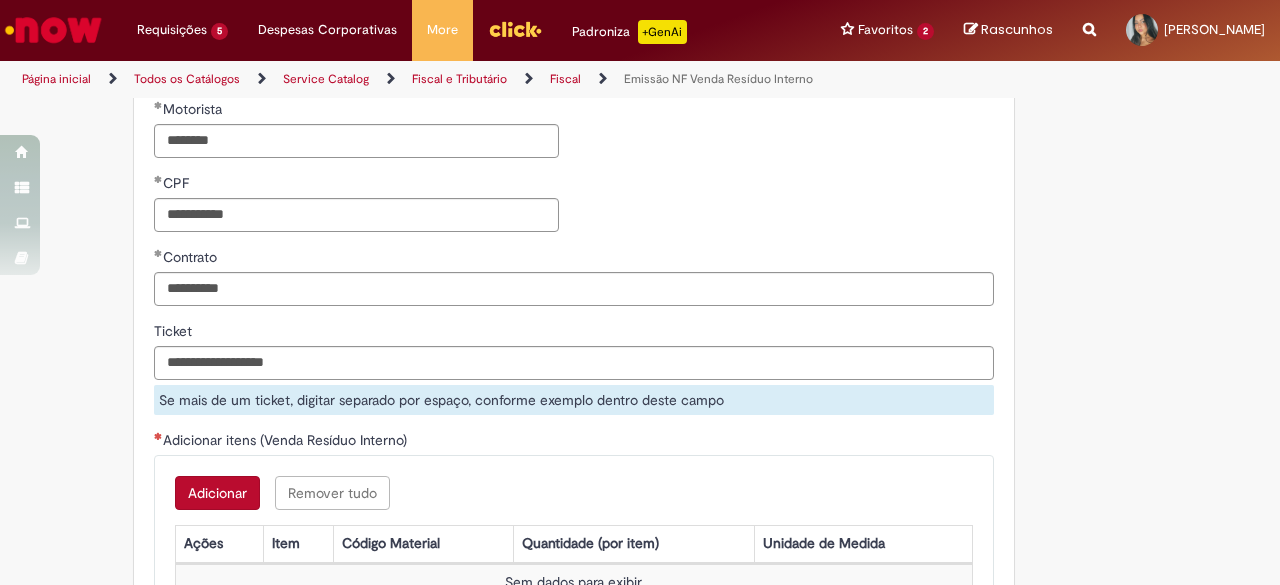 click on "**********" at bounding box center (640, -134) 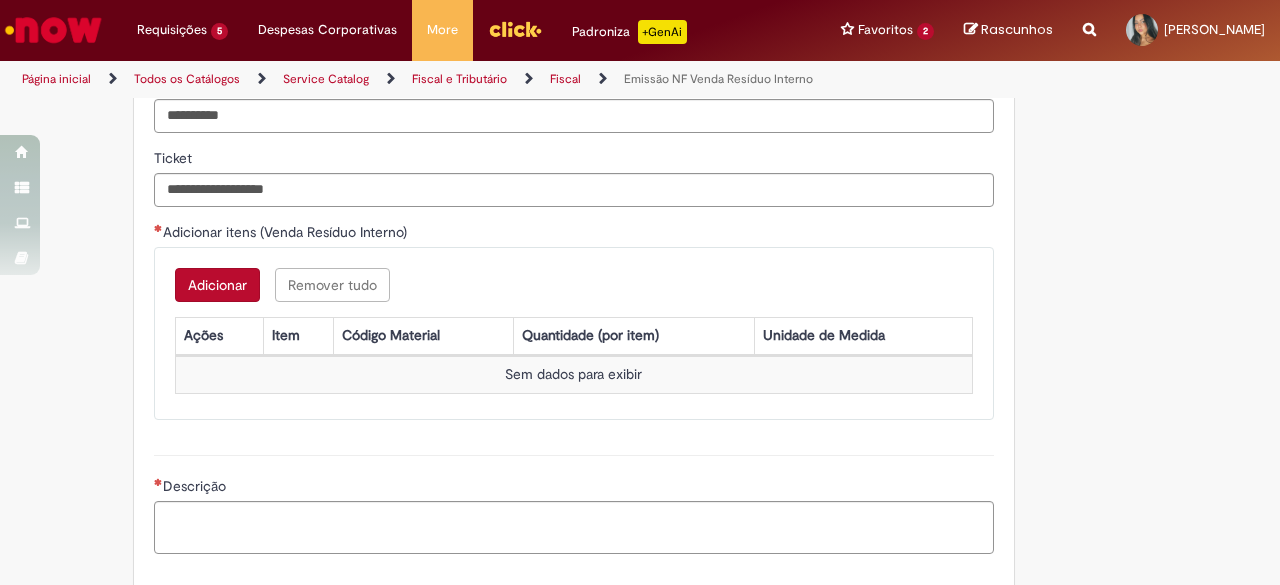 scroll, scrollTop: 1591, scrollLeft: 0, axis: vertical 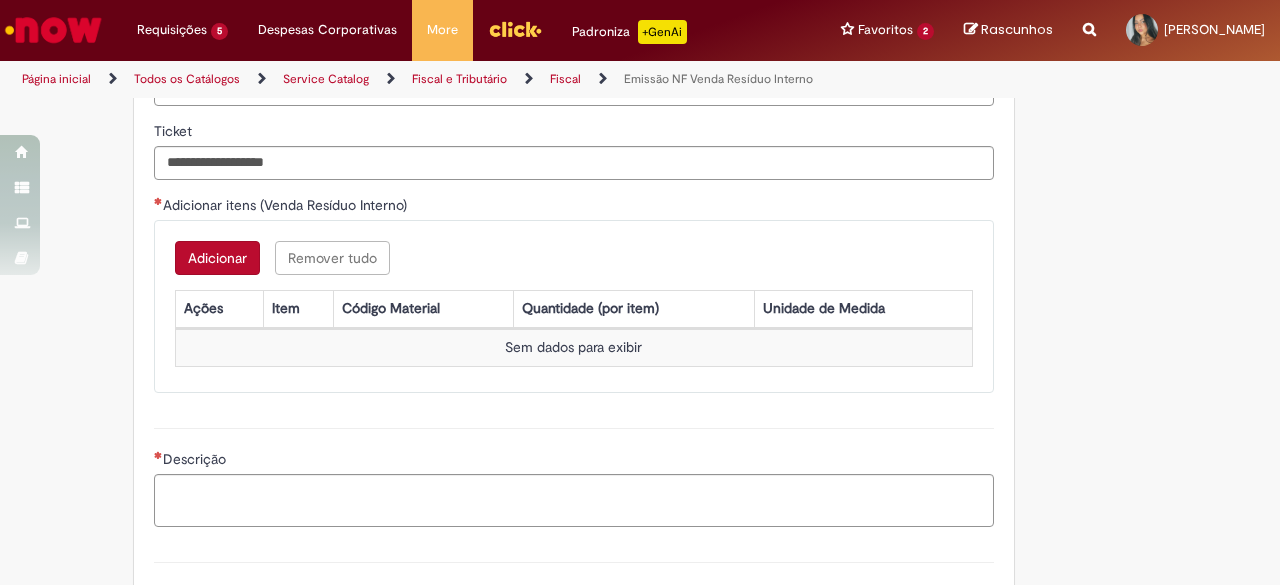 click on "Descrição" at bounding box center [574, 461] 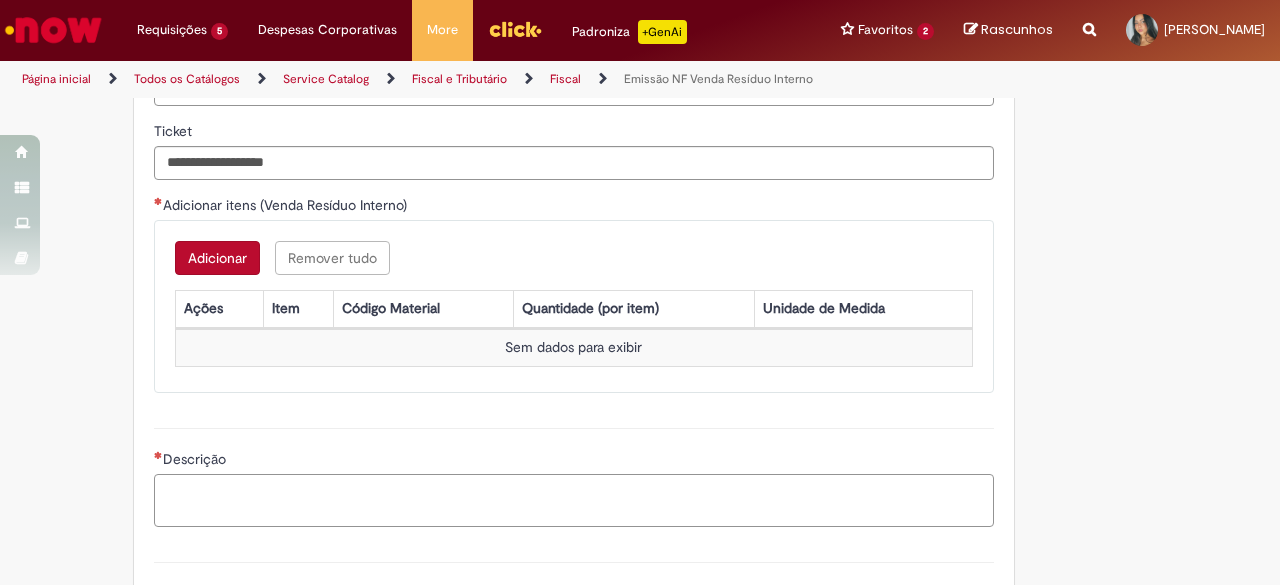 click on "Descrição" at bounding box center (574, 500) 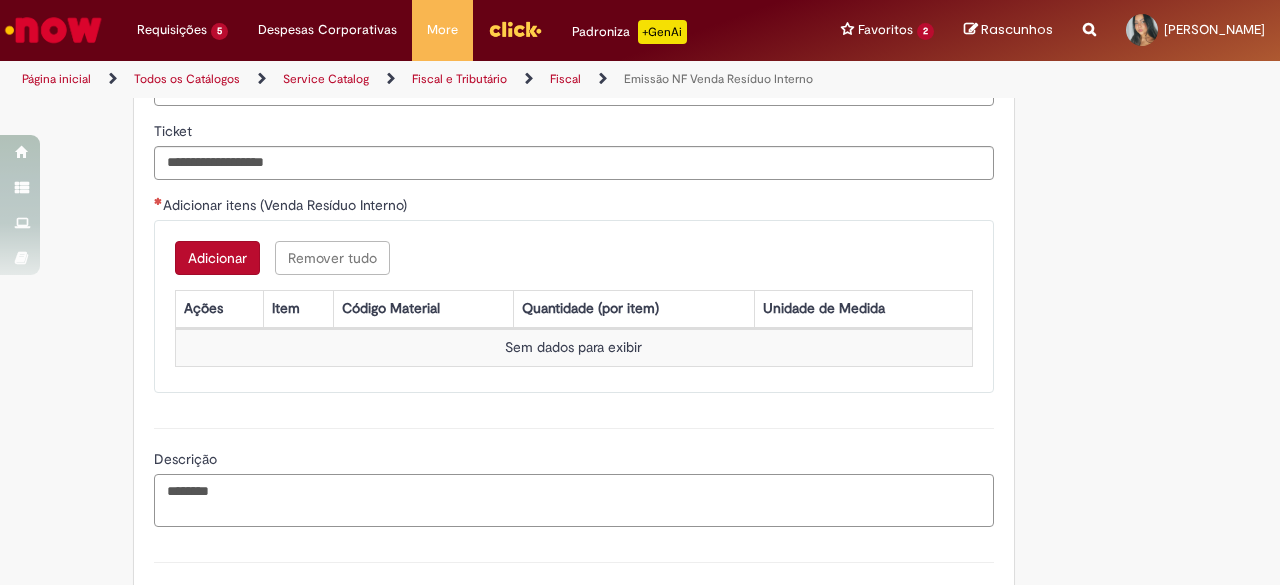 type on "********" 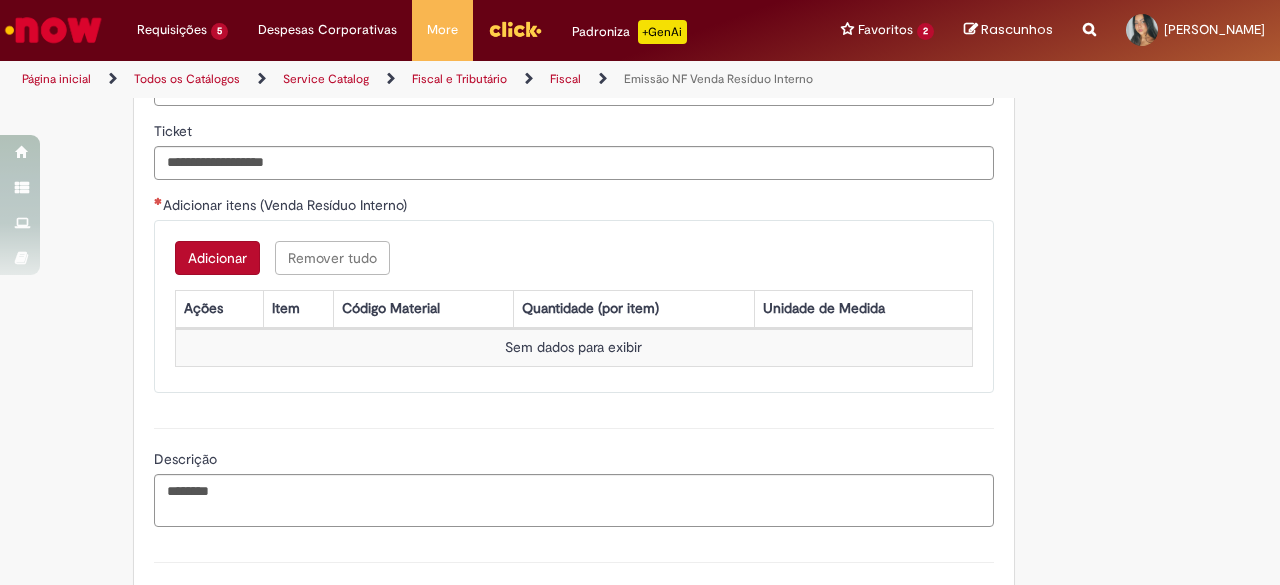 scroll, scrollTop: 1445, scrollLeft: 0, axis: vertical 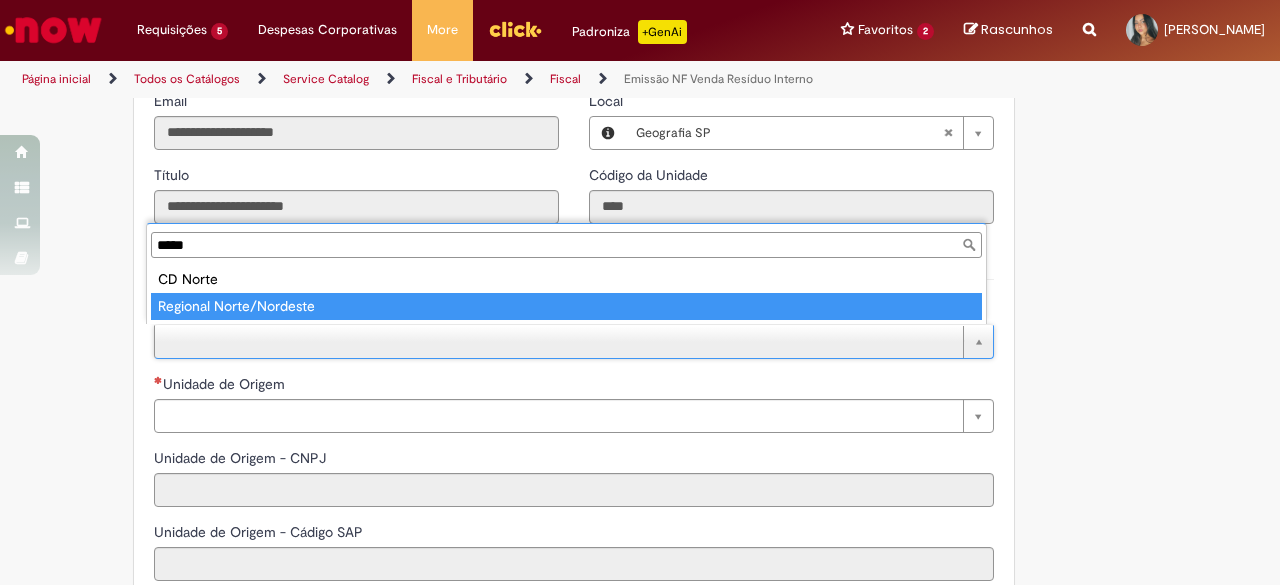 type on "*****" 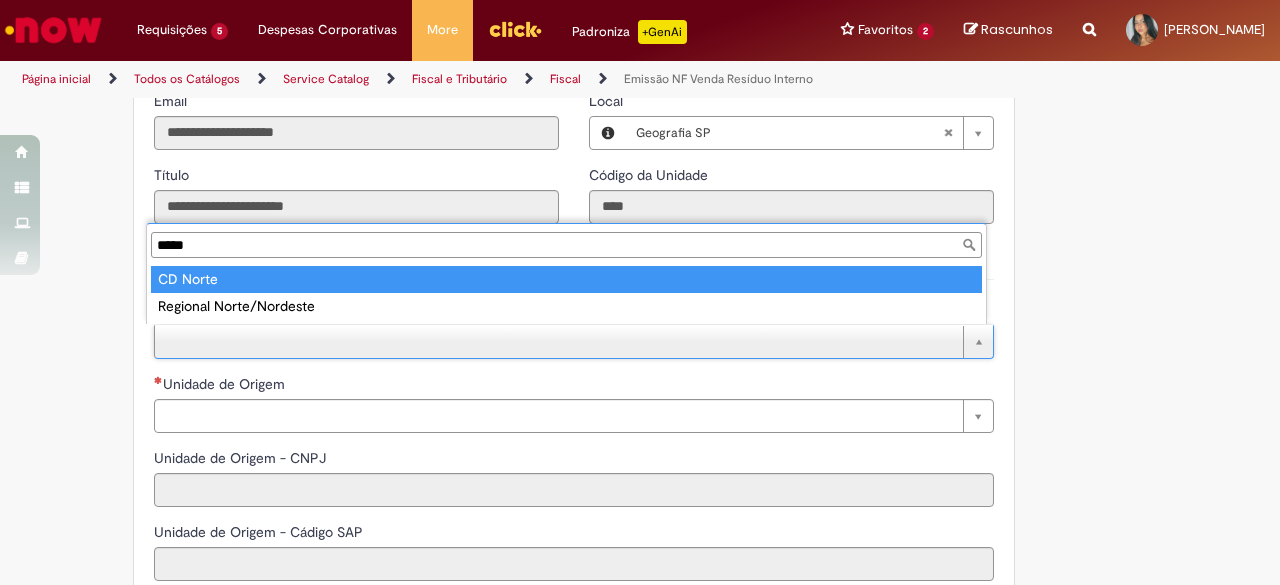 type on "********" 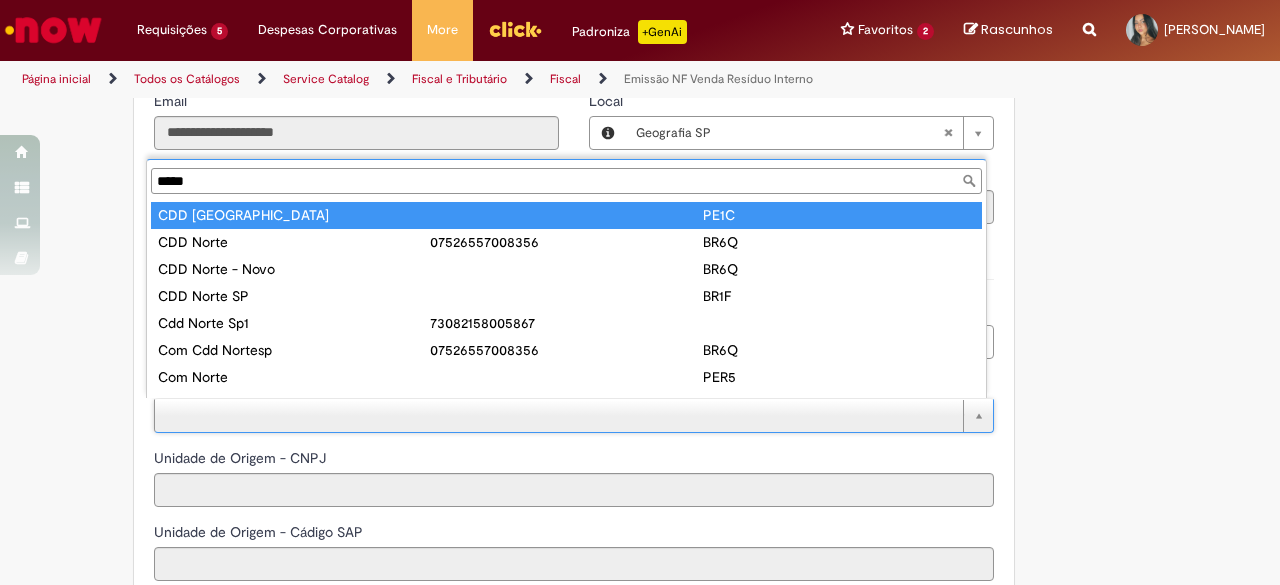 scroll, scrollTop: 16, scrollLeft: 0, axis: vertical 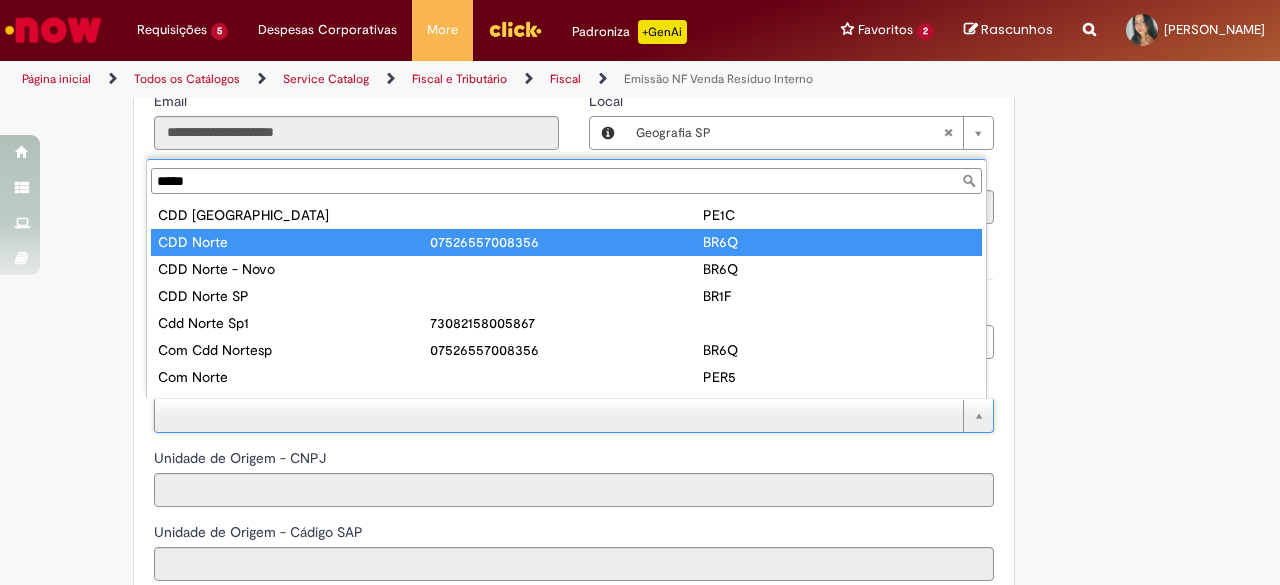 type on "*****" 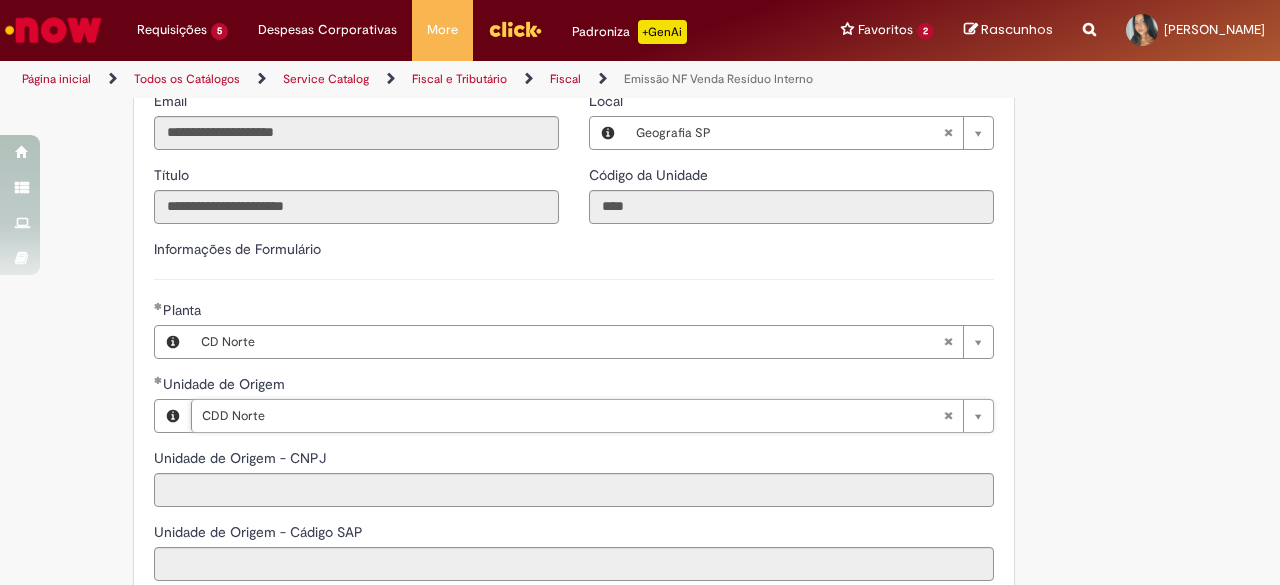 type on "**********" 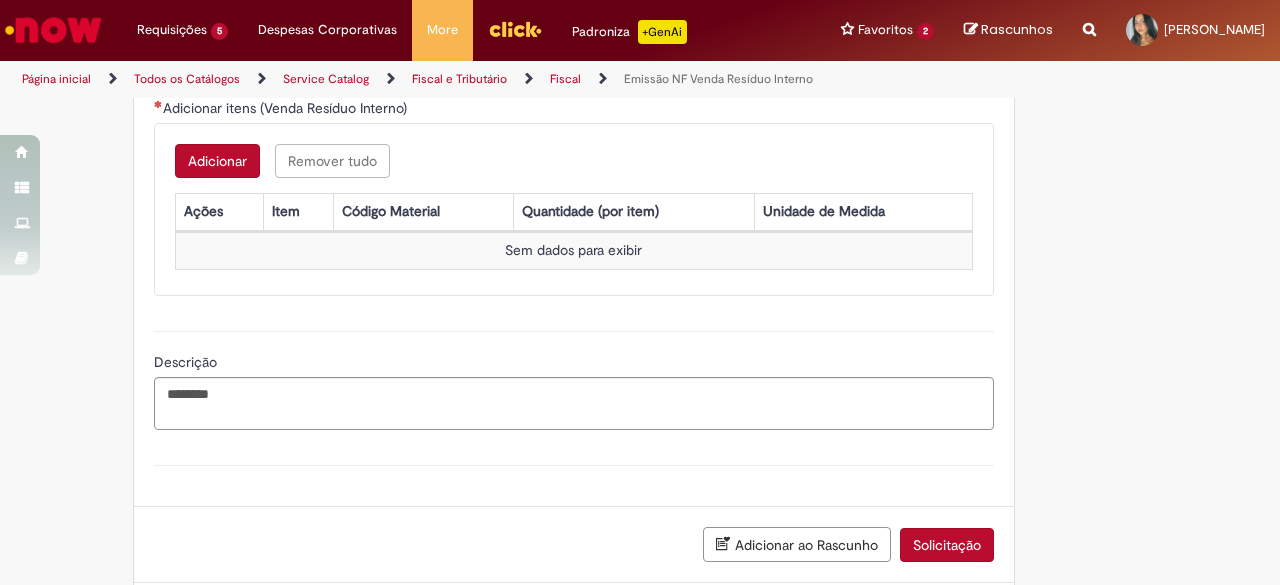 scroll, scrollTop: 1692, scrollLeft: 0, axis: vertical 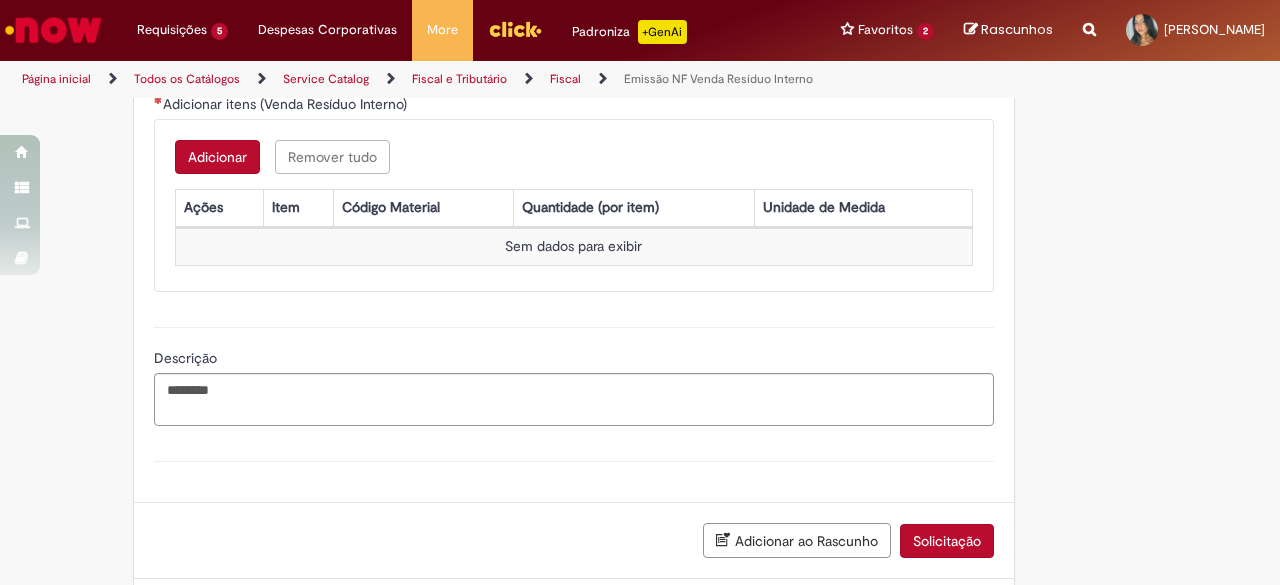click on "Adicionar" at bounding box center [217, 157] 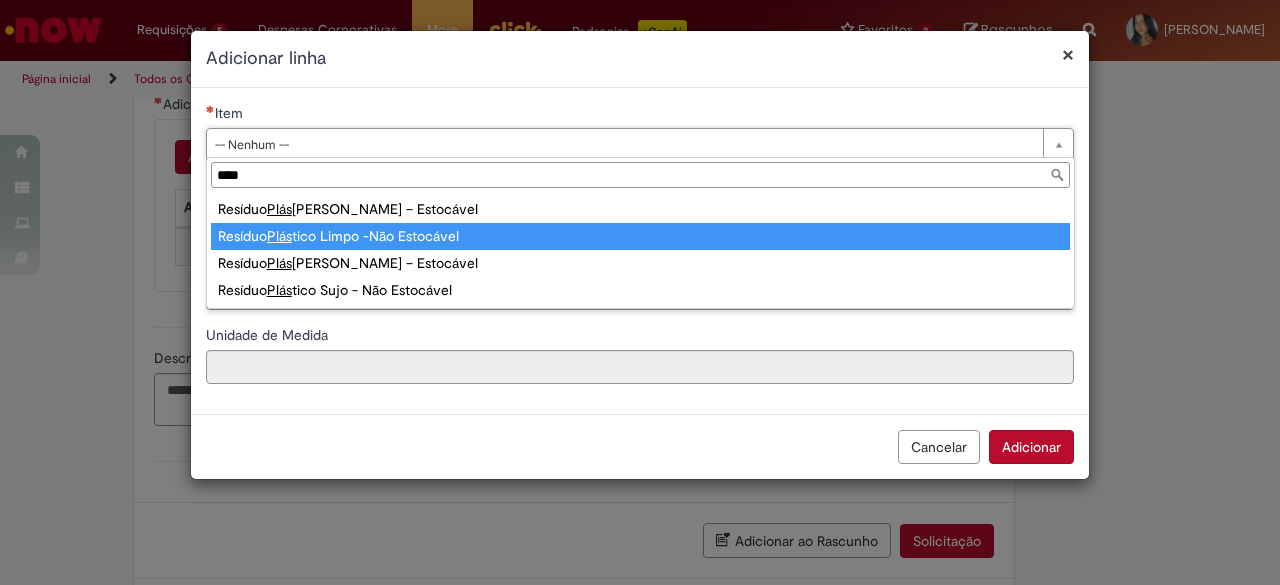 type on "****" 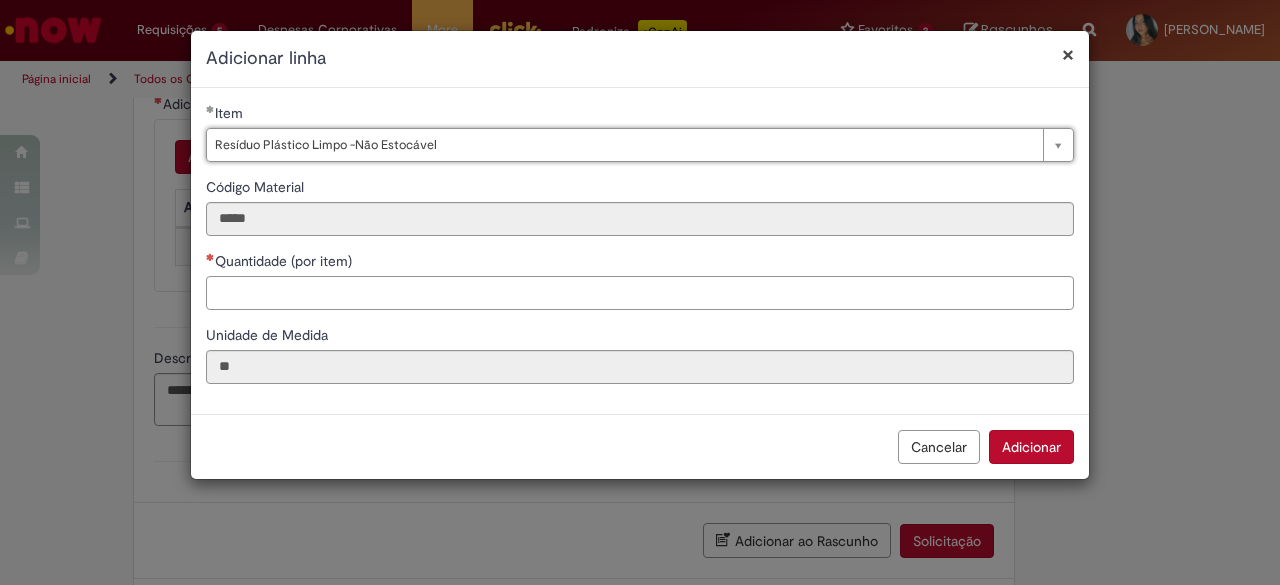 click on "Quantidade (por item)" at bounding box center (640, 293) 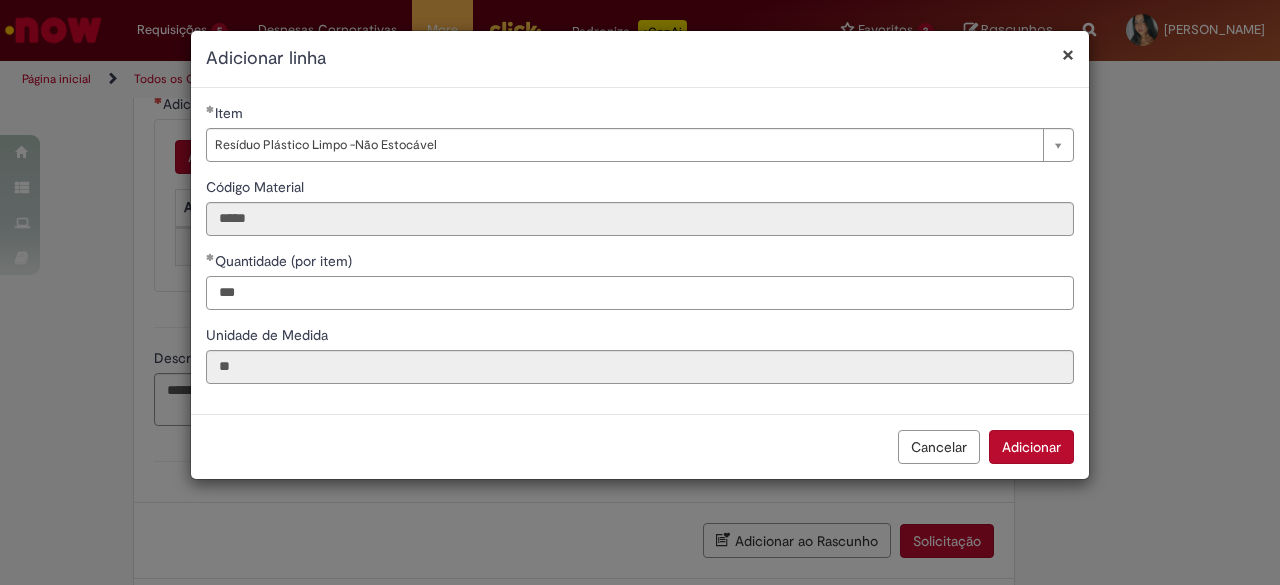 type on "***" 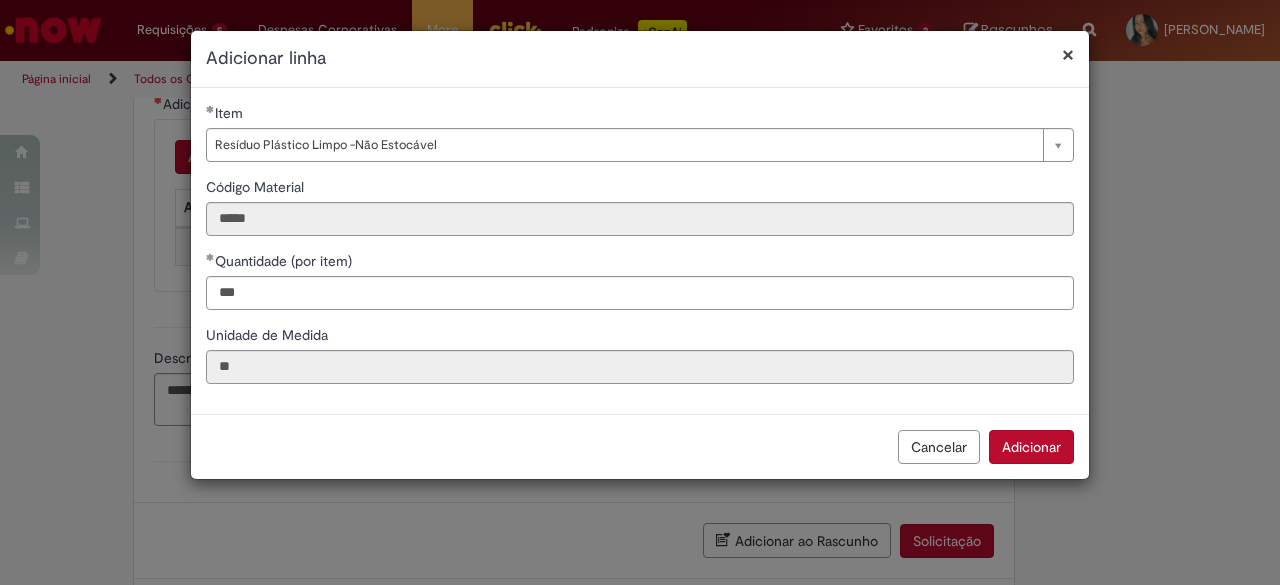 click on "Adicionar" at bounding box center [1031, 447] 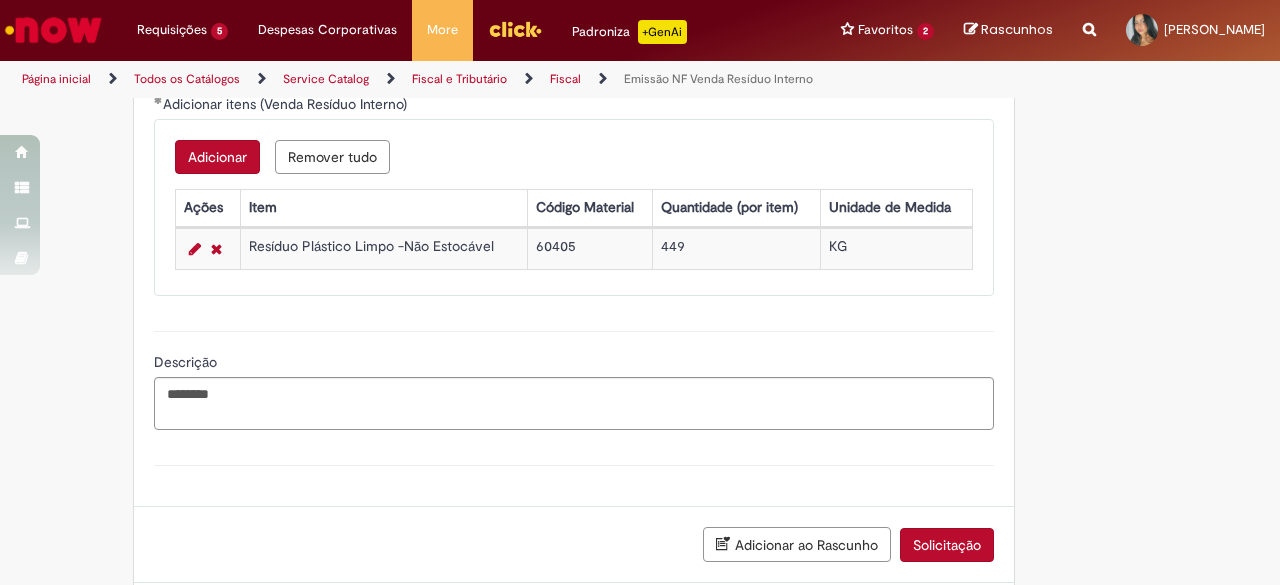 click on "Adicionar" at bounding box center [217, 157] 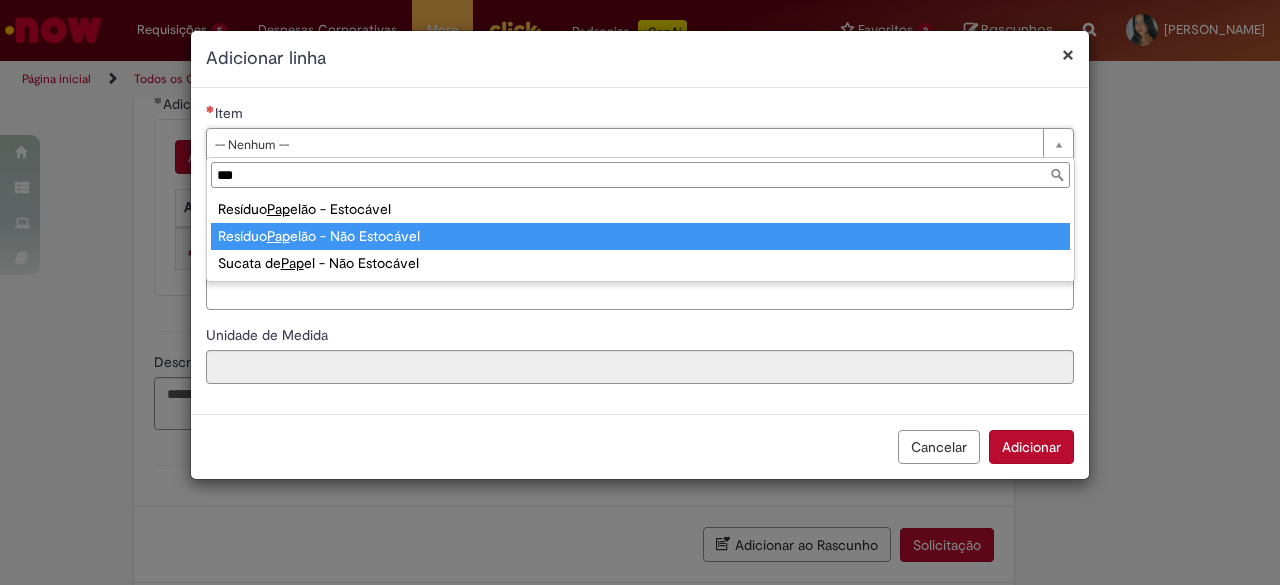 type on "***" 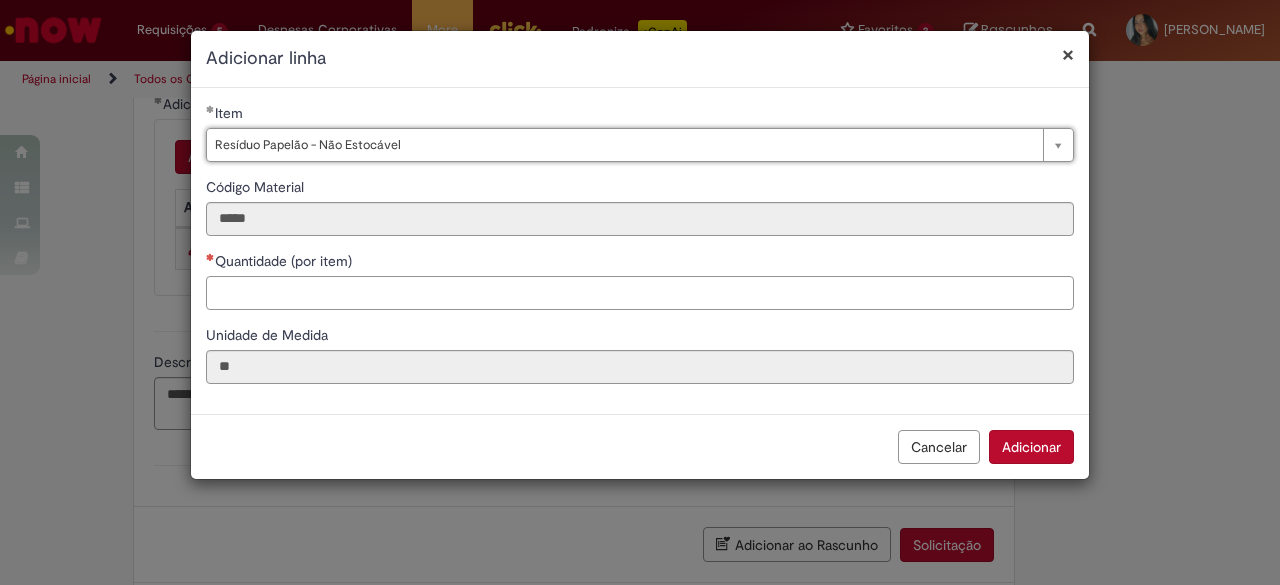 click on "Quantidade (por item)" at bounding box center [640, 293] 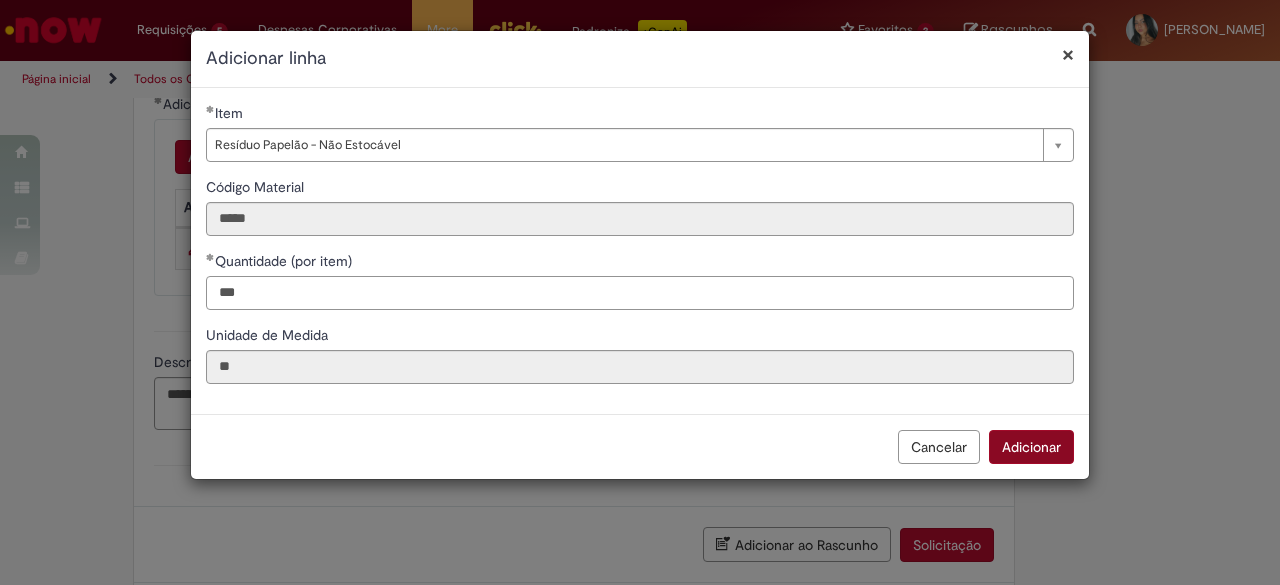 type on "***" 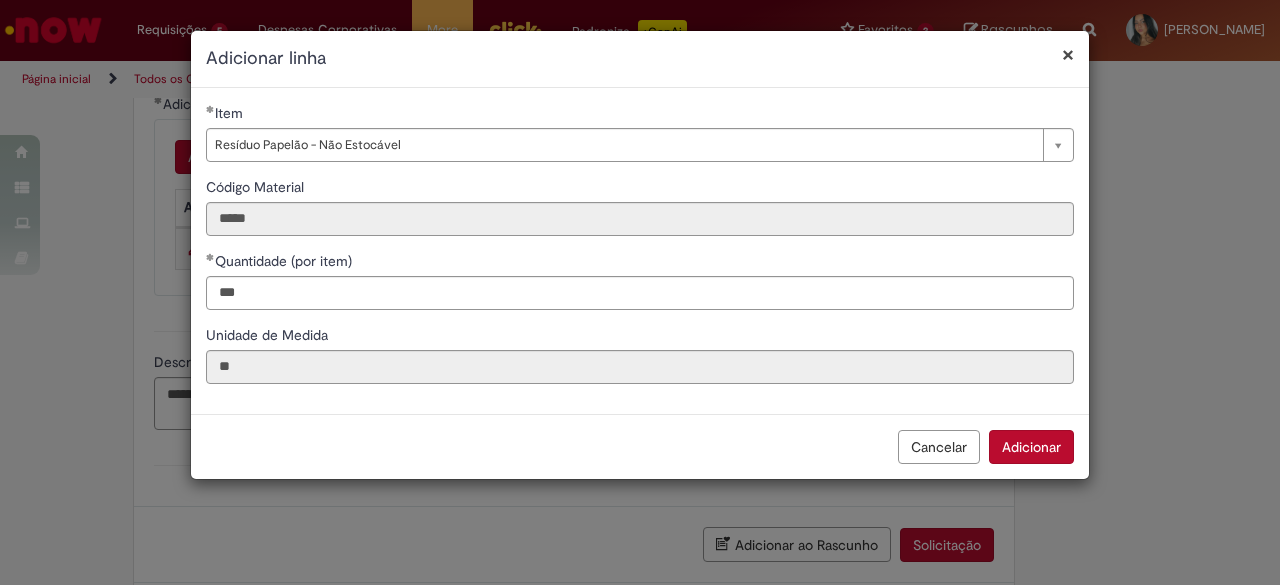 click on "Adicionar" at bounding box center (1031, 447) 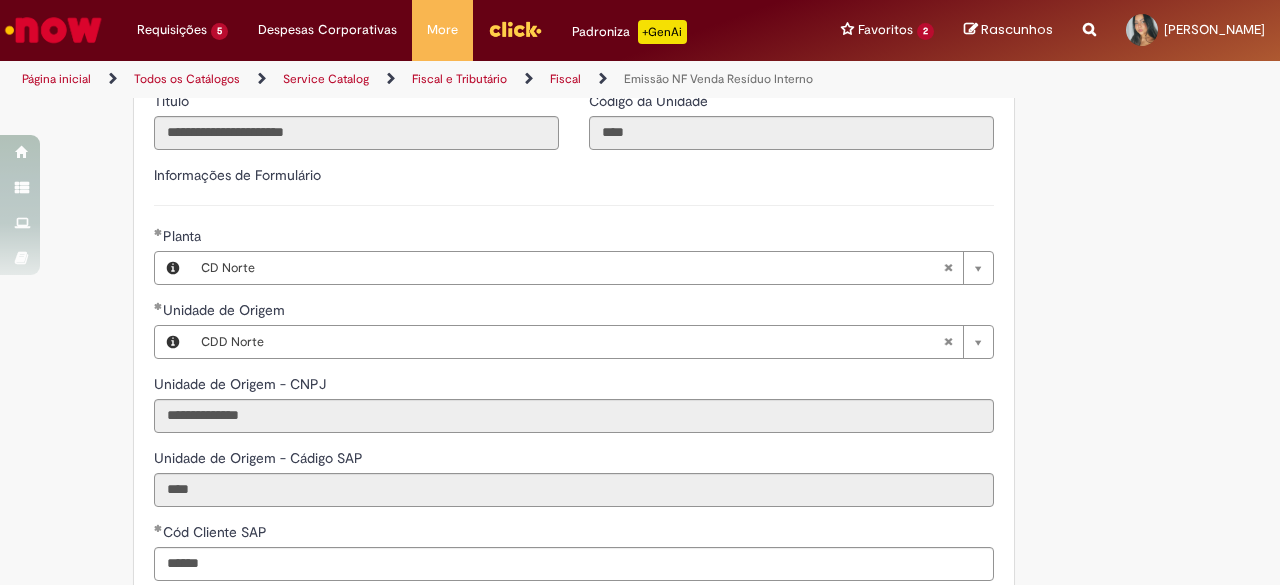 scroll, scrollTop: 1832, scrollLeft: 0, axis: vertical 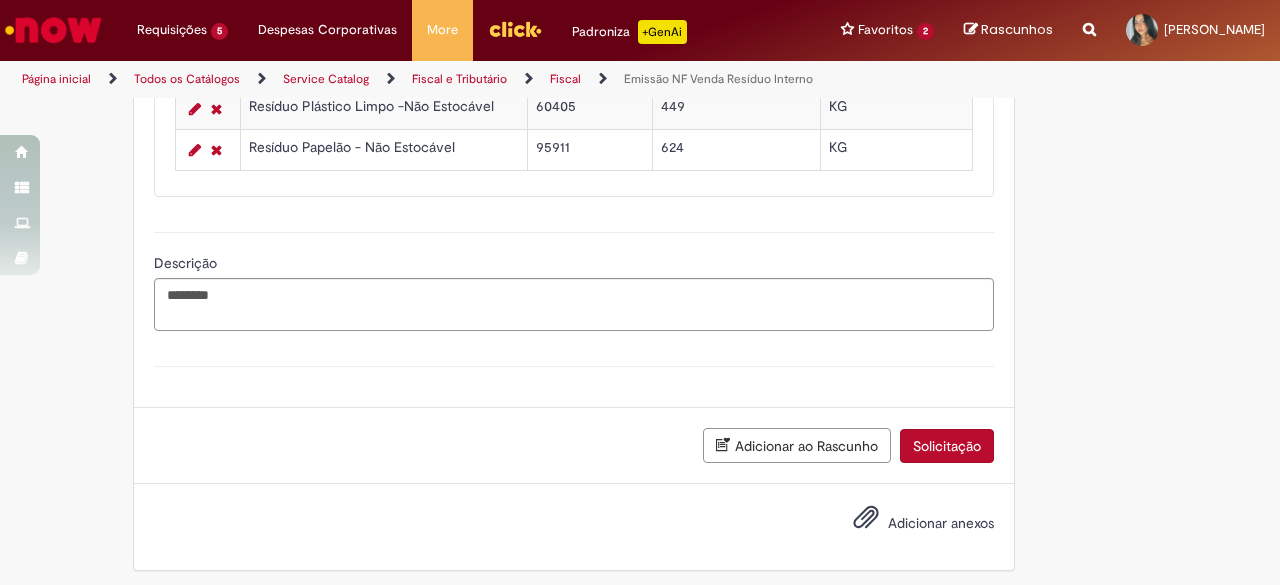 click on "Solicitação" at bounding box center (947, 446) 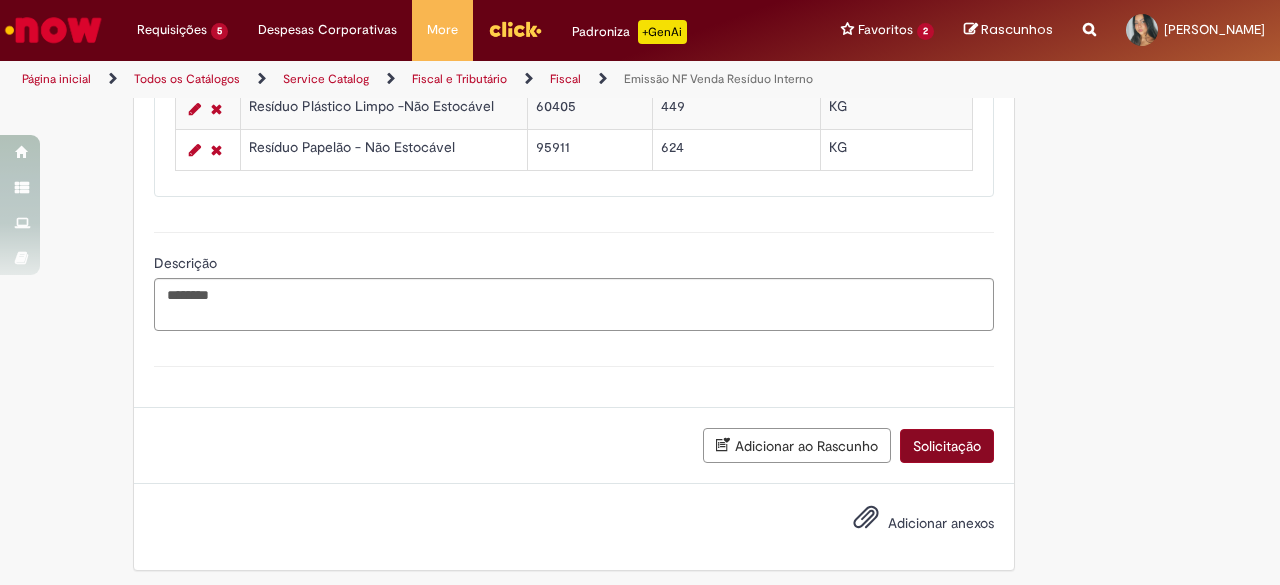 scroll, scrollTop: 1787, scrollLeft: 0, axis: vertical 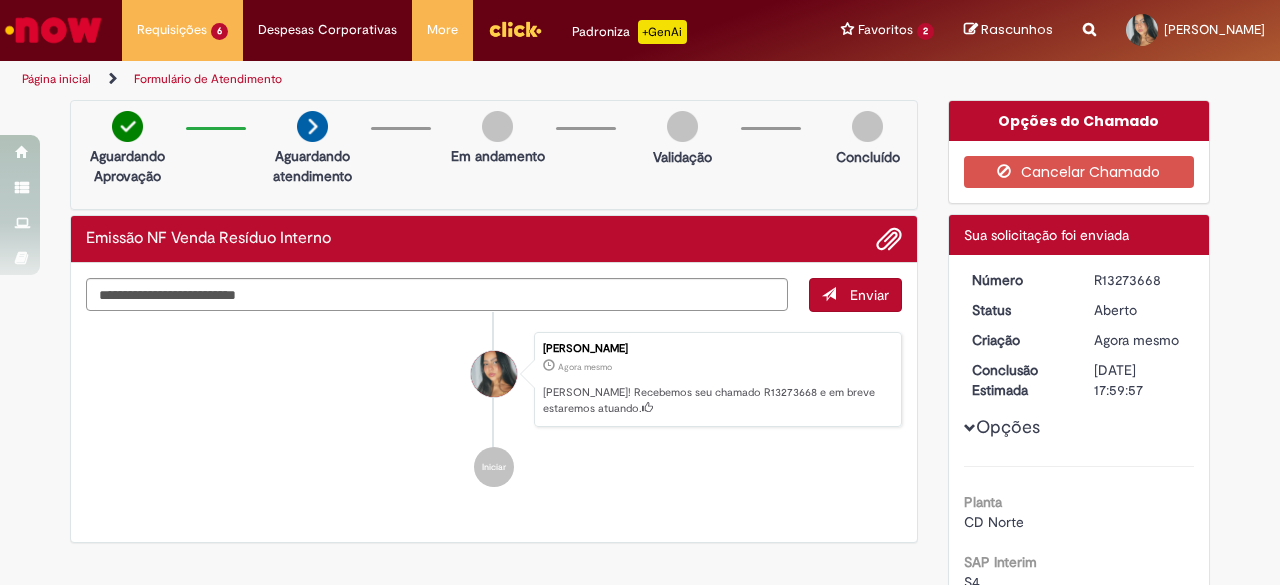 drag, startPoint x: 1088, startPoint y: 275, endPoint x: 1155, endPoint y: 280, distance: 67.18631 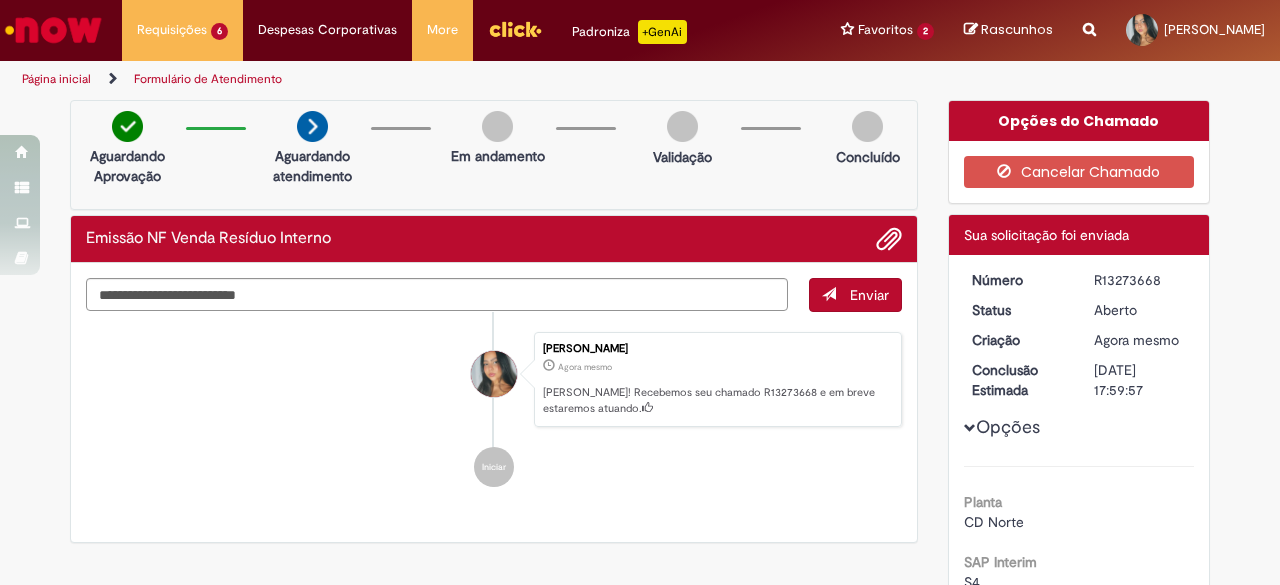copy on "R13273668" 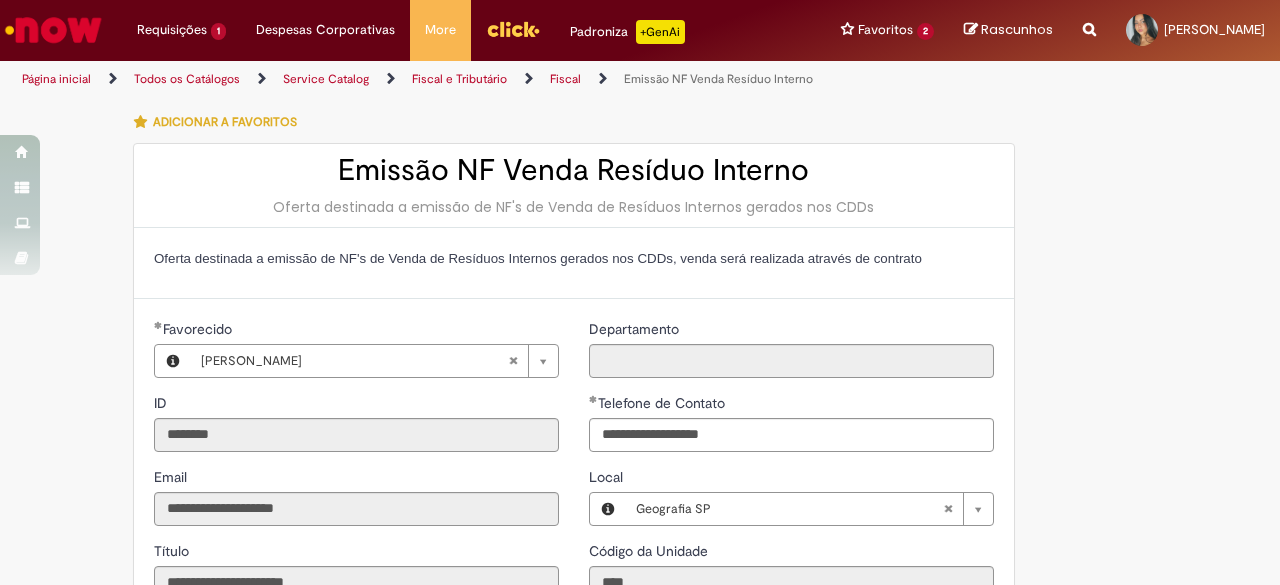 scroll, scrollTop: 0, scrollLeft: 0, axis: both 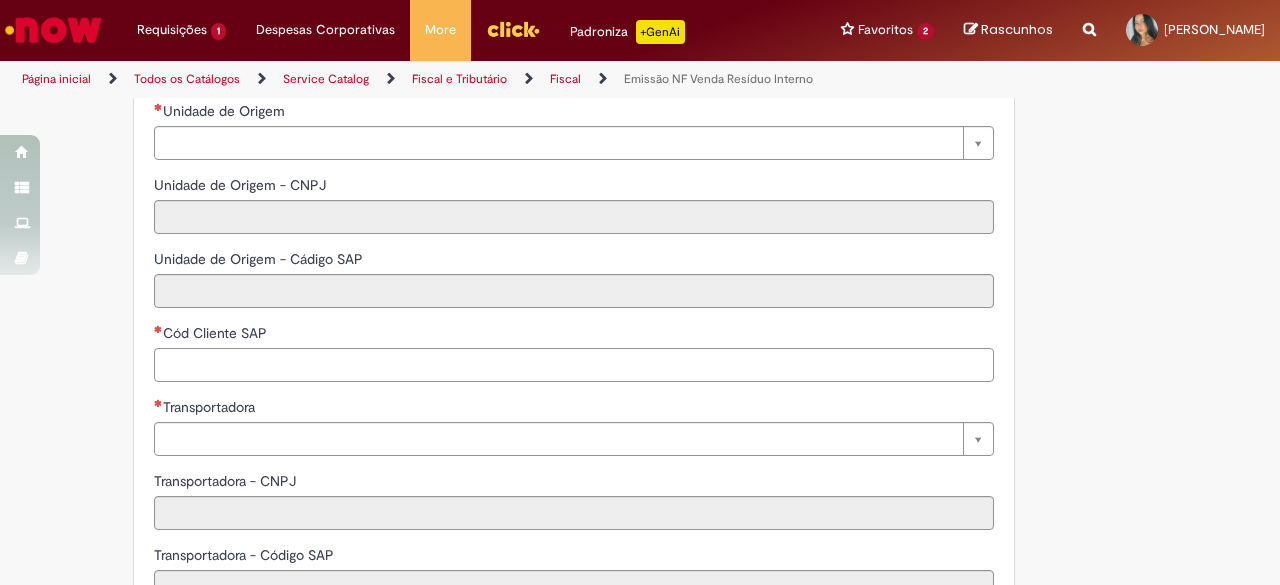 click on "Cód Cliente SAP" at bounding box center (574, 365) 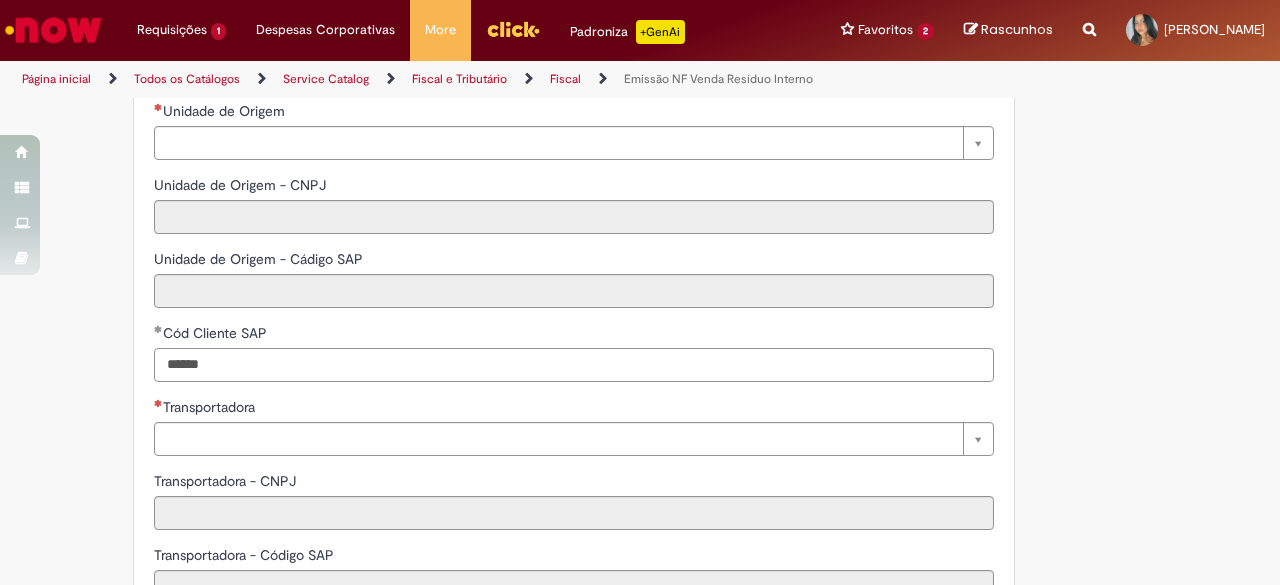 type on "******" 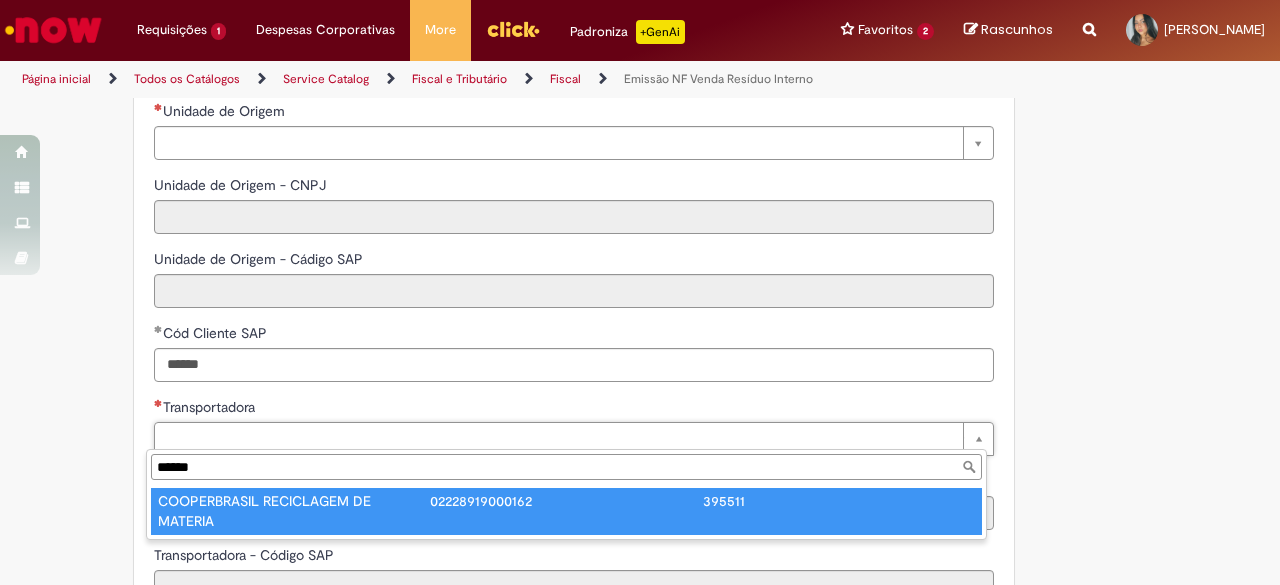 type on "******" 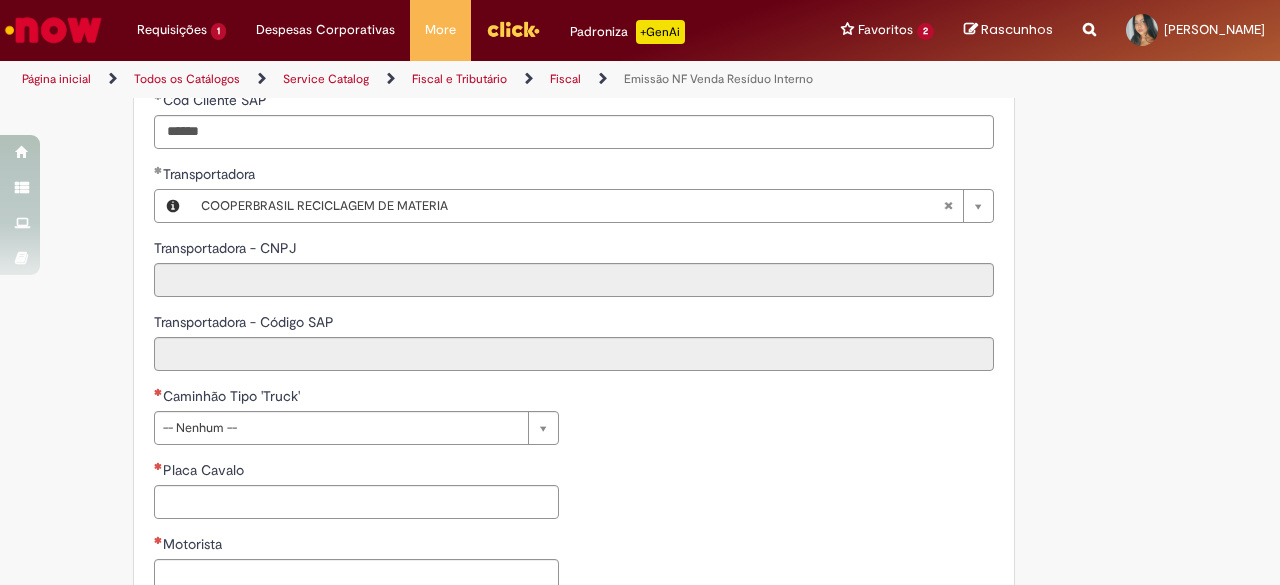 type on "**********" 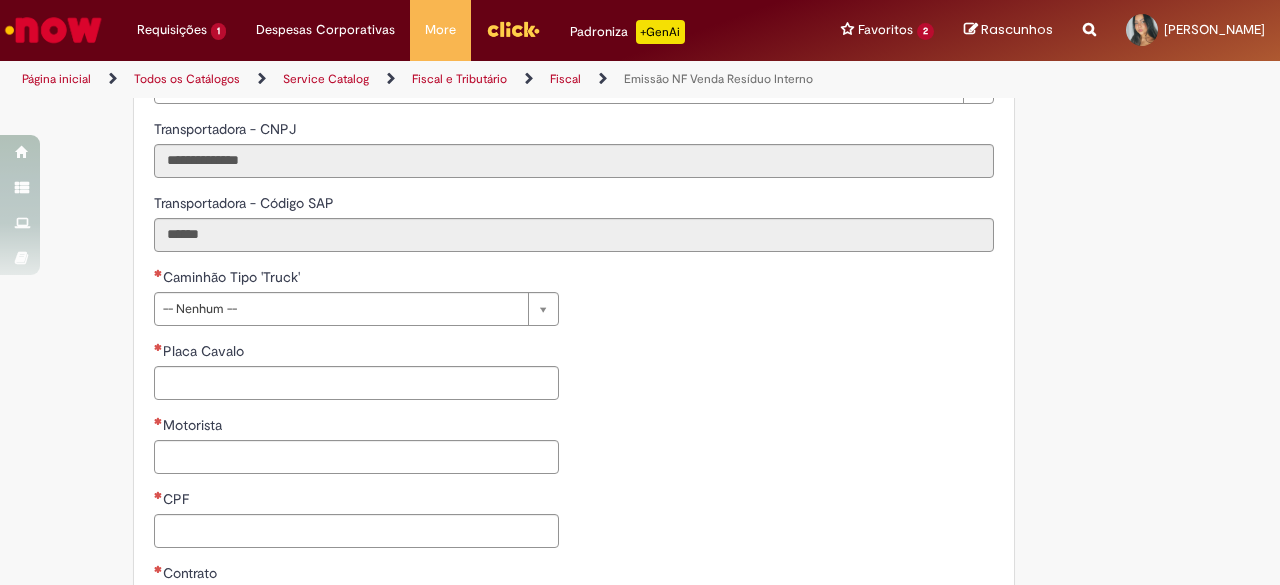scroll, scrollTop: 1031, scrollLeft: 0, axis: vertical 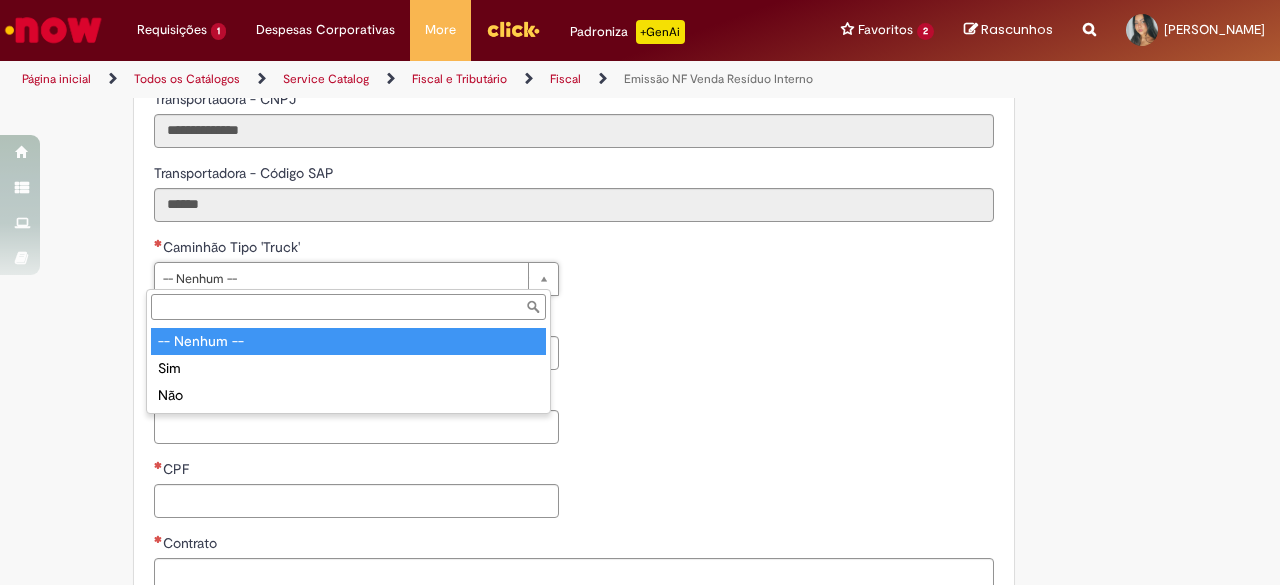 drag, startPoint x: 534, startPoint y: 271, endPoint x: 480, endPoint y: 307, distance: 64.899925 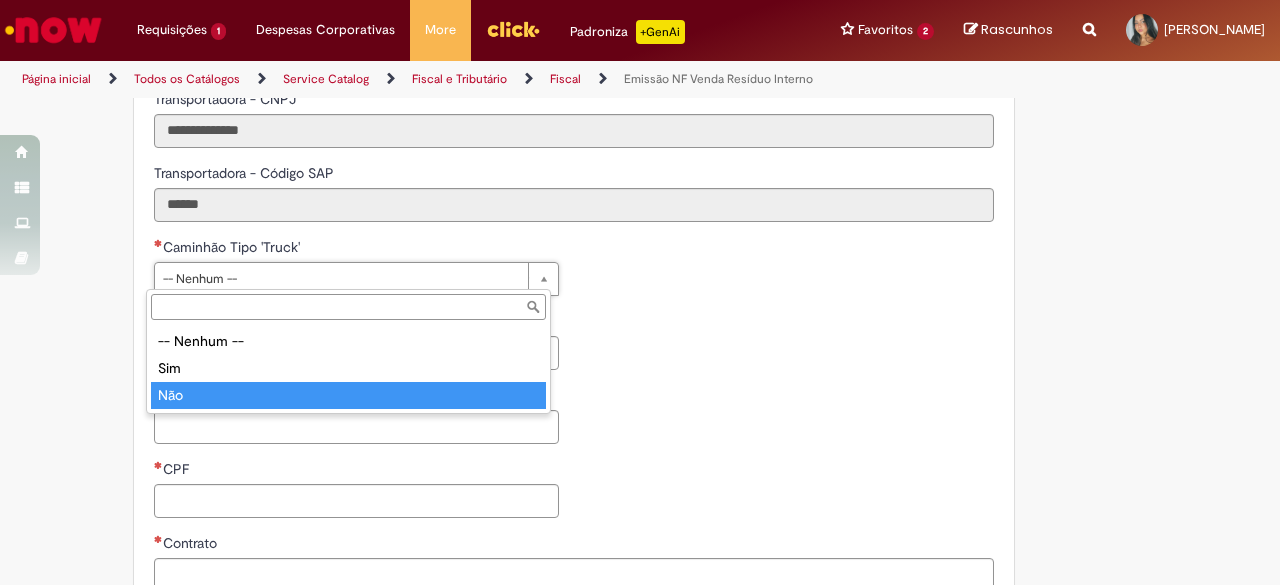 type on "***" 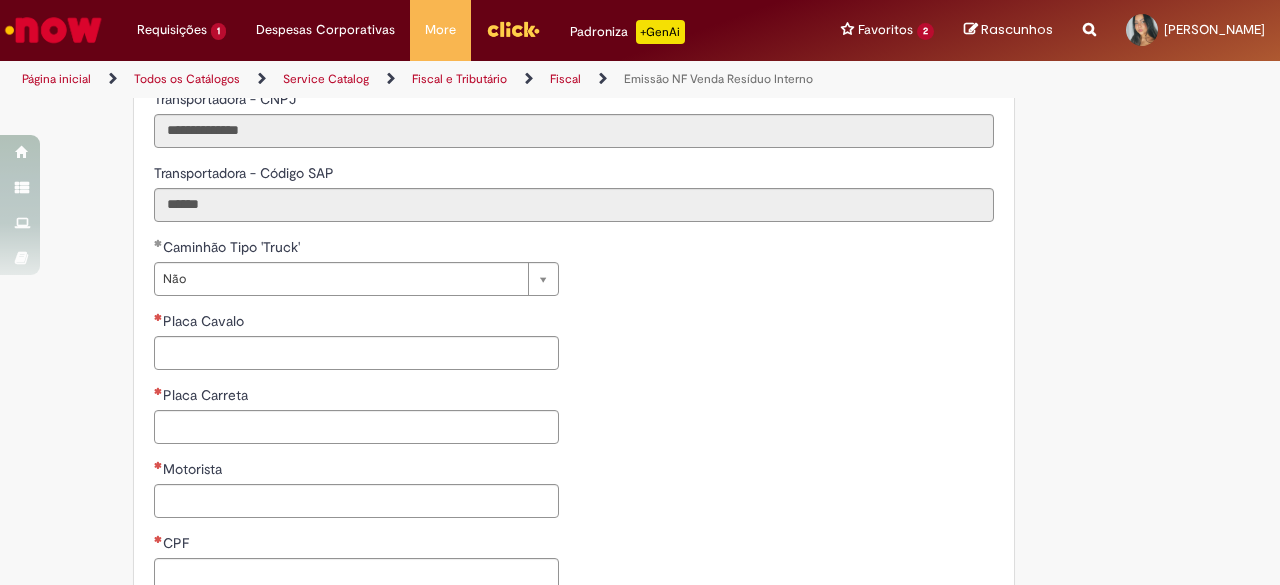 click on "**********" at bounding box center (574, 422) 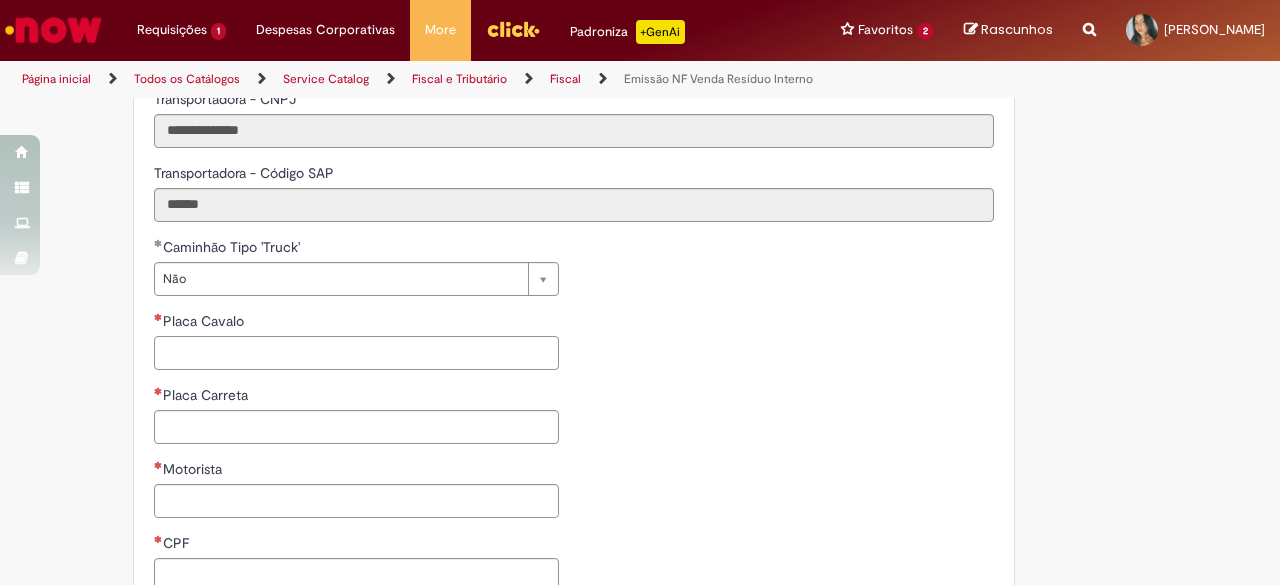 click on "Placa Cavalo" at bounding box center (356, 353) 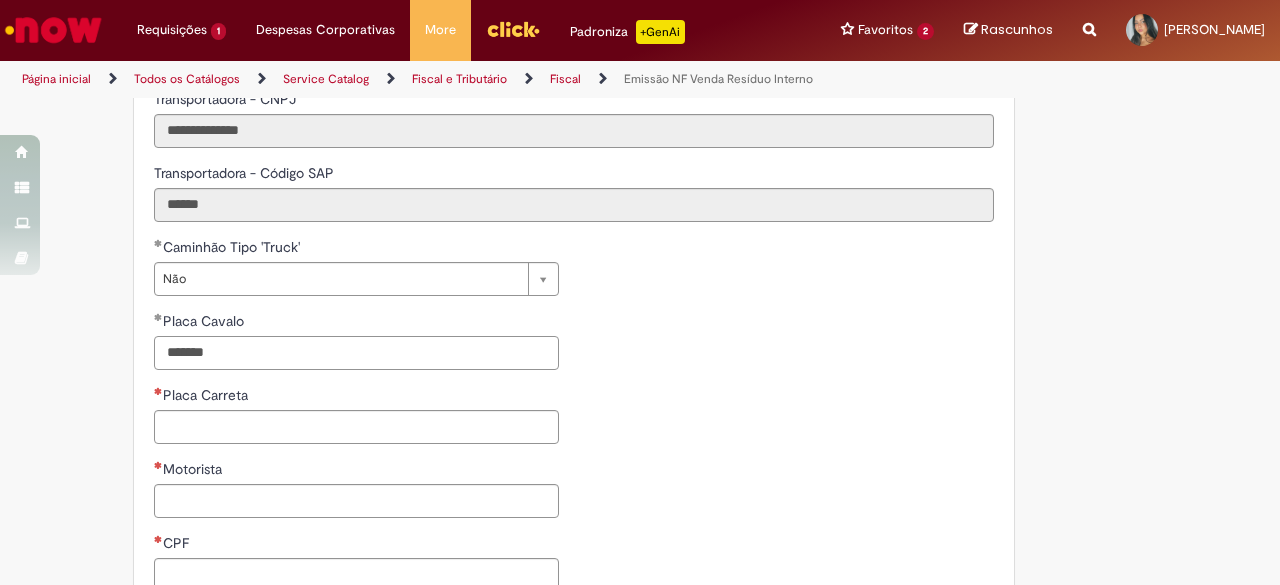 type on "*******" 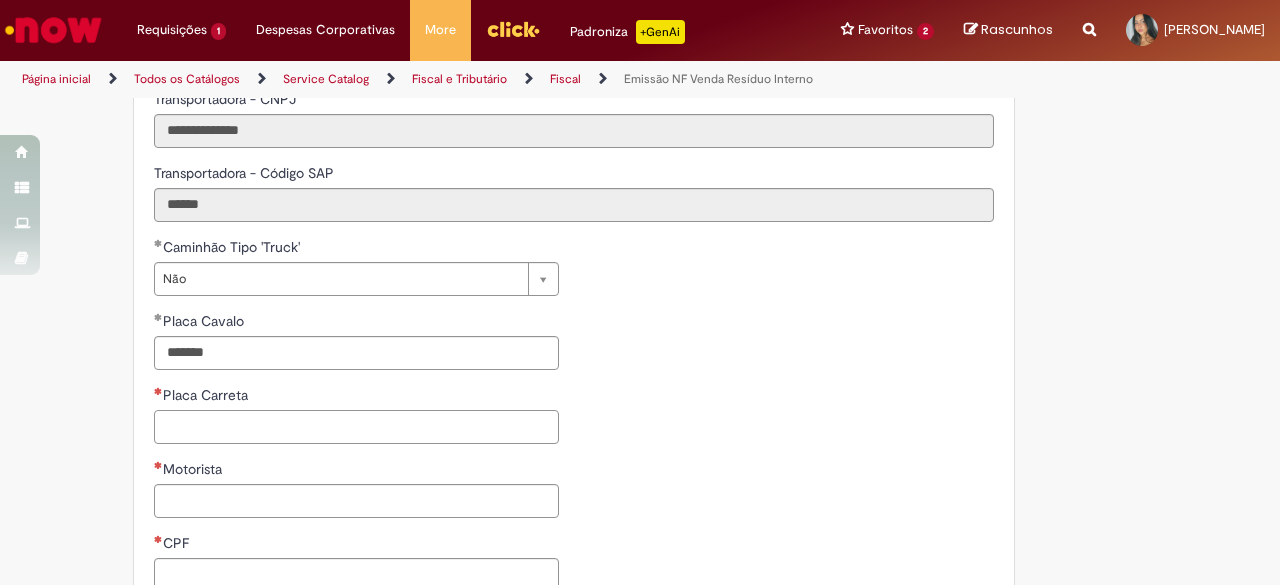 paste on "*******" 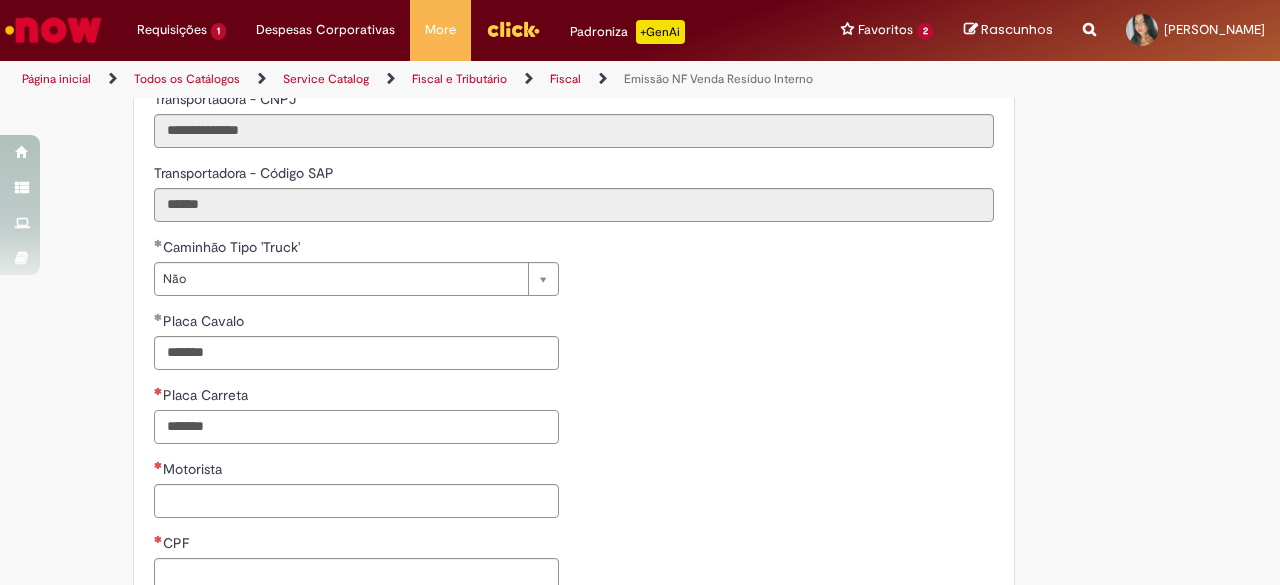 click on "*******" at bounding box center [356, 427] 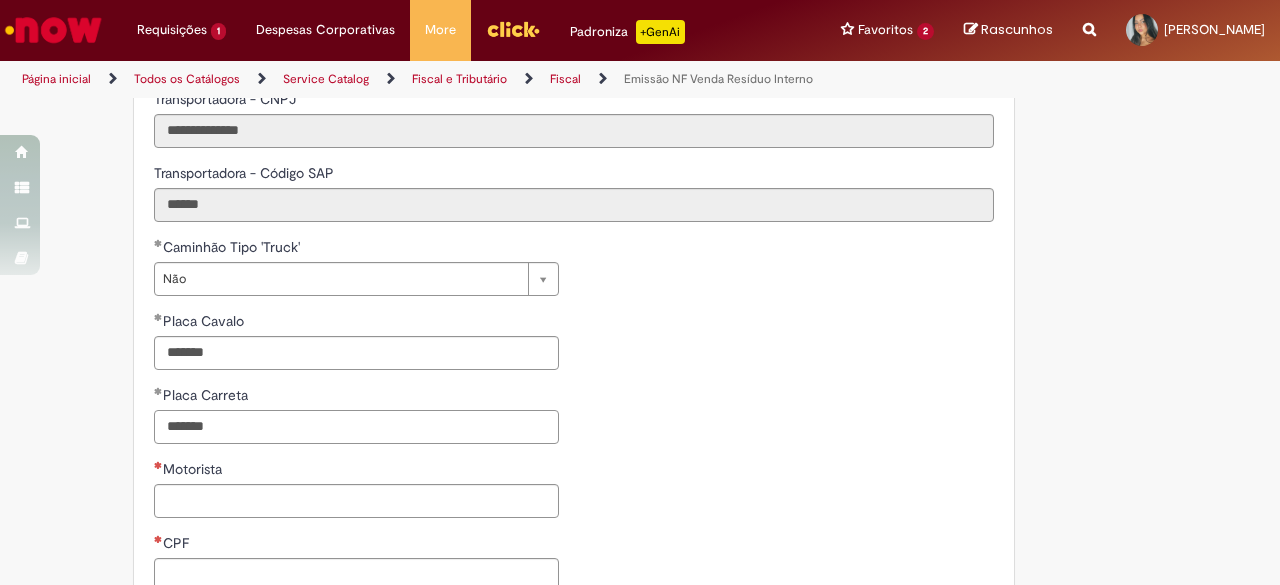 type on "*******" 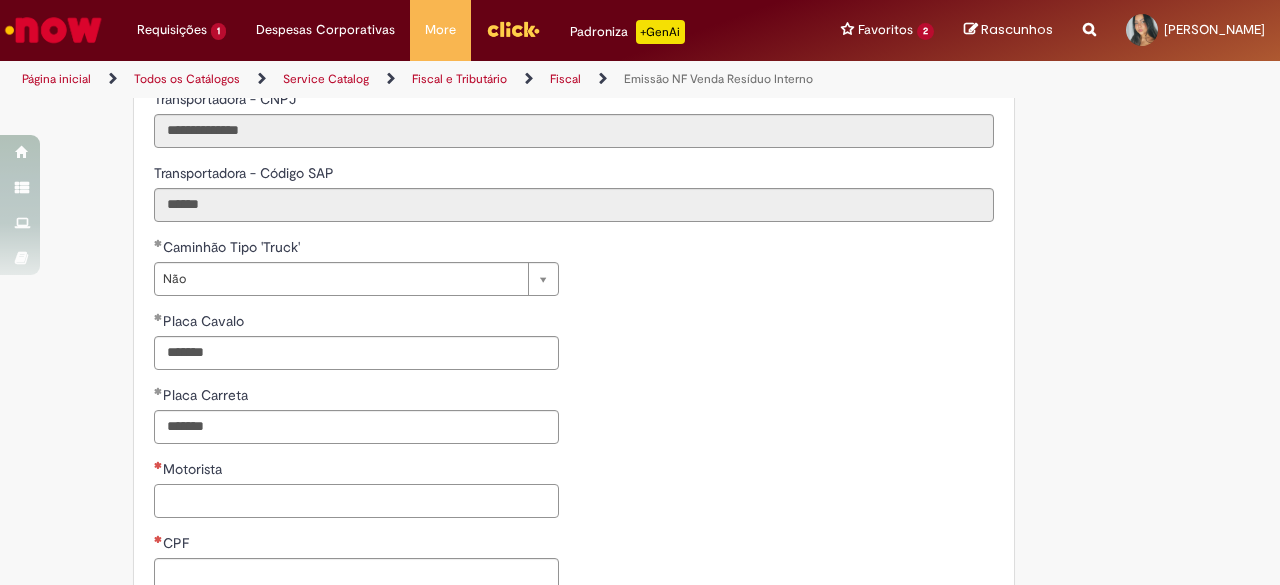 click on "Motorista" at bounding box center [356, 501] 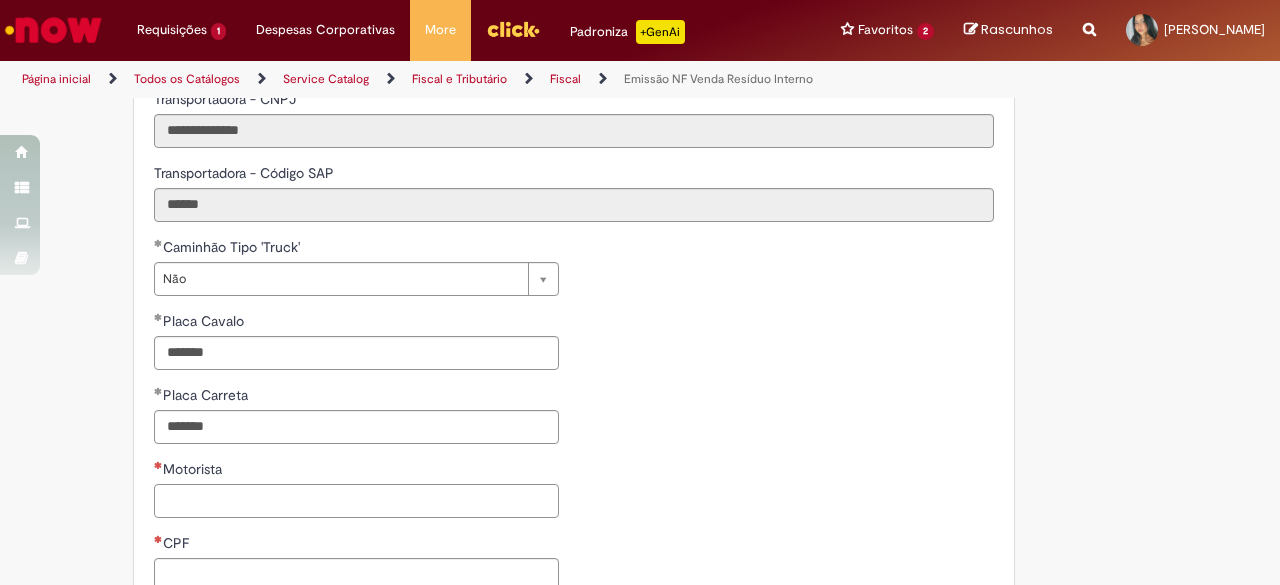 paste on "********" 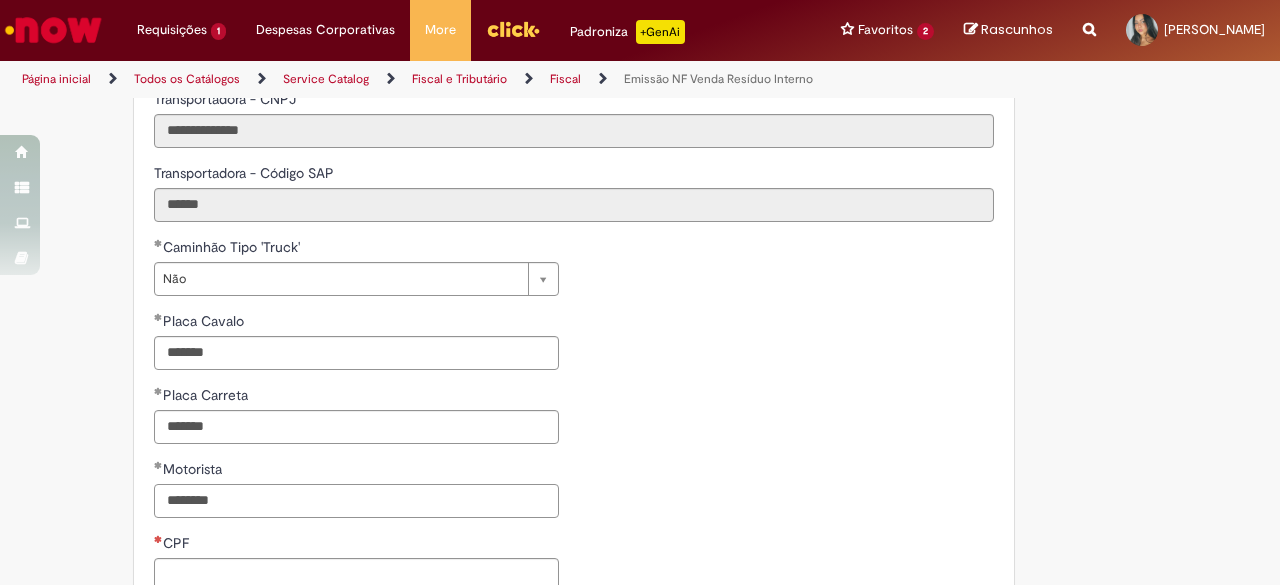 type on "********" 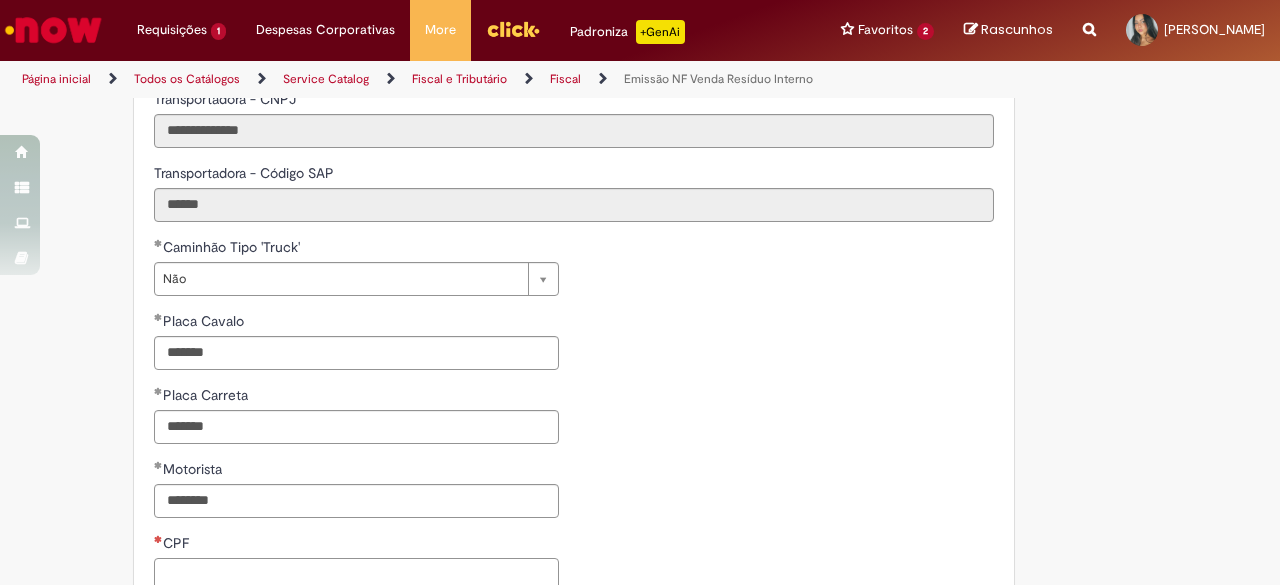 click on "CPF" at bounding box center [356, 575] 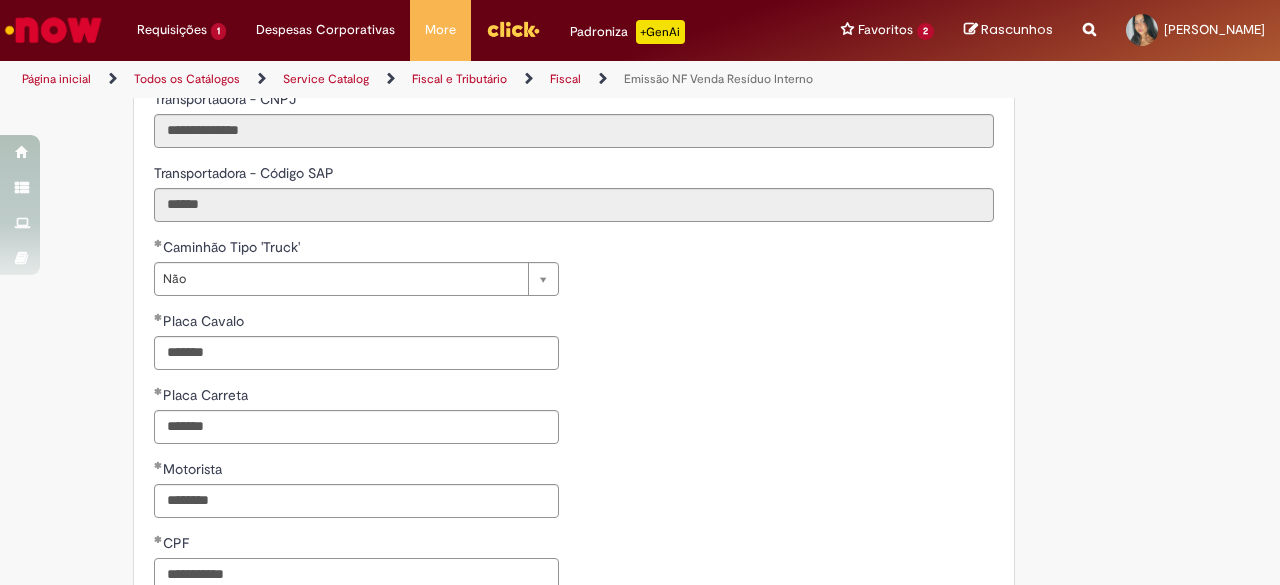 type on "**********" 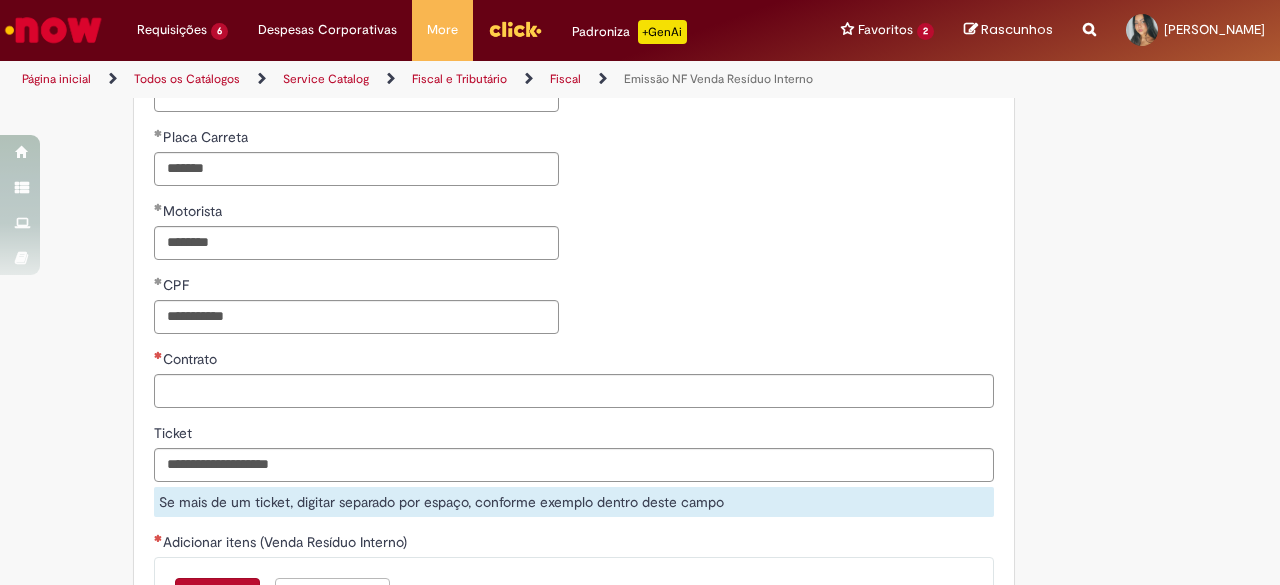 scroll, scrollTop: 1320, scrollLeft: 0, axis: vertical 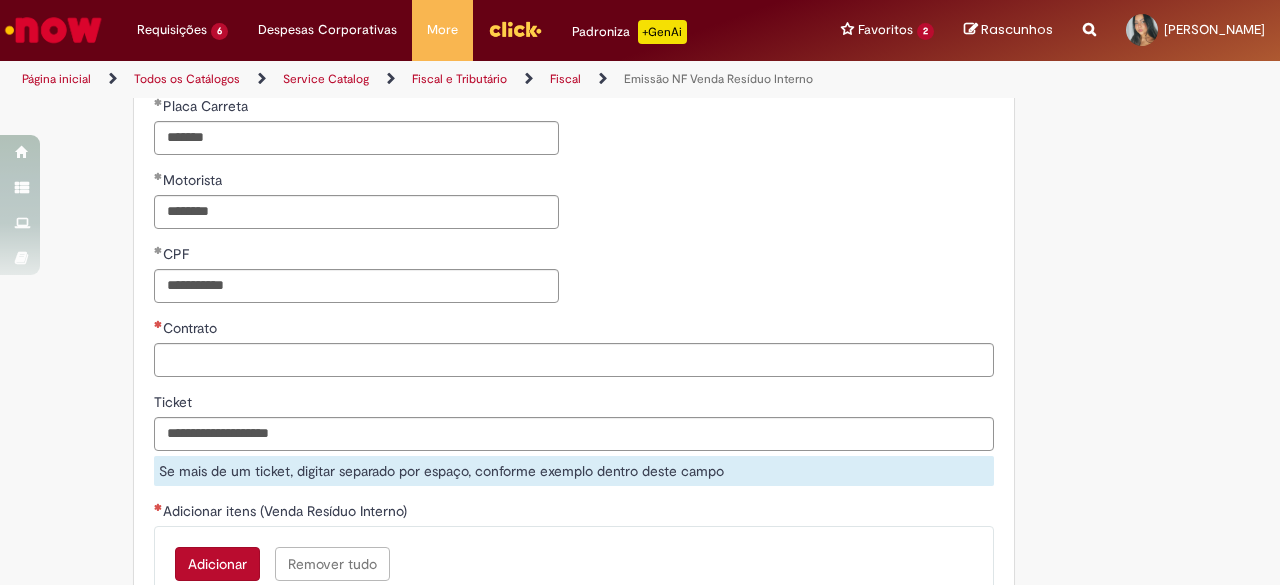 drag, startPoint x: 662, startPoint y: 378, endPoint x: 662, endPoint y: 366, distance: 12 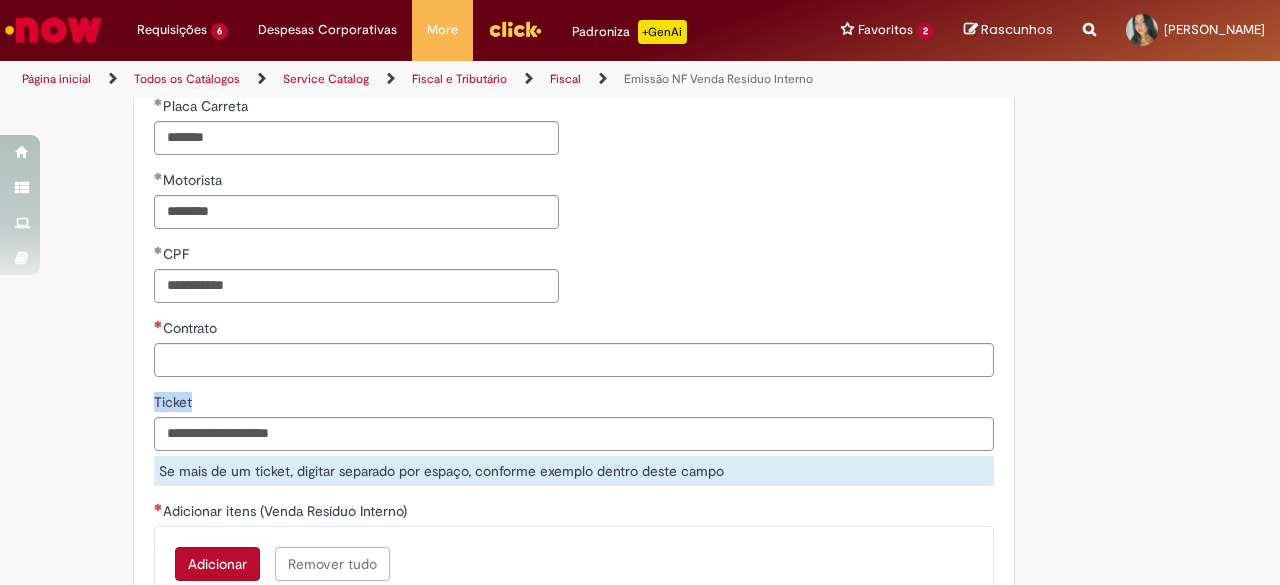 click on "Contrato" at bounding box center [574, 360] 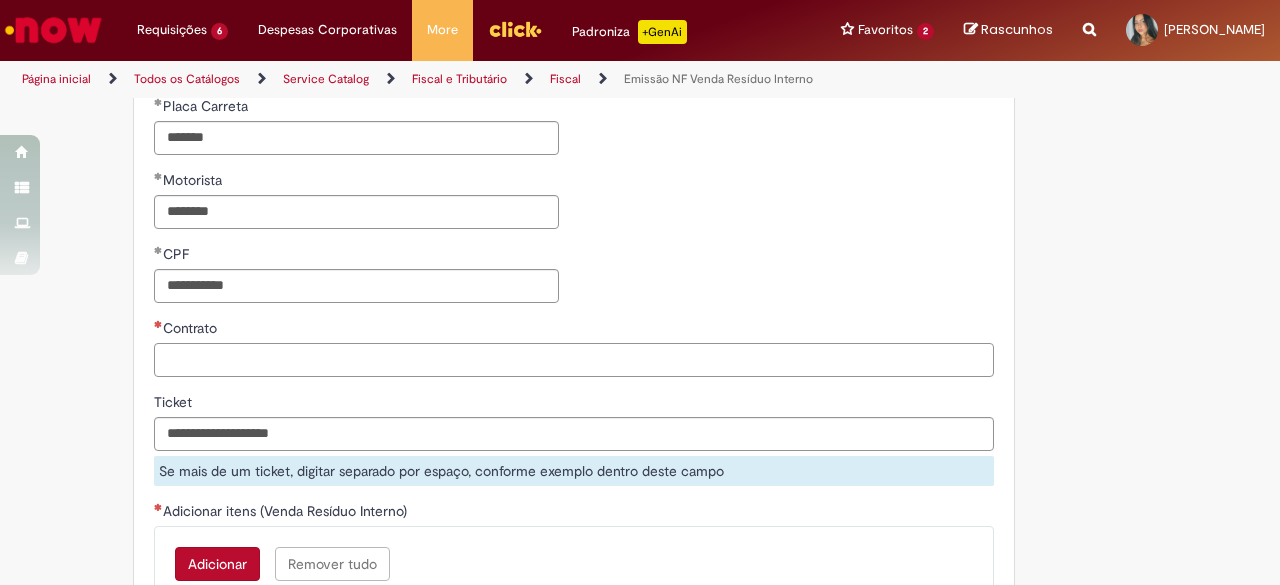 paste on "**********" 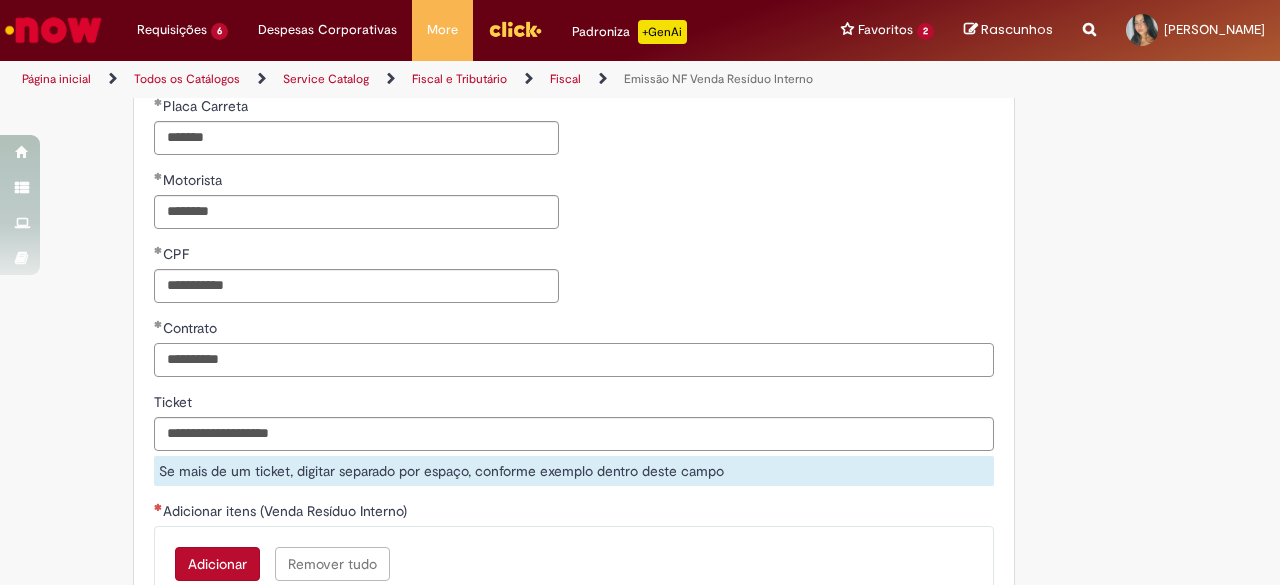 type on "**********" 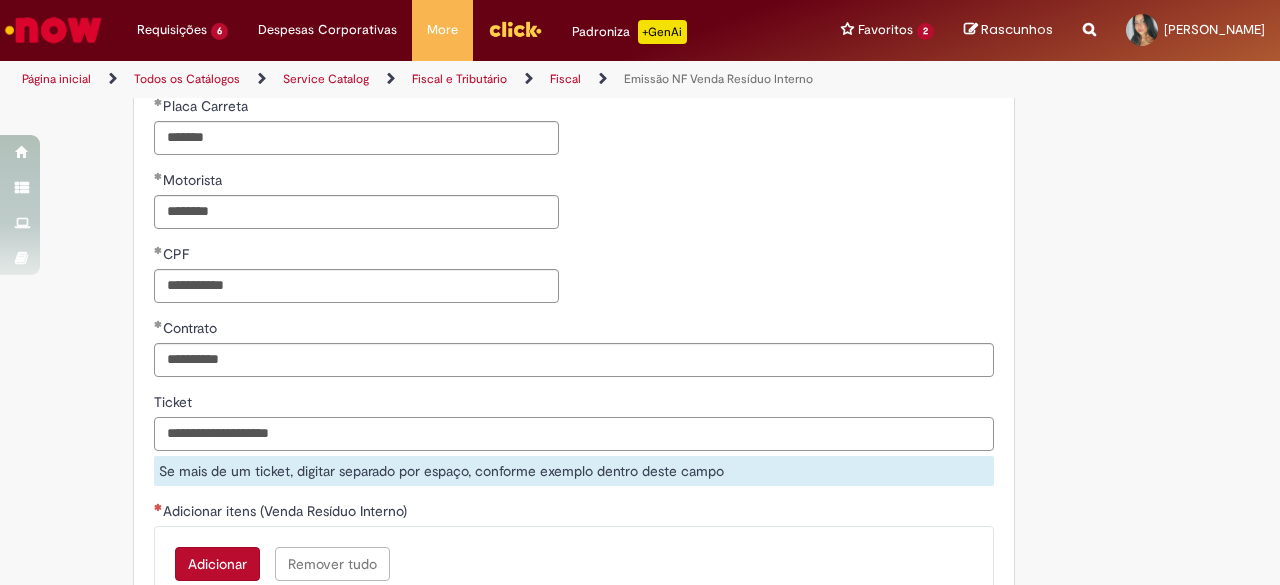 click on "Ticket" at bounding box center (574, 434) 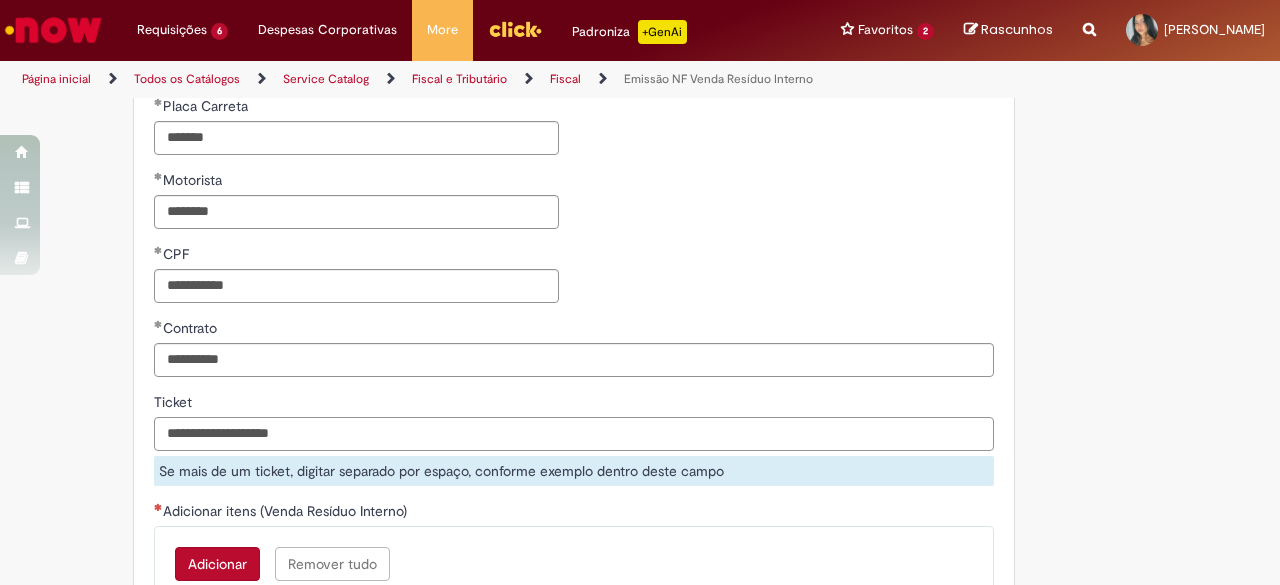 paste on "**********" 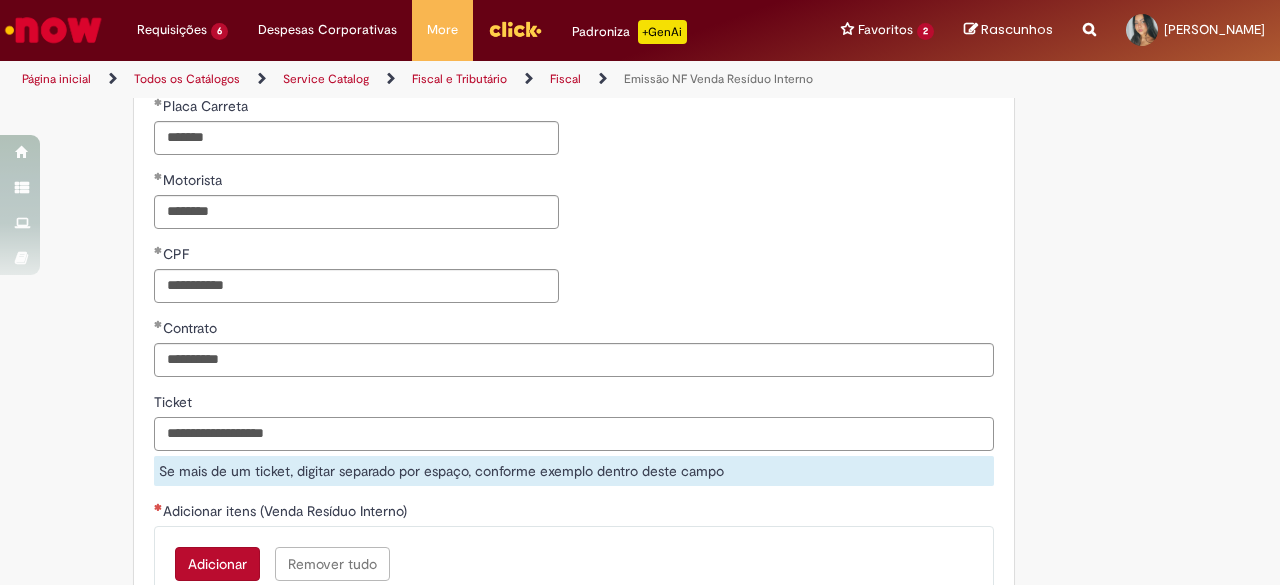 type on "**********" 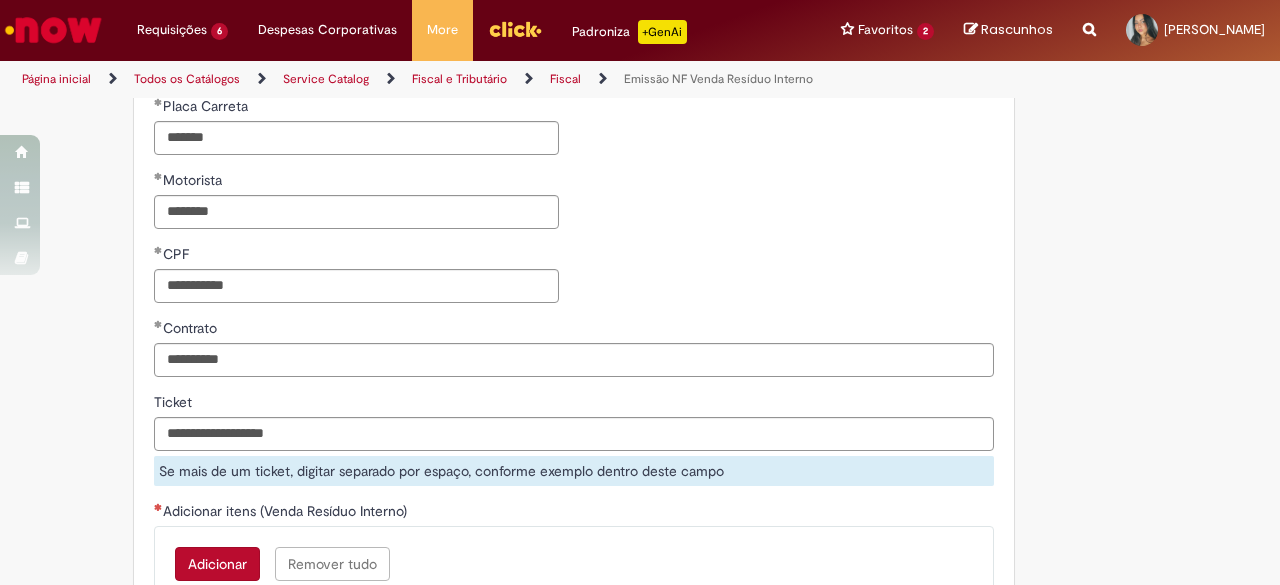 click on "**********" at bounding box center (574, 133) 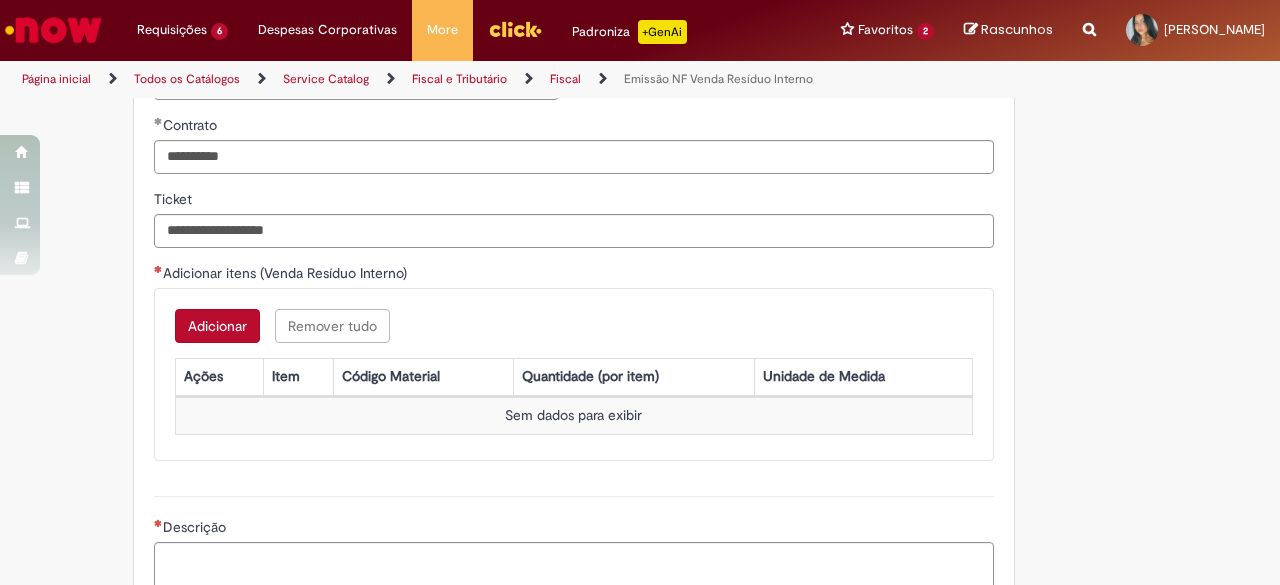scroll, scrollTop: 1526, scrollLeft: 0, axis: vertical 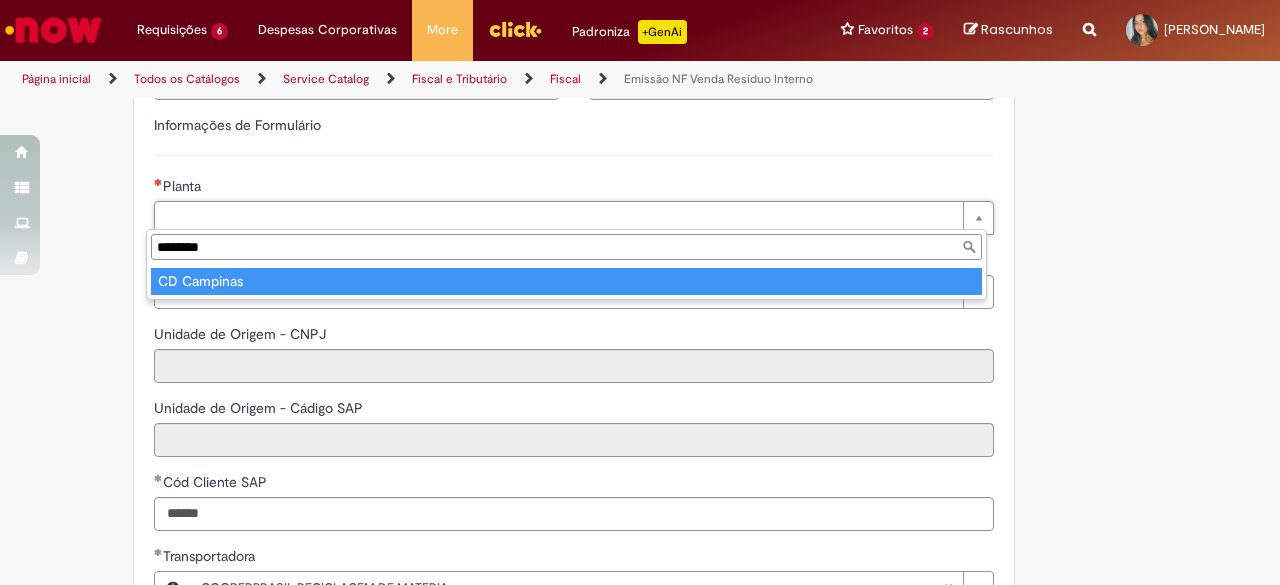type on "********" 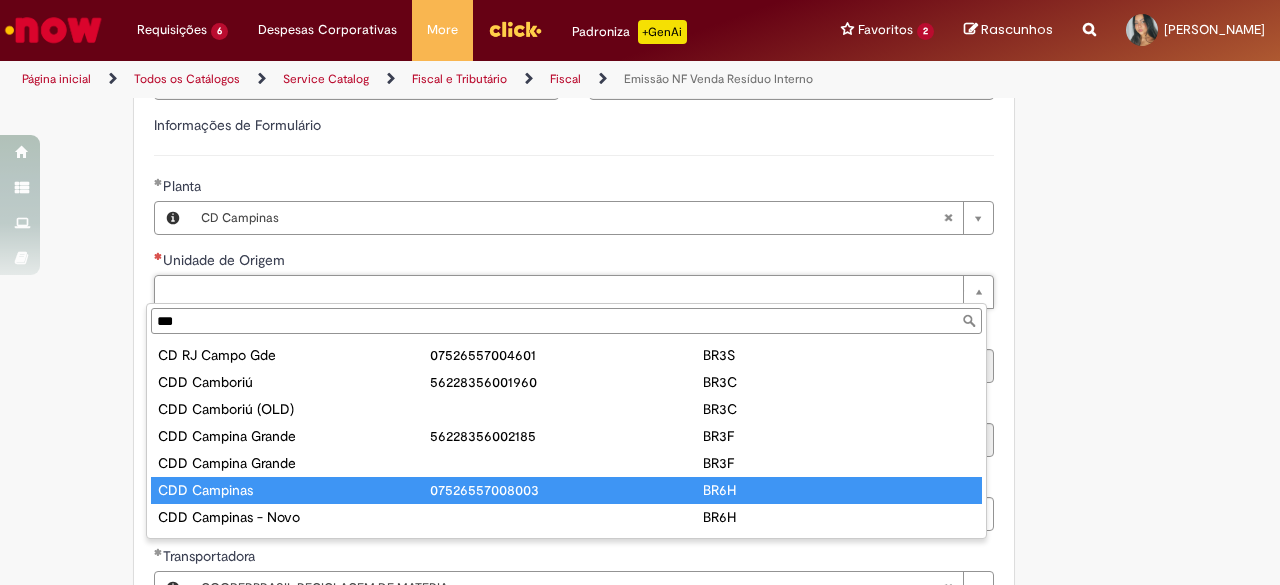 type on "***" 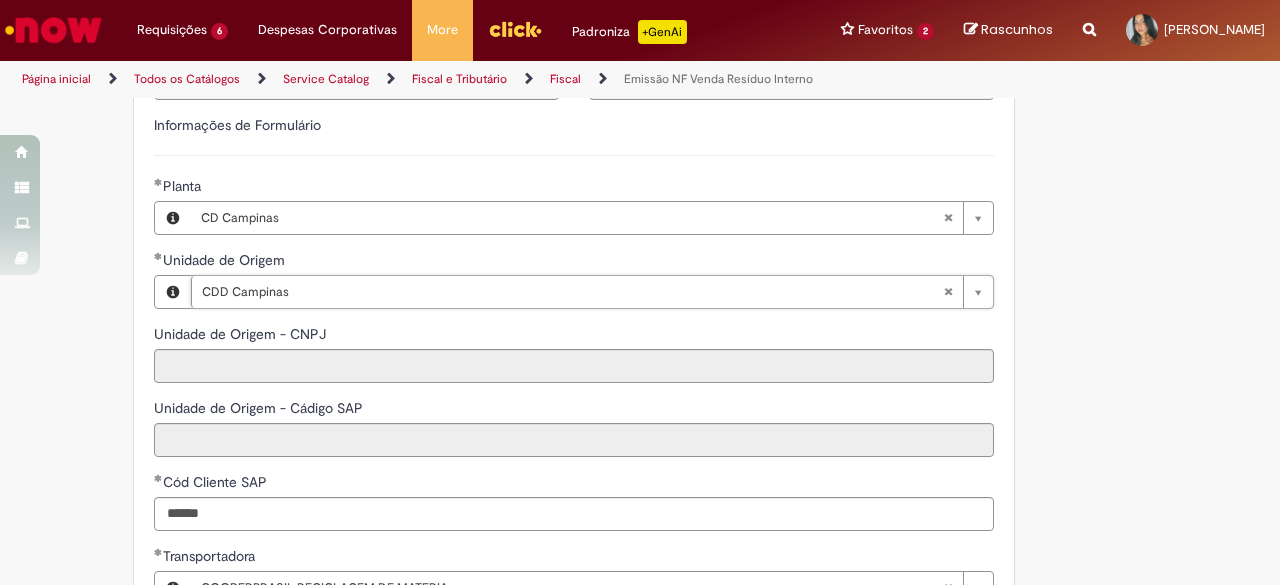 type on "**********" 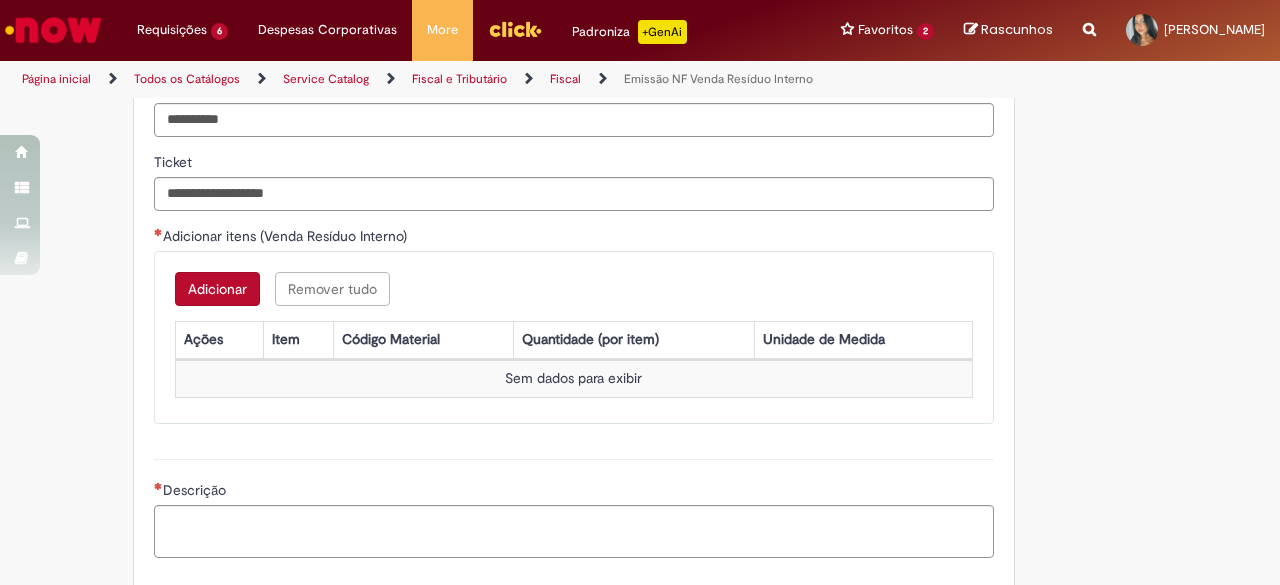 scroll, scrollTop: 1570, scrollLeft: 0, axis: vertical 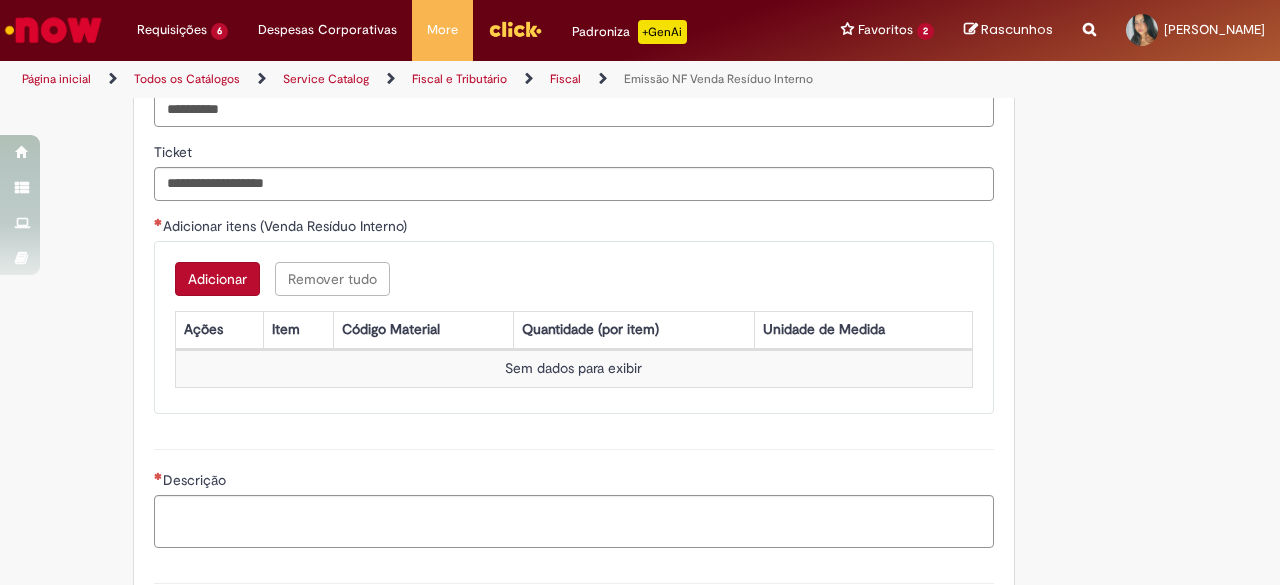 click on "Adicionar" at bounding box center [217, 279] 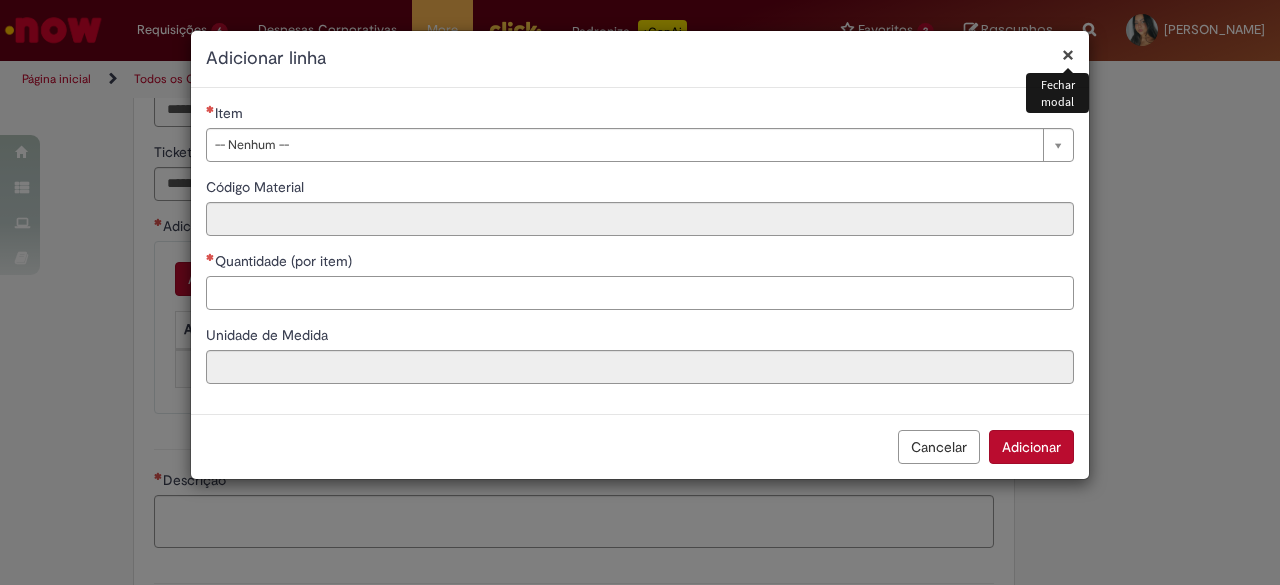 click on "Quantidade (por item)" at bounding box center (640, 293) 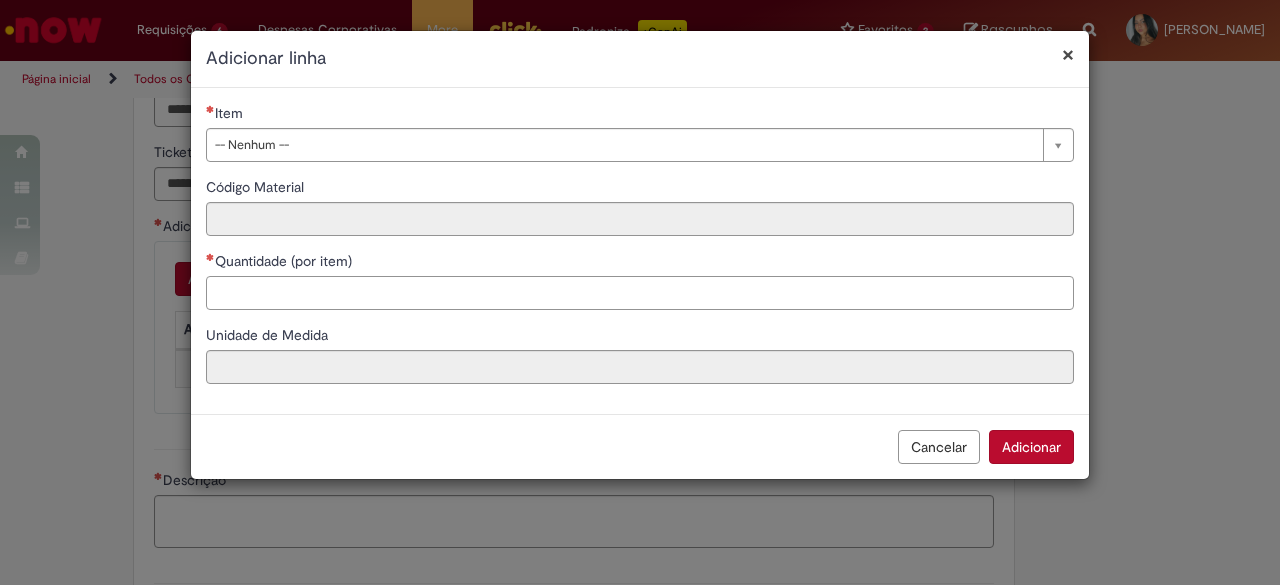 paste on "***" 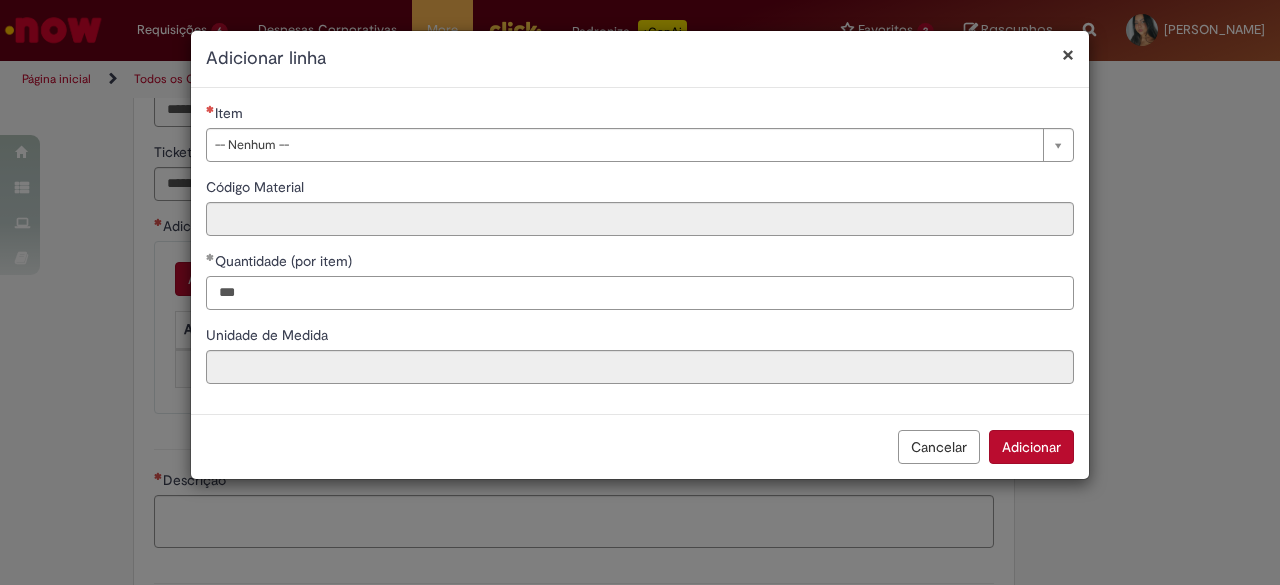 paste on "***" 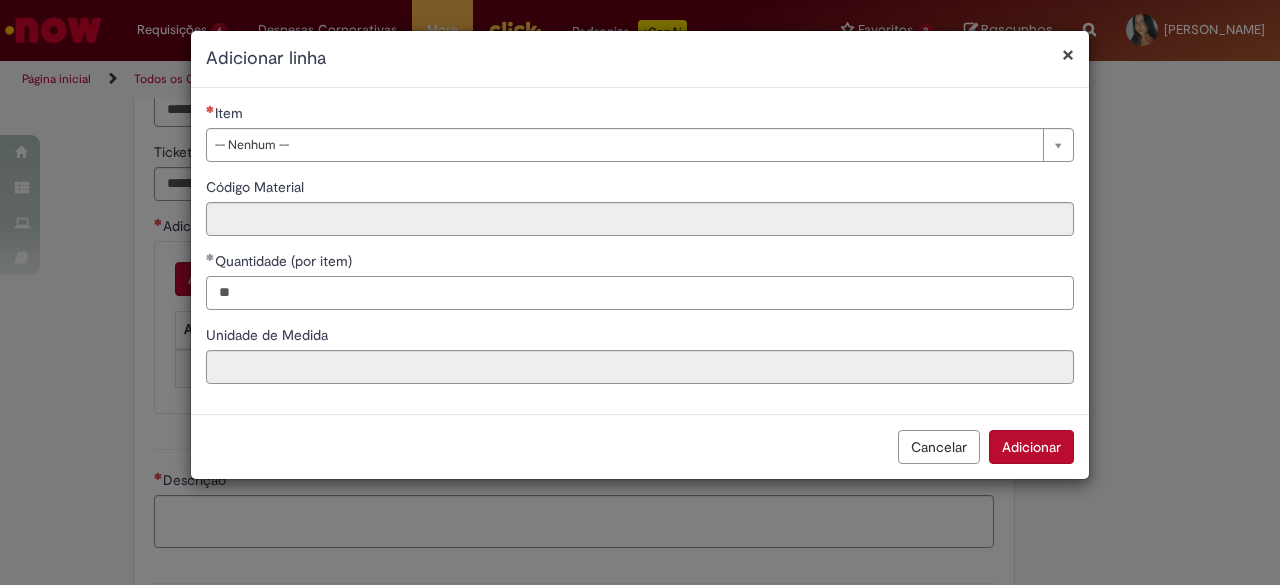 type on "*" 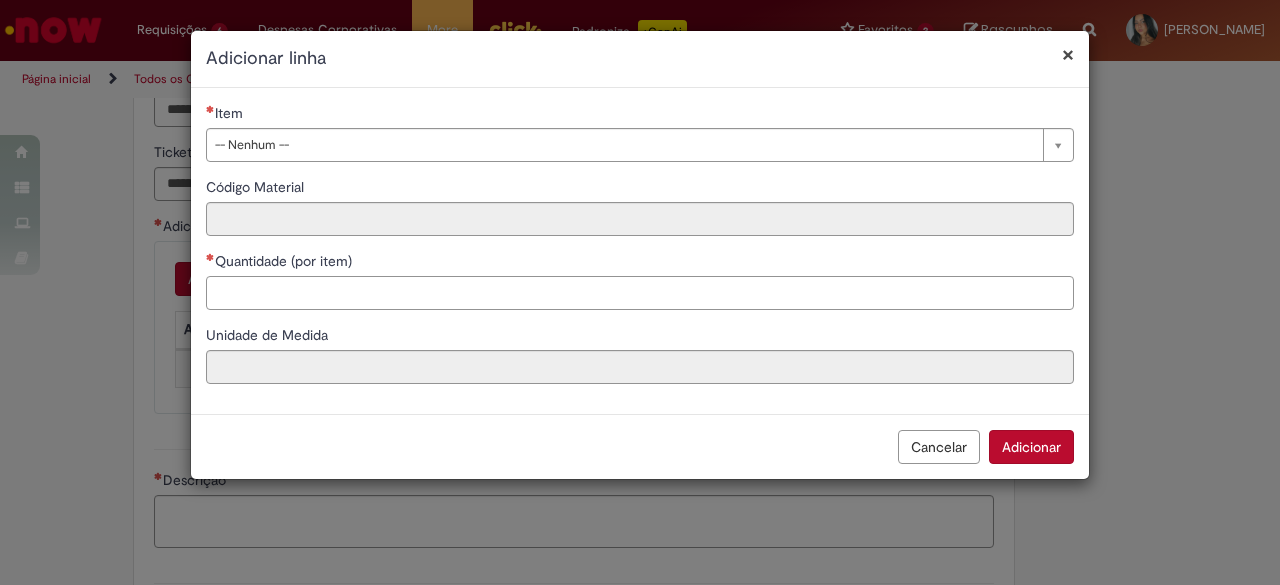 paste on "***" 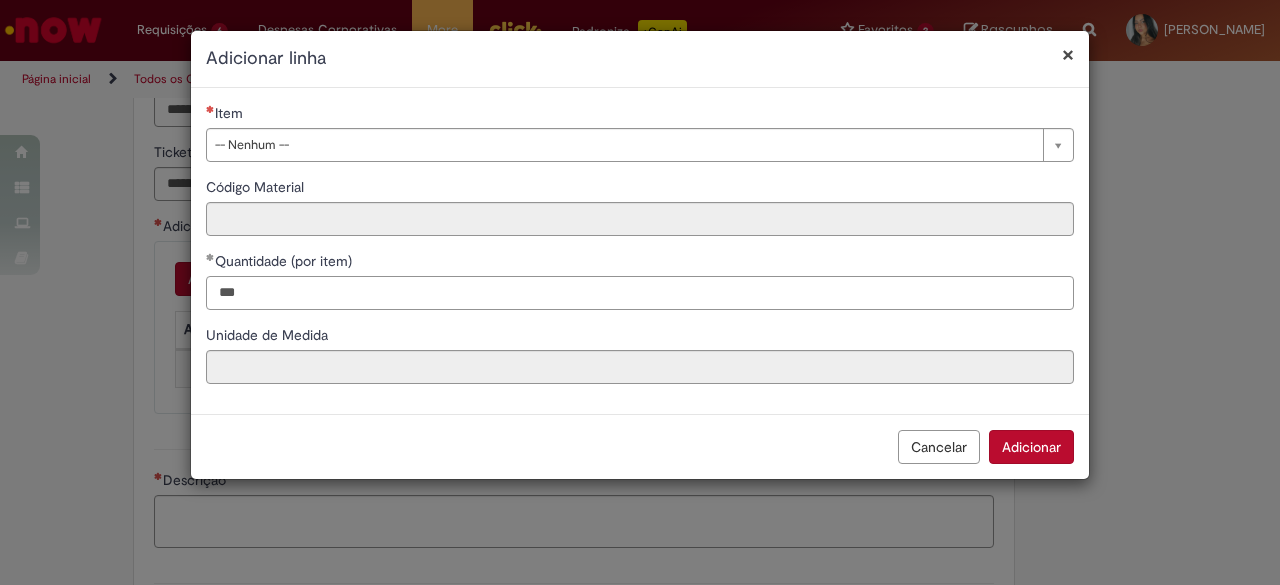 type on "***" 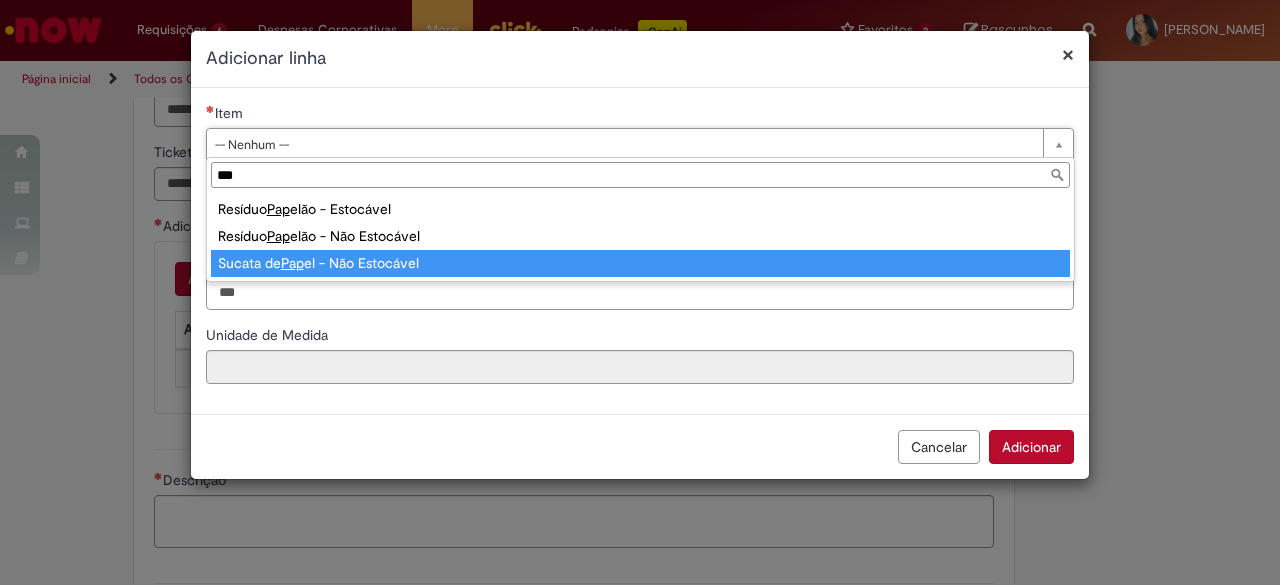 type on "***" 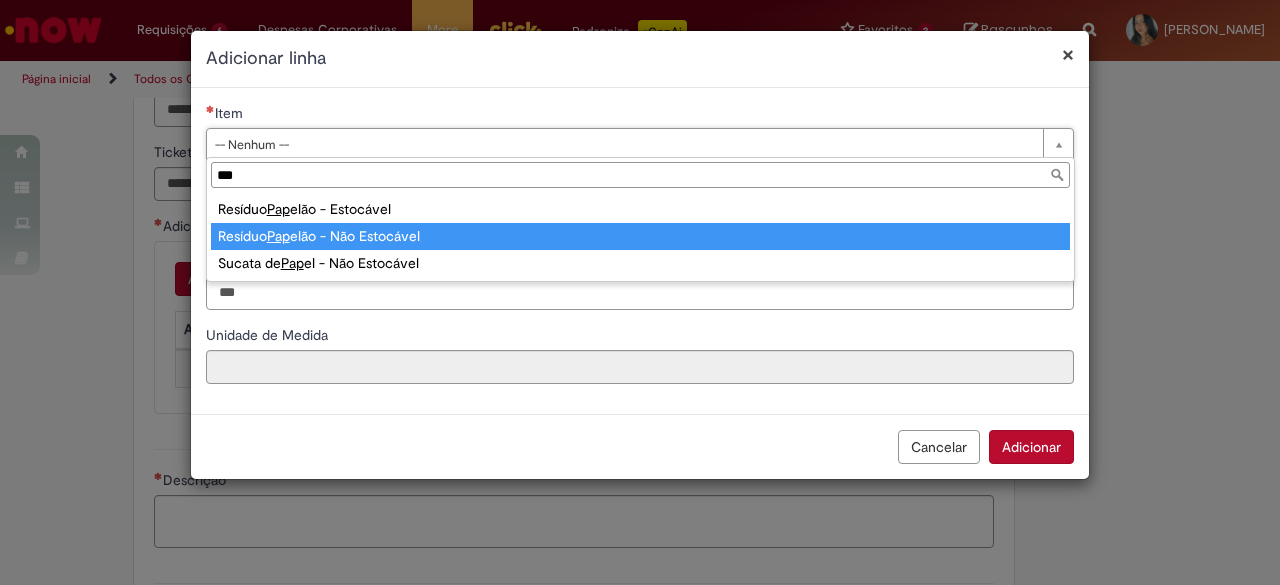 type on "**********" 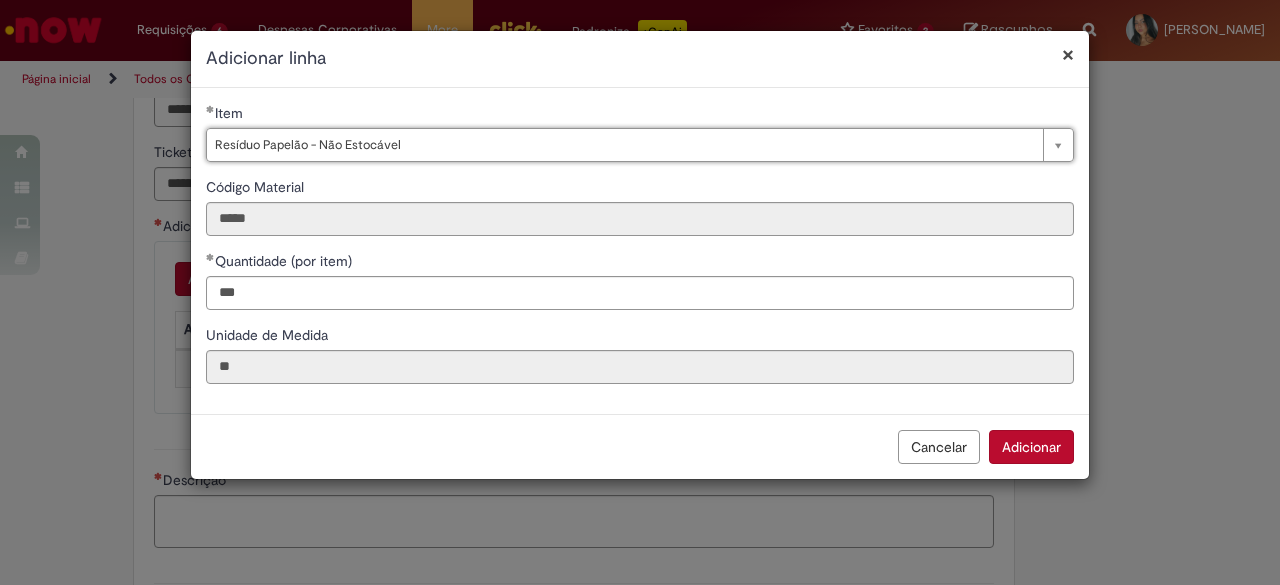 click on "Adicionar" at bounding box center [1031, 447] 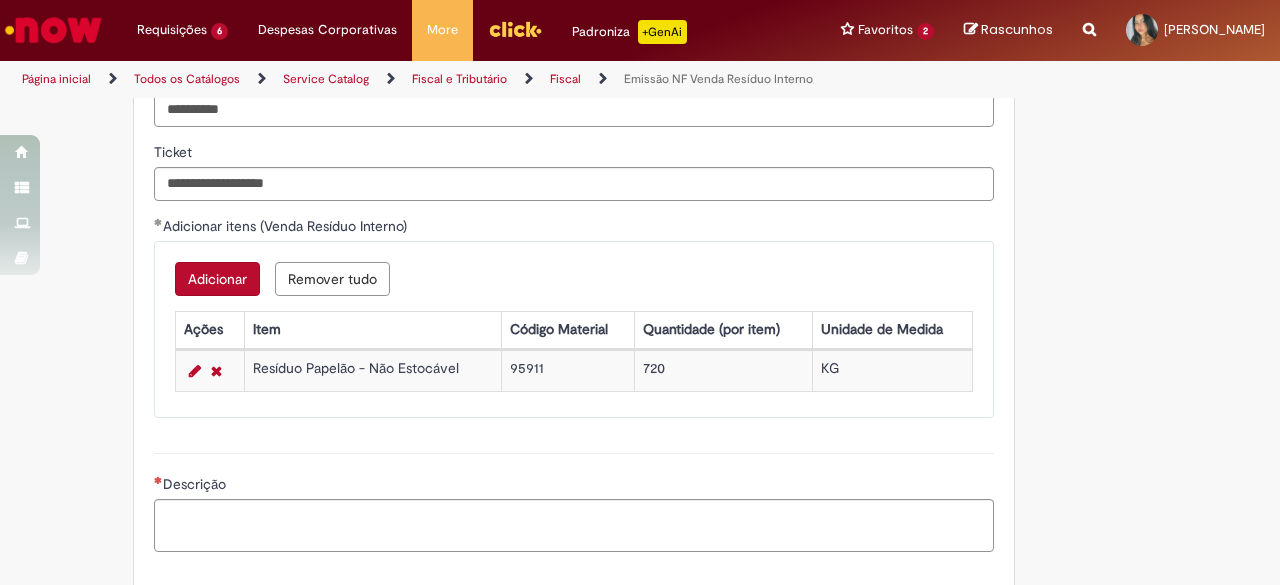 click on "Adicionar" at bounding box center [217, 279] 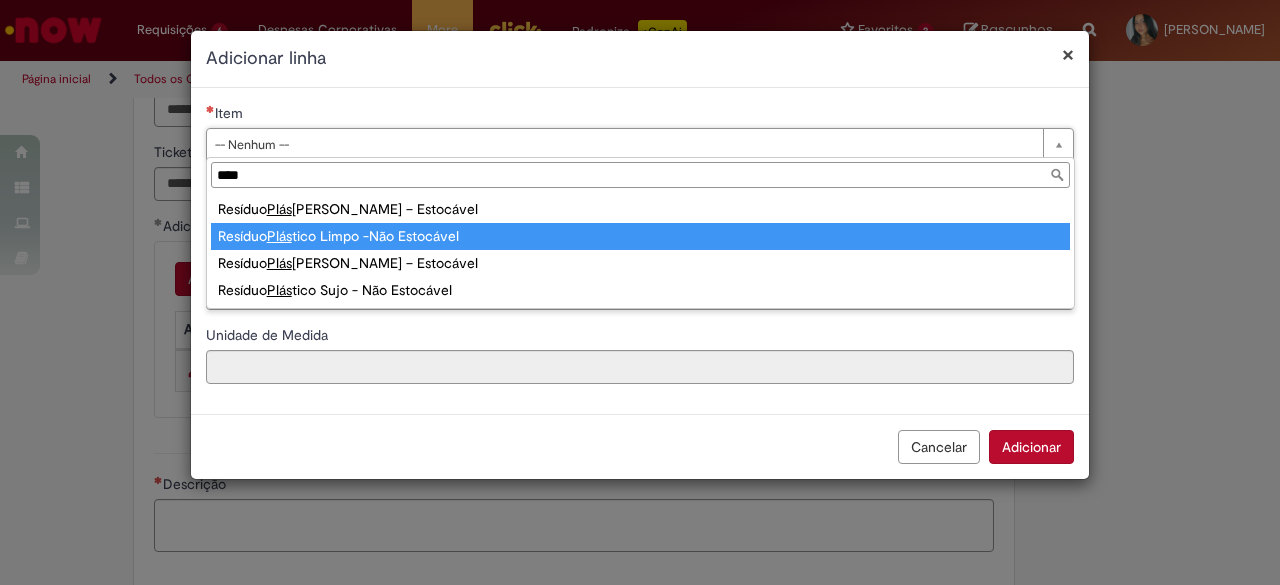 type on "****" 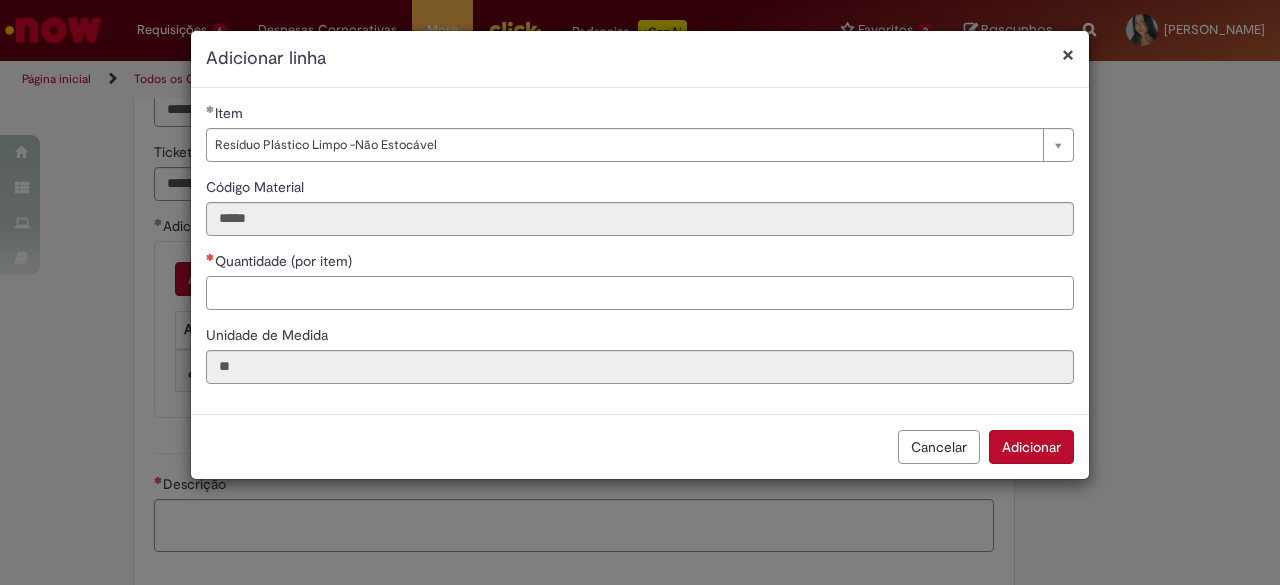 click on "Quantidade (por item)" at bounding box center [640, 293] 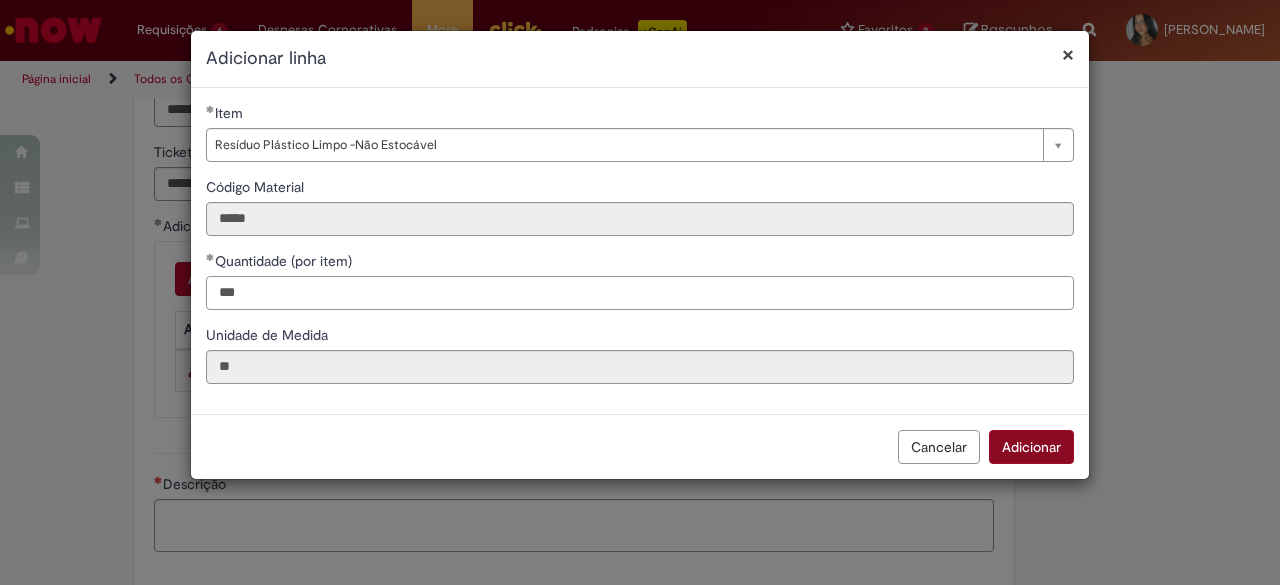 type on "***" 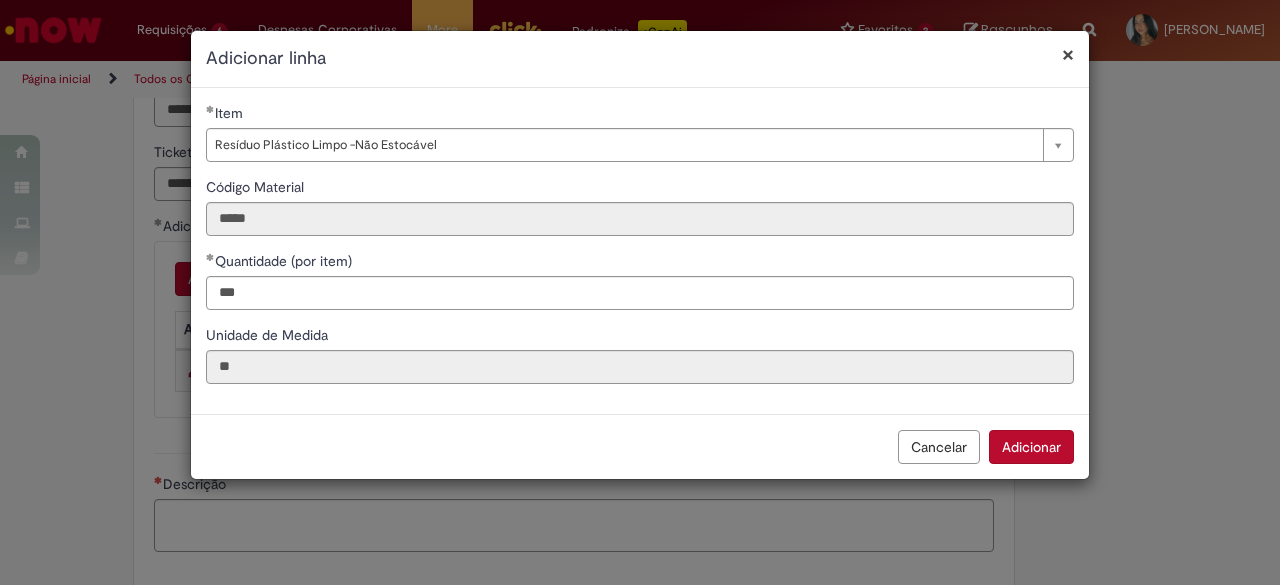 click on "Adicionar" at bounding box center [1031, 447] 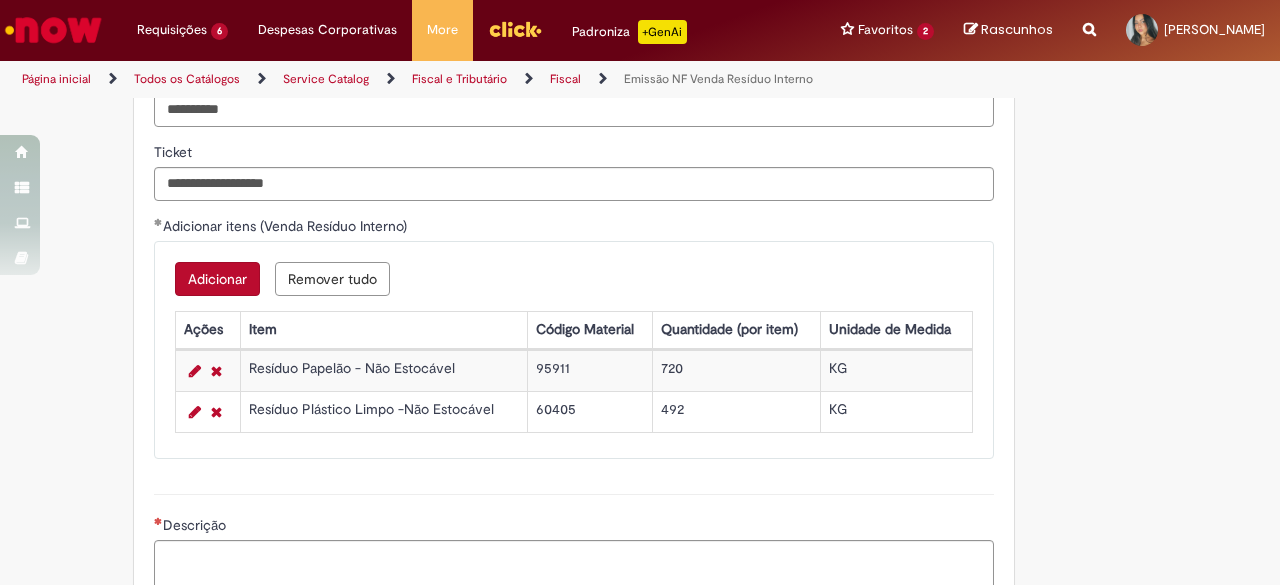 click on "**********" at bounding box center (640, -308) 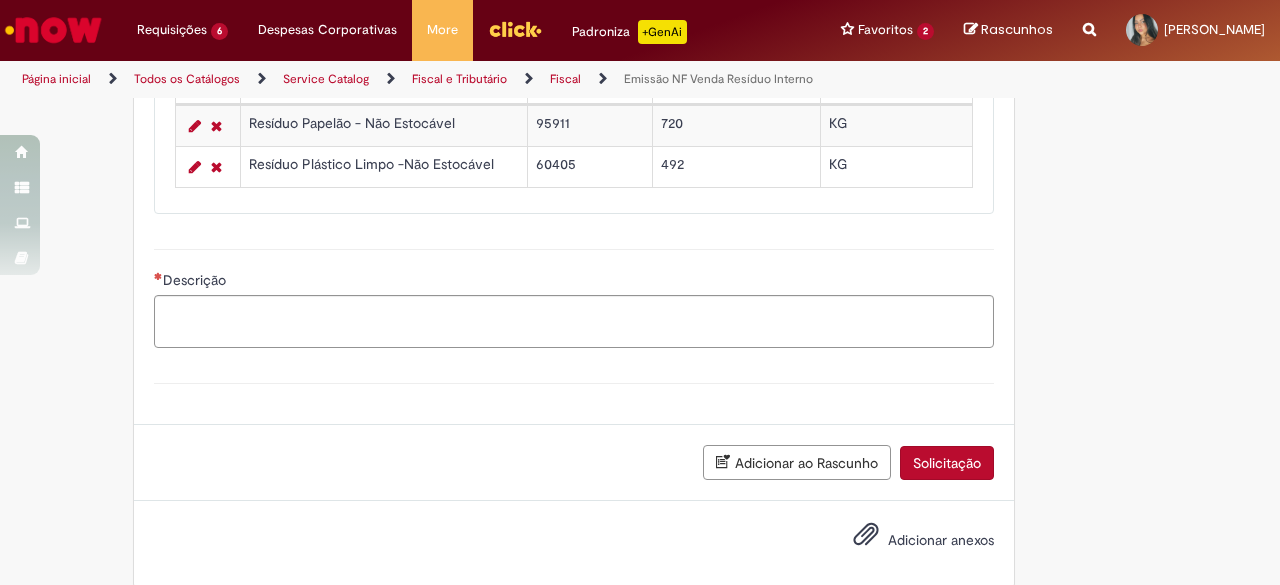 scroll, scrollTop: 1832, scrollLeft: 0, axis: vertical 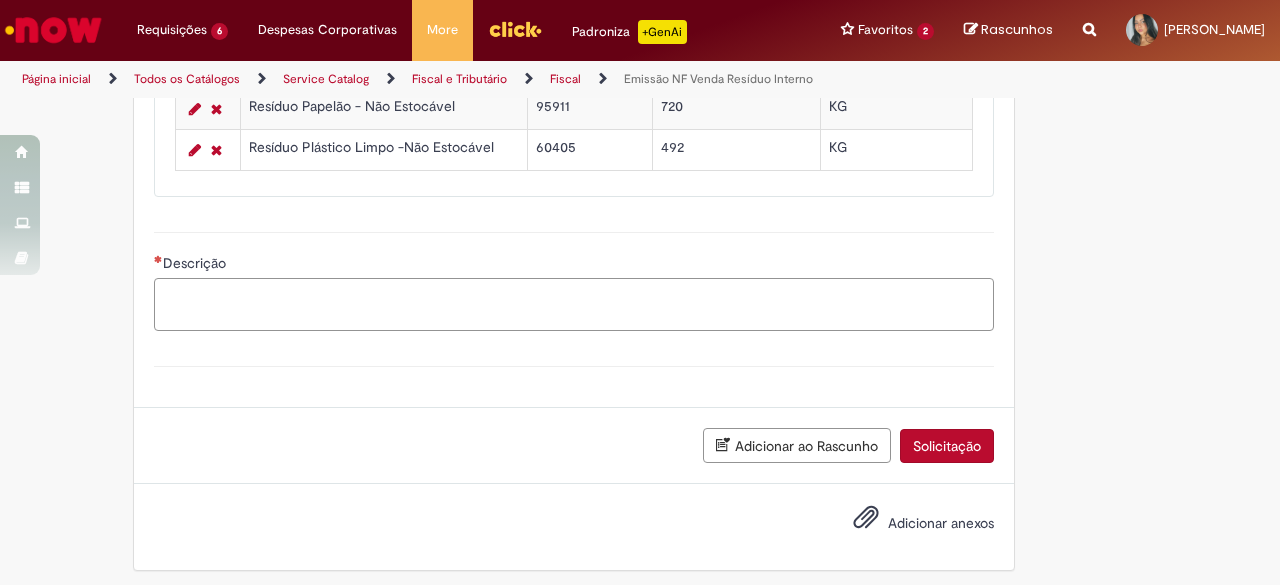 click on "Descrição" at bounding box center [574, 304] 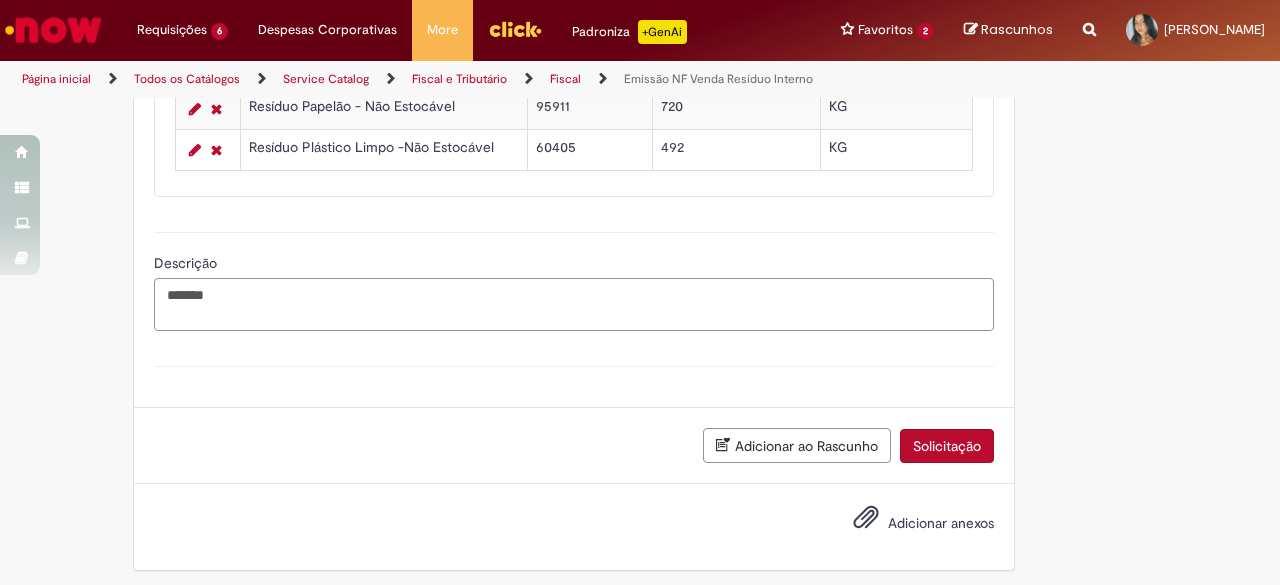 click on "*******" at bounding box center [574, 304] 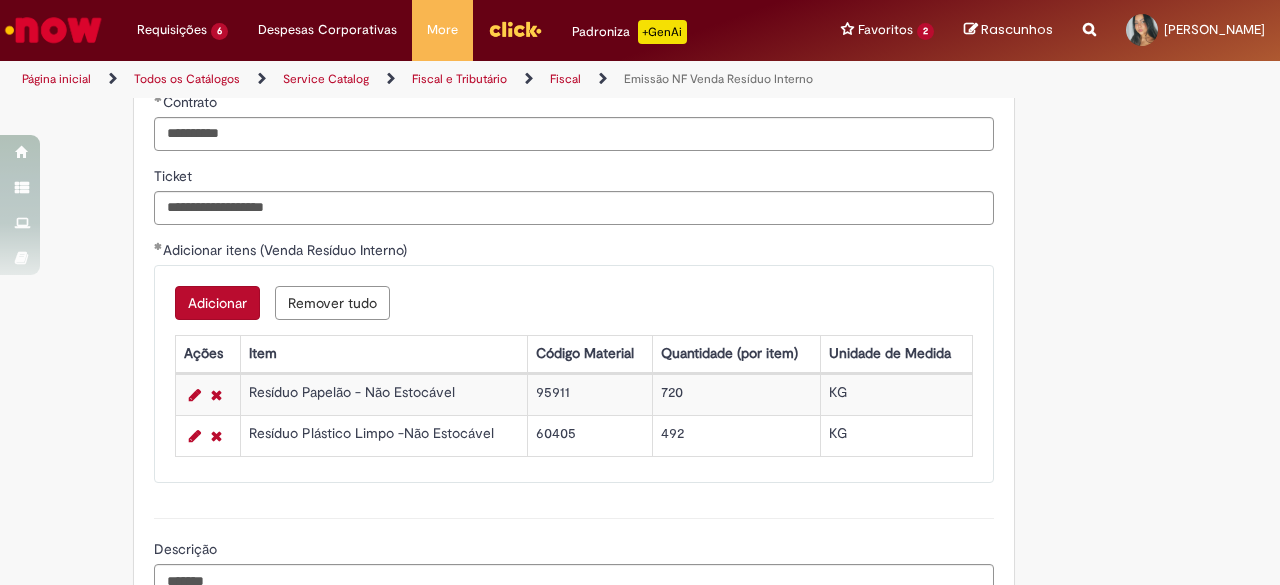 scroll, scrollTop: 1832, scrollLeft: 0, axis: vertical 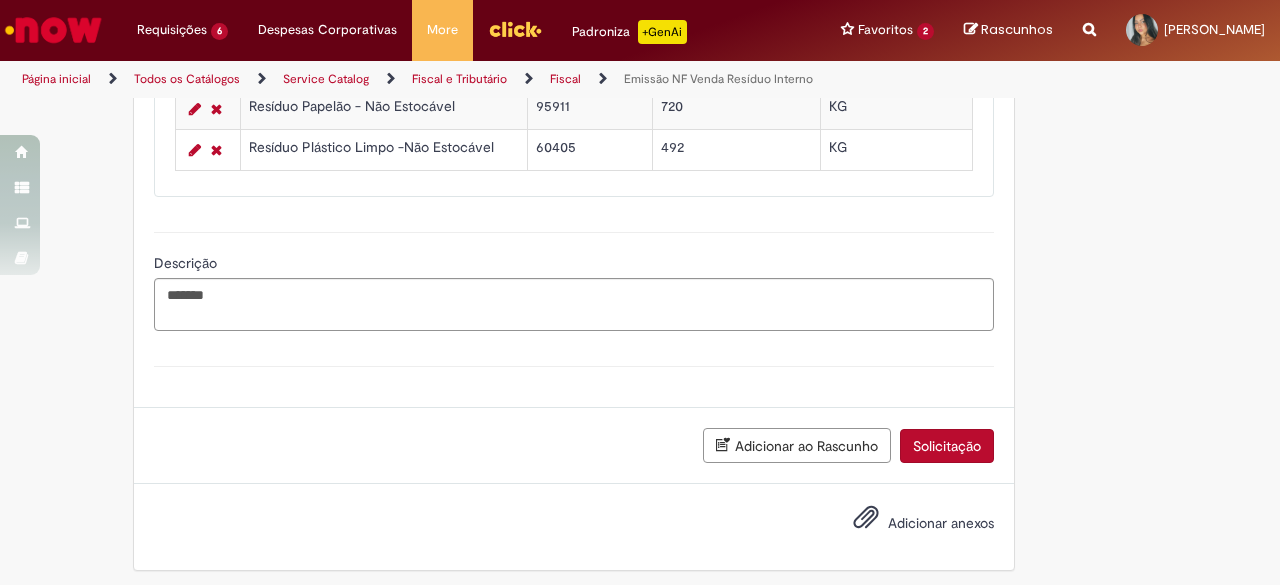 click on "Solicitação" at bounding box center [947, 446] 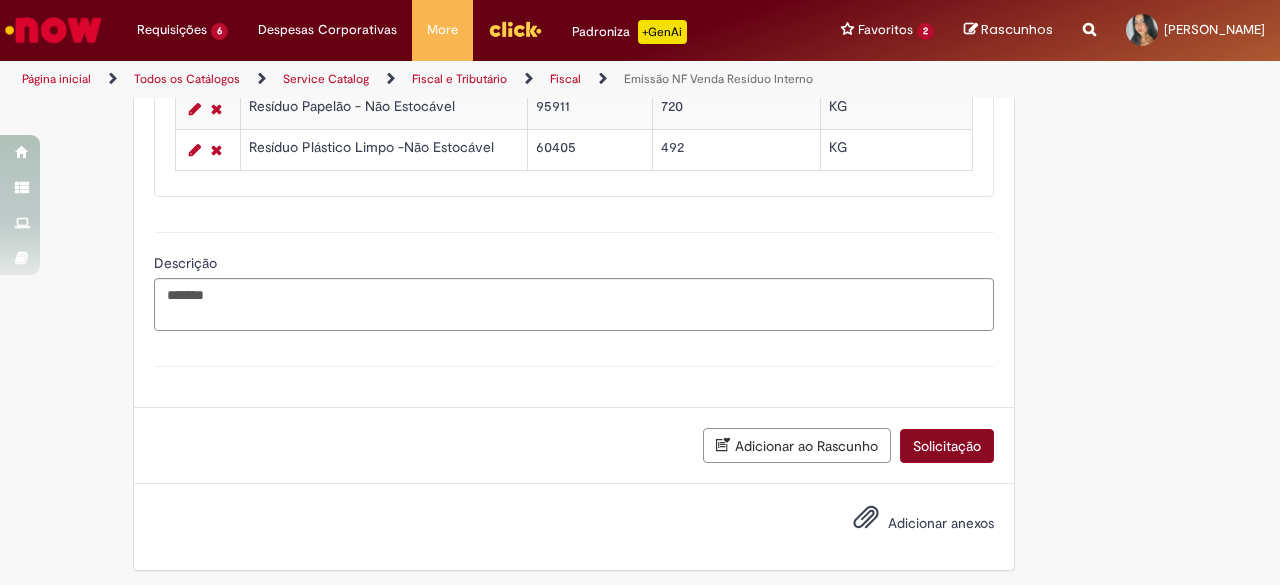 scroll, scrollTop: 1787, scrollLeft: 0, axis: vertical 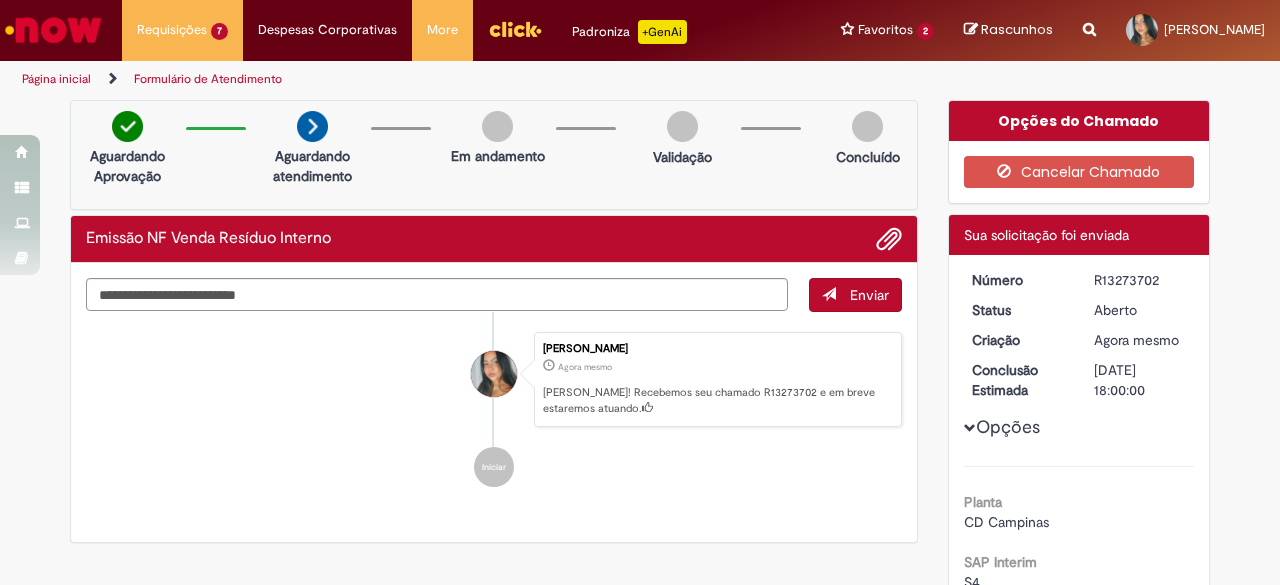 drag, startPoint x: 1087, startPoint y: 280, endPoint x: 1161, endPoint y: 275, distance: 74.168724 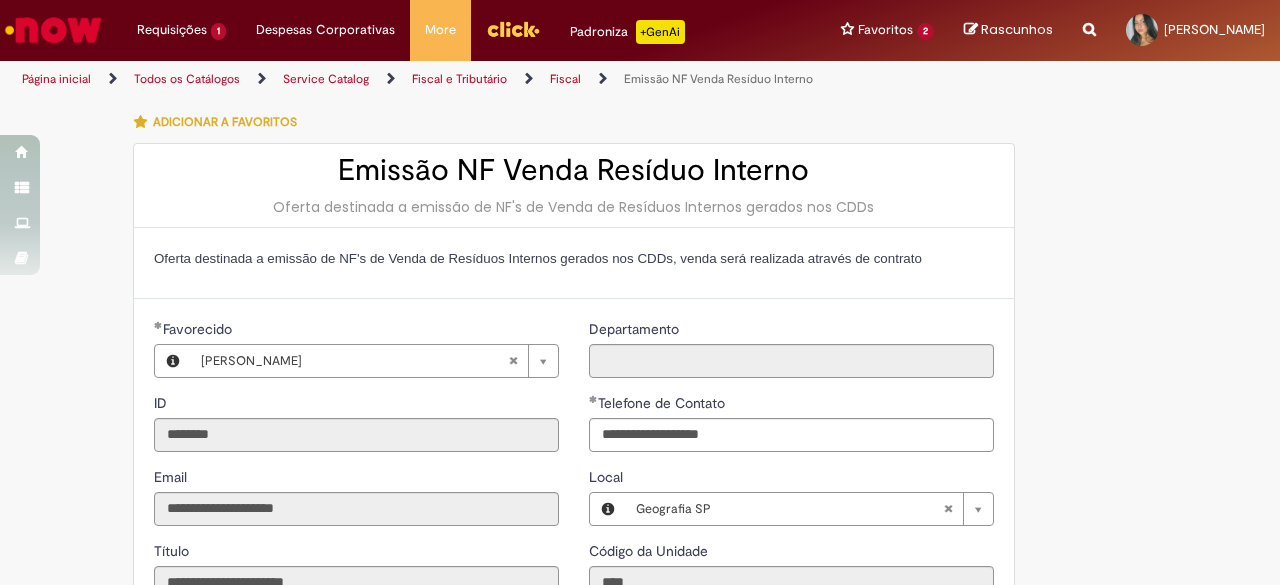 type on "**********" 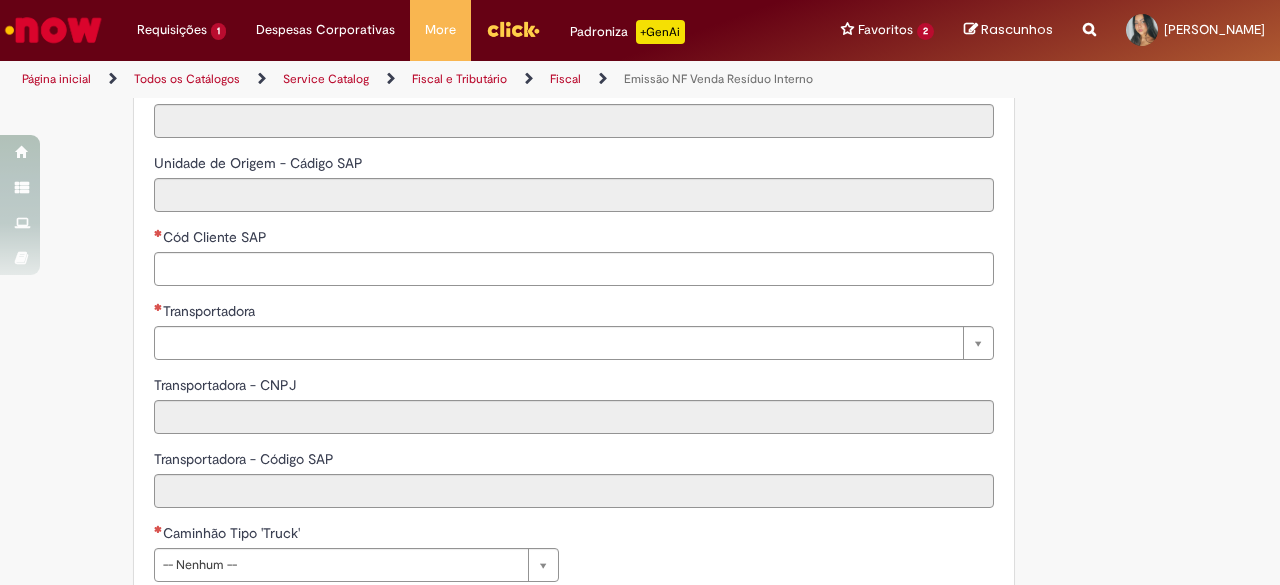 scroll, scrollTop: 762, scrollLeft: 0, axis: vertical 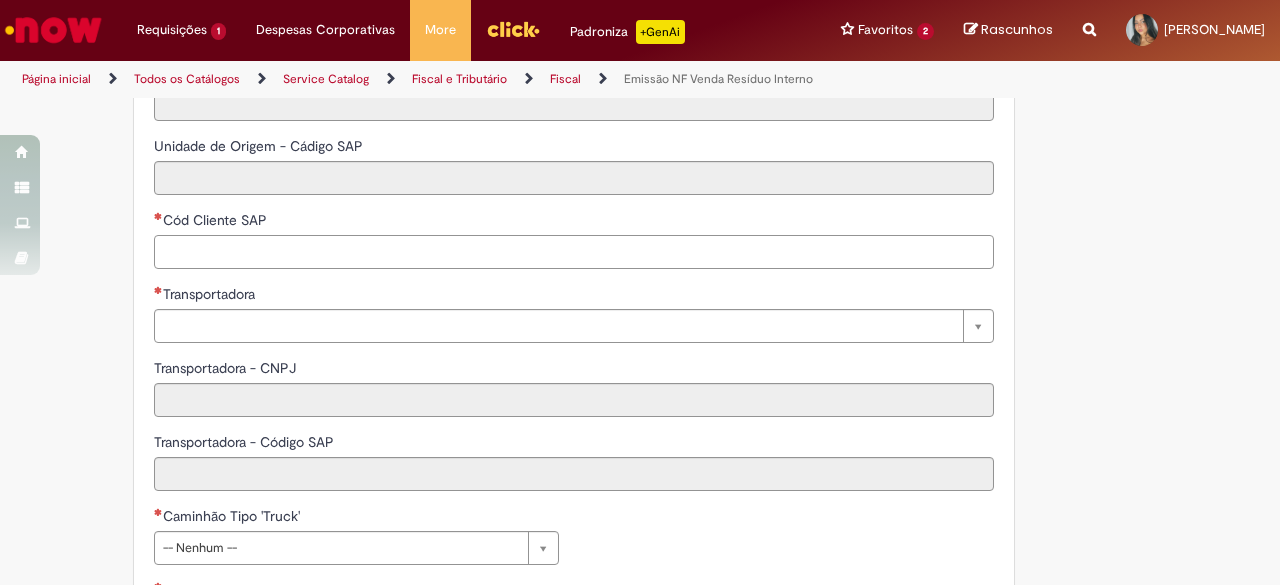 click on "Cód Cliente SAP" at bounding box center (574, 252) 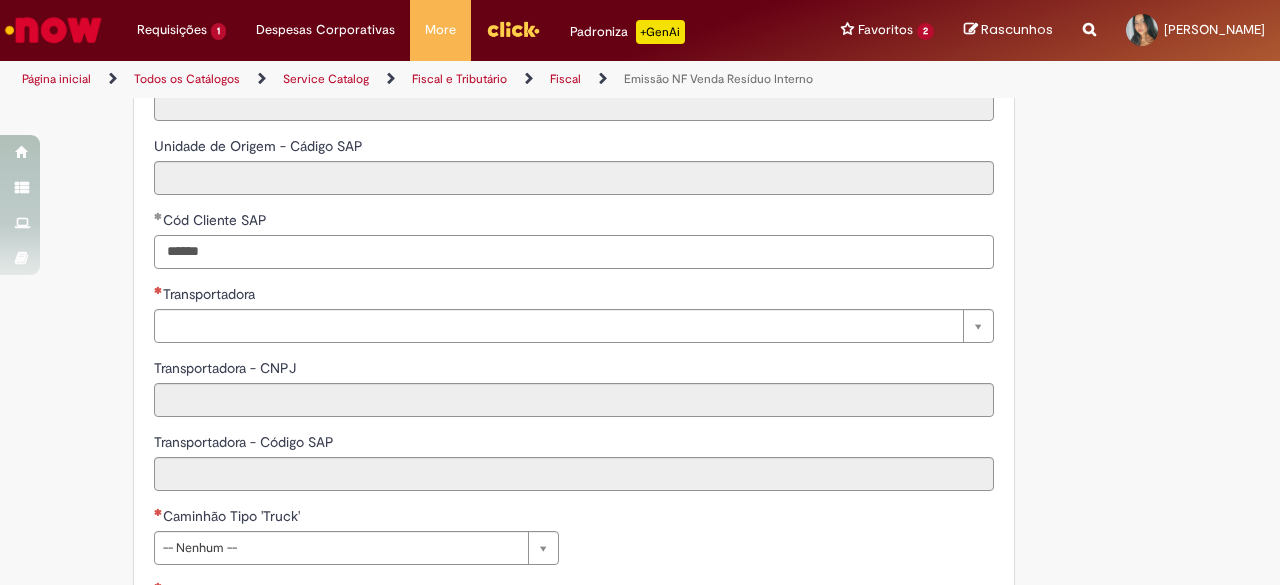 type on "******" 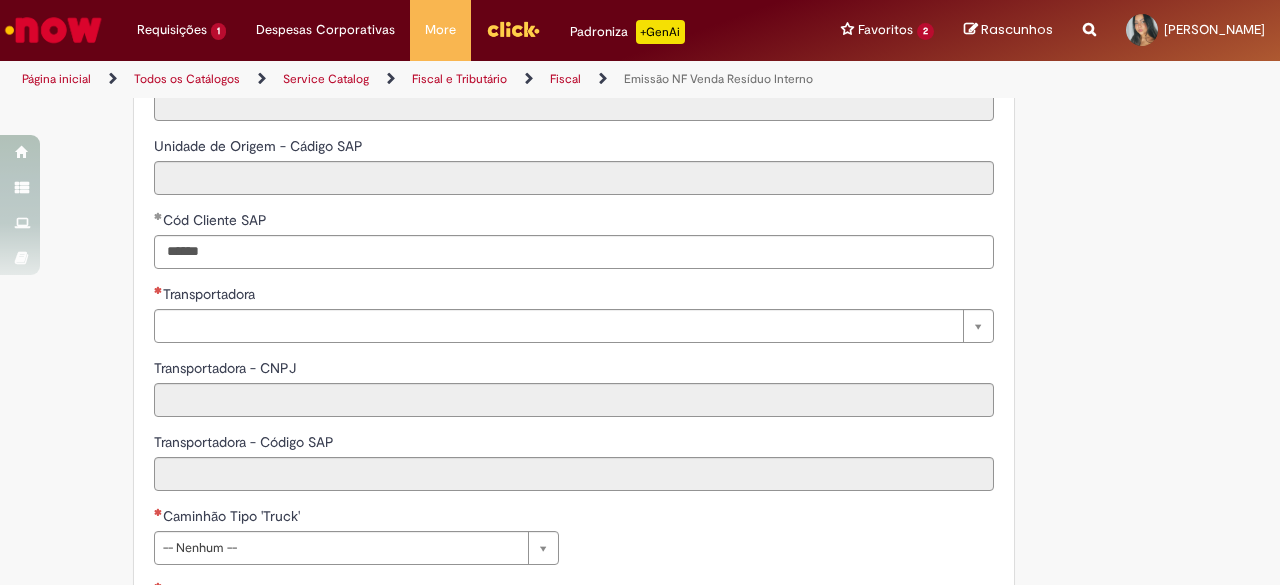 paste on "******" 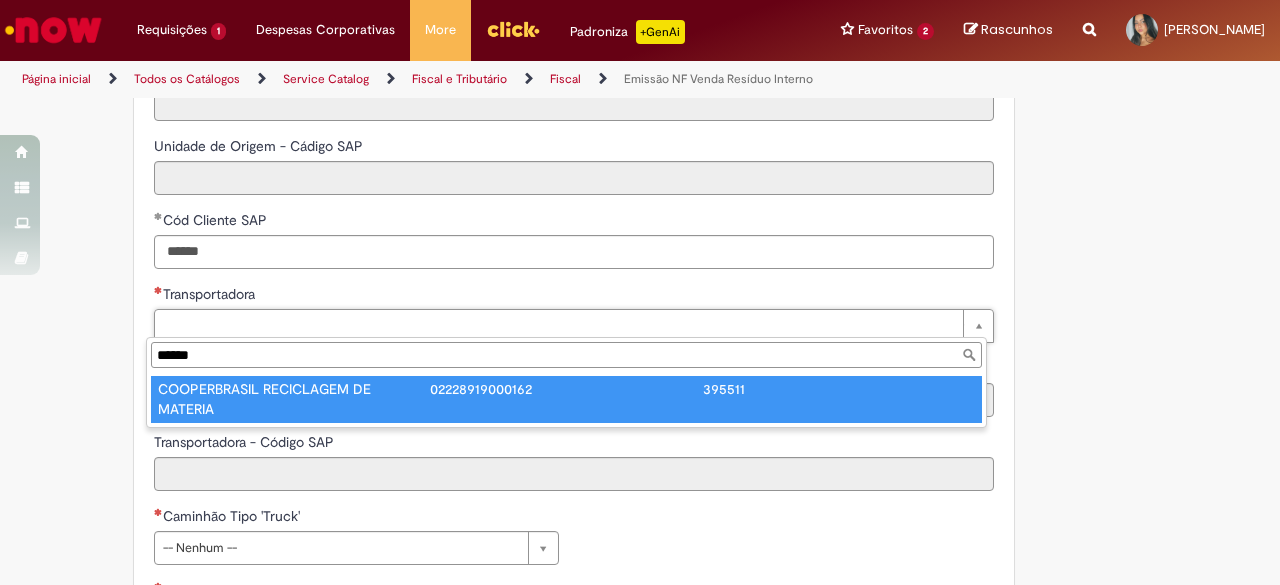 type on "******" 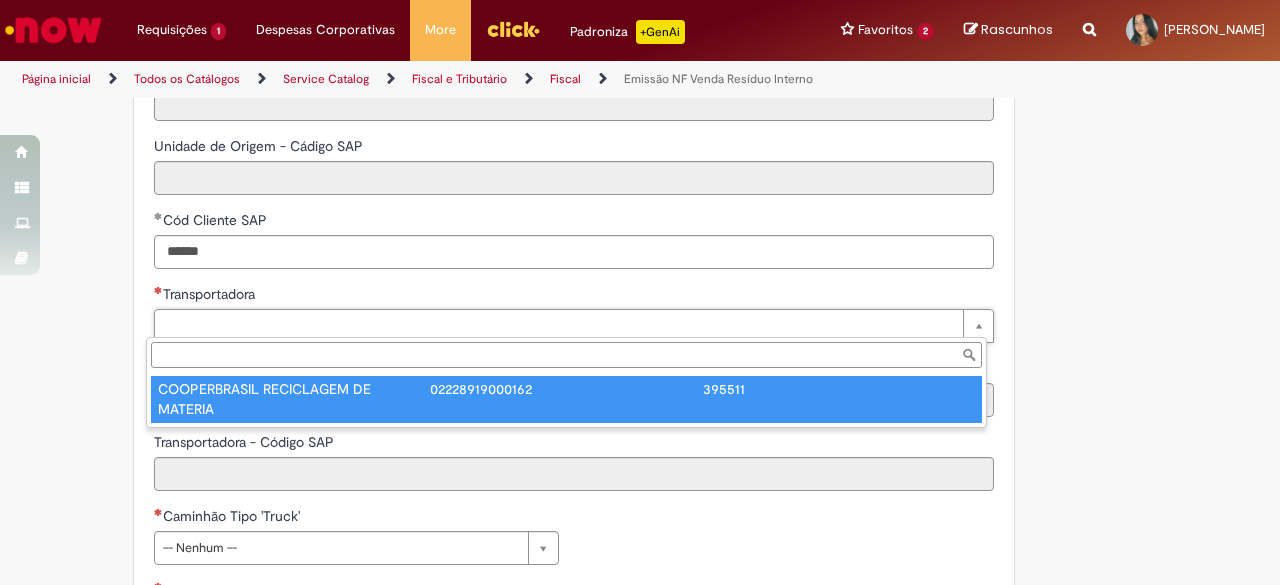 type on "**********" 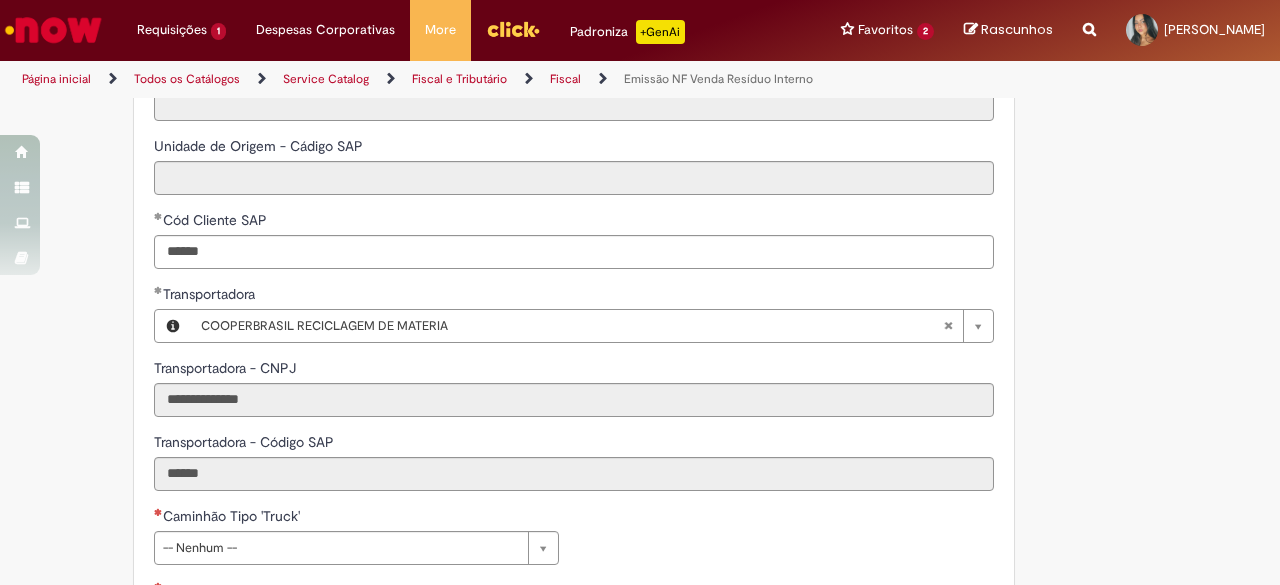 drag, startPoint x: 460, startPoint y: 567, endPoint x: 454, endPoint y: 547, distance: 20.880613 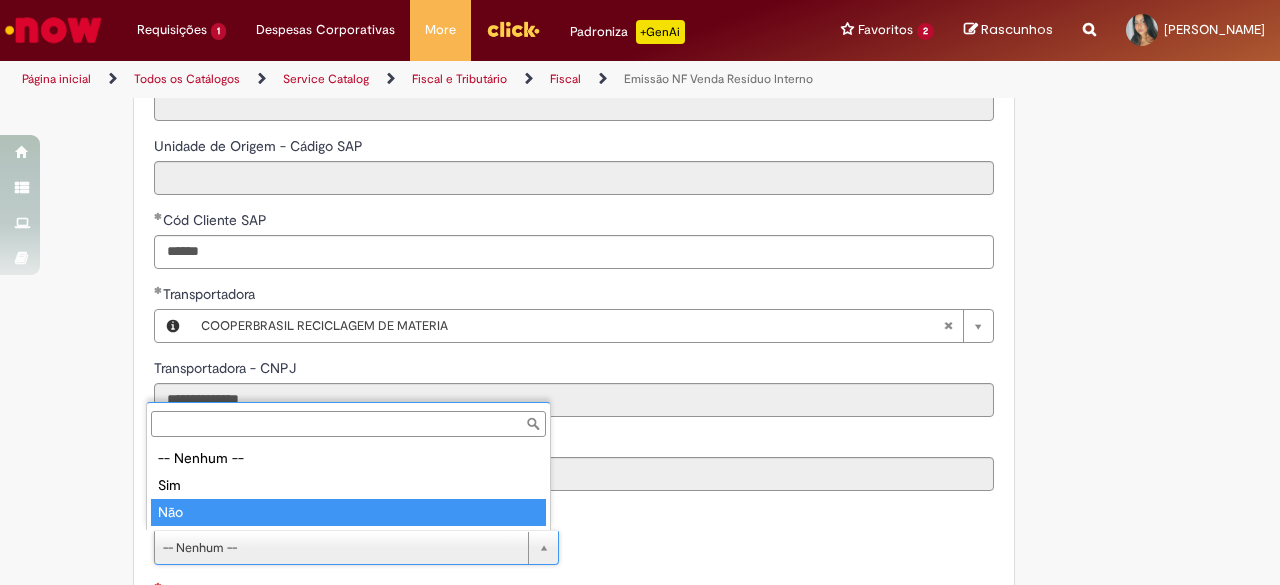 type on "***" 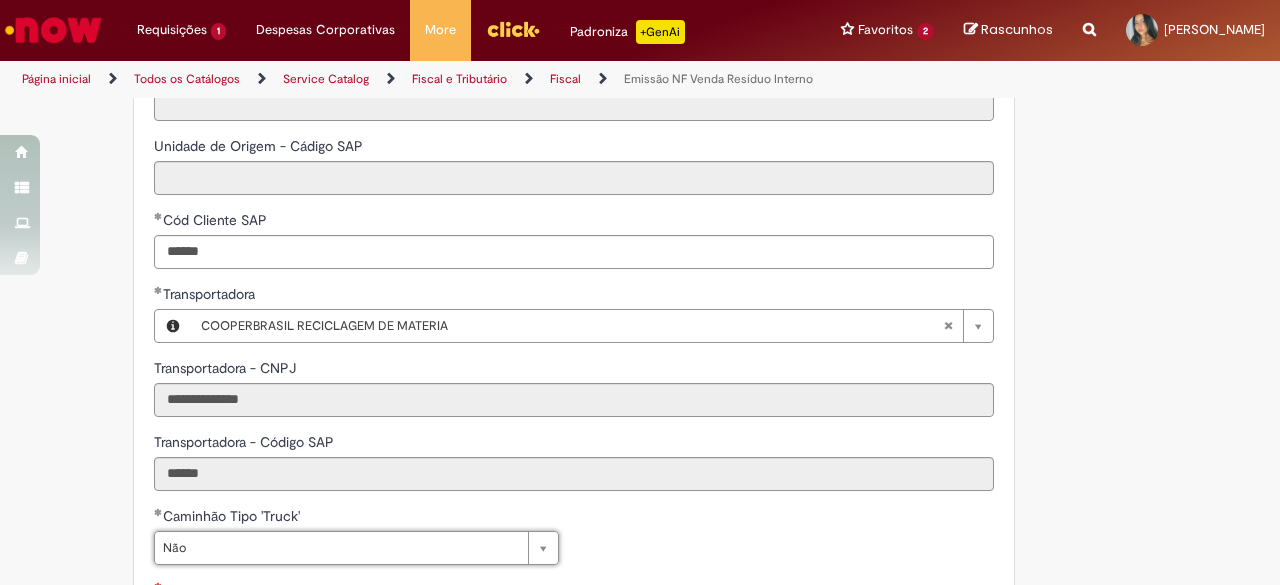 click on "**********" at bounding box center (574, 691) 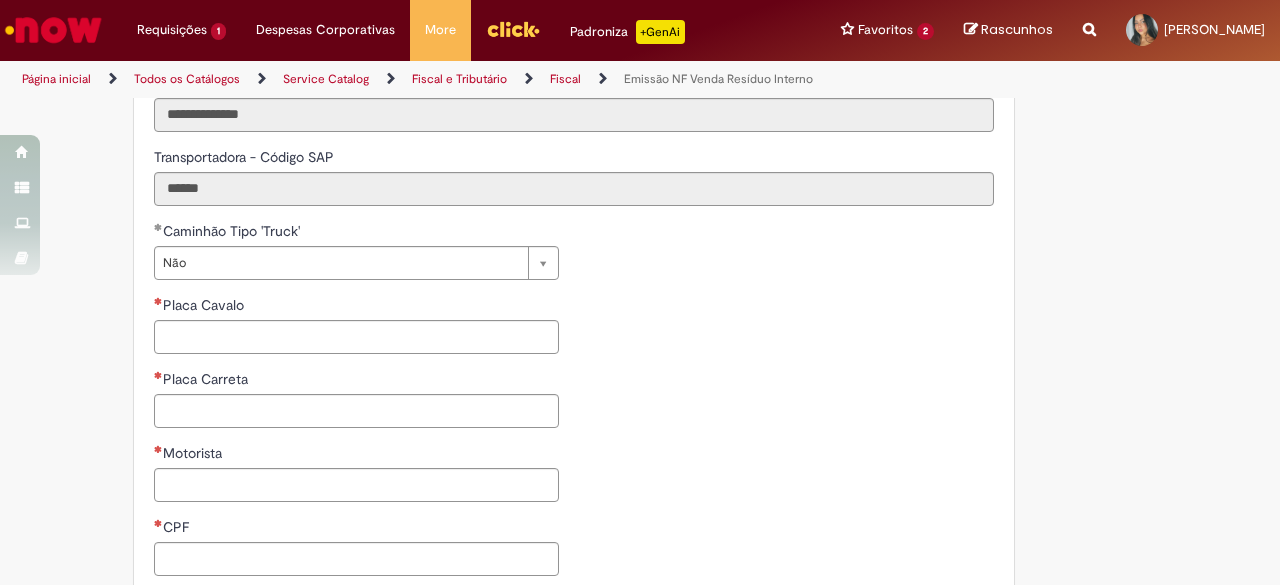 scroll, scrollTop: 1010, scrollLeft: 0, axis: vertical 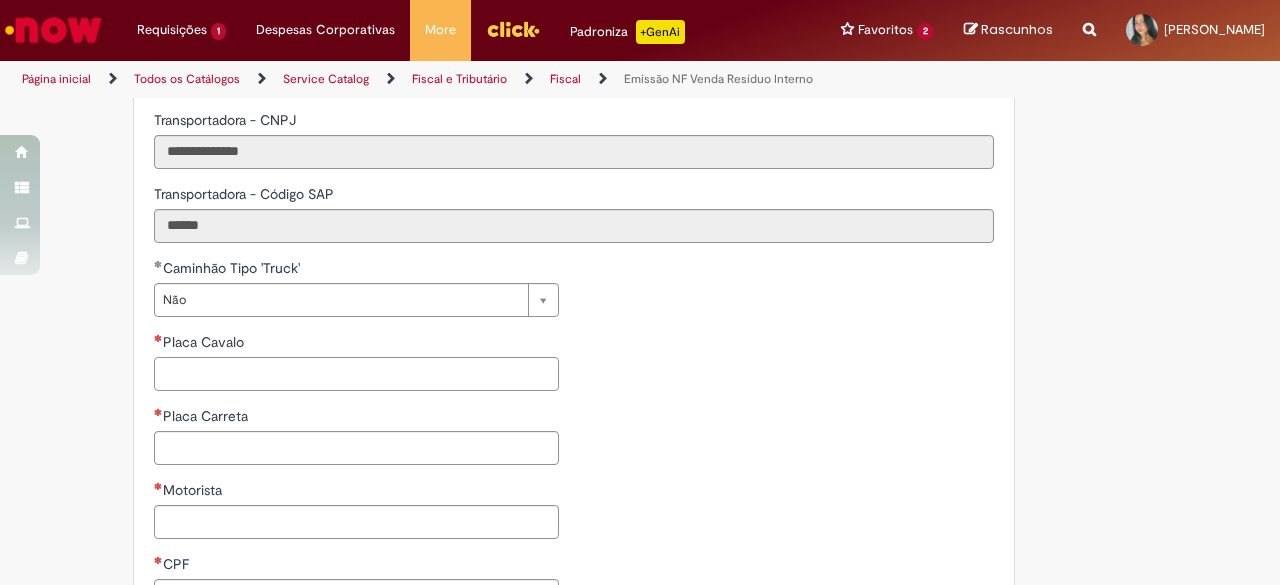 click on "Placa Cavalo" at bounding box center (356, 374) 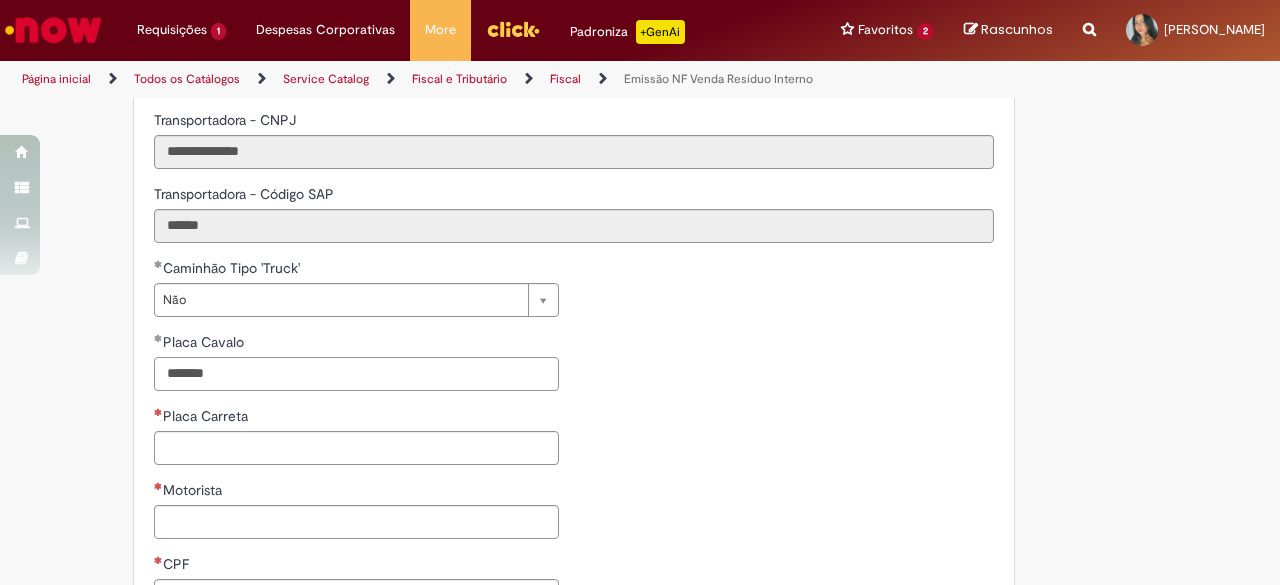type on "*******" 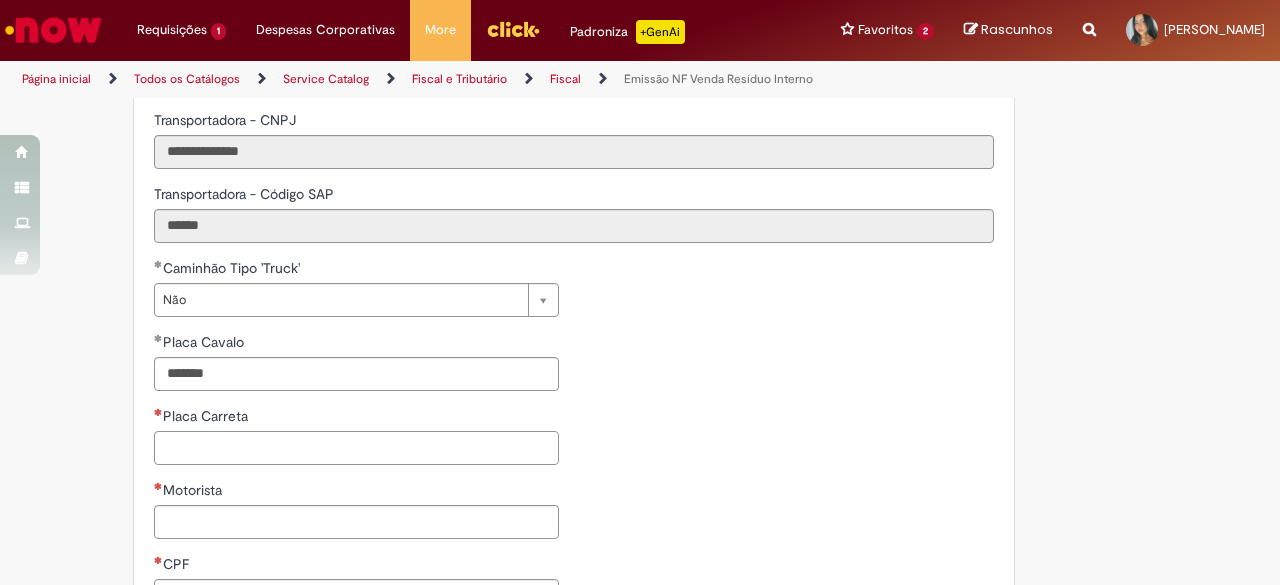 click on "Placa Carreta" at bounding box center (356, 448) 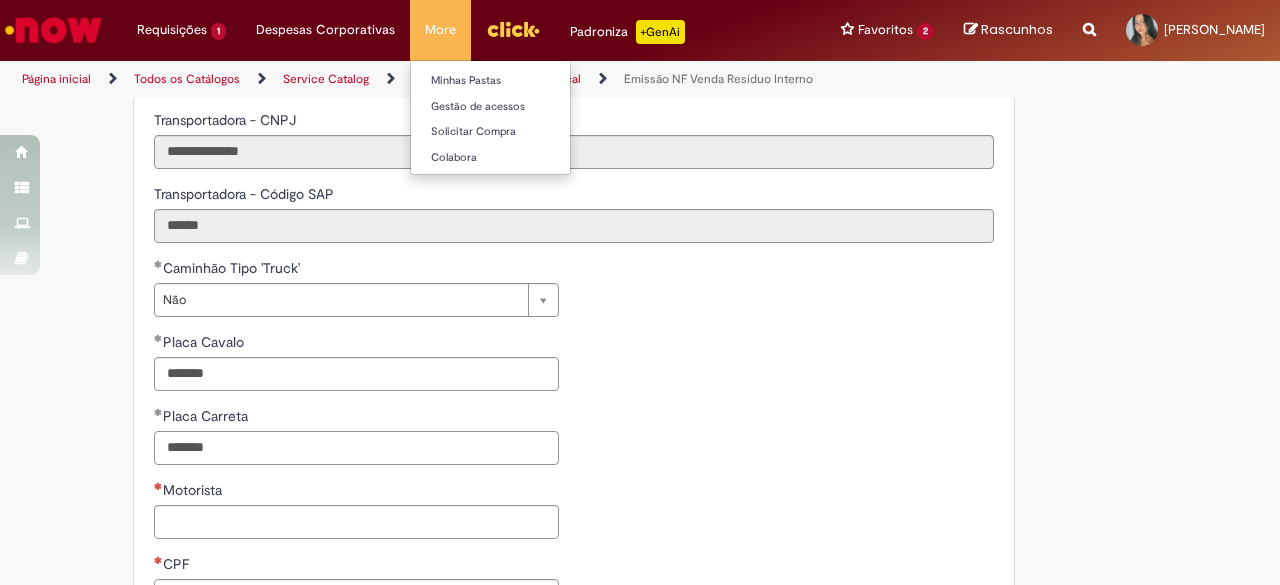 type on "*******" 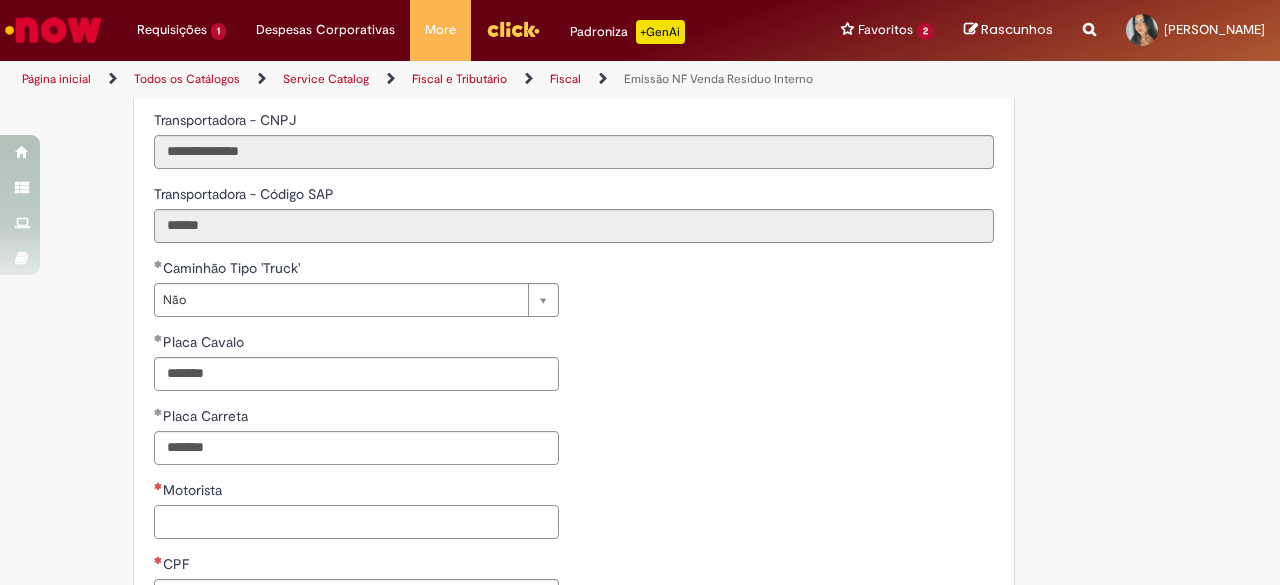 click on "Motorista" at bounding box center (356, 522) 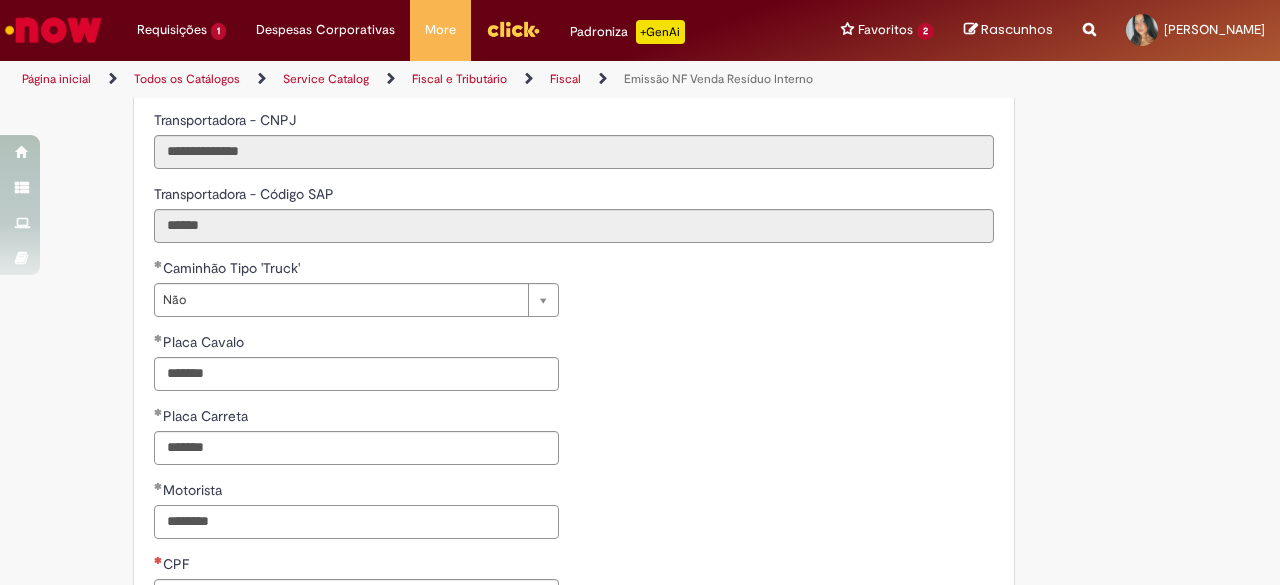 type on "********" 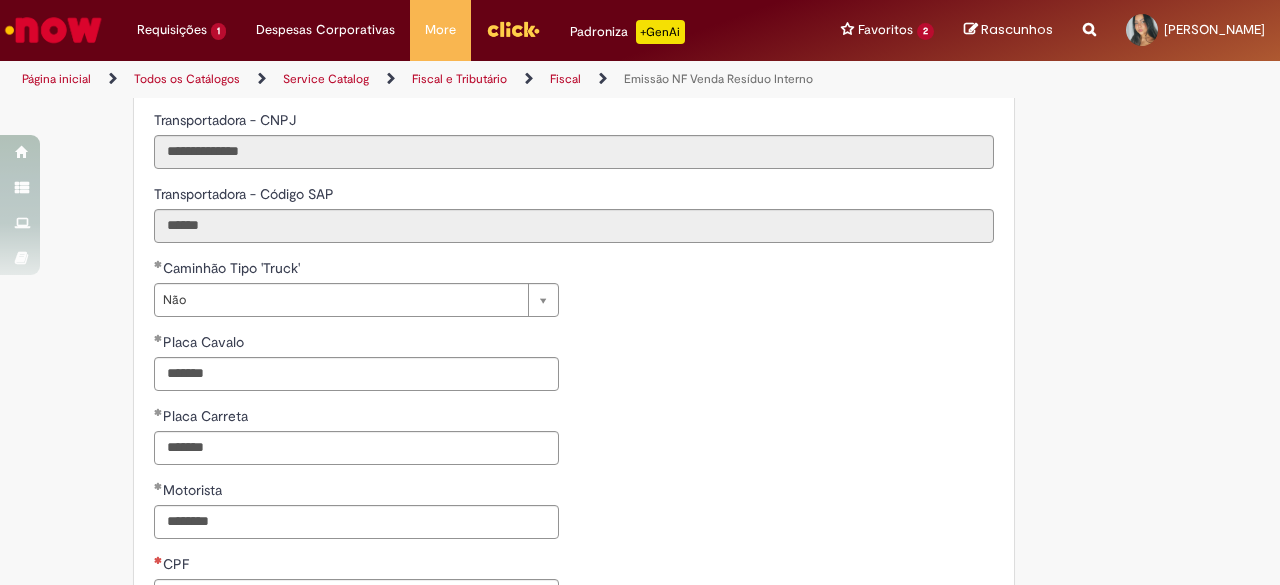 click on "CPF" at bounding box center [356, 566] 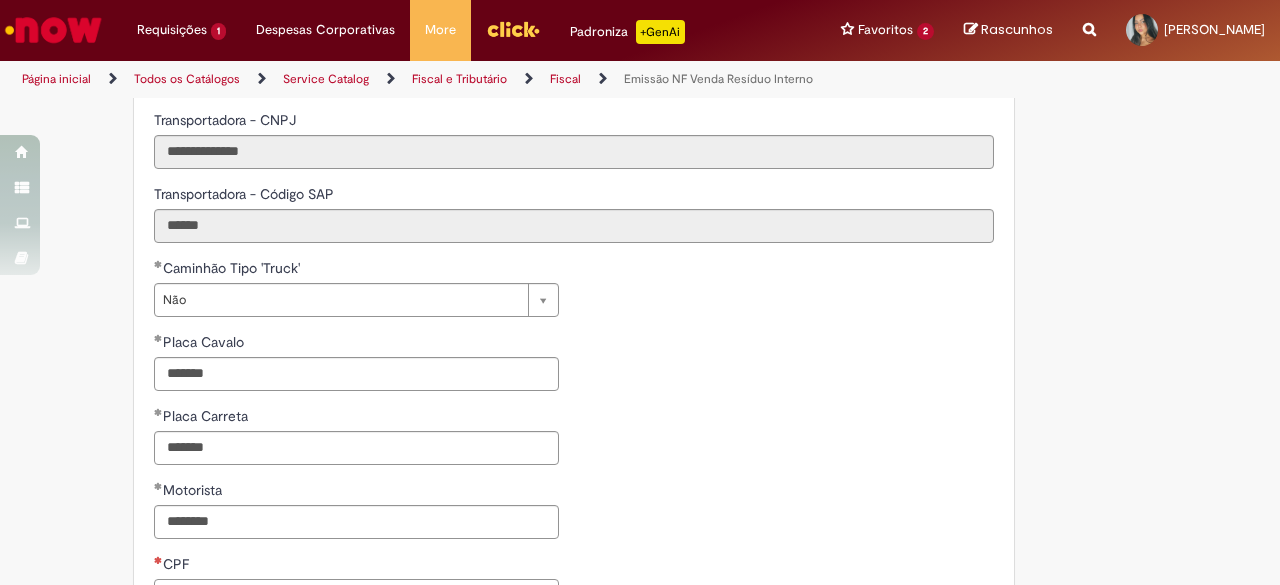 click on "CPF" 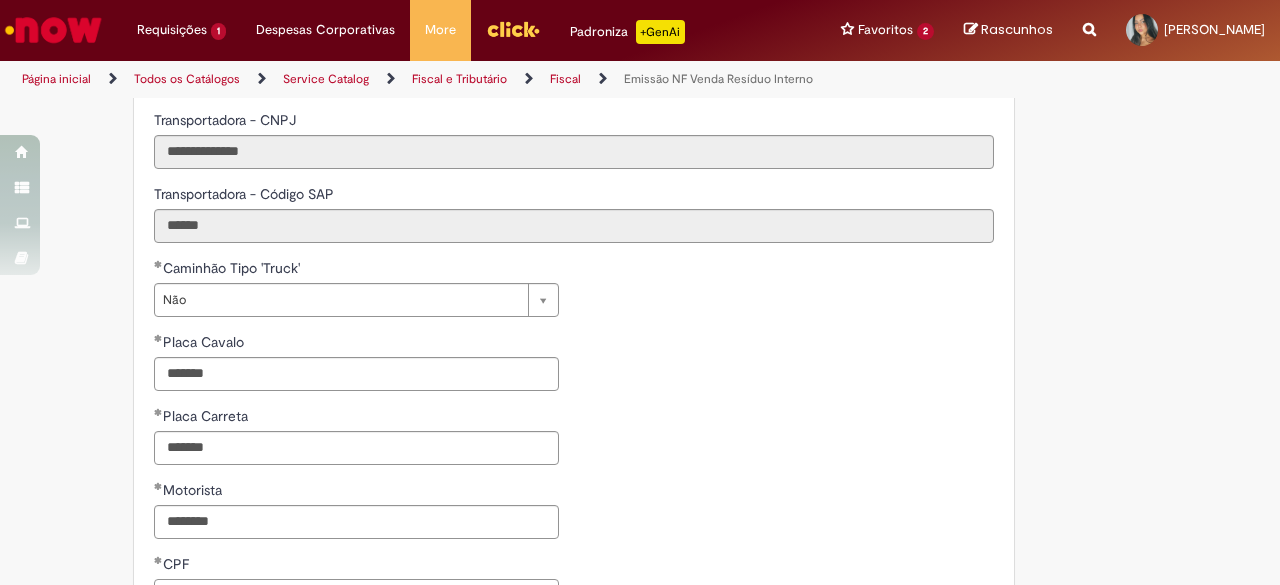 scroll, scrollTop: 1027, scrollLeft: 0, axis: vertical 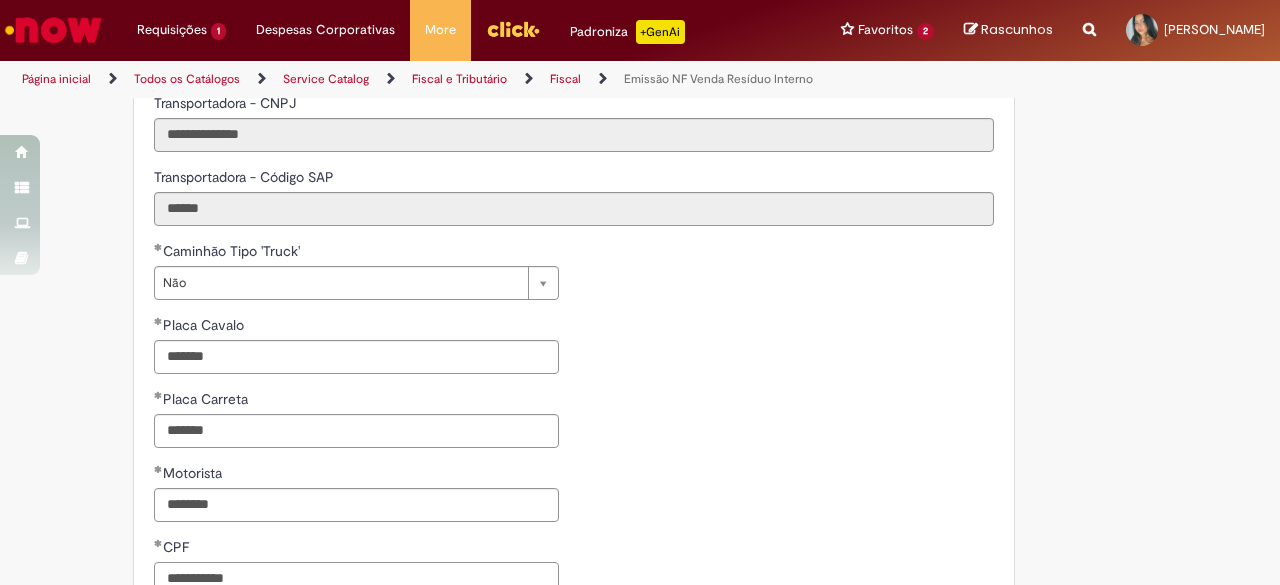 type on "**********" 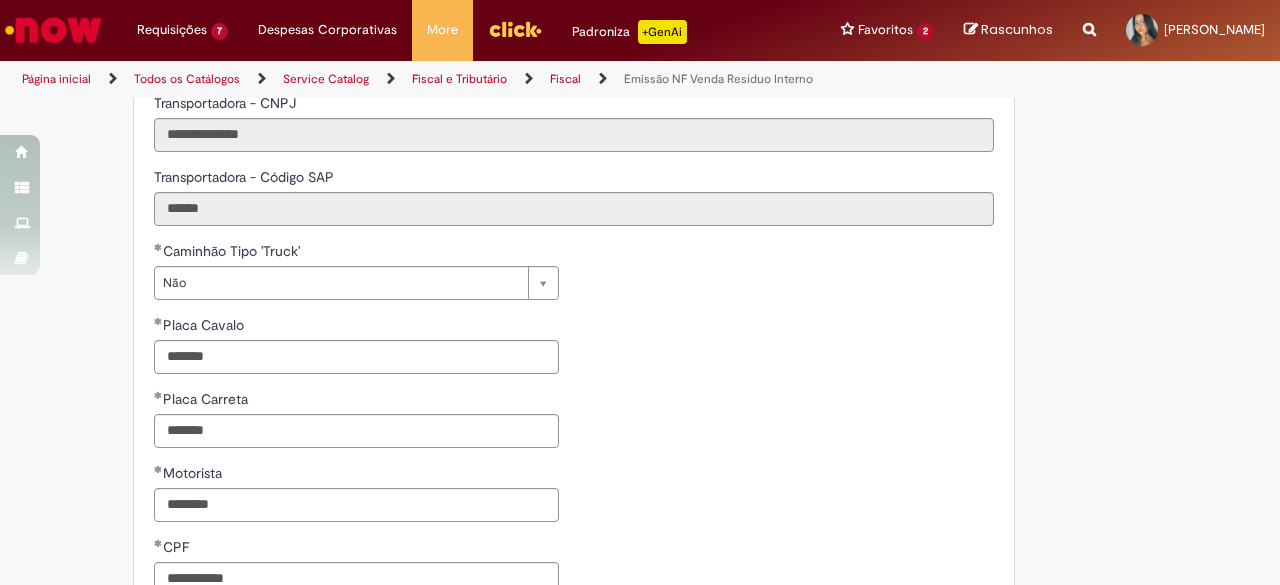 click on "**********" 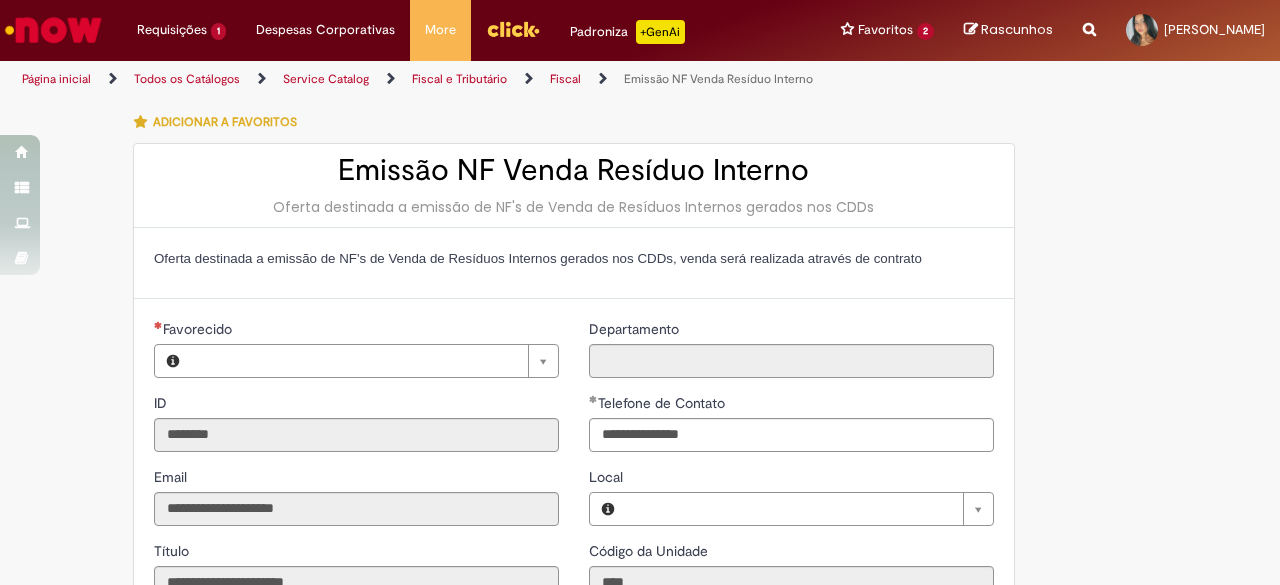 type on "**********" 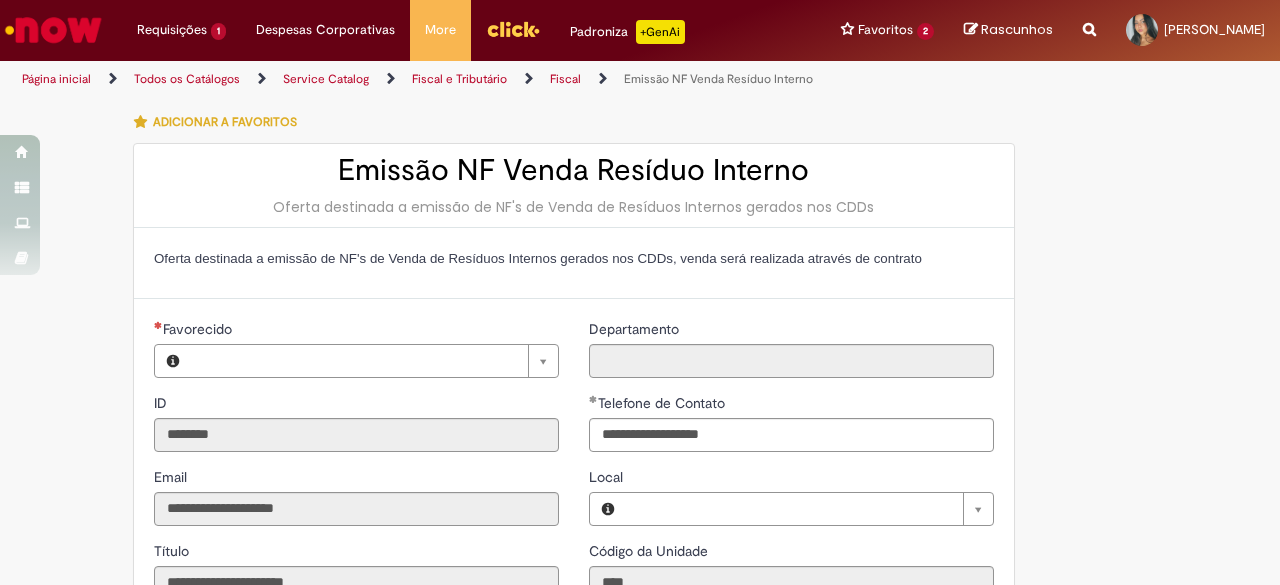 type on "**********" 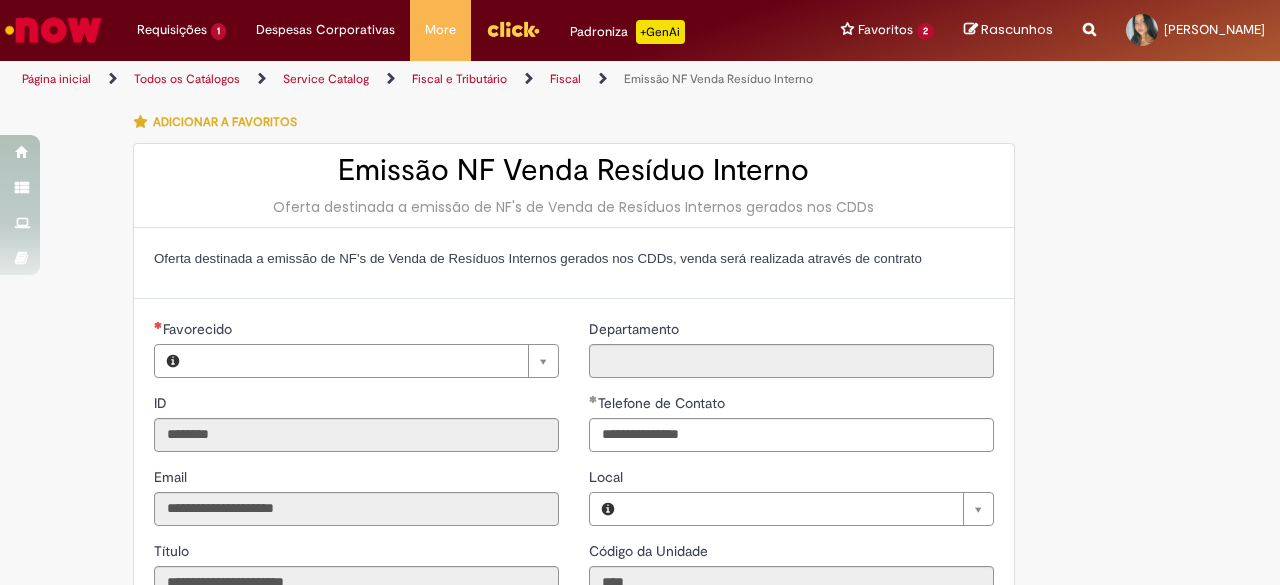 type on "**********" 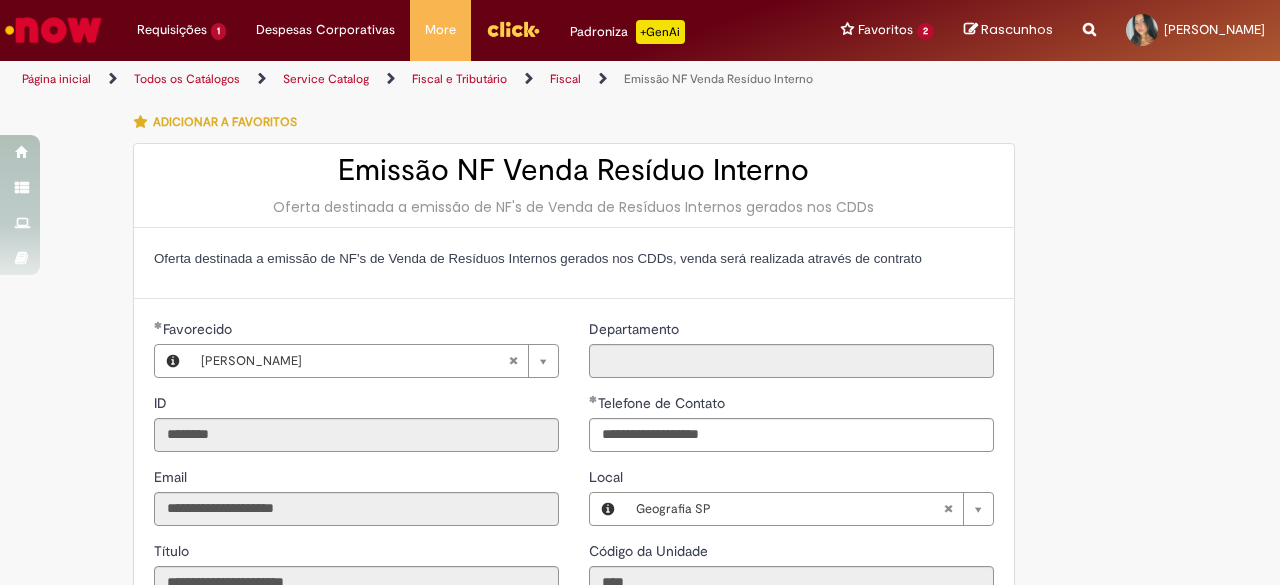 scroll, scrollTop: 0, scrollLeft: 0, axis: both 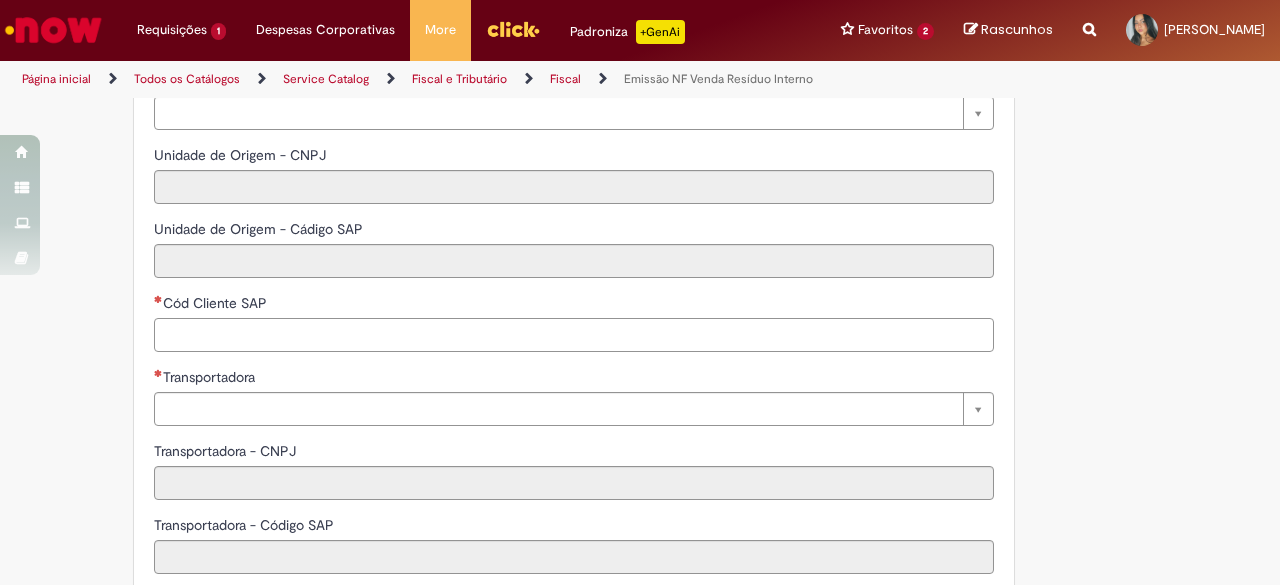 click on "Cód Cliente SAP" at bounding box center (574, 335) 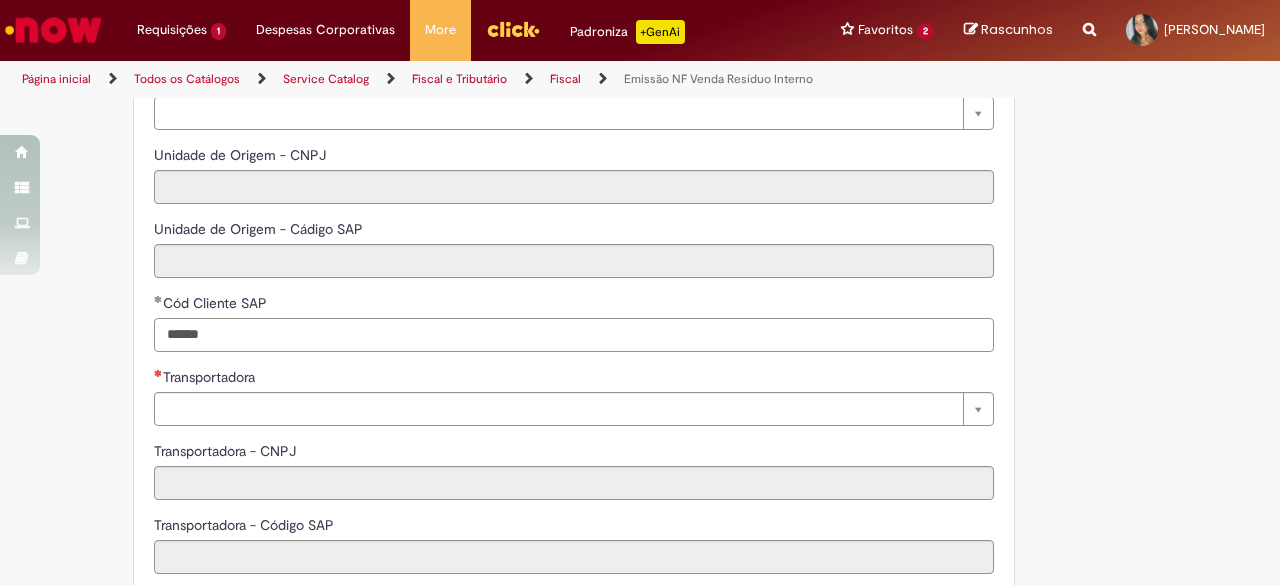 type on "******" 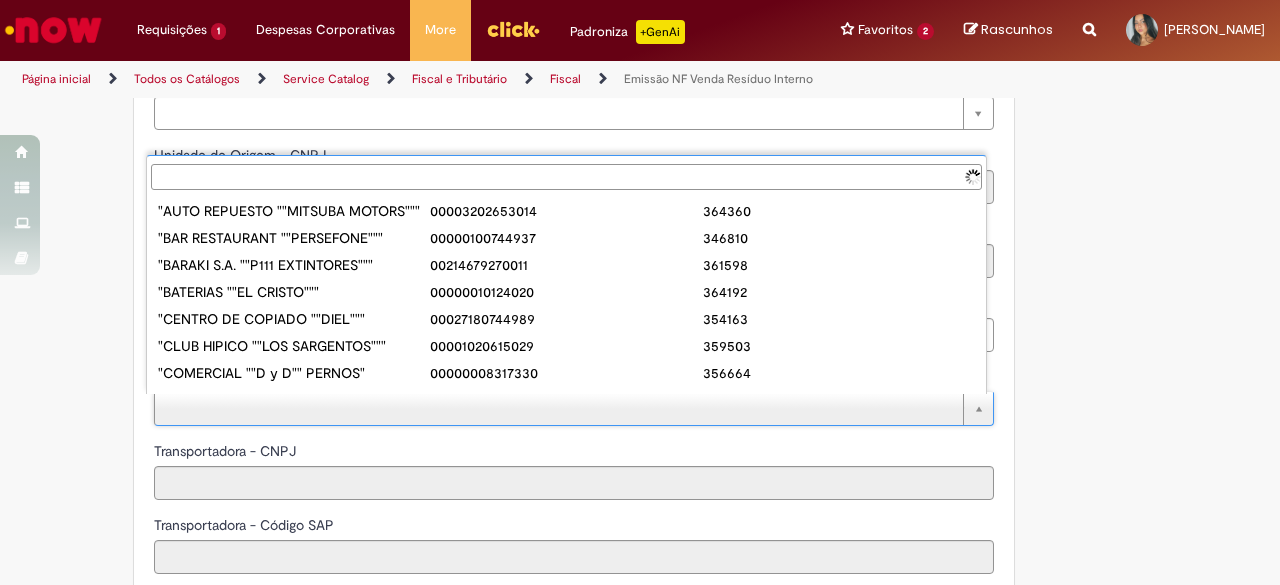 type on "******" 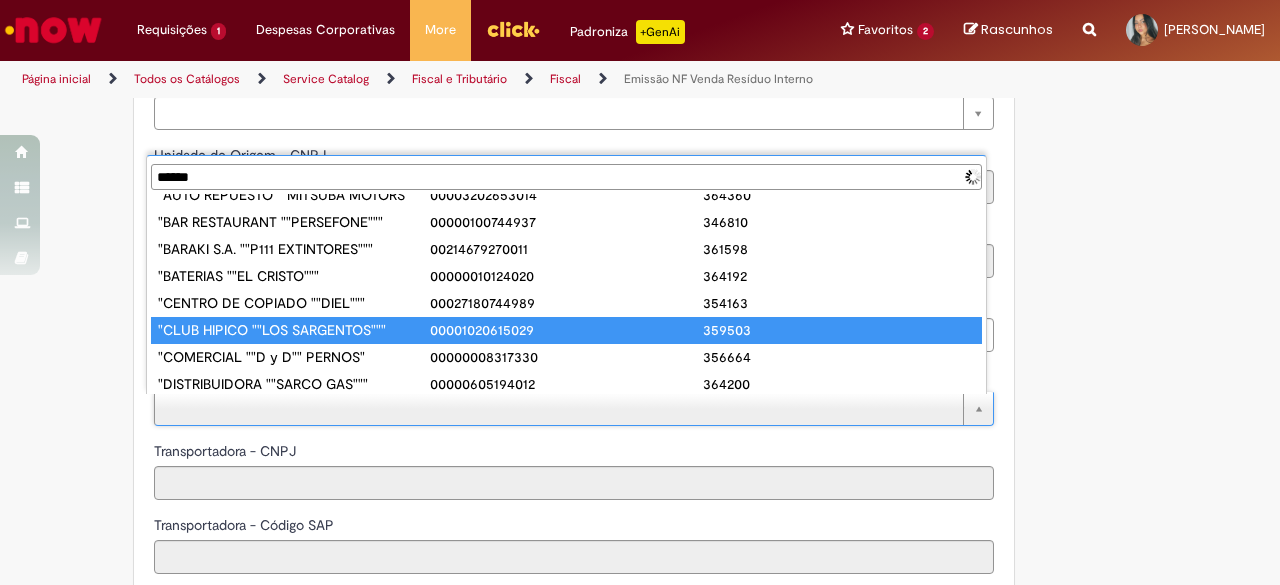 scroll, scrollTop: 0, scrollLeft: 0, axis: both 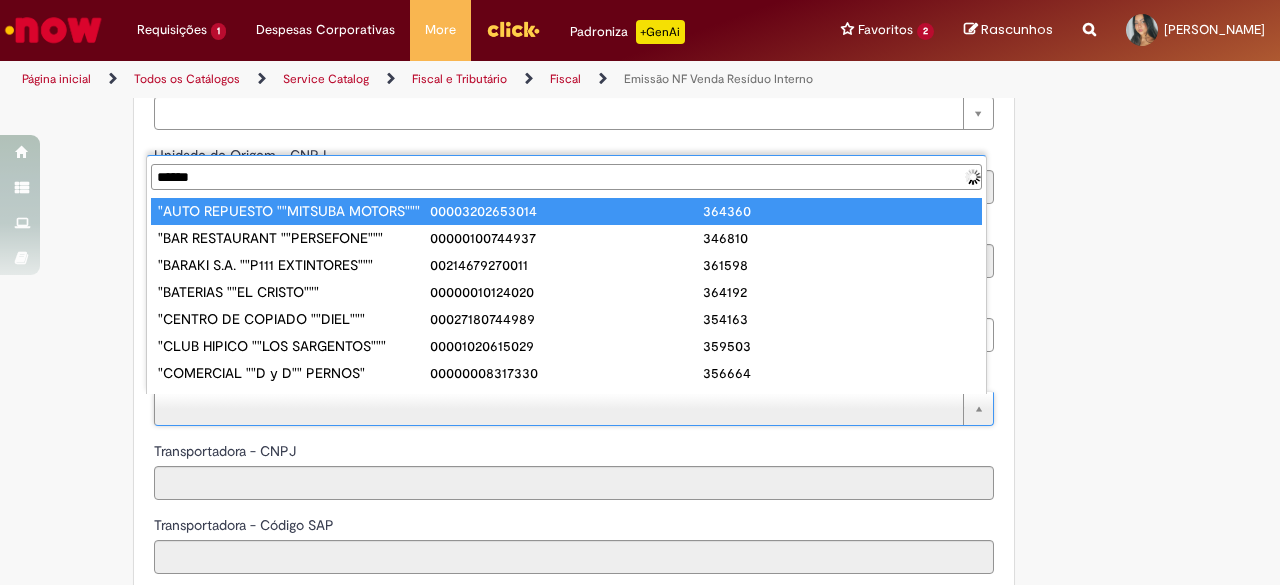 click on "******" at bounding box center (566, 177) 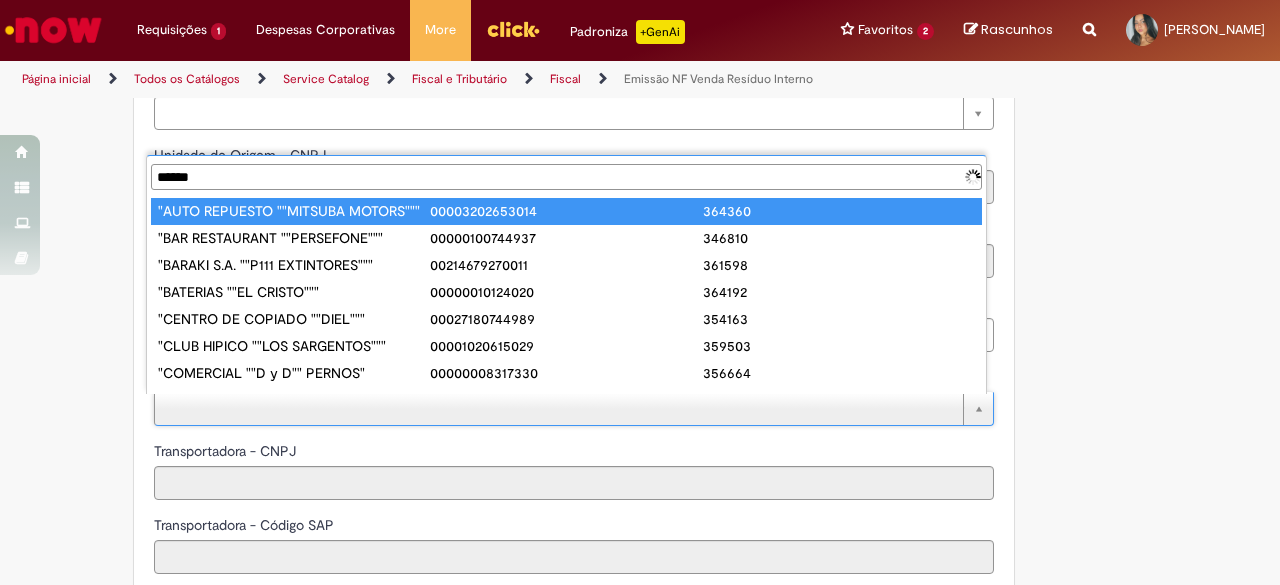 type on "**********" 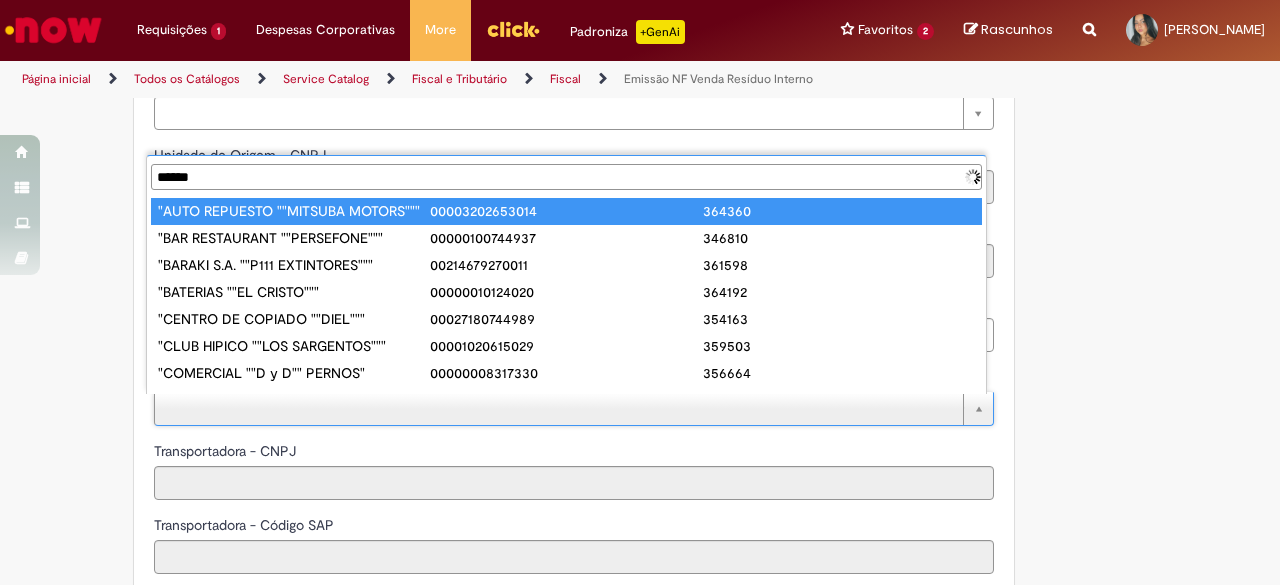 type on "**********" 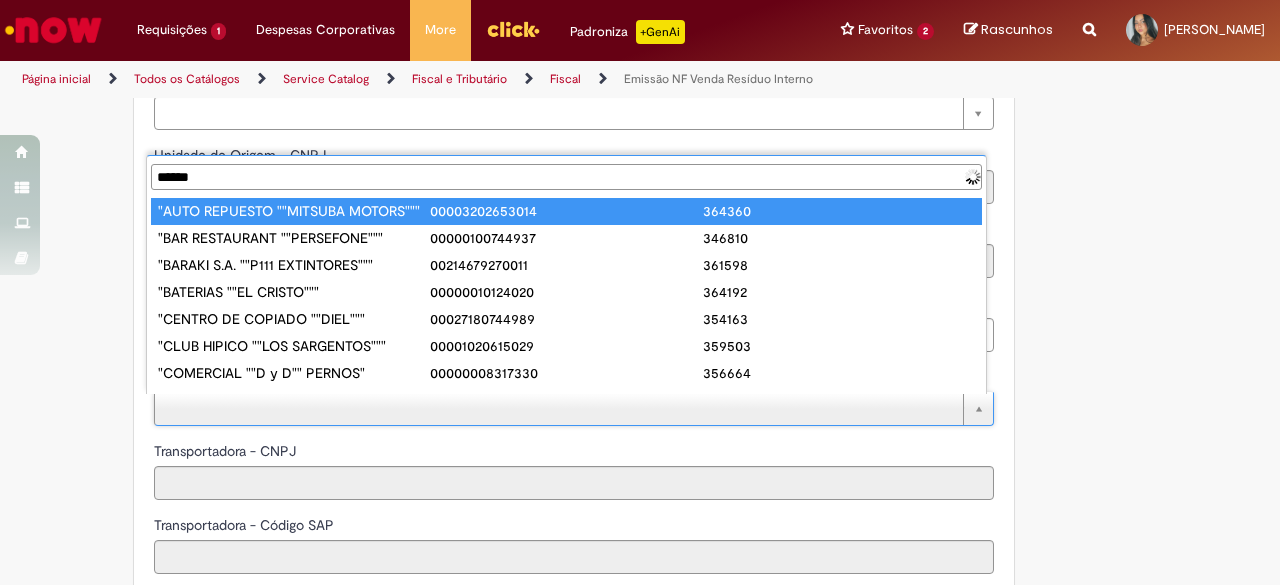 type 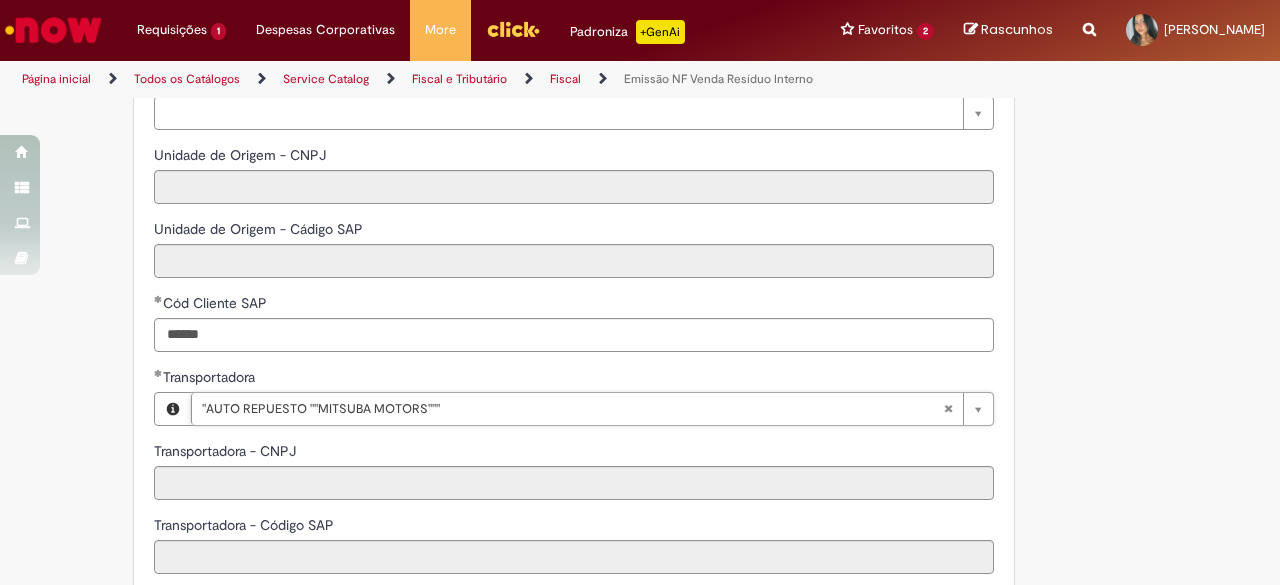 type on "**********" 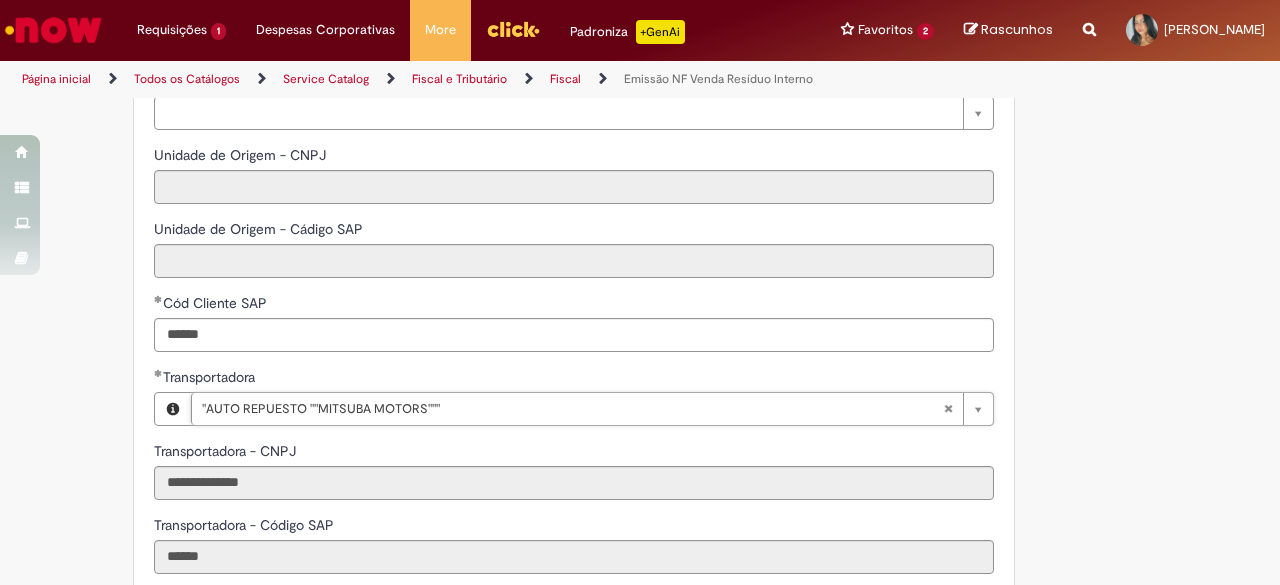 type 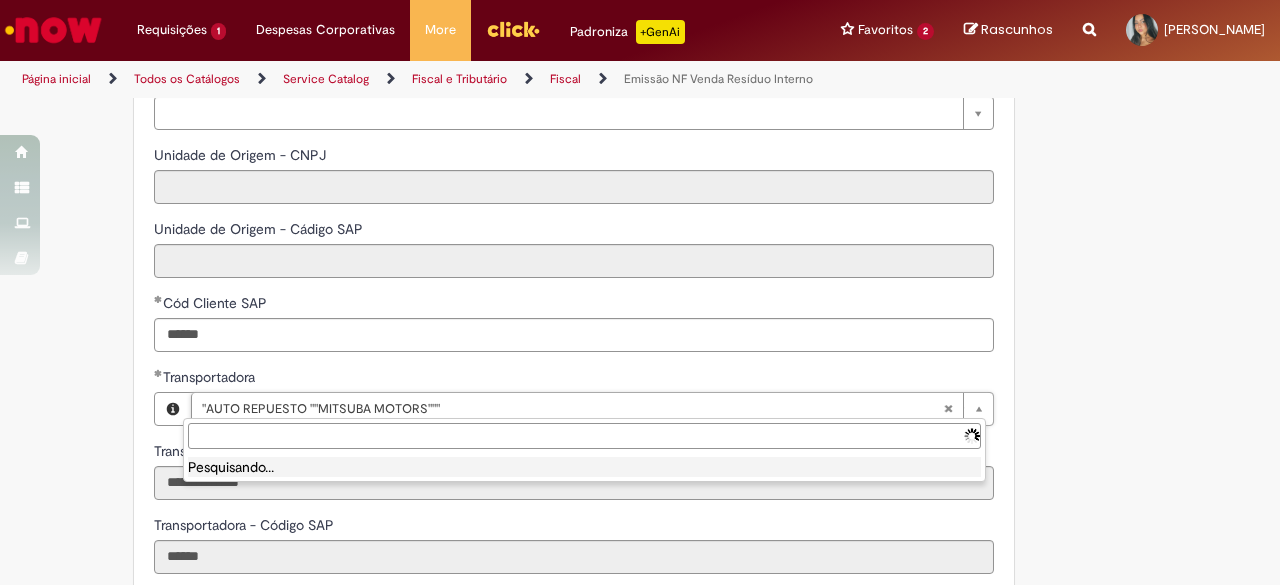 drag, startPoint x: 446, startPoint y: 401, endPoint x: 216, endPoint y: 424, distance: 231.14714 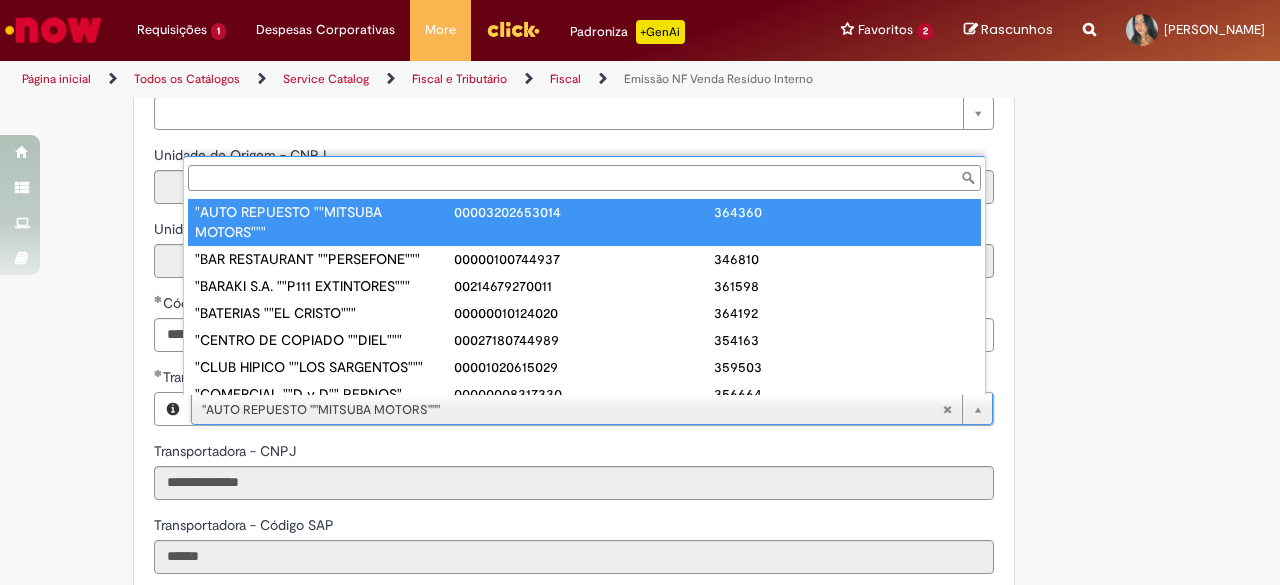 paste on "******" 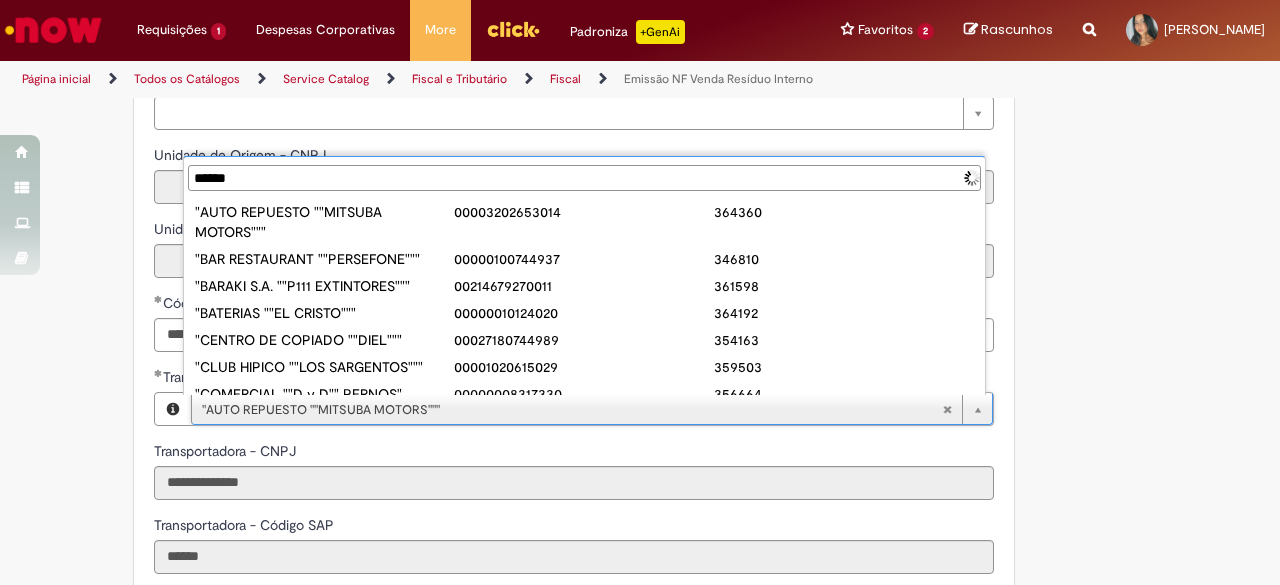 scroll, scrollTop: 0, scrollLeft: 0, axis: both 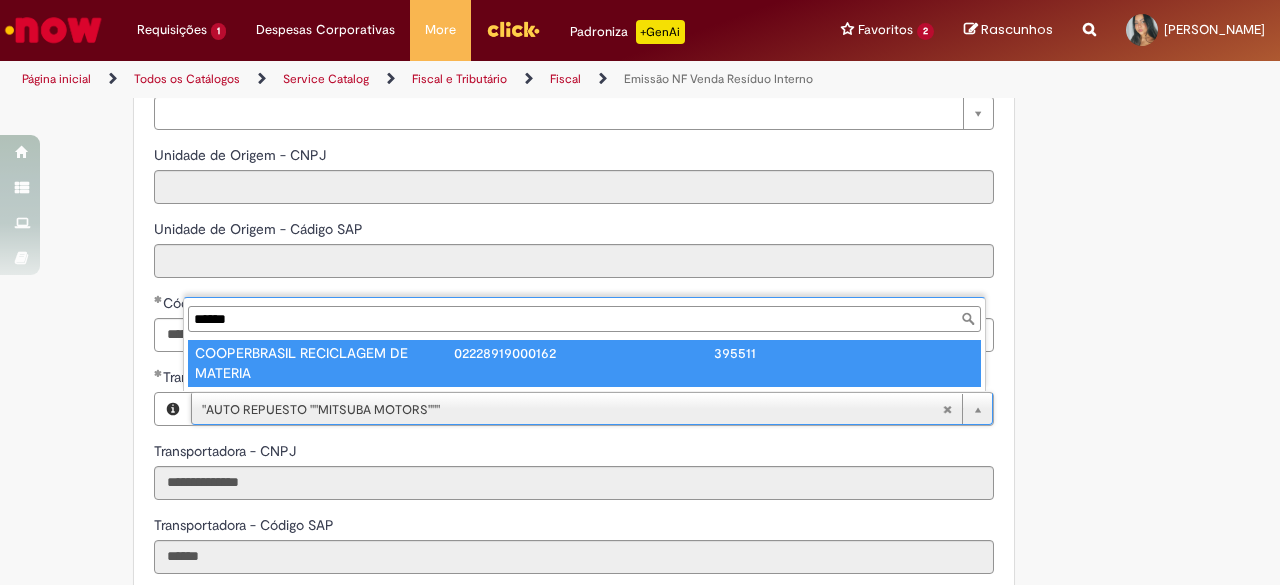type on "******" 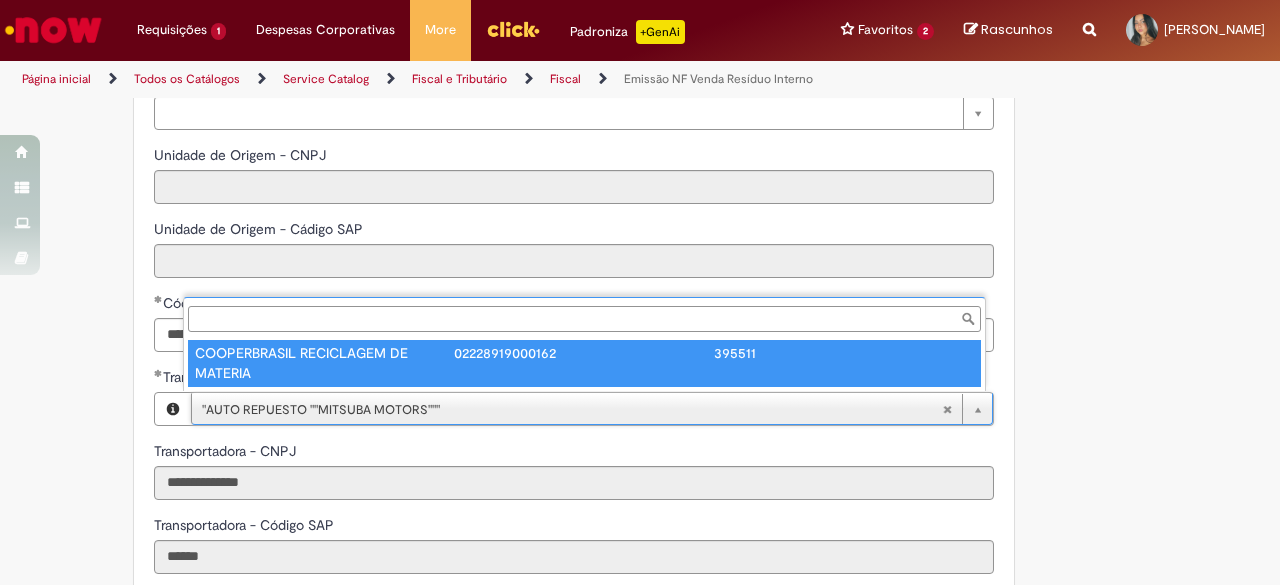 type on "**********" 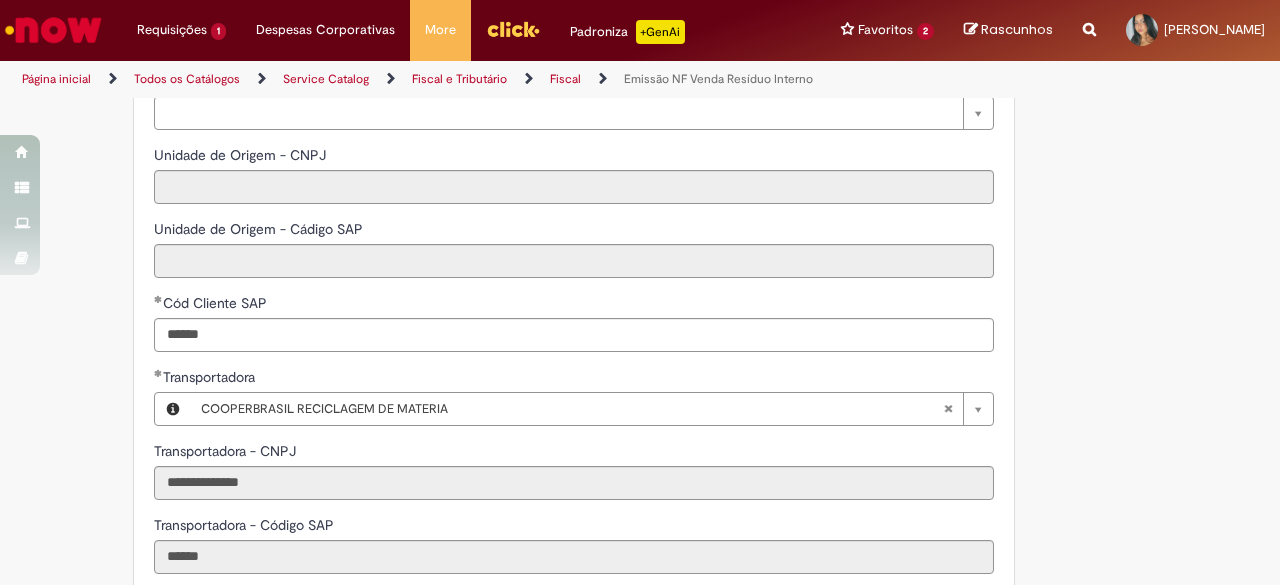 scroll, scrollTop: 0, scrollLeft: 0, axis: both 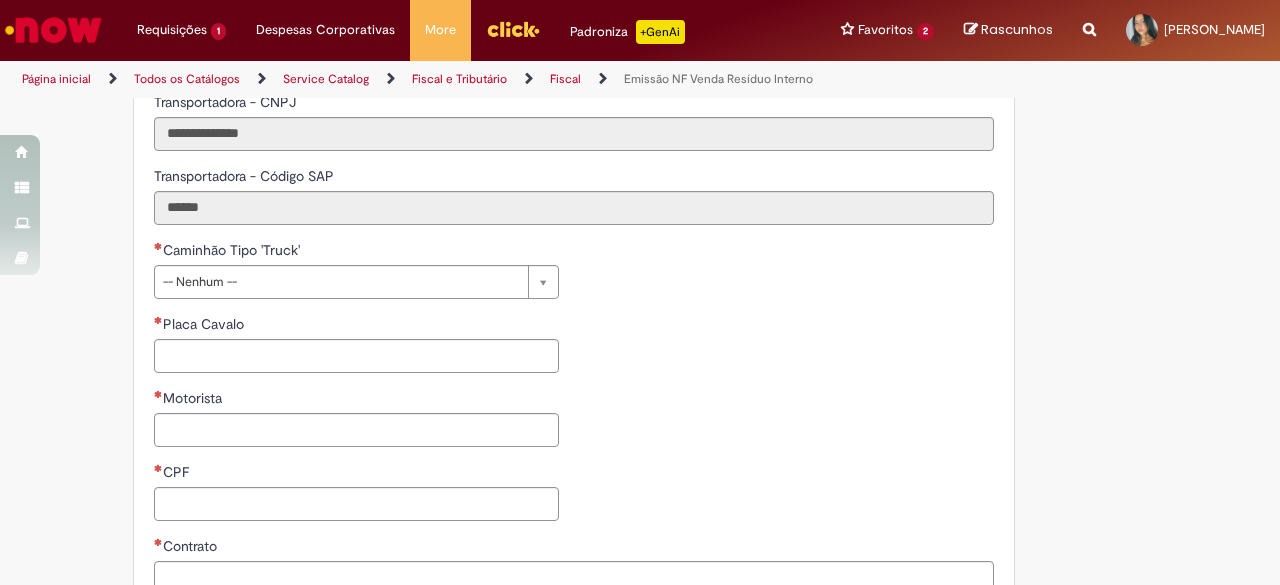 click on "**********" at bounding box center (574, 388) 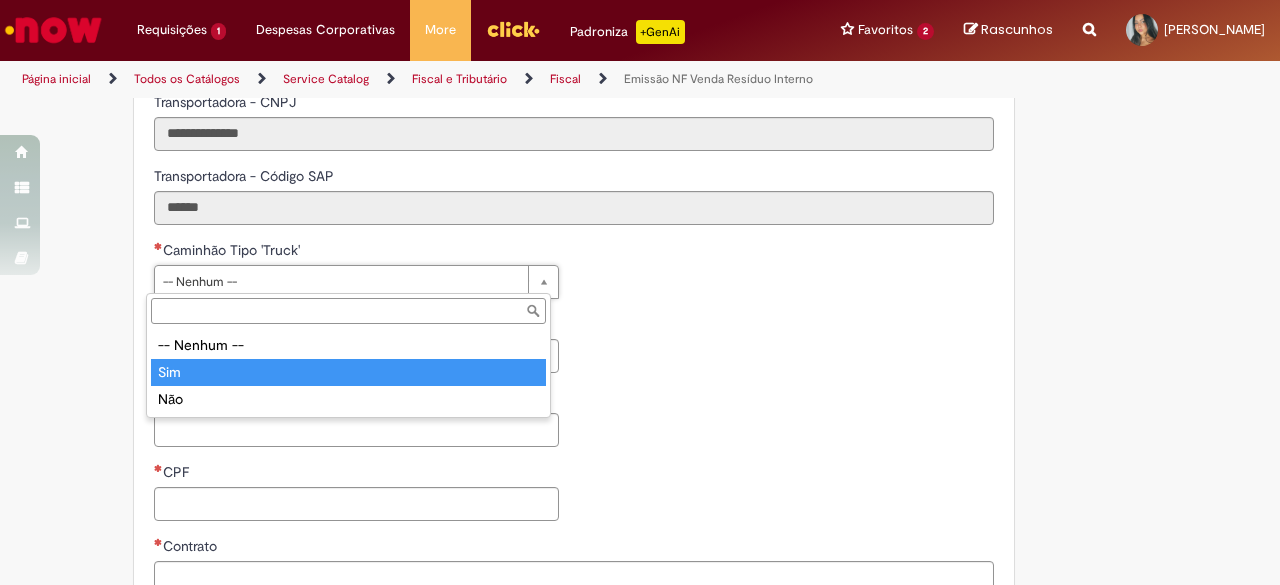 type on "***" 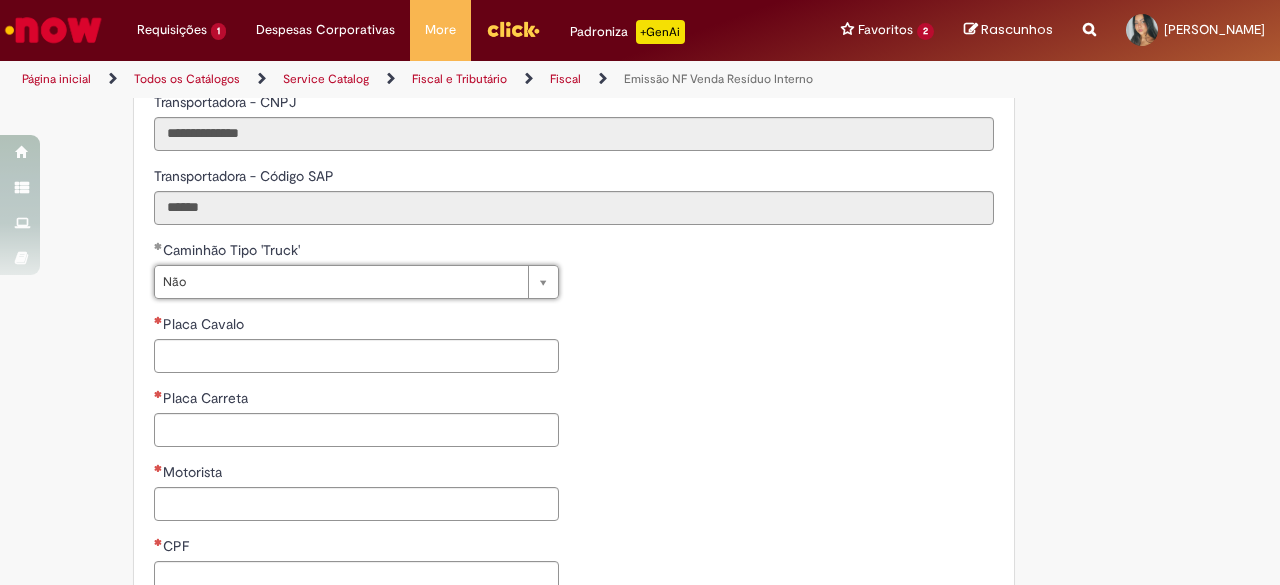 click on "**********" at bounding box center [574, 425] 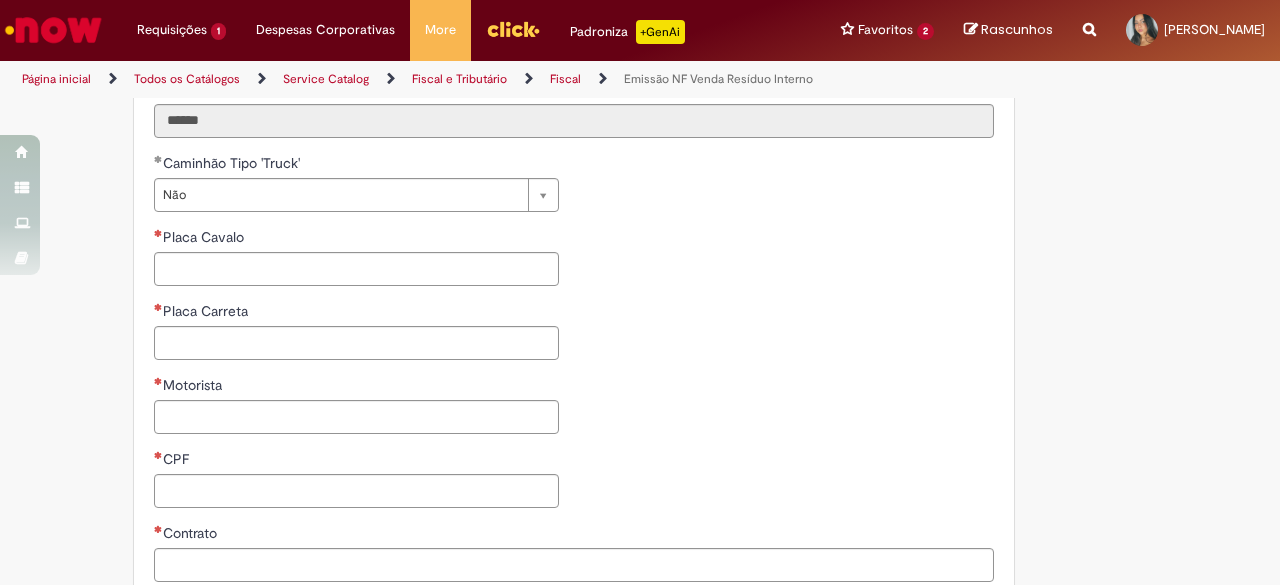 scroll, scrollTop: 1108, scrollLeft: 0, axis: vertical 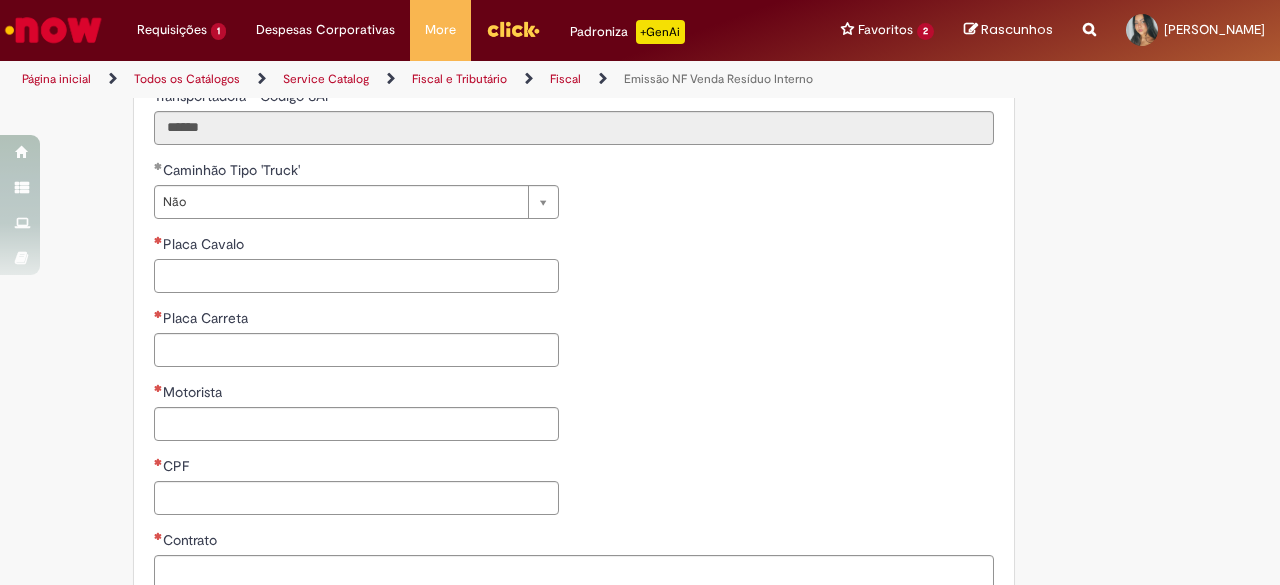 click on "Placa Cavalo" at bounding box center (356, 276) 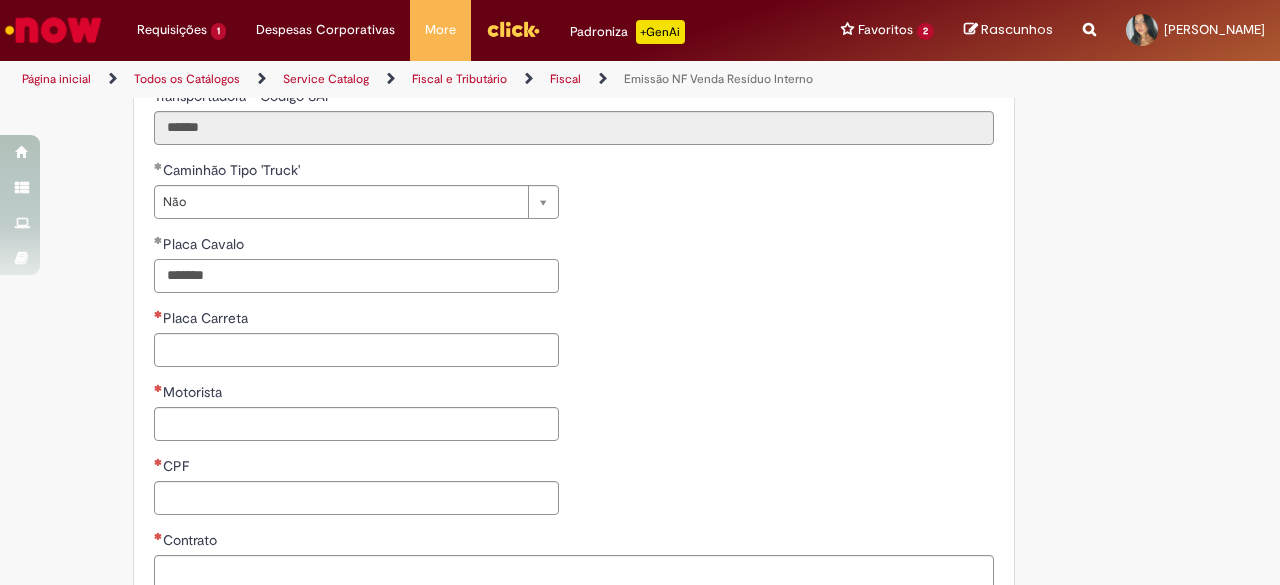 type on "*******" 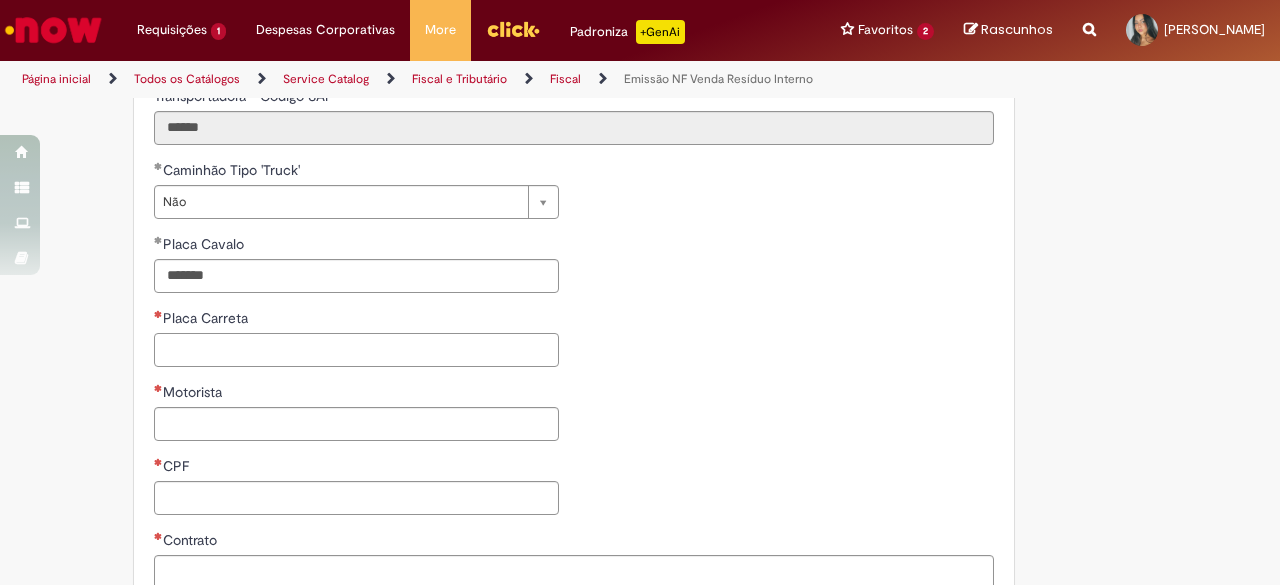 click on "Placa Carreta" at bounding box center (356, 350) 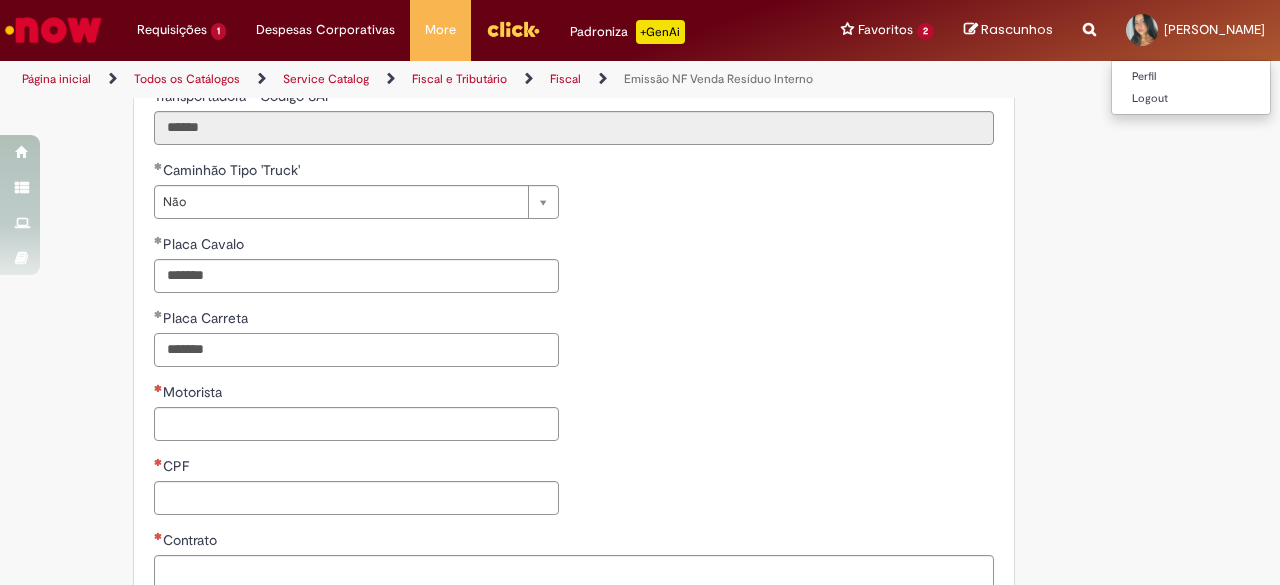type on "*******" 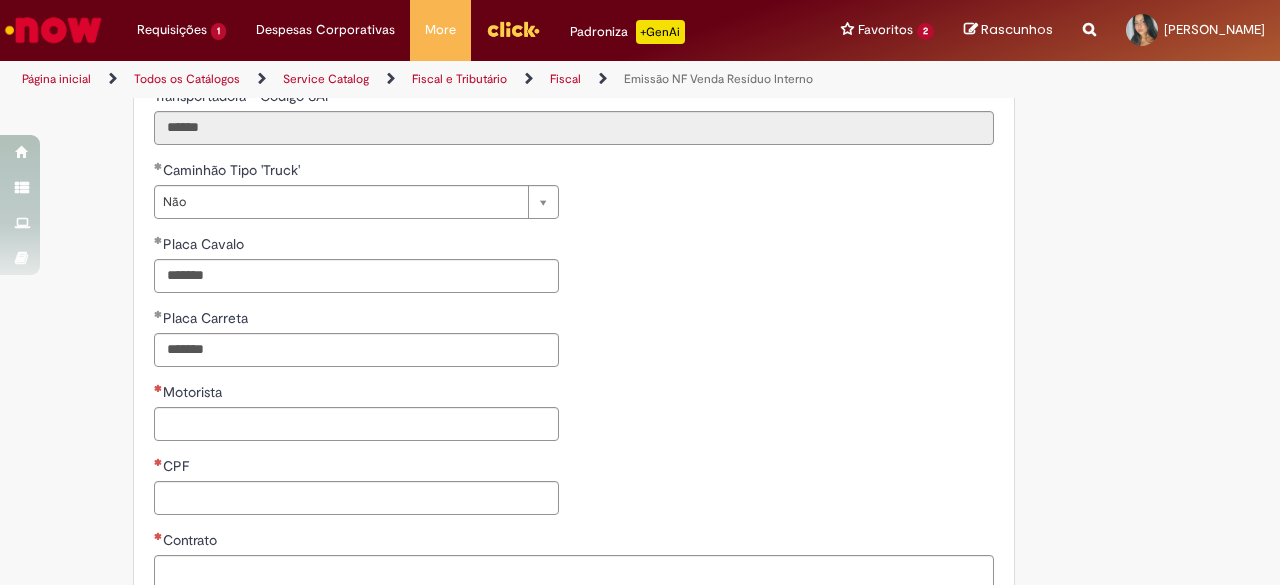 click on "**********" at bounding box center [356, 345] 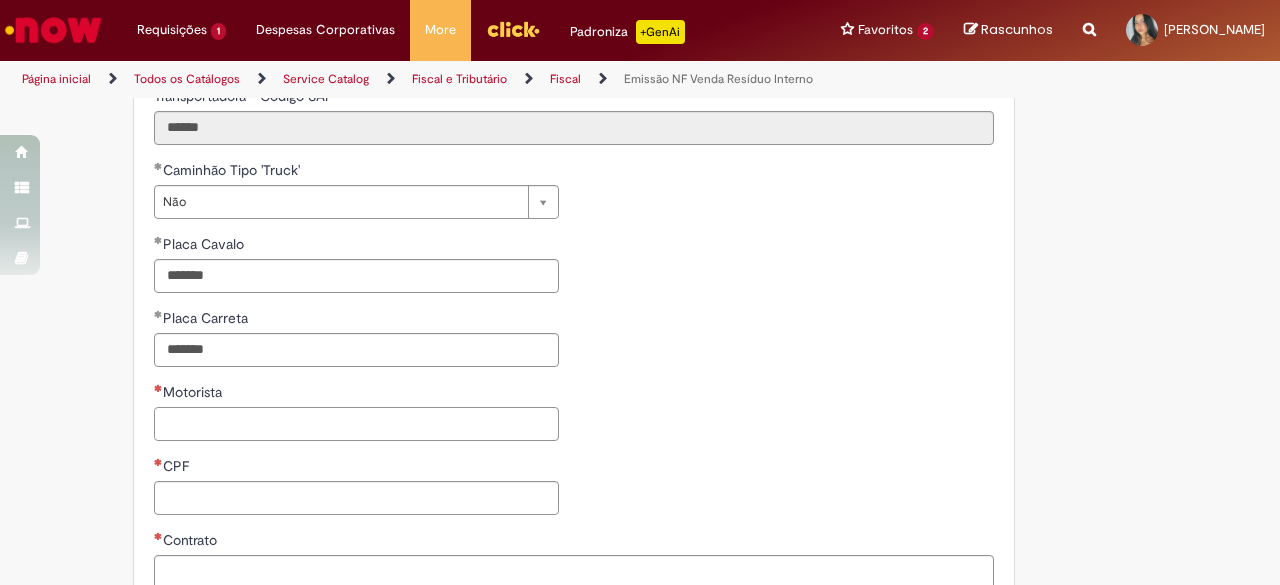 click on "Motorista" at bounding box center [356, 424] 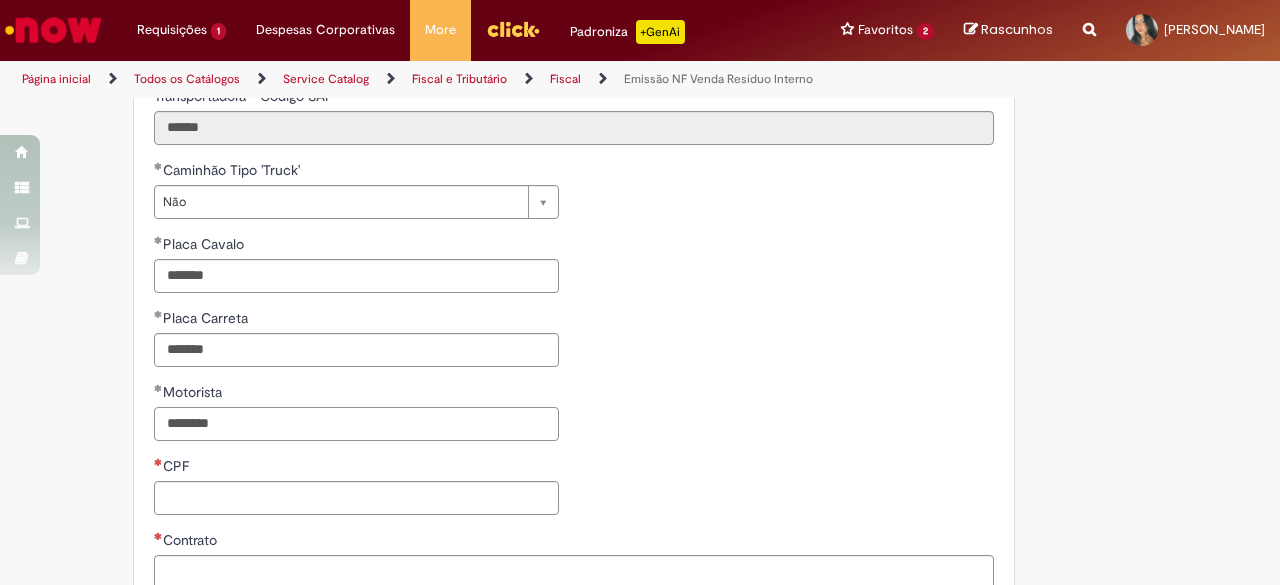 type on "********" 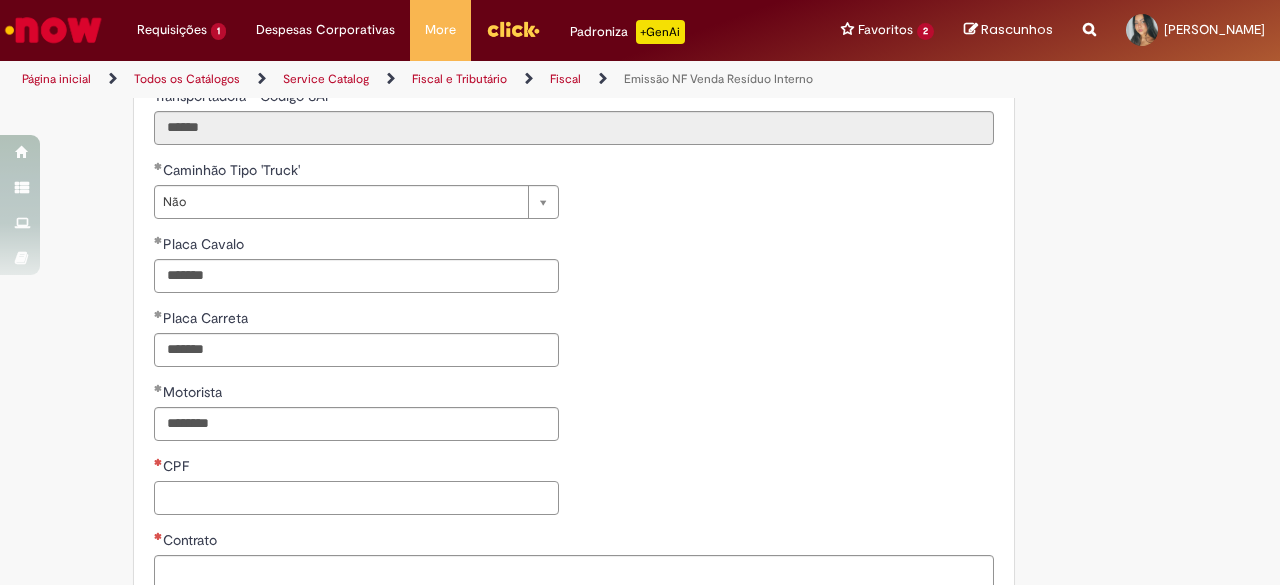 click on "CPF" at bounding box center [356, 498] 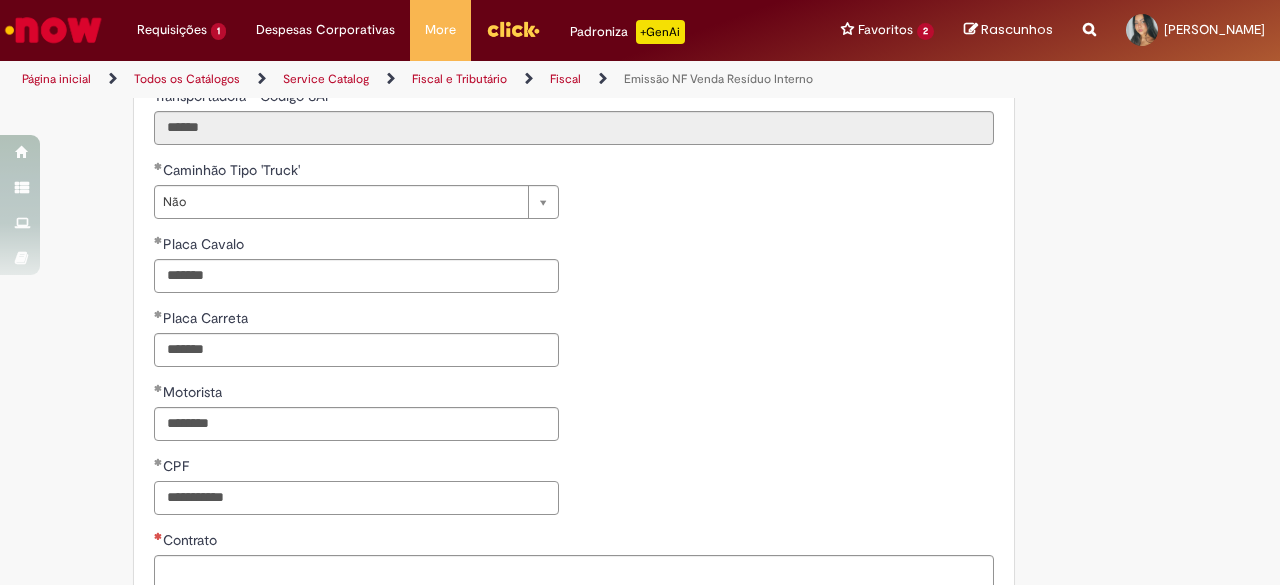 type on "**********" 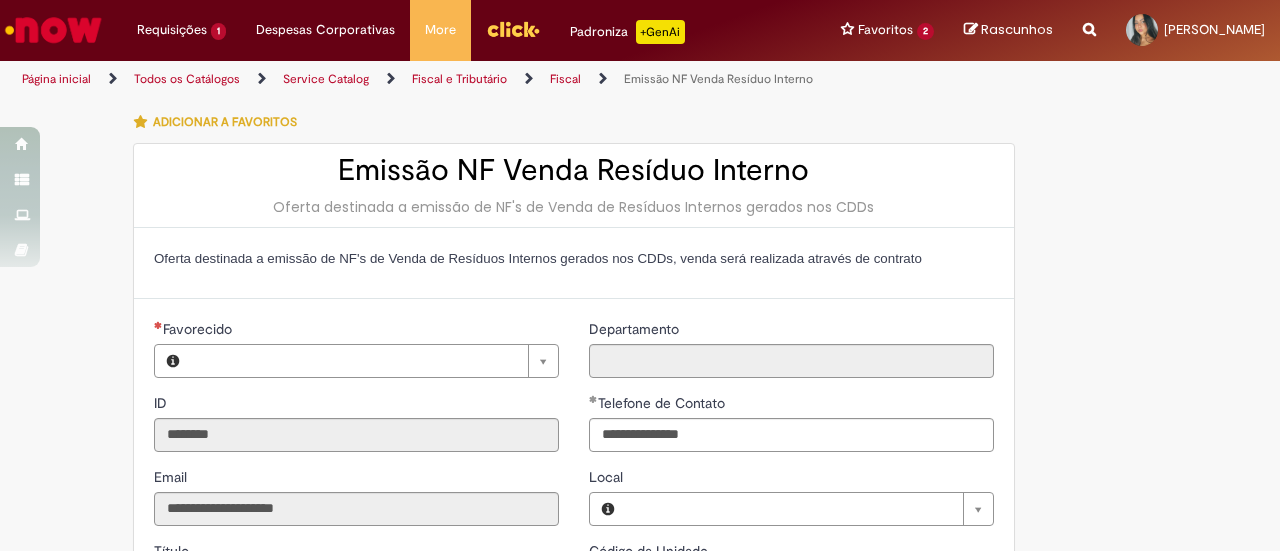 type on "**********" 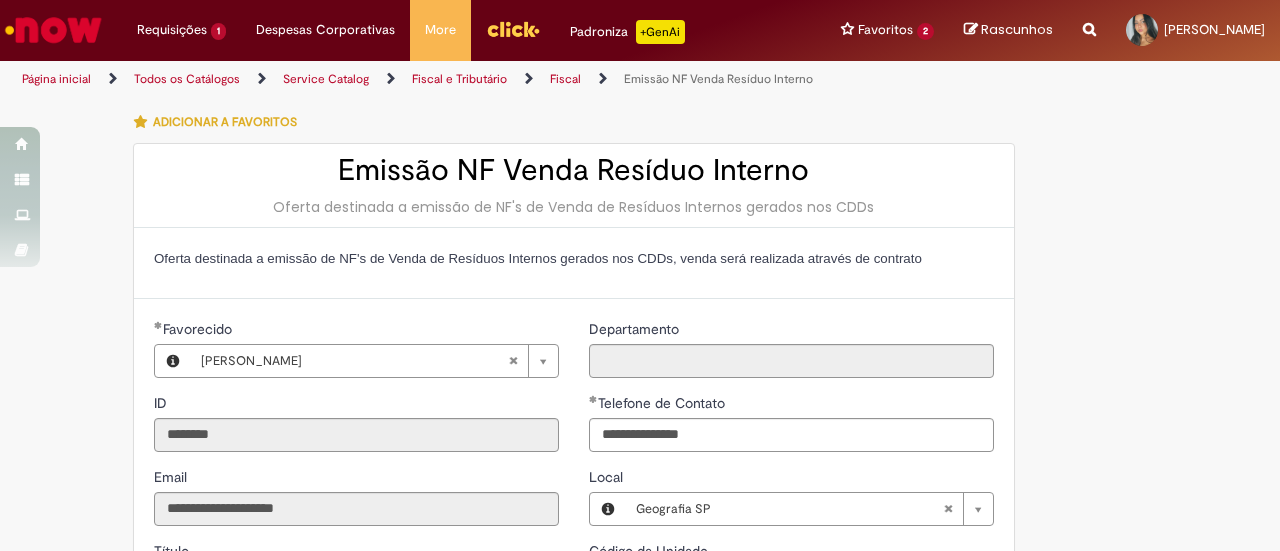 type on "**********" 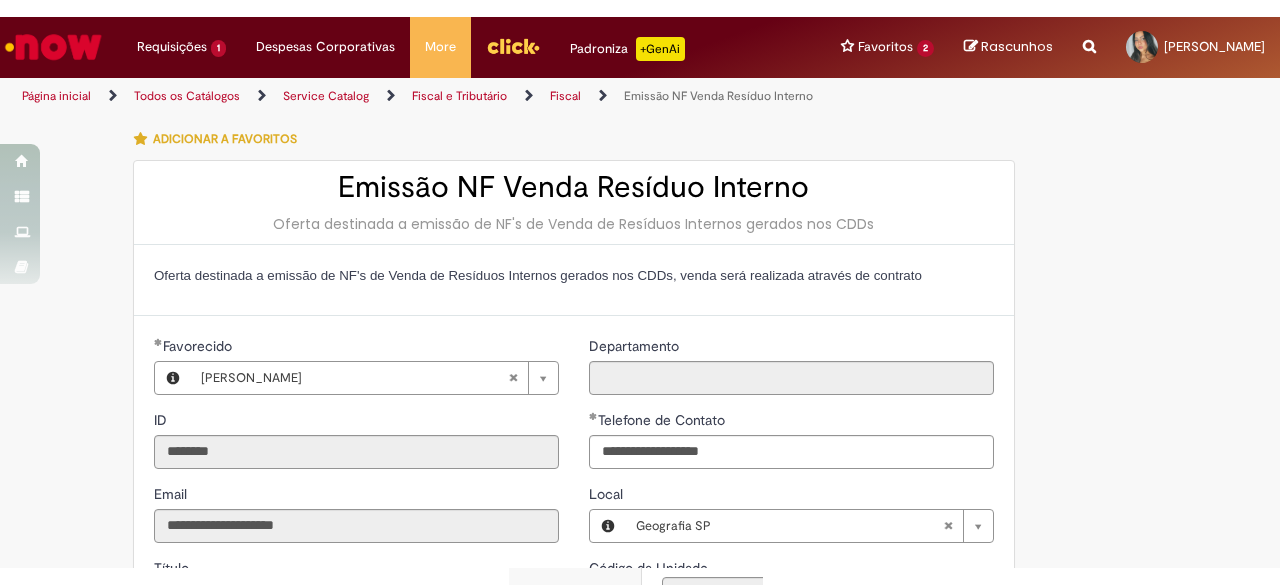 scroll, scrollTop: 0, scrollLeft: 0, axis: both 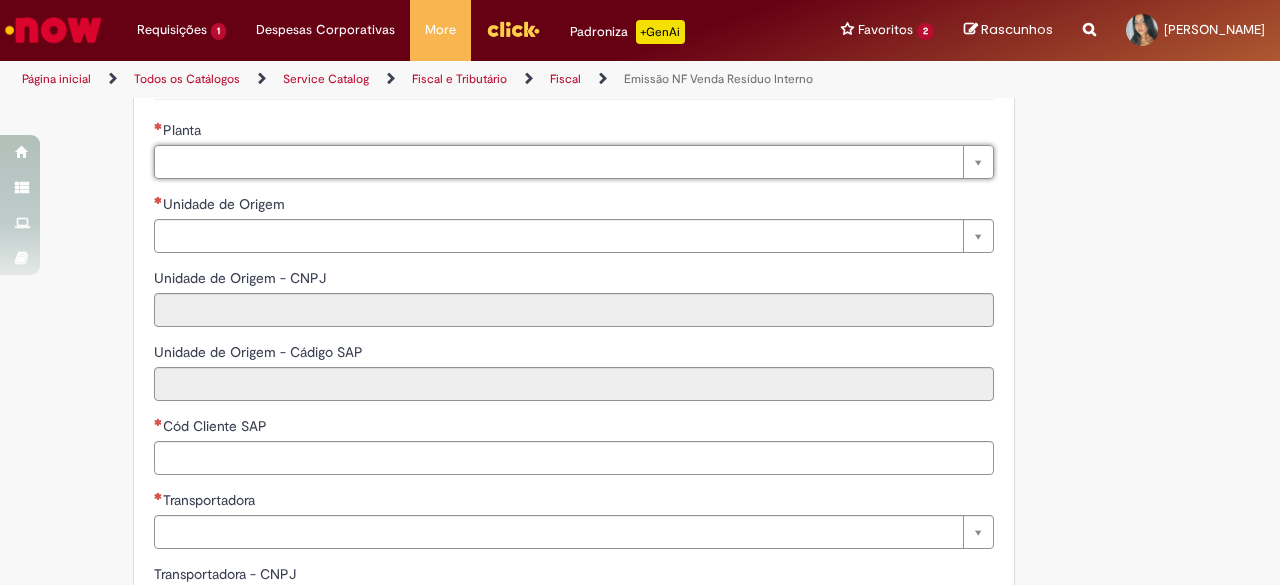 paste on "******" 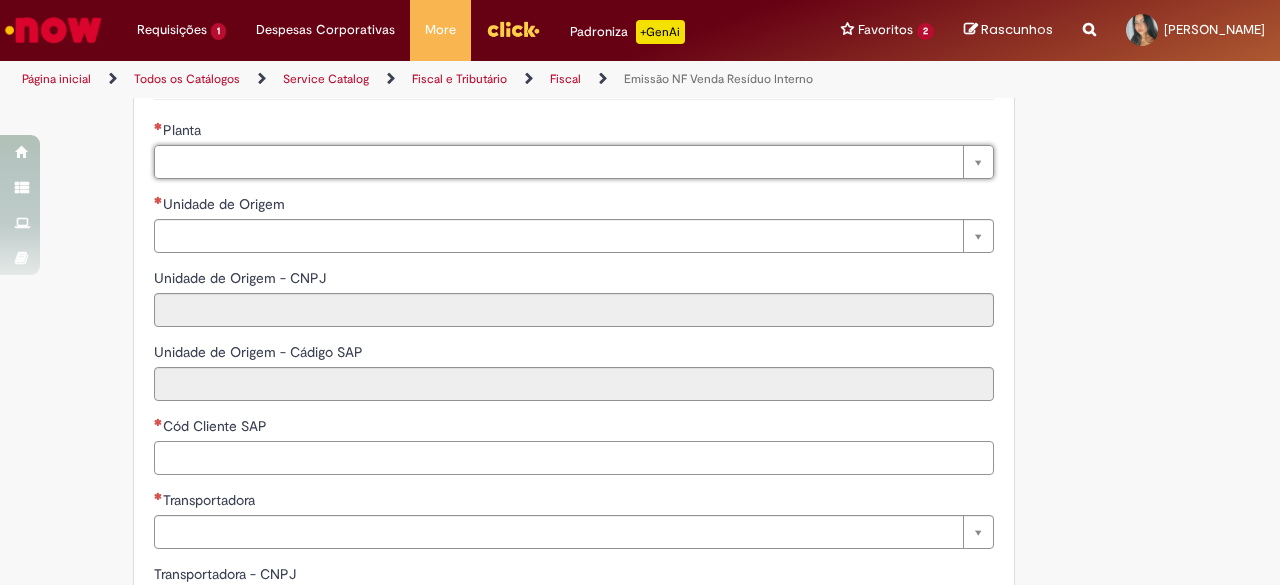 click on "Cód Cliente SAP" at bounding box center (574, 458) 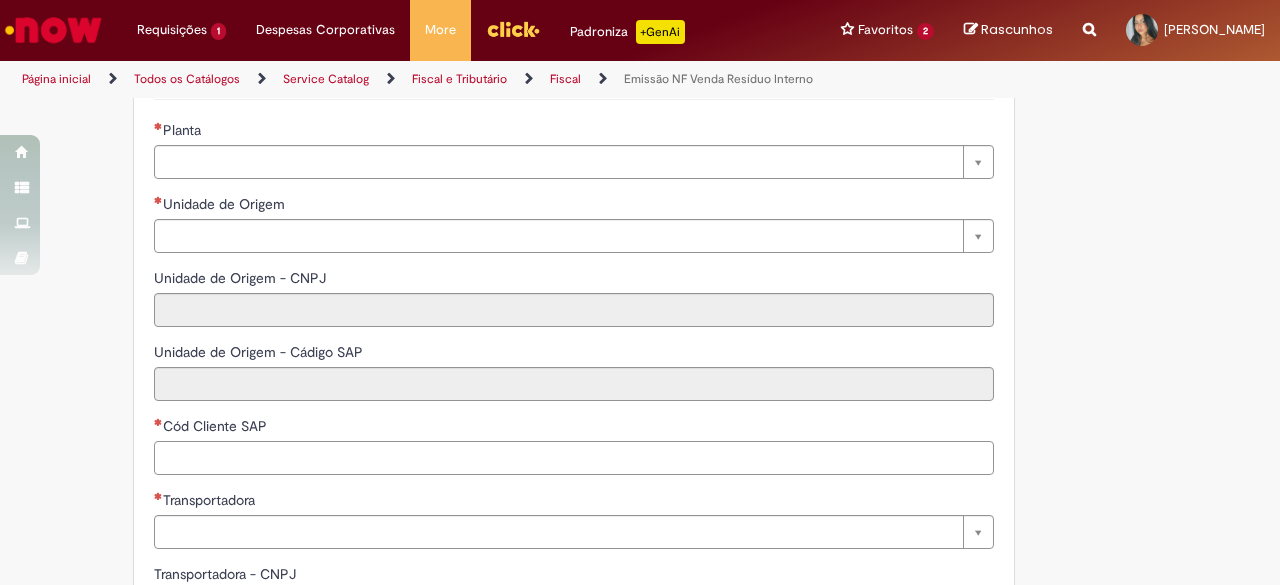 paste on "******" 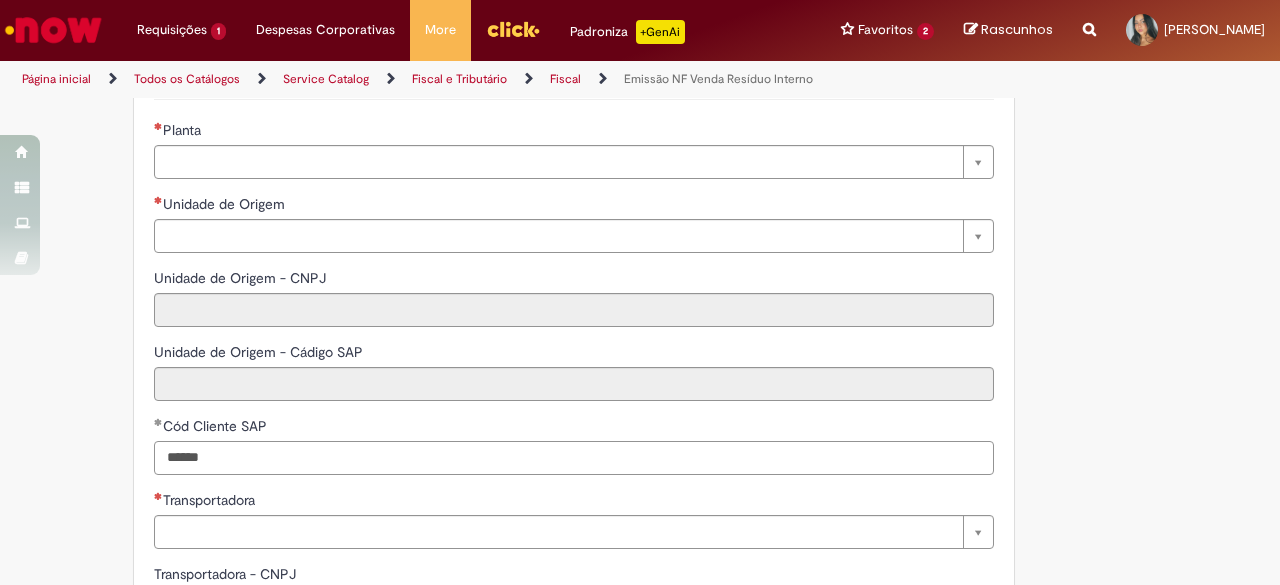 type on "******" 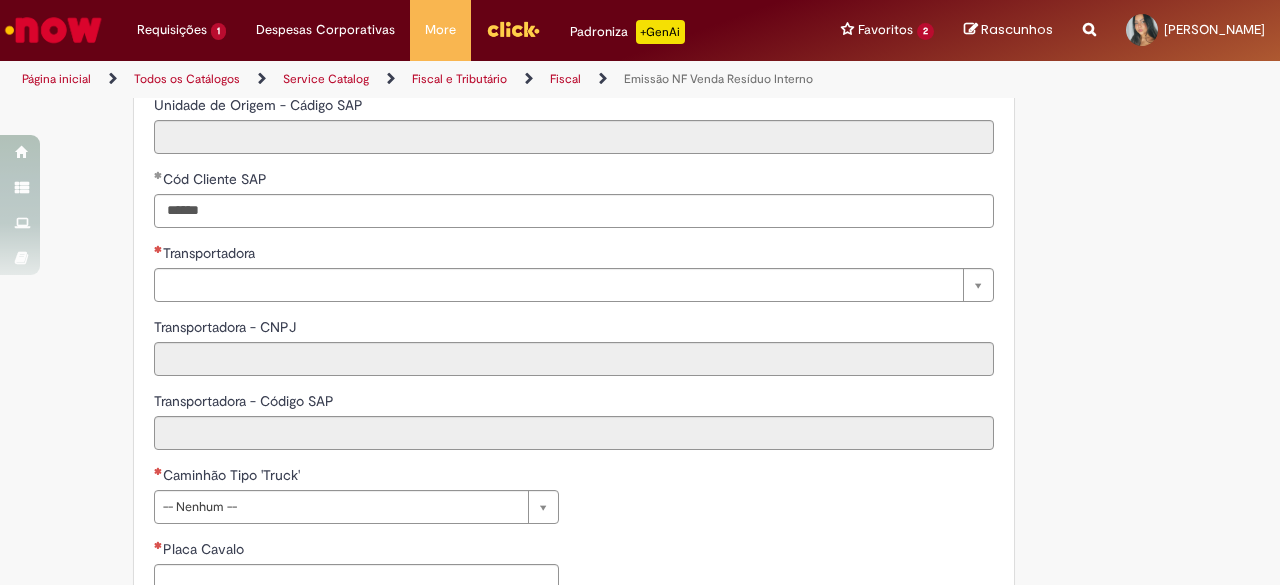 scroll, scrollTop: 820, scrollLeft: 0, axis: vertical 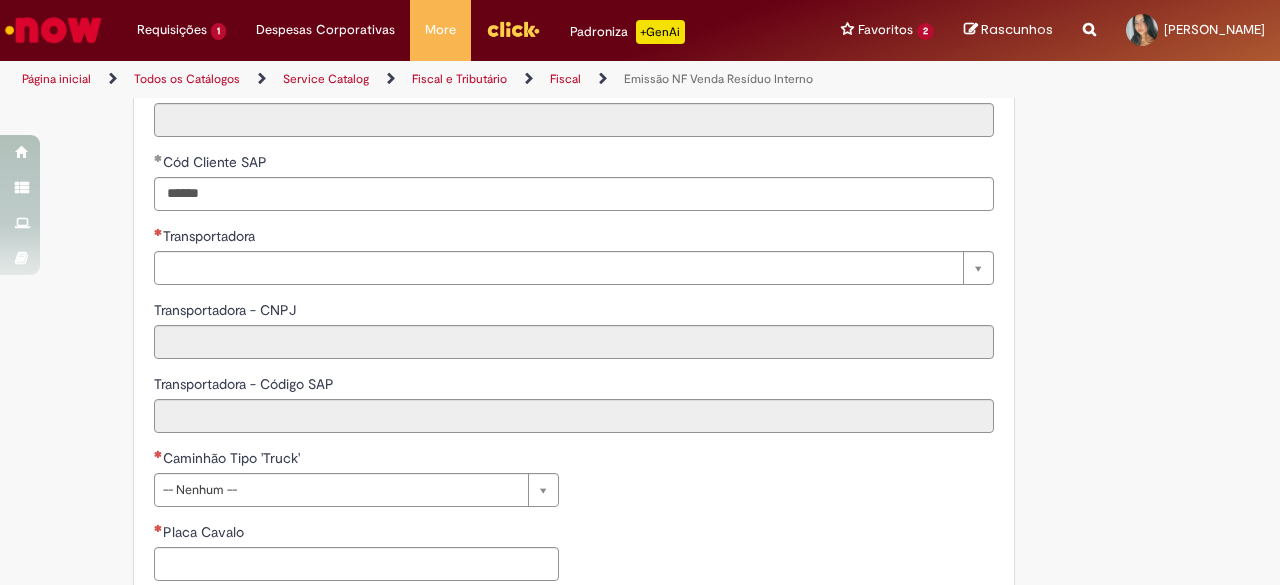 click on "**********" at bounding box center [574, 121] 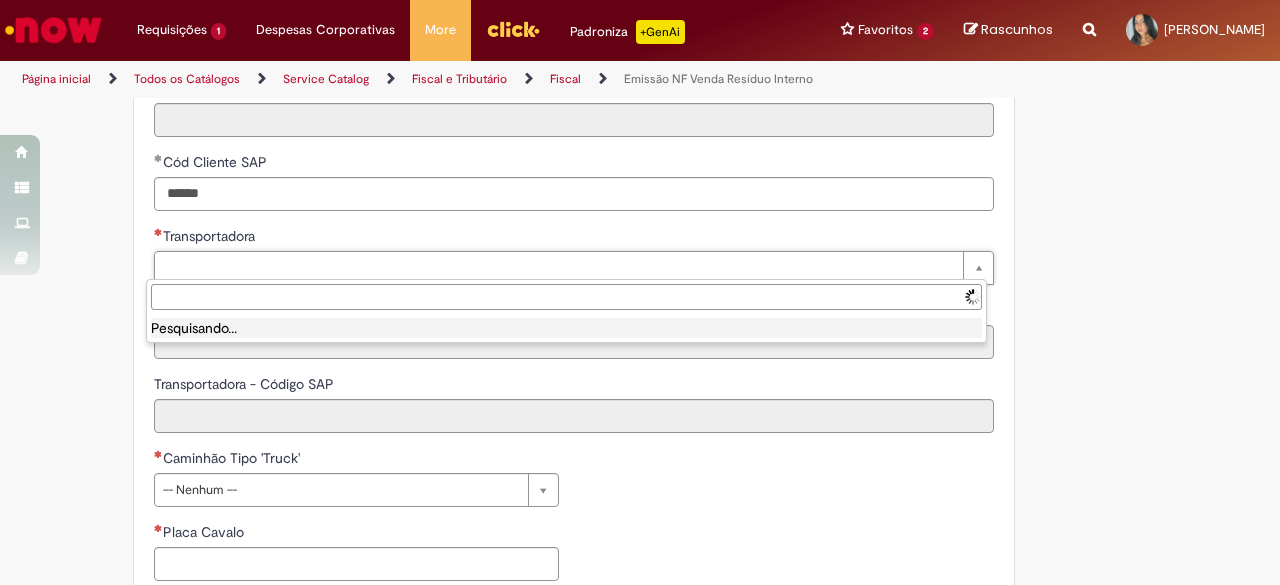 type on "******" 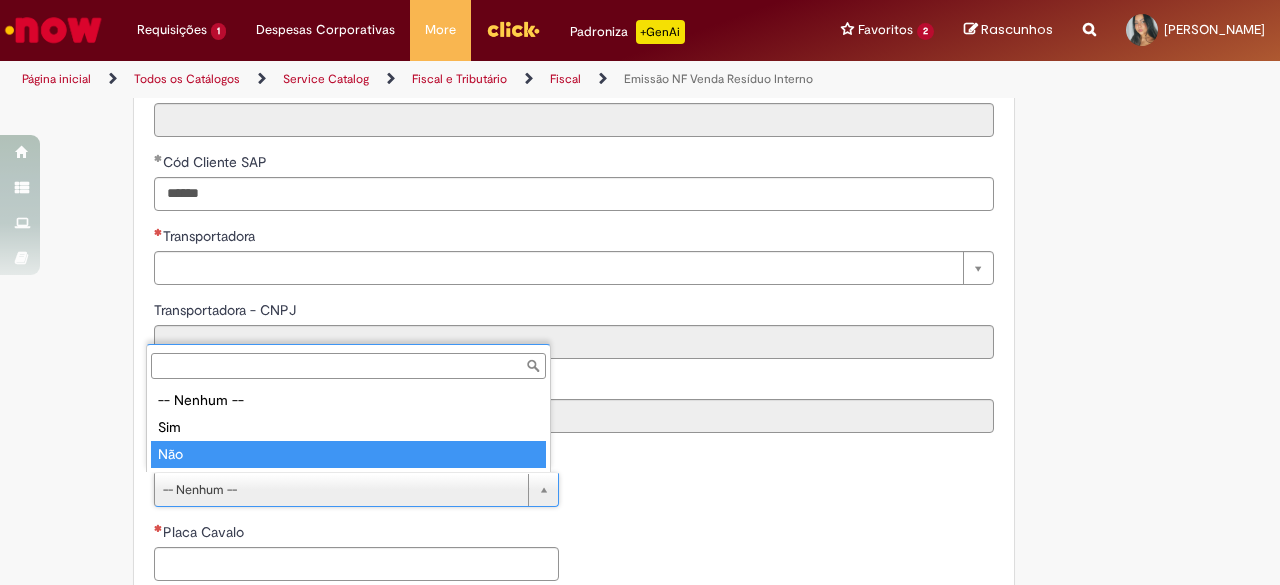 type on "***" 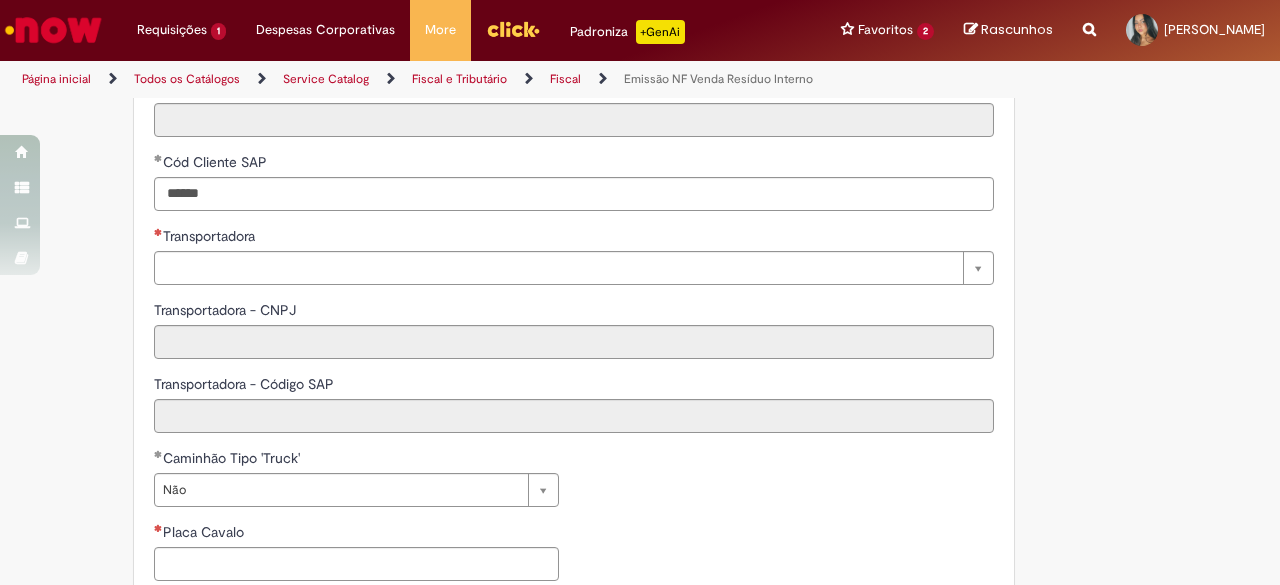 click on "**********" at bounding box center [574, 633] 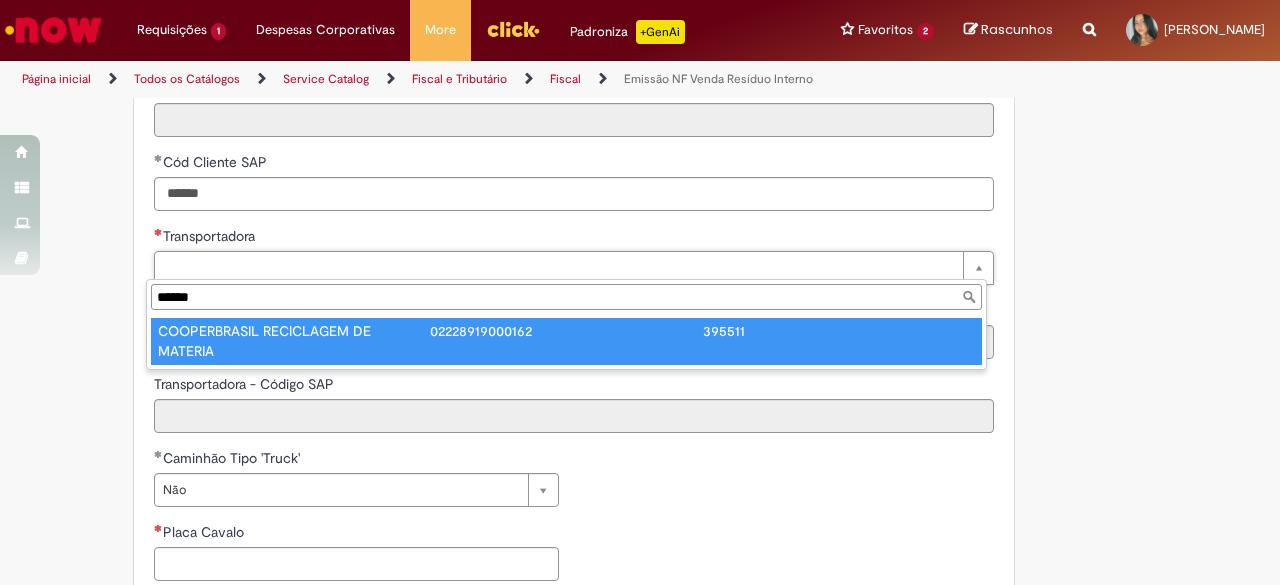 type on "******" 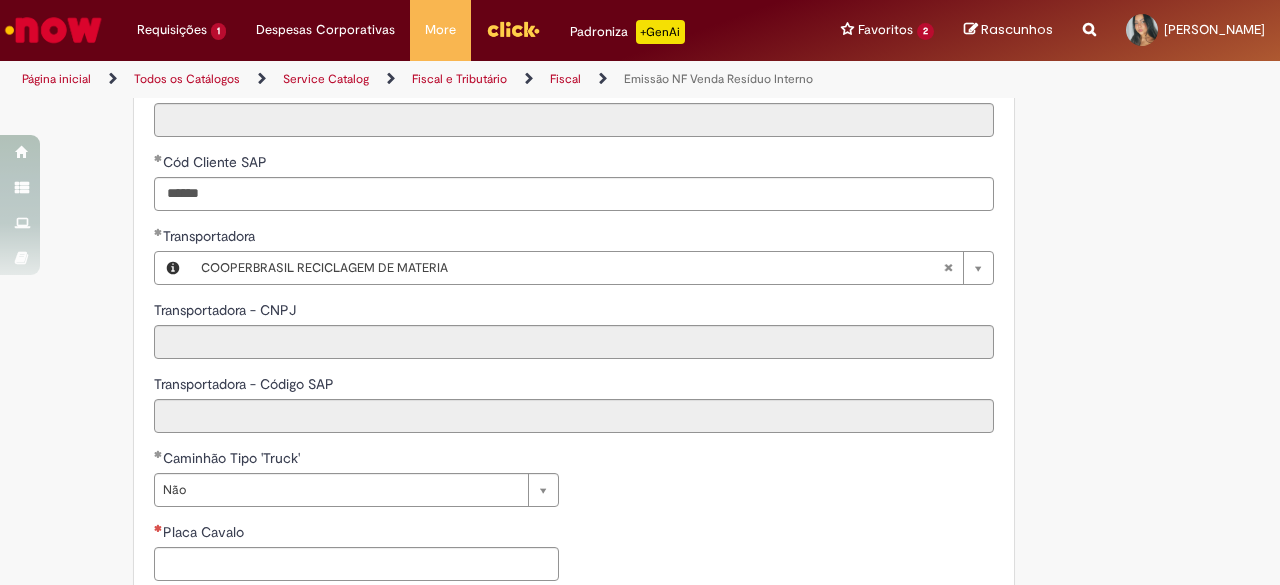 type on "**********" 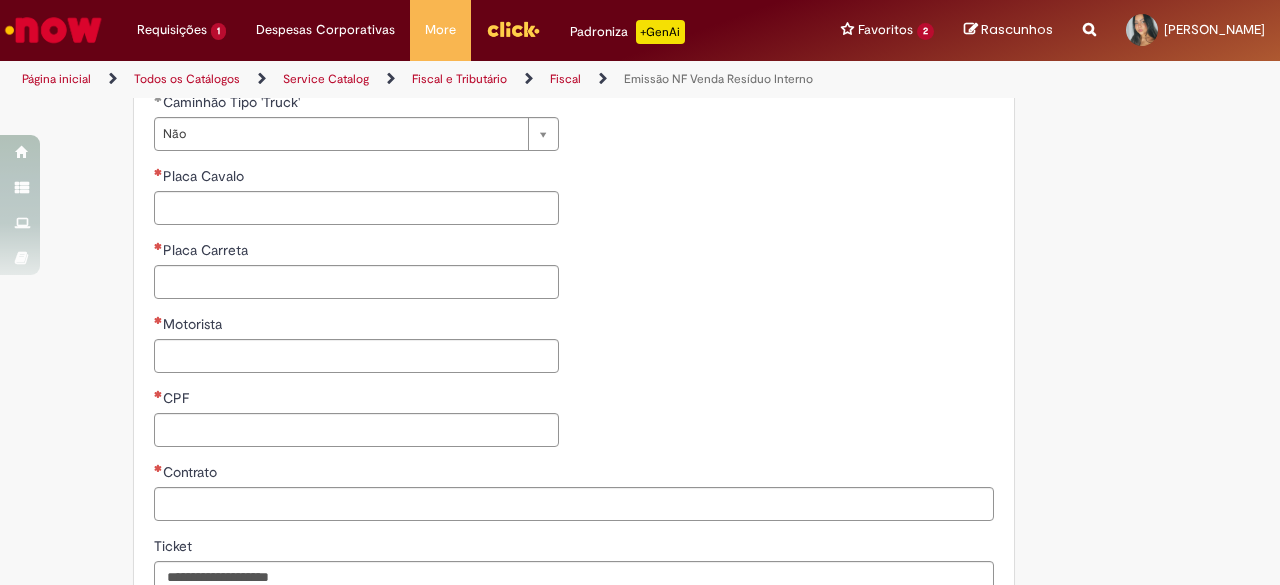 scroll, scrollTop: 1204, scrollLeft: 0, axis: vertical 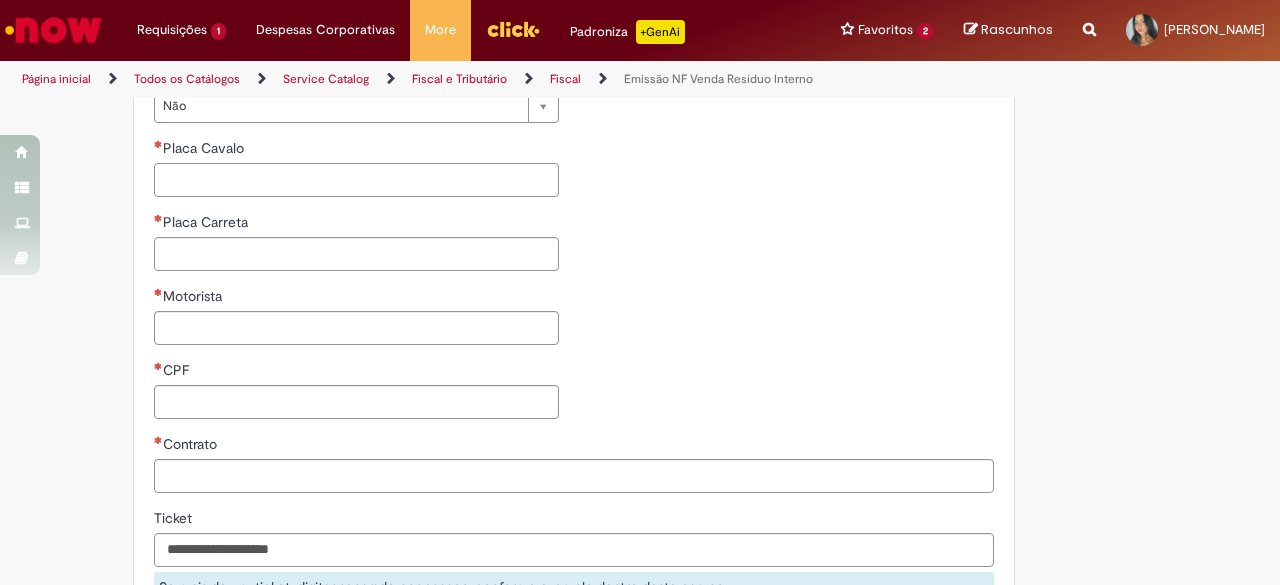 click on "Placa Cavalo" at bounding box center (356, 180) 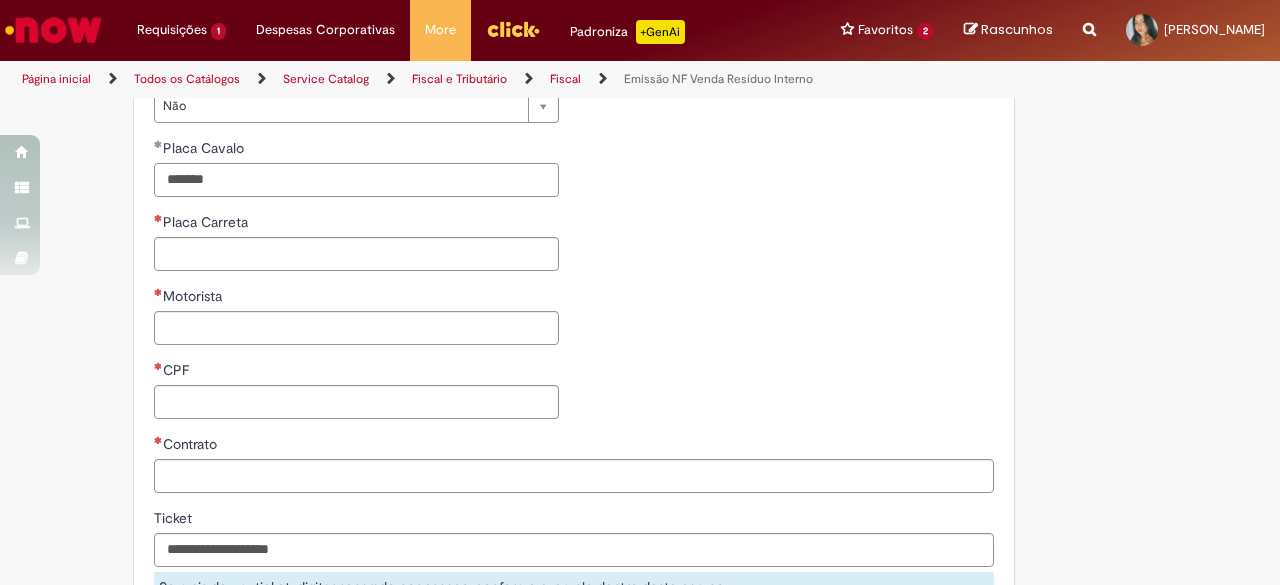 type on "*******" 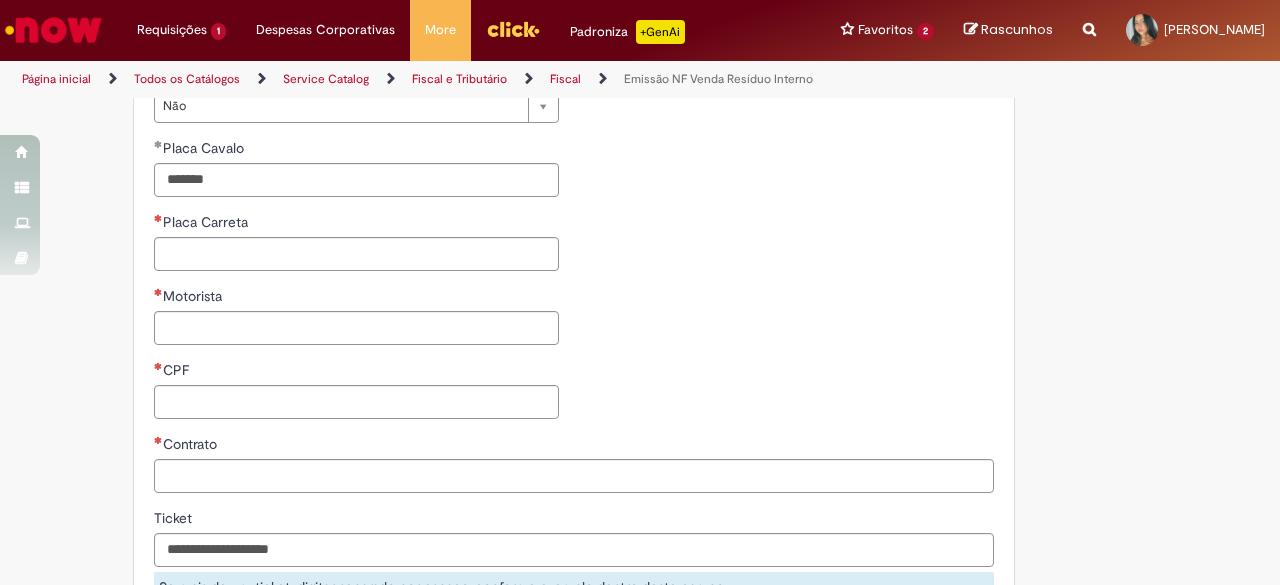 click on "**********" at bounding box center (356, 249) 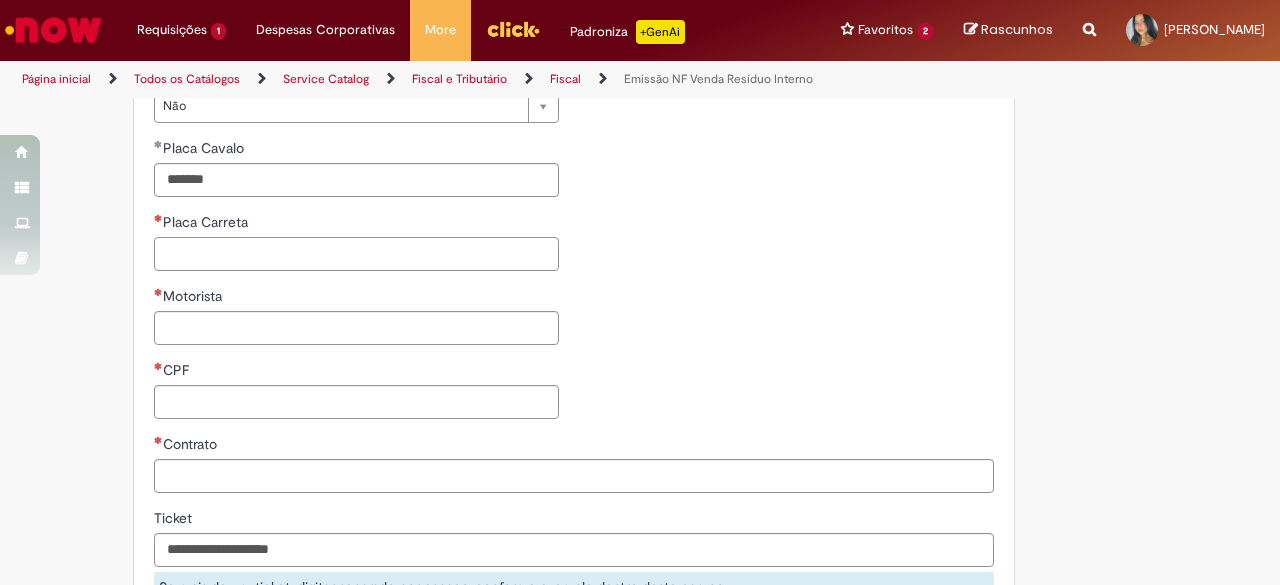paste on "*******" 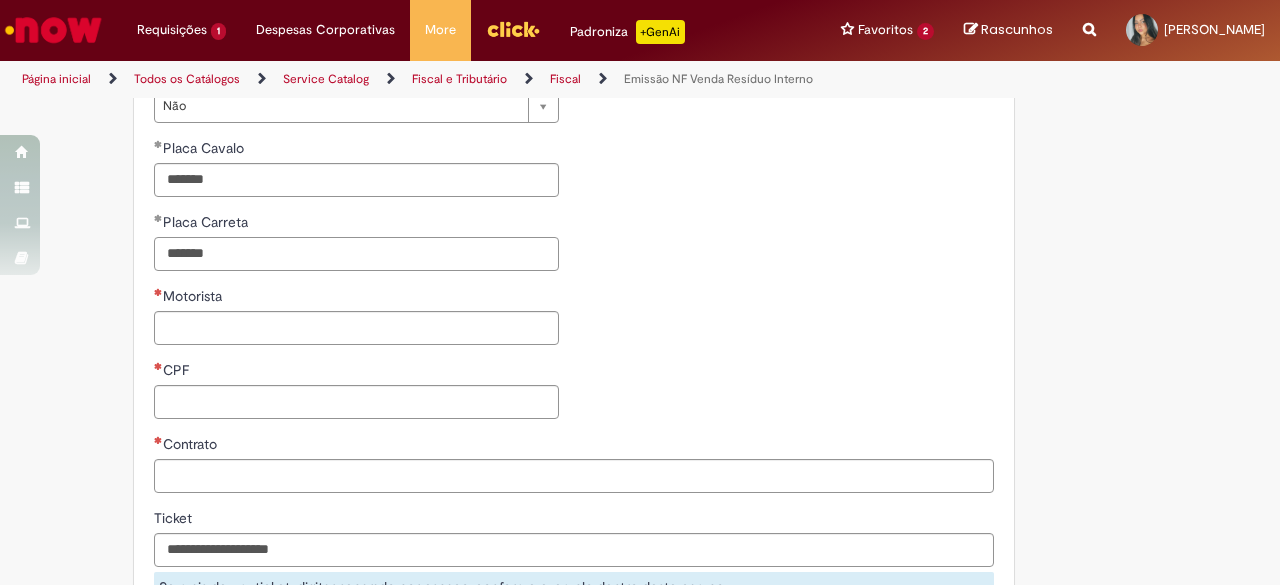 type on "*******" 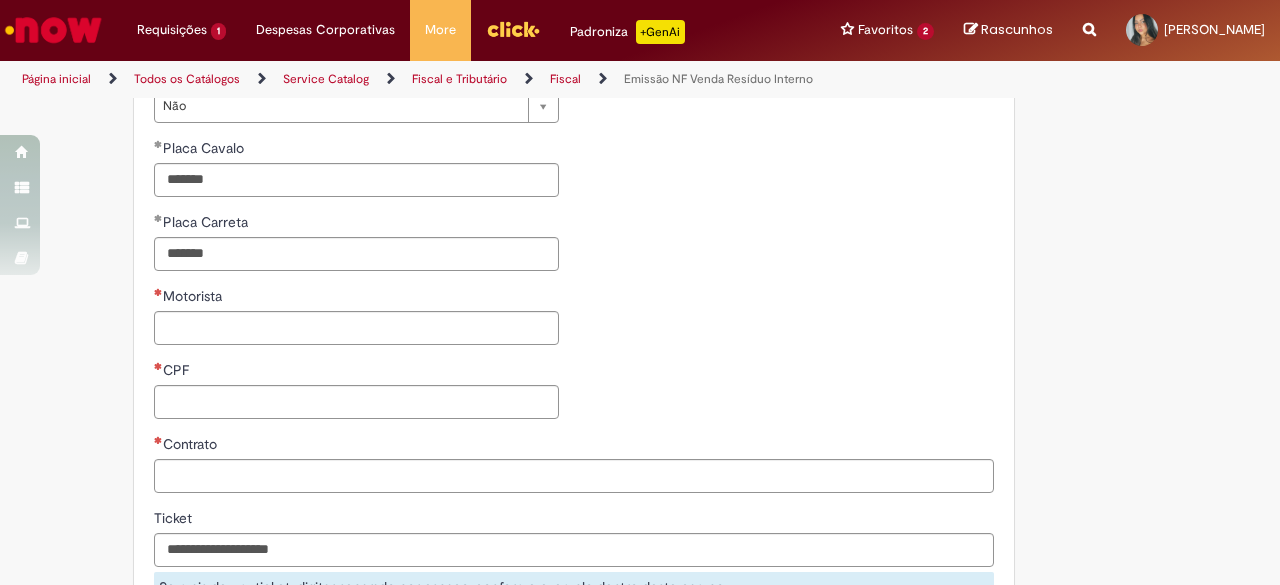 click on "CPF" at bounding box center (356, 372) 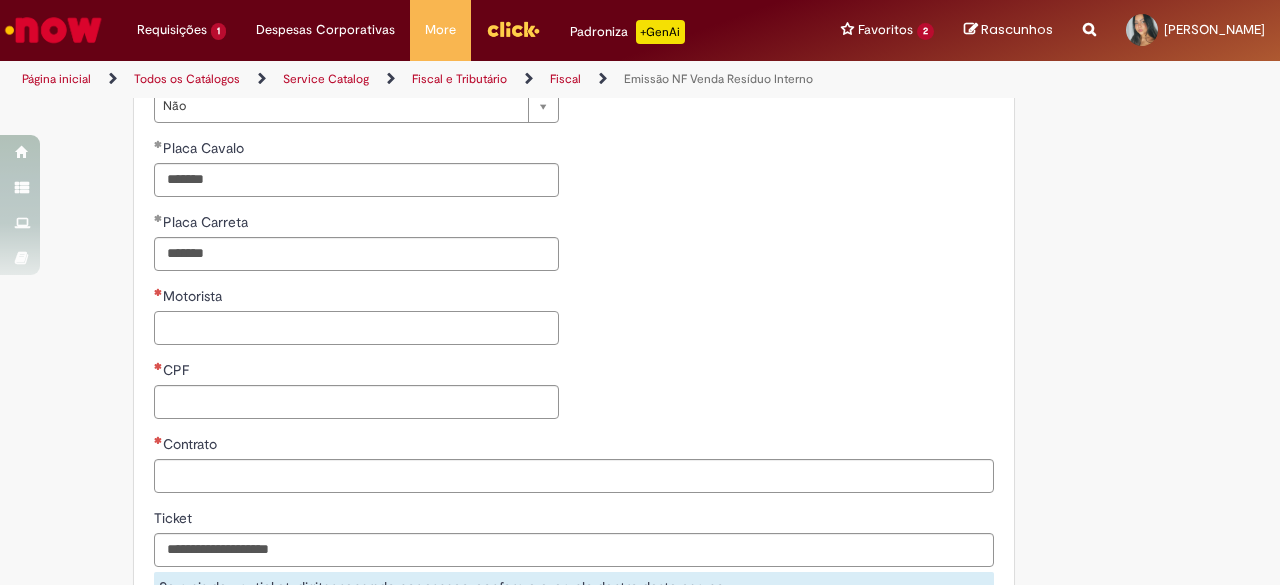 click on "Motorista" at bounding box center [356, 328] 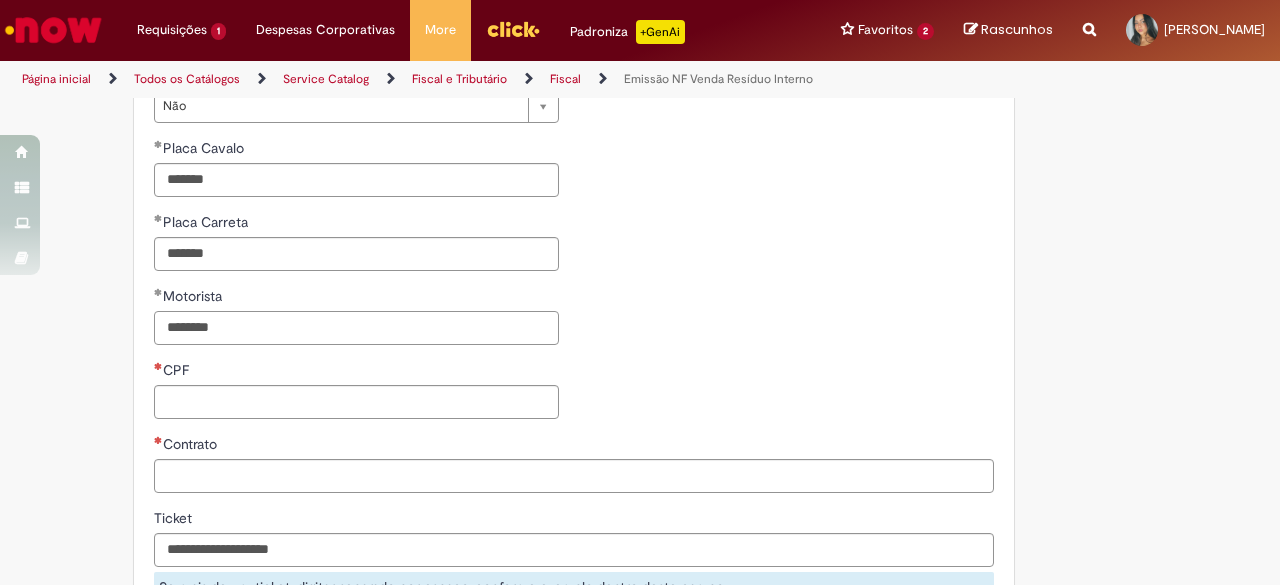 type on "********" 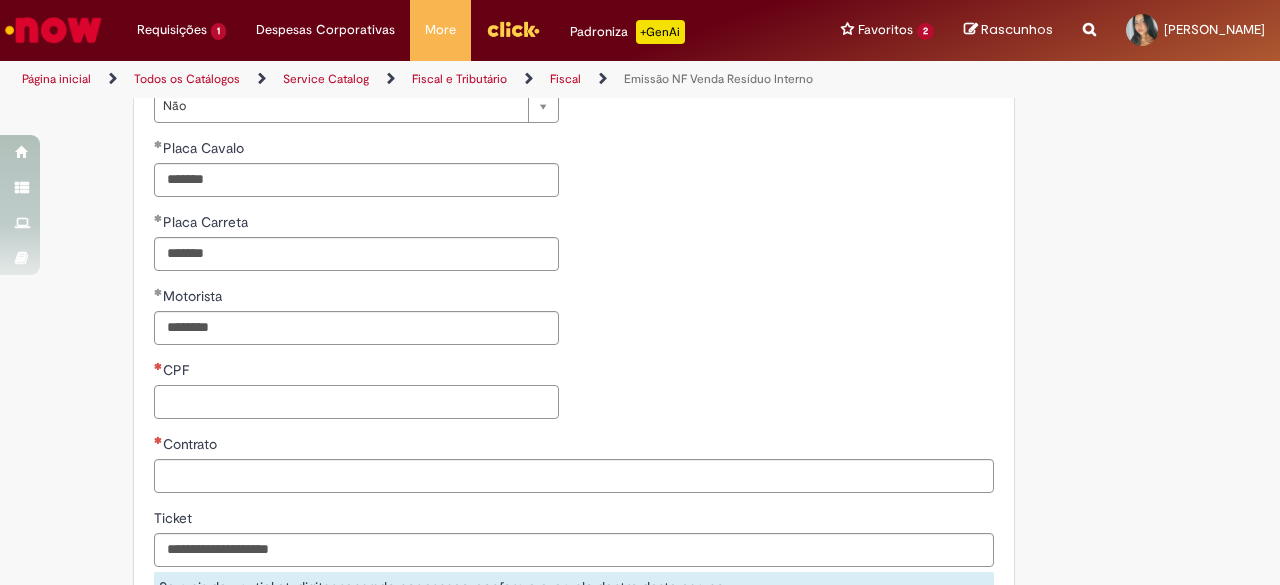 click on "CPF" at bounding box center [356, 402] 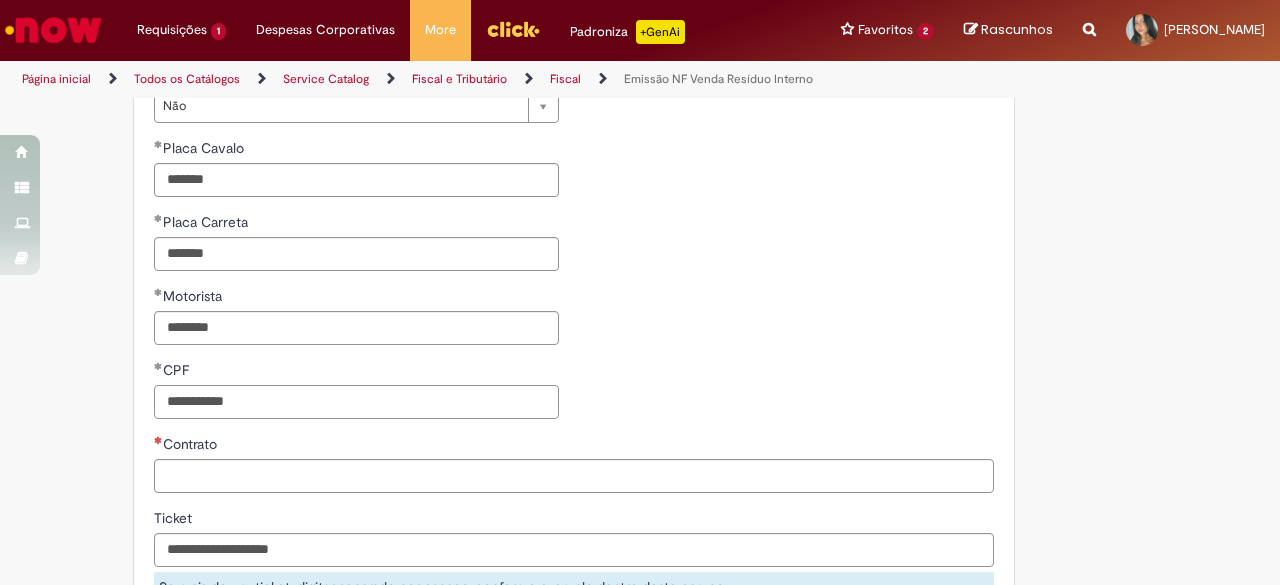 type on "**********" 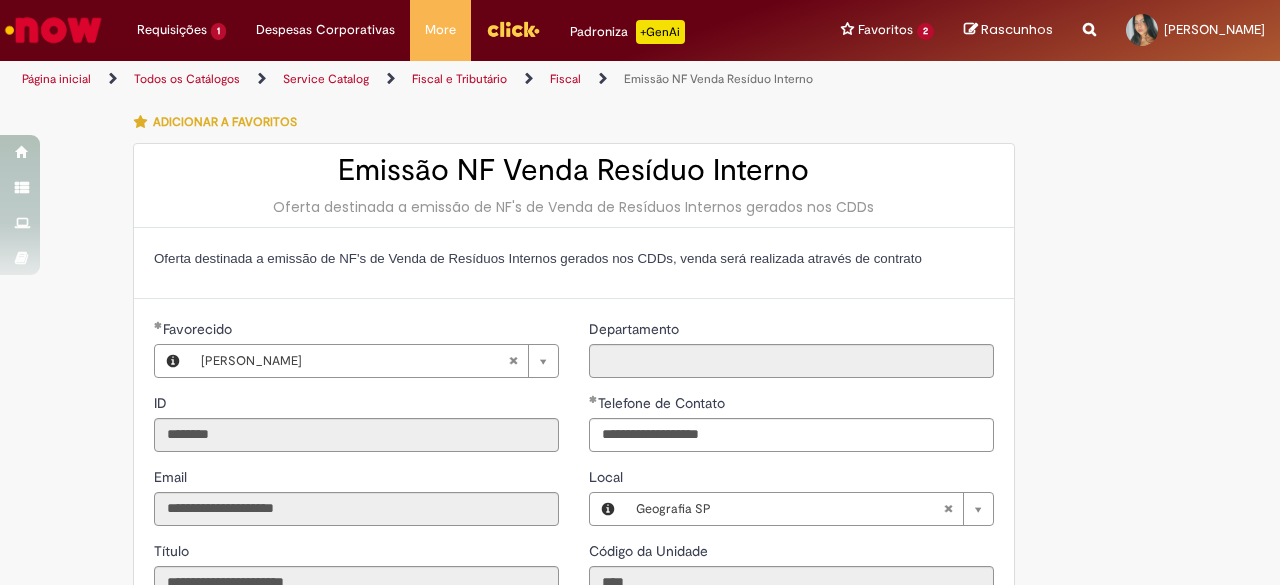 scroll, scrollTop: 0, scrollLeft: 0, axis: both 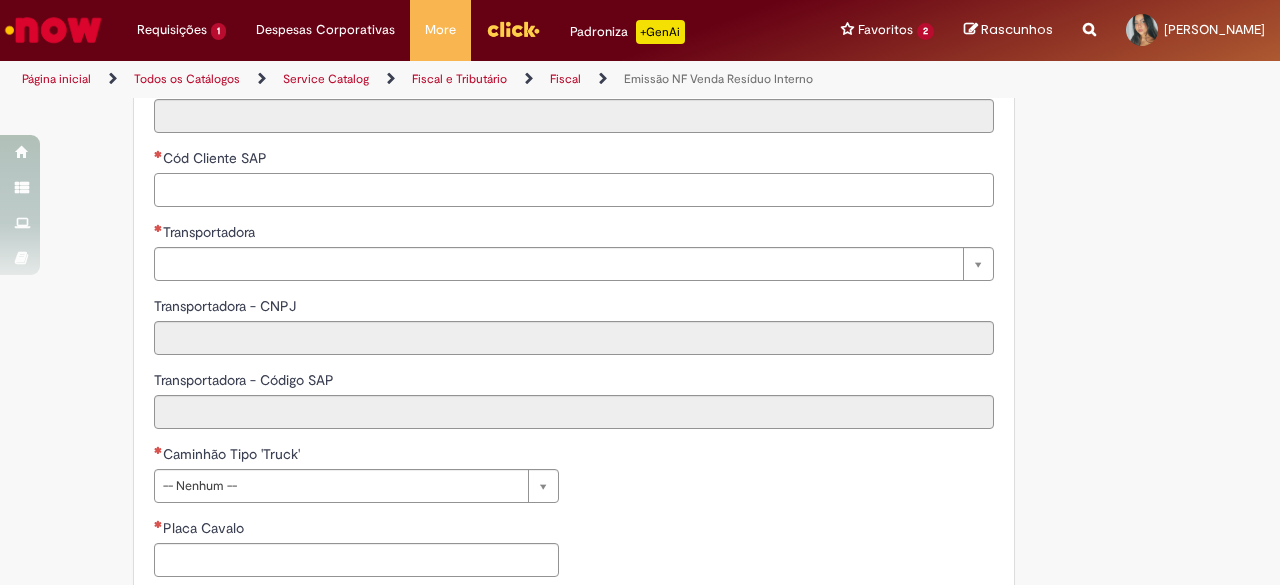 click on "Cód Cliente SAP" at bounding box center [574, 190] 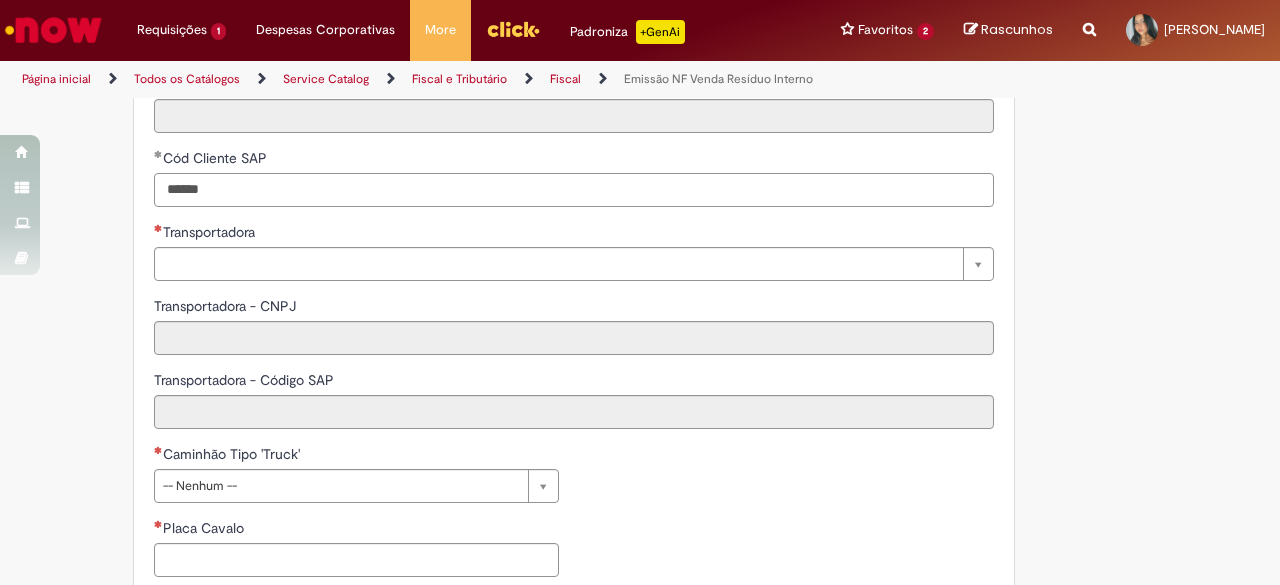 type on "******" 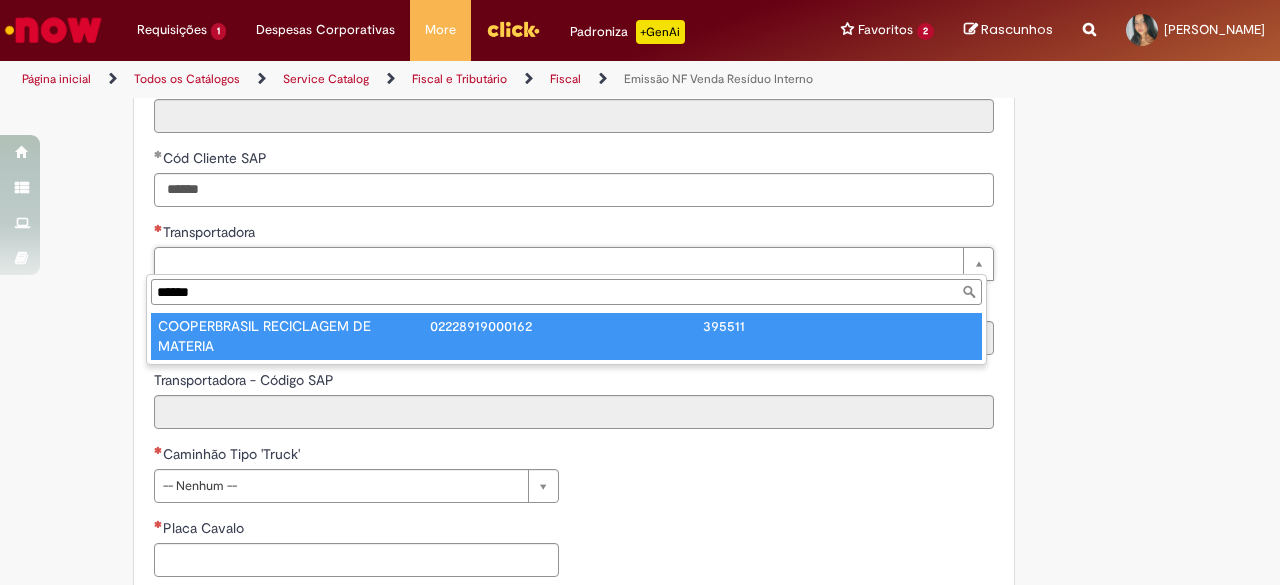 type on "******" 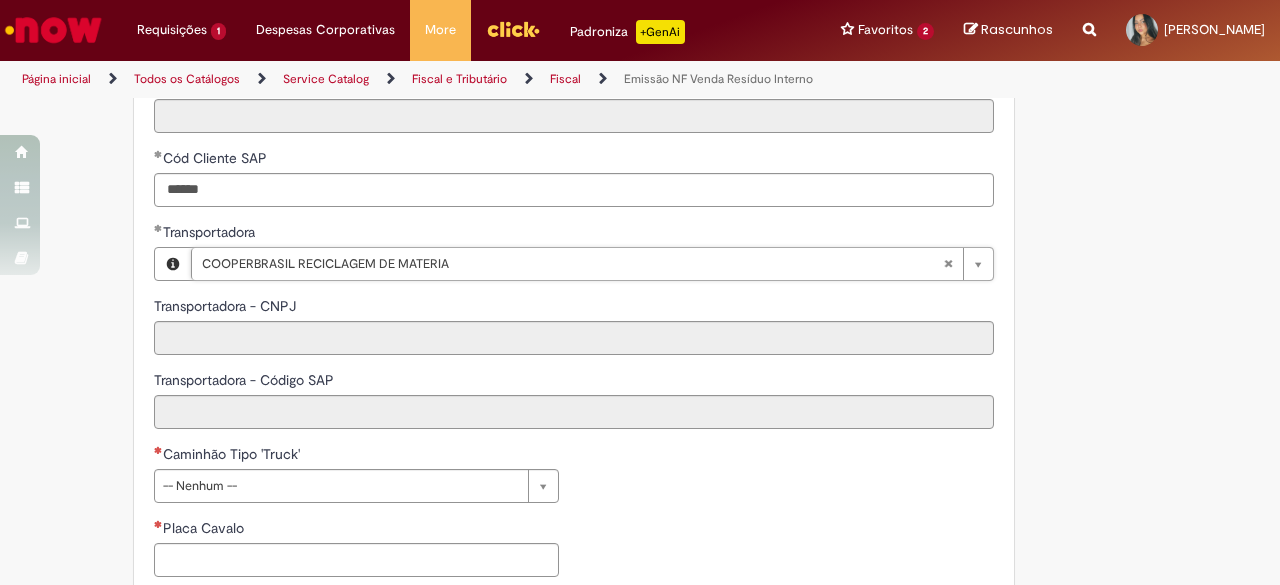 type on "**********" 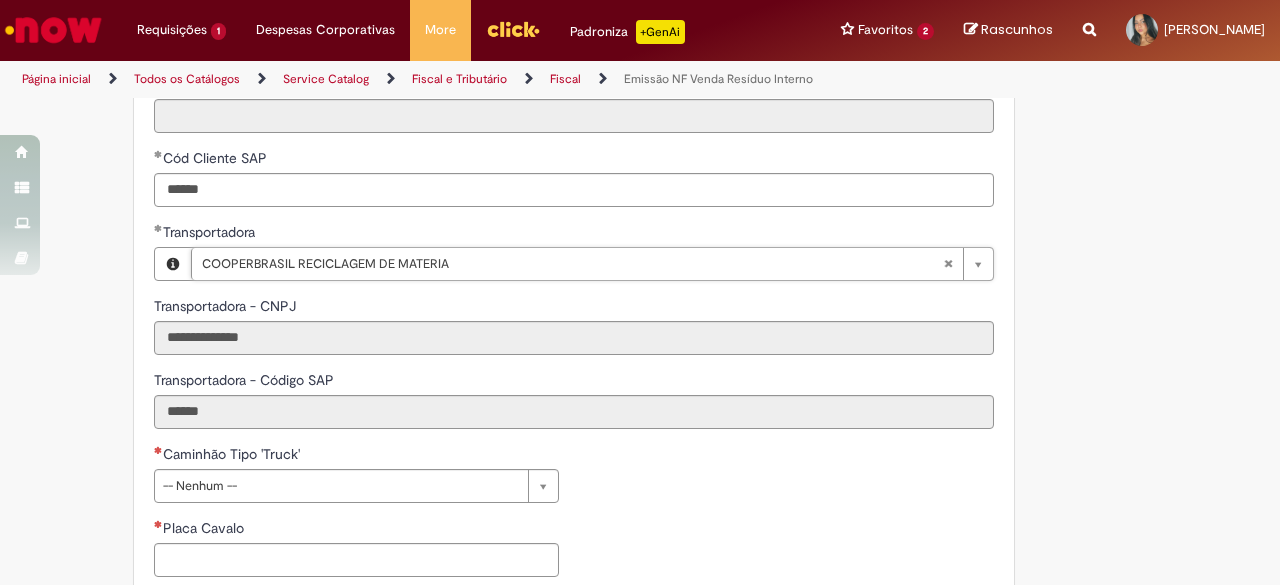 click on "**********" at bounding box center (640, 396) 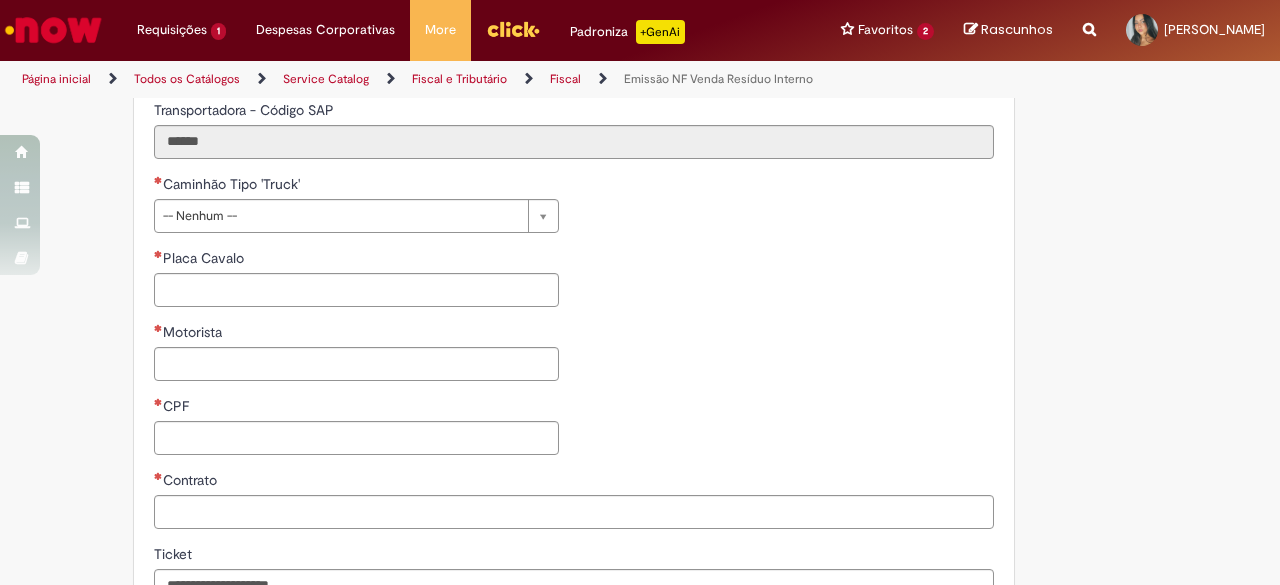scroll, scrollTop: 1104, scrollLeft: 0, axis: vertical 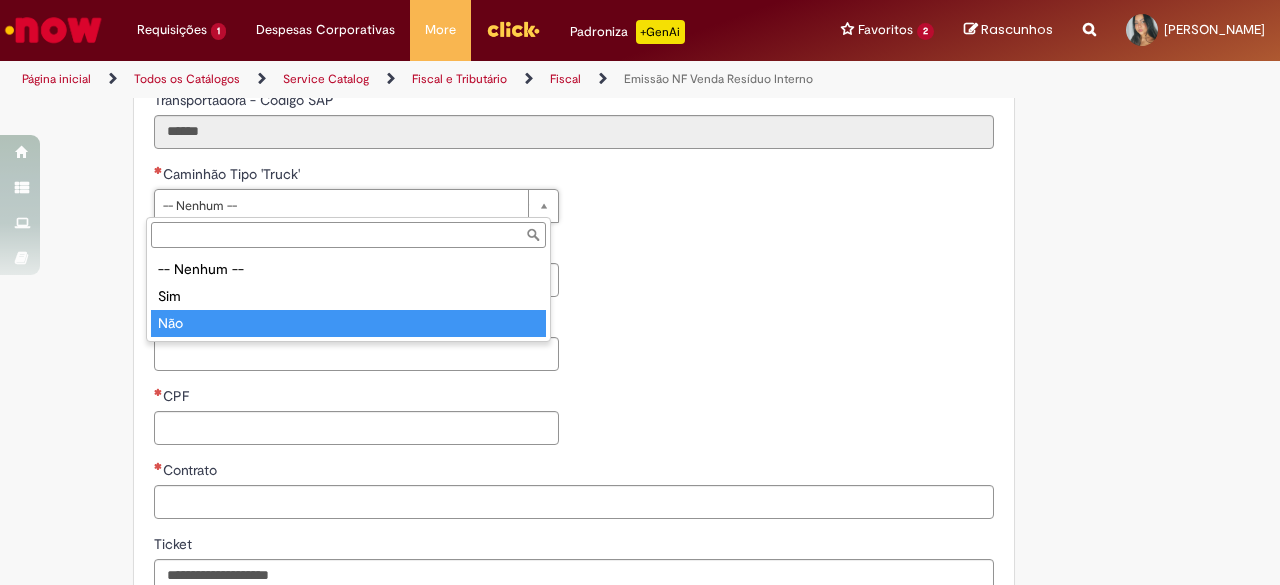 type on "***" 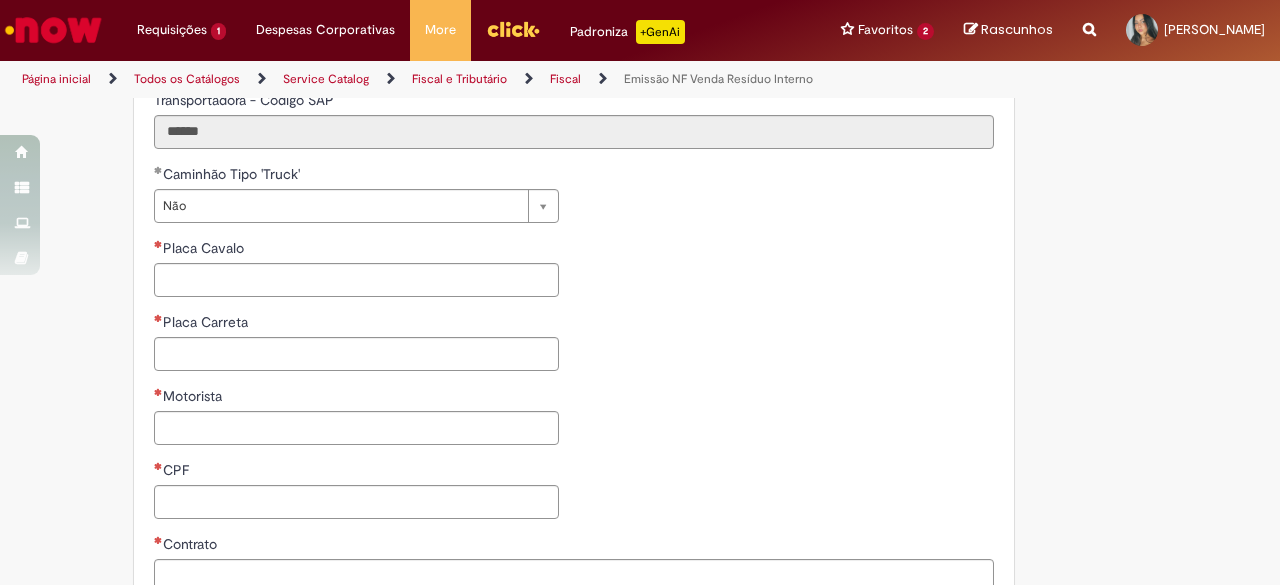 click on "**********" at bounding box center [574, 349] 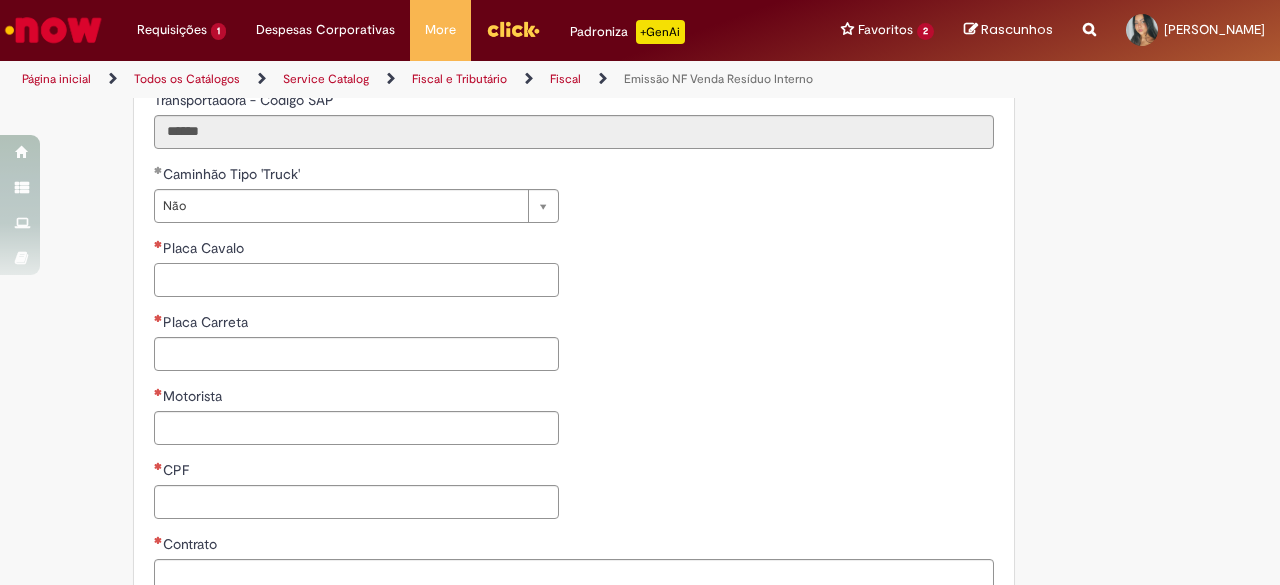 click on "Placa Cavalo" at bounding box center (356, 280) 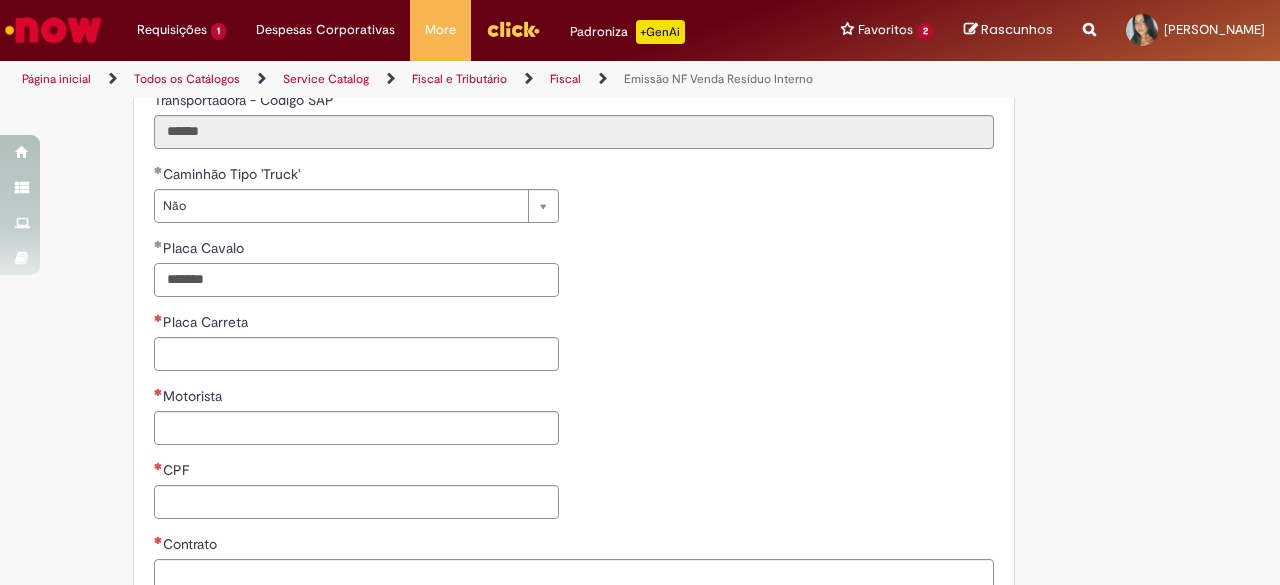 type on "*******" 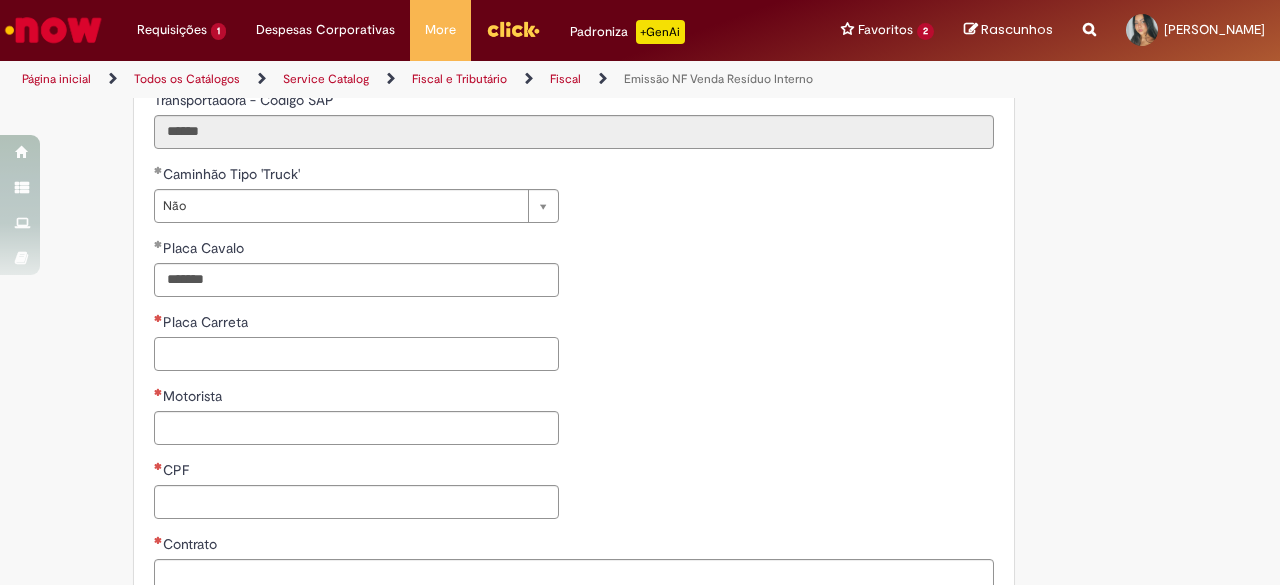 drag, startPoint x: 276, startPoint y: 360, endPoint x: 283, endPoint y: 348, distance: 13.892444 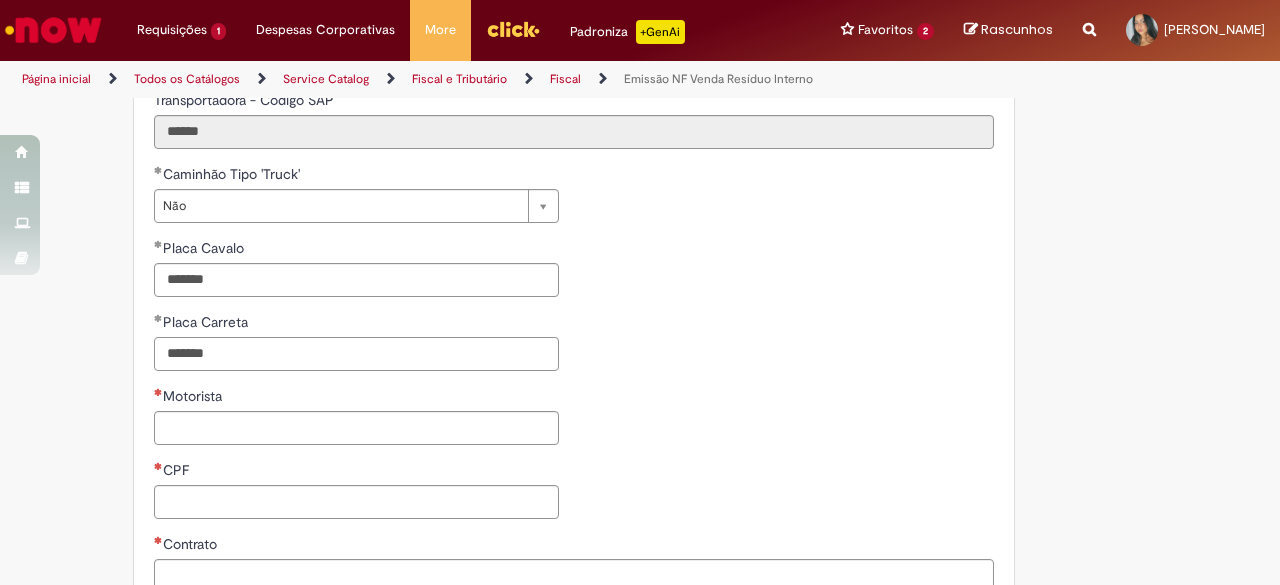 type on "*******" 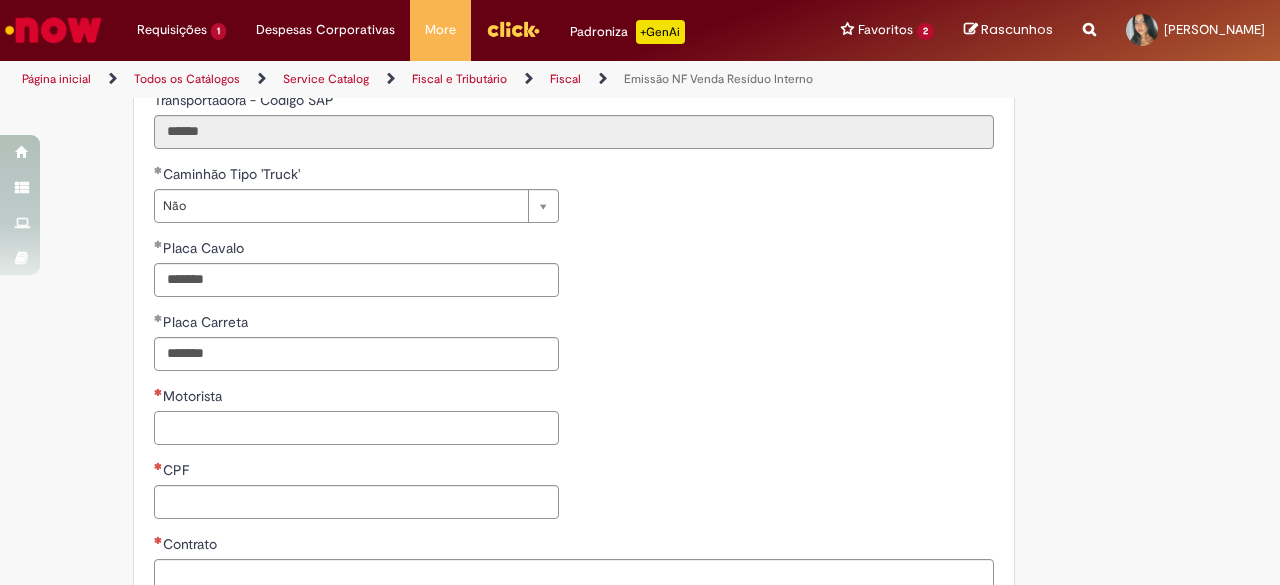 drag, startPoint x: 183, startPoint y: 440, endPoint x: 198, endPoint y: 425, distance: 21.213203 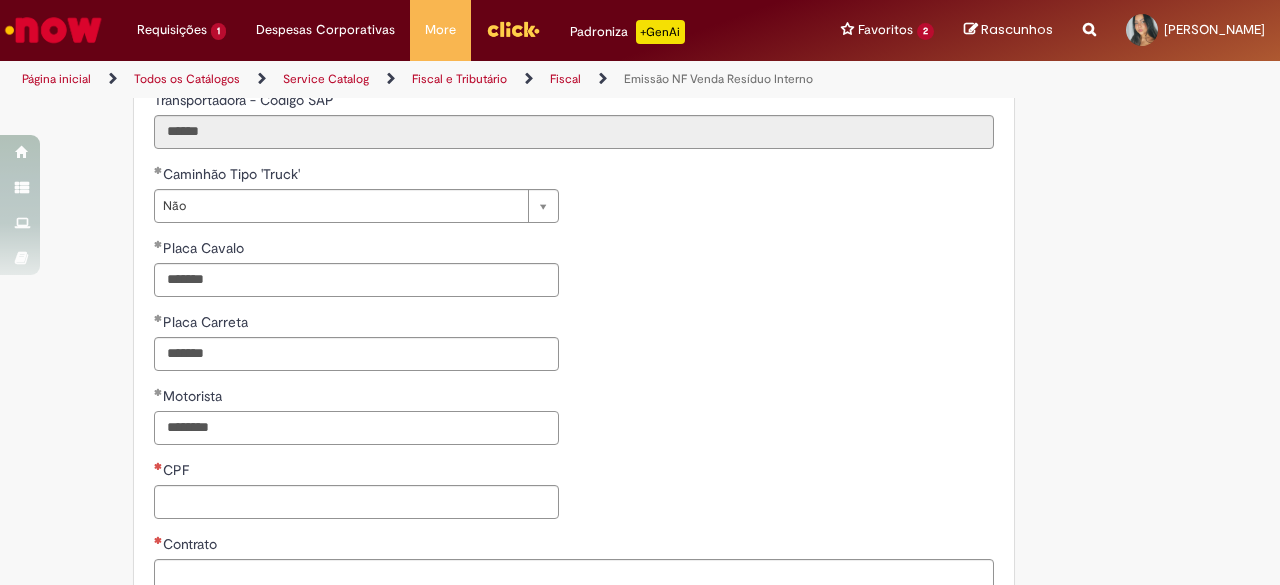 type on "********" 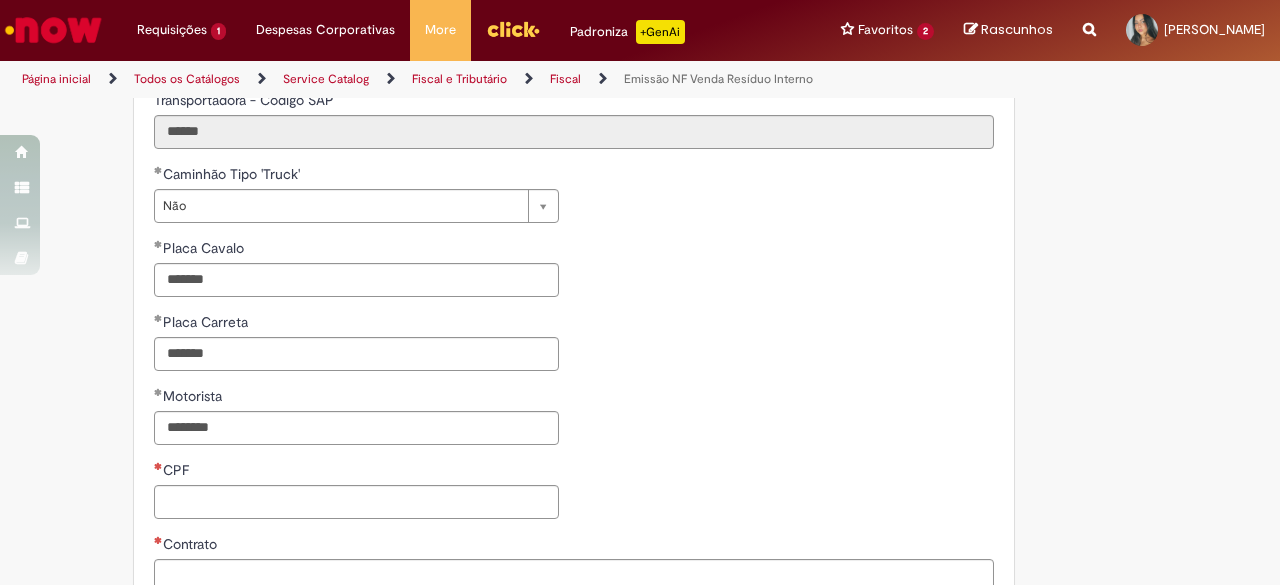 click on "**********" at bounding box center [356, 349] 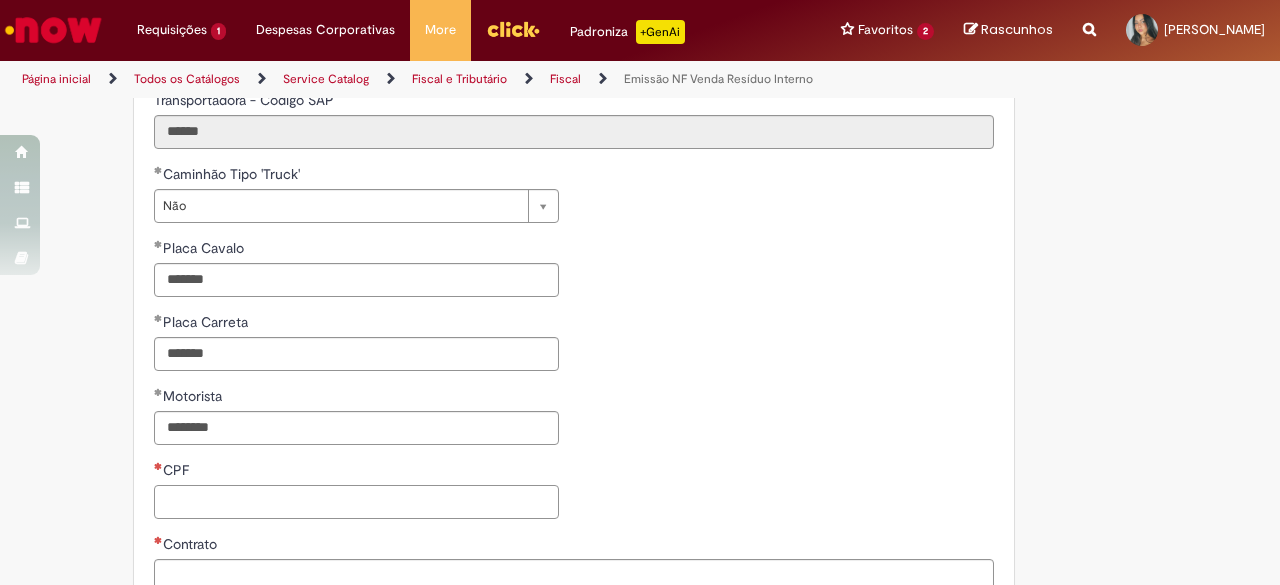 click on "CPF" at bounding box center [356, 502] 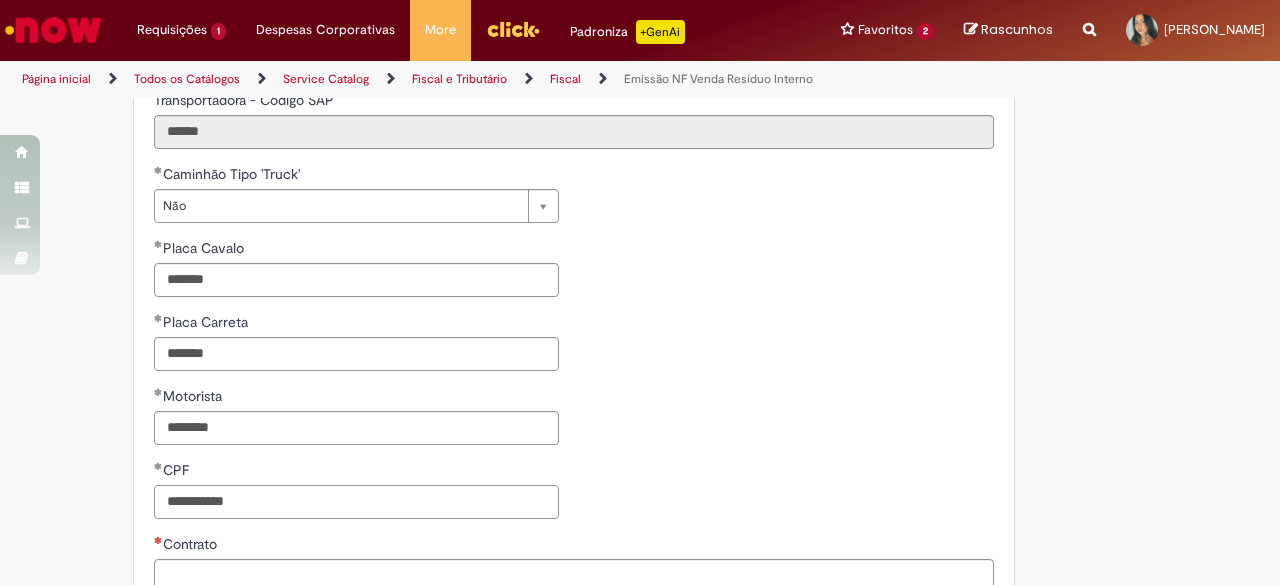 type on "**********" 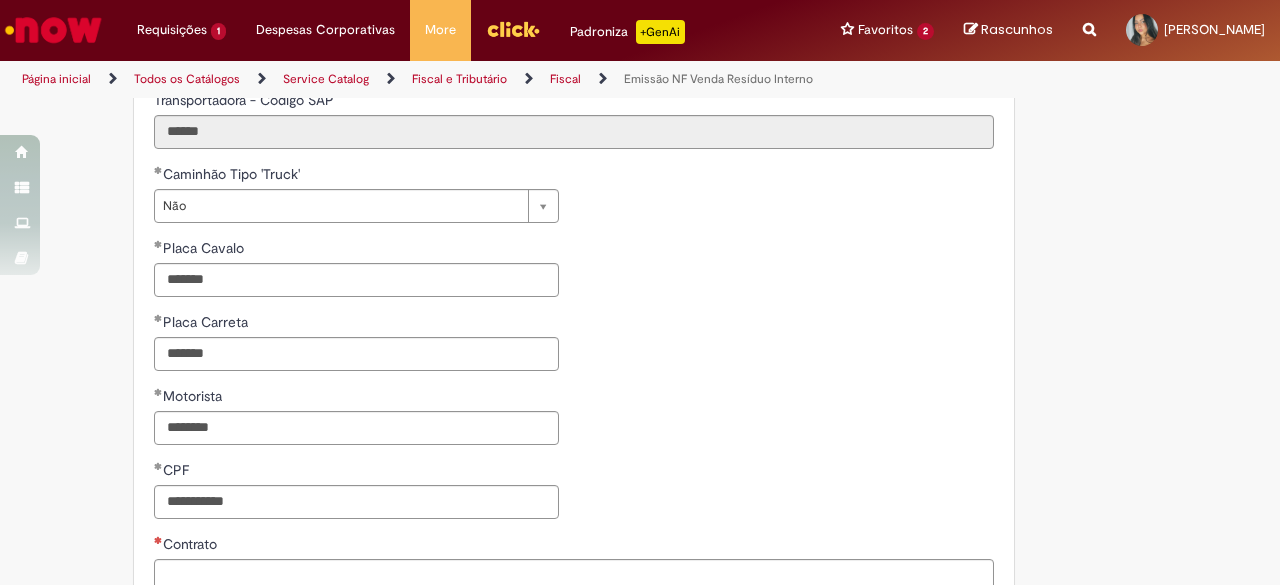 click on "**********" at bounding box center (574, 349) 